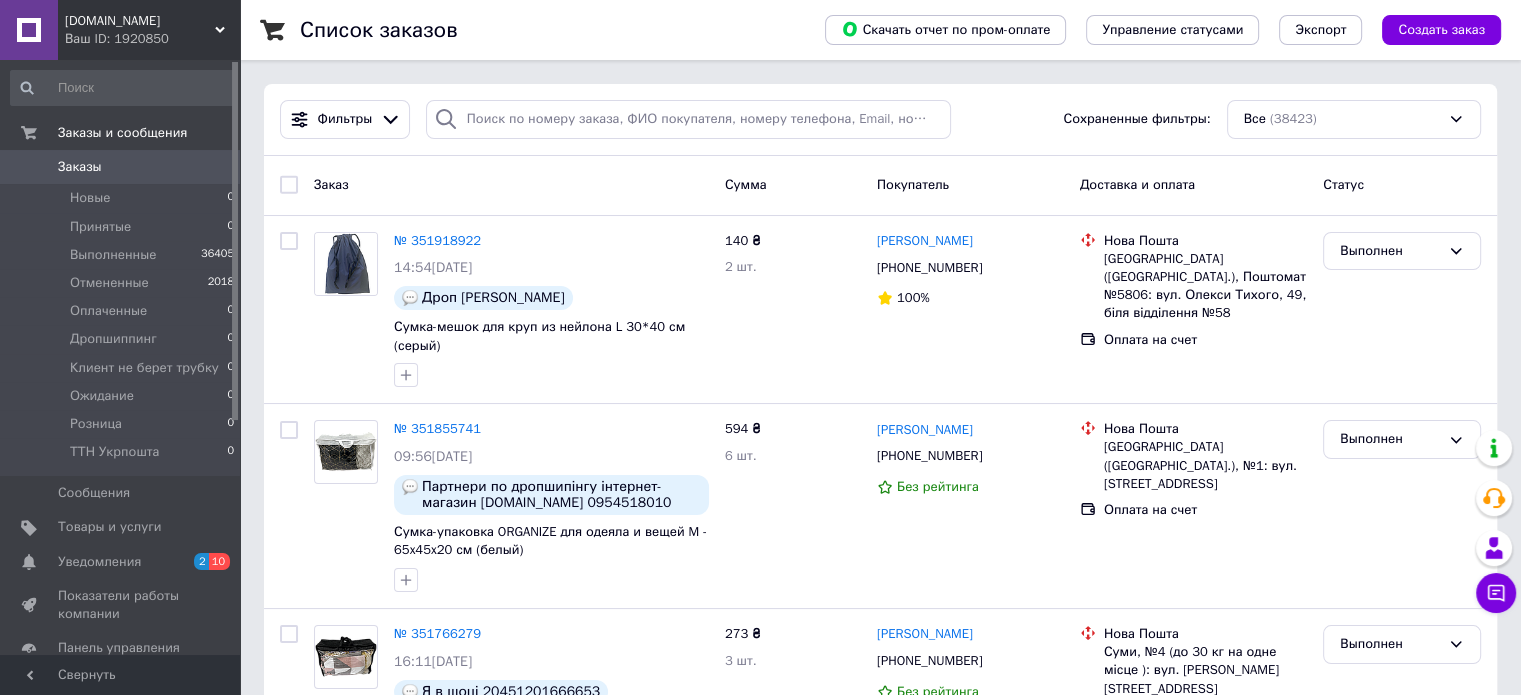 scroll, scrollTop: 40, scrollLeft: 0, axis: vertical 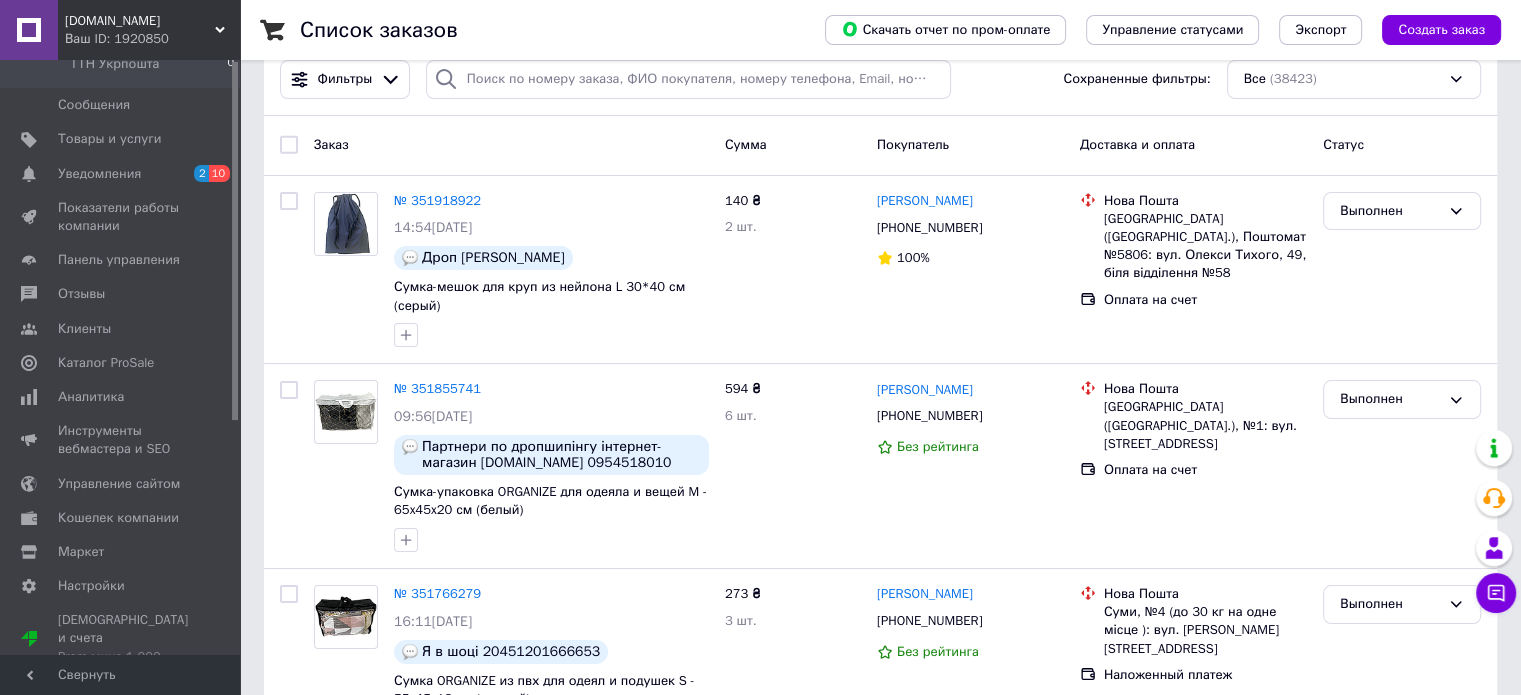 click at bounding box center (235, 357) 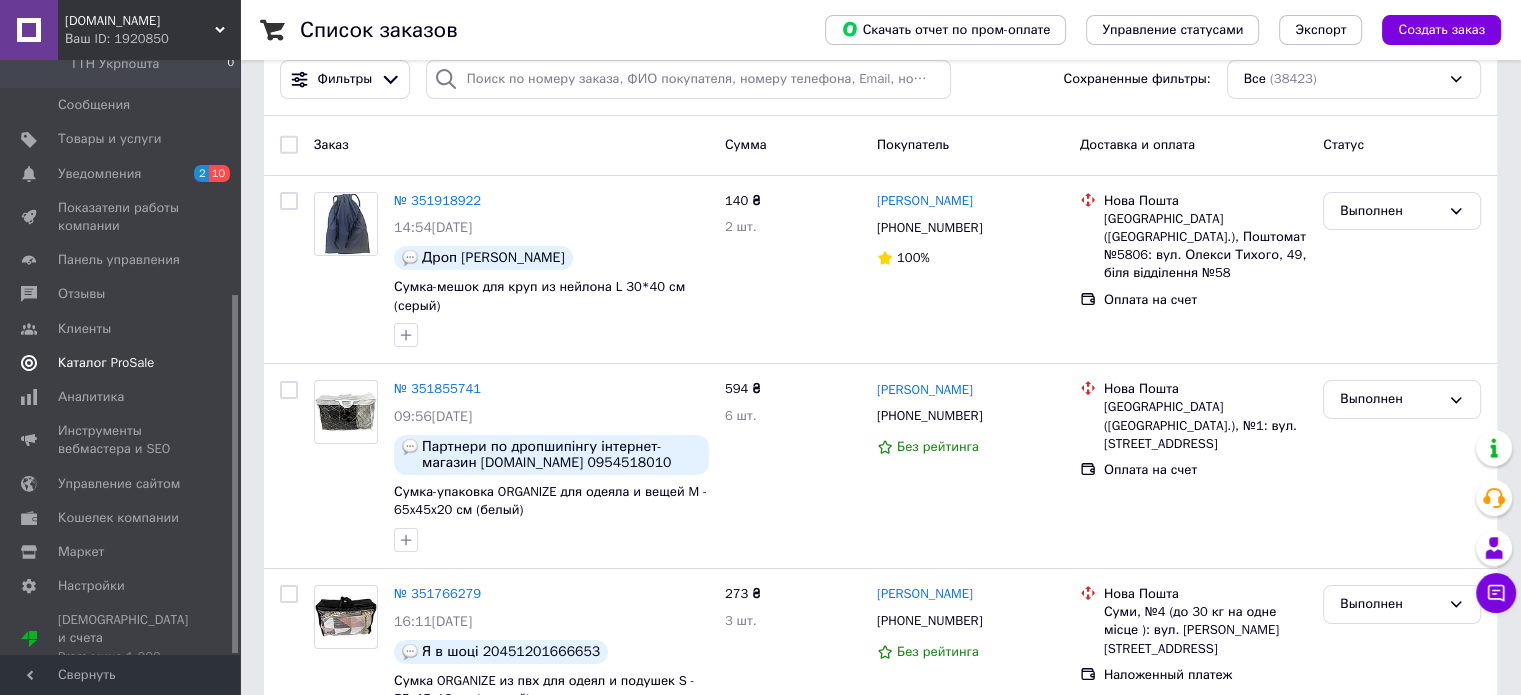 click on "Каталог ProSale" at bounding box center [106, 363] 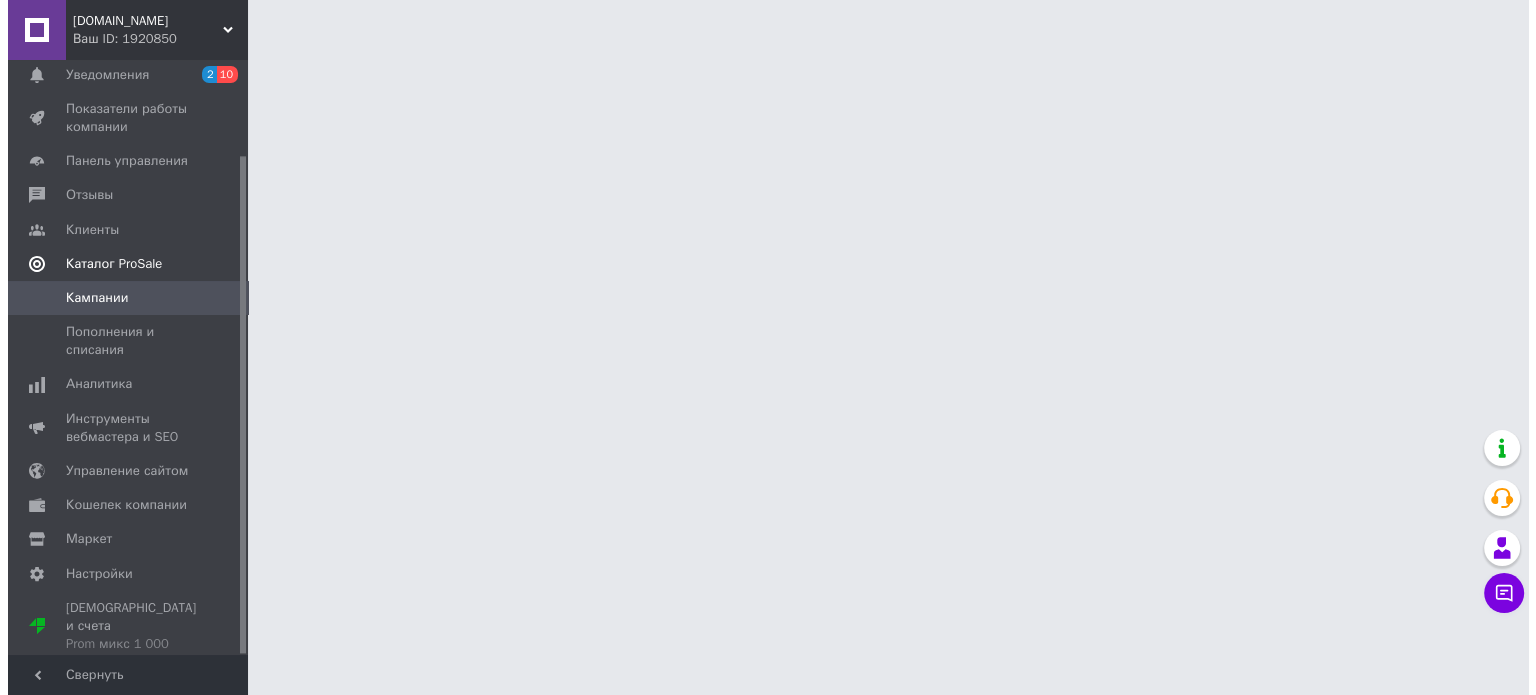 scroll, scrollTop: 0, scrollLeft: 0, axis: both 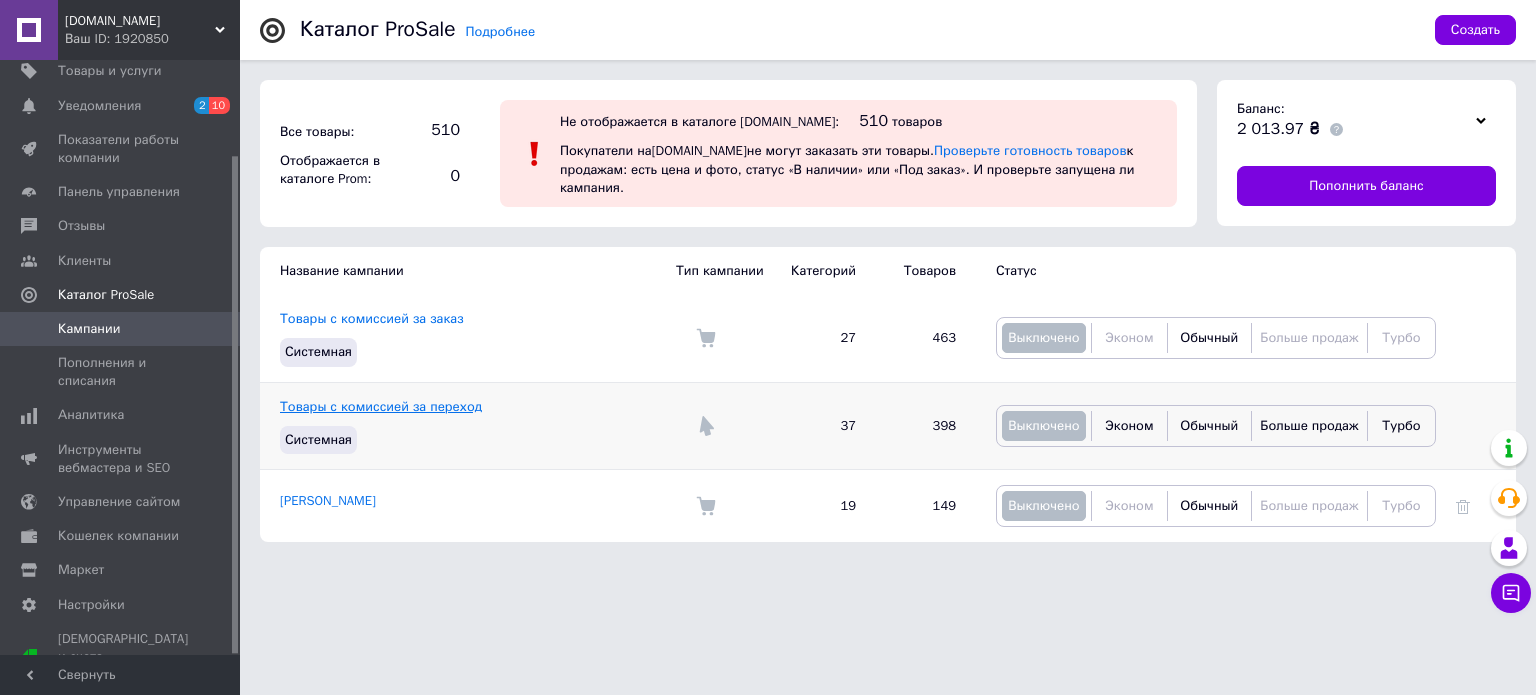 click on "Товары с комиссией за переход" at bounding box center (381, 406) 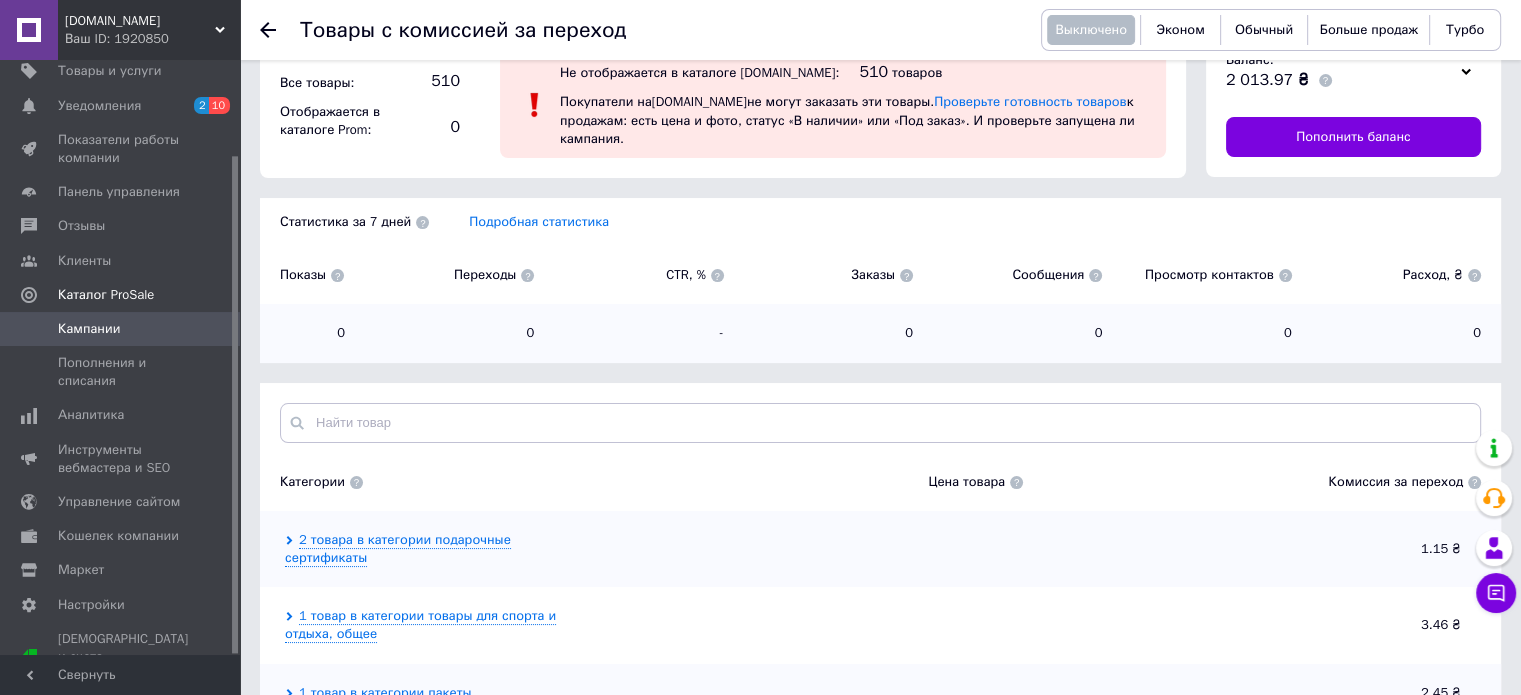 scroll, scrollTop: 0, scrollLeft: 0, axis: both 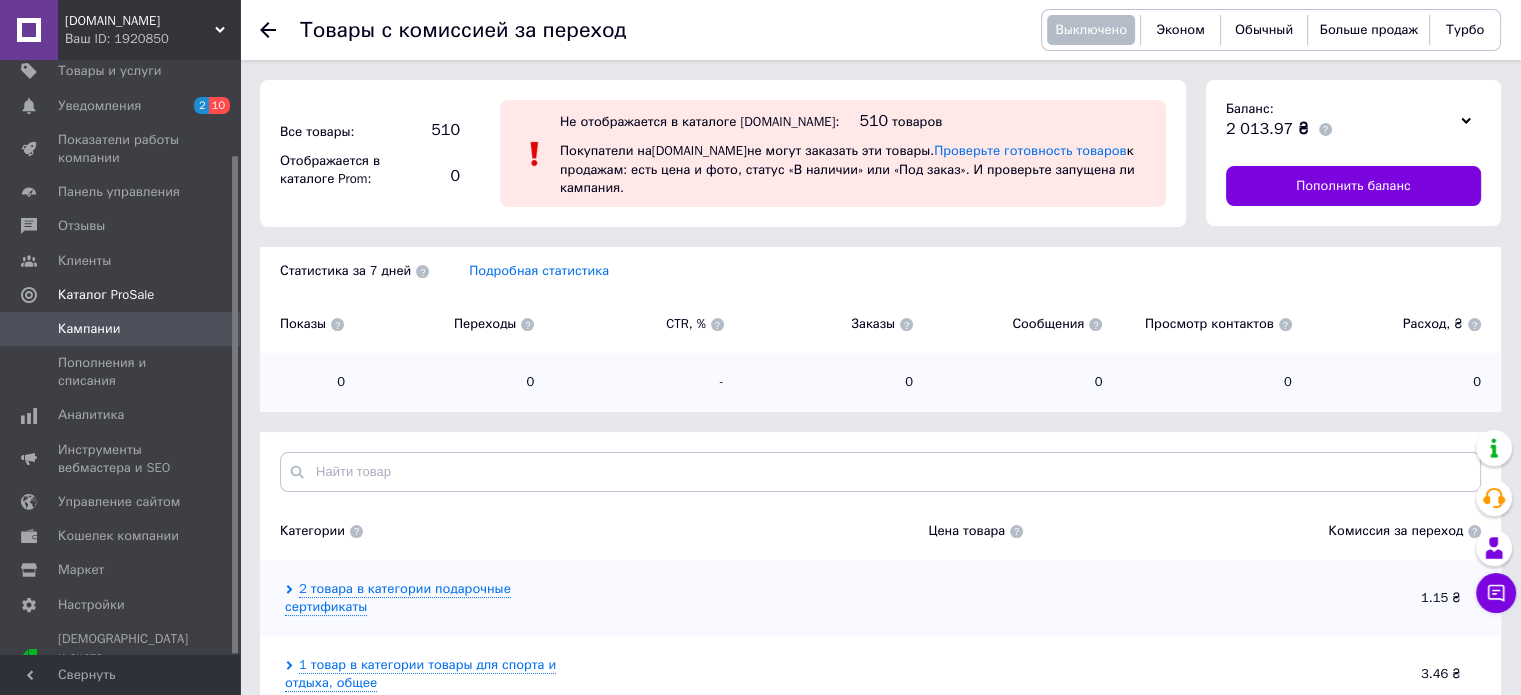 click 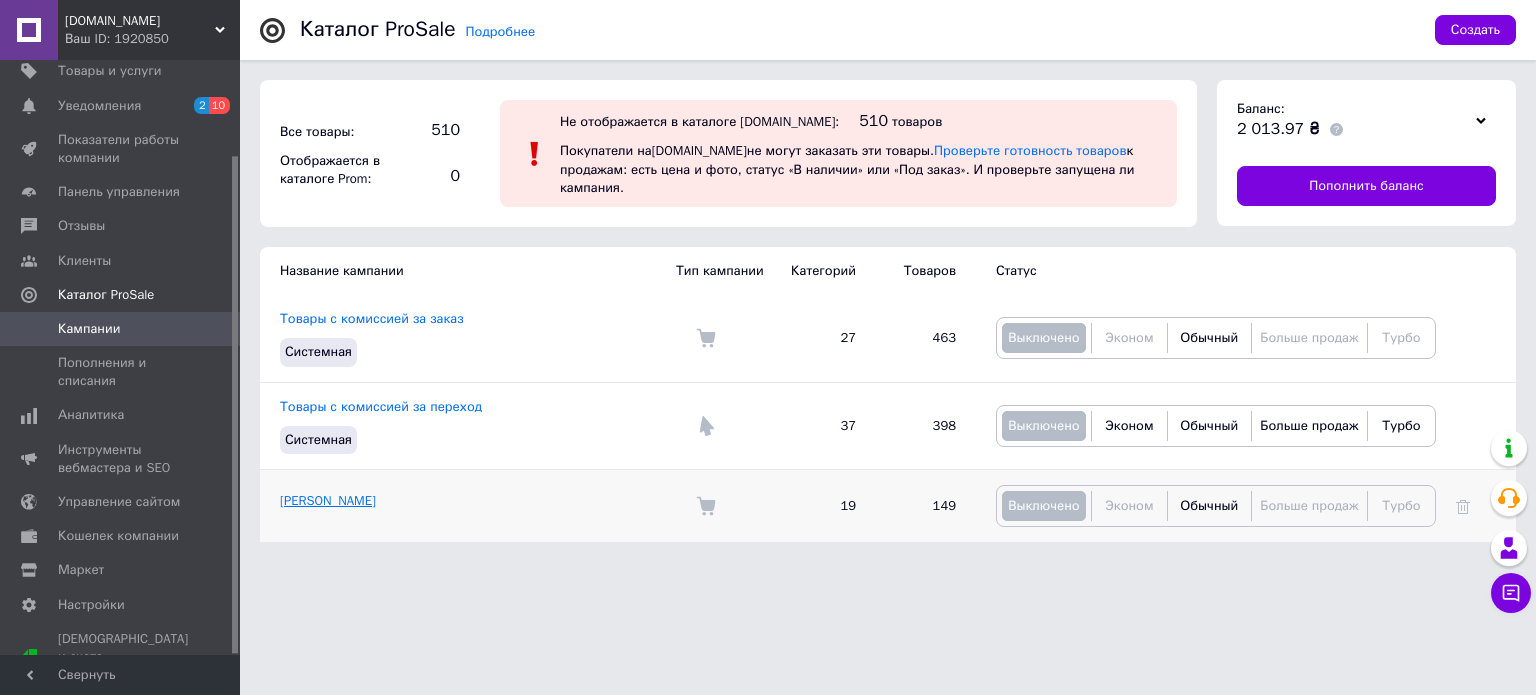 click on "[PERSON_NAME]" at bounding box center [328, 500] 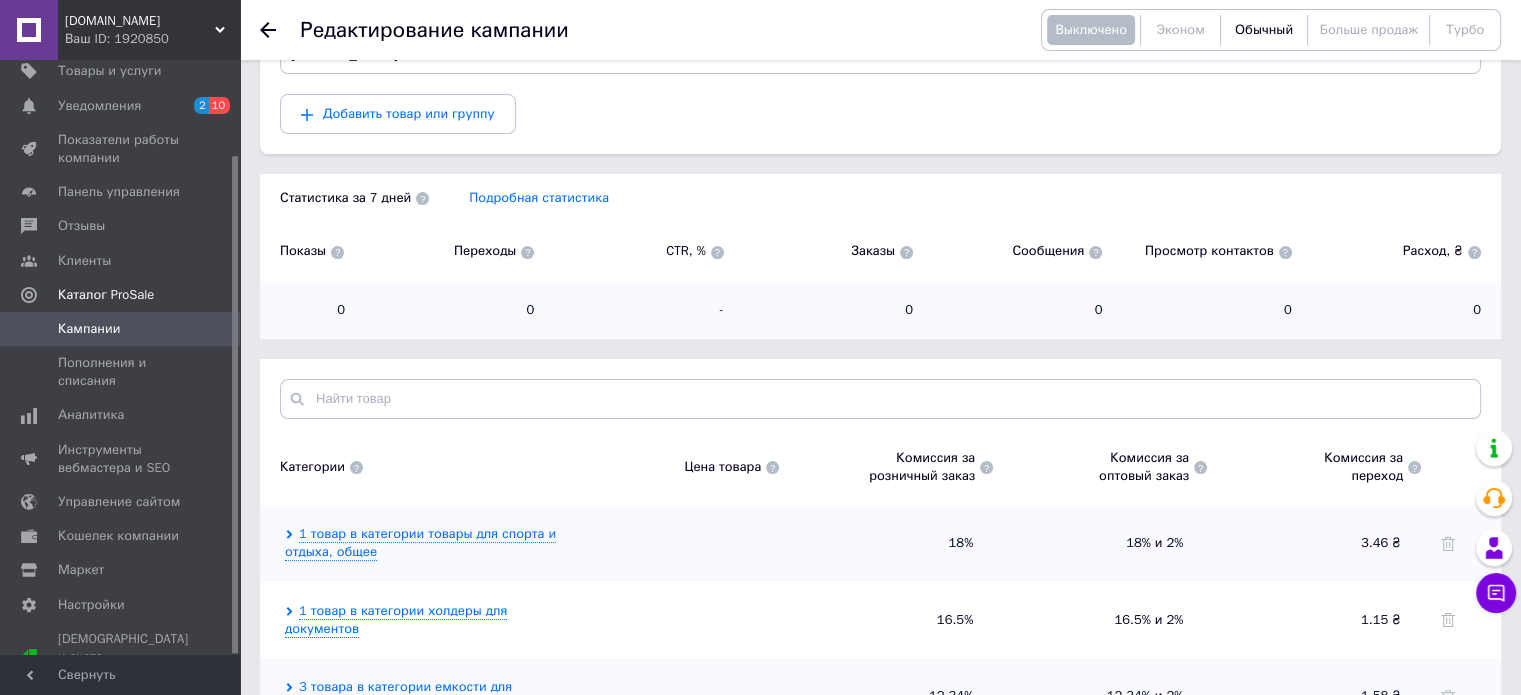 scroll, scrollTop: 440, scrollLeft: 0, axis: vertical 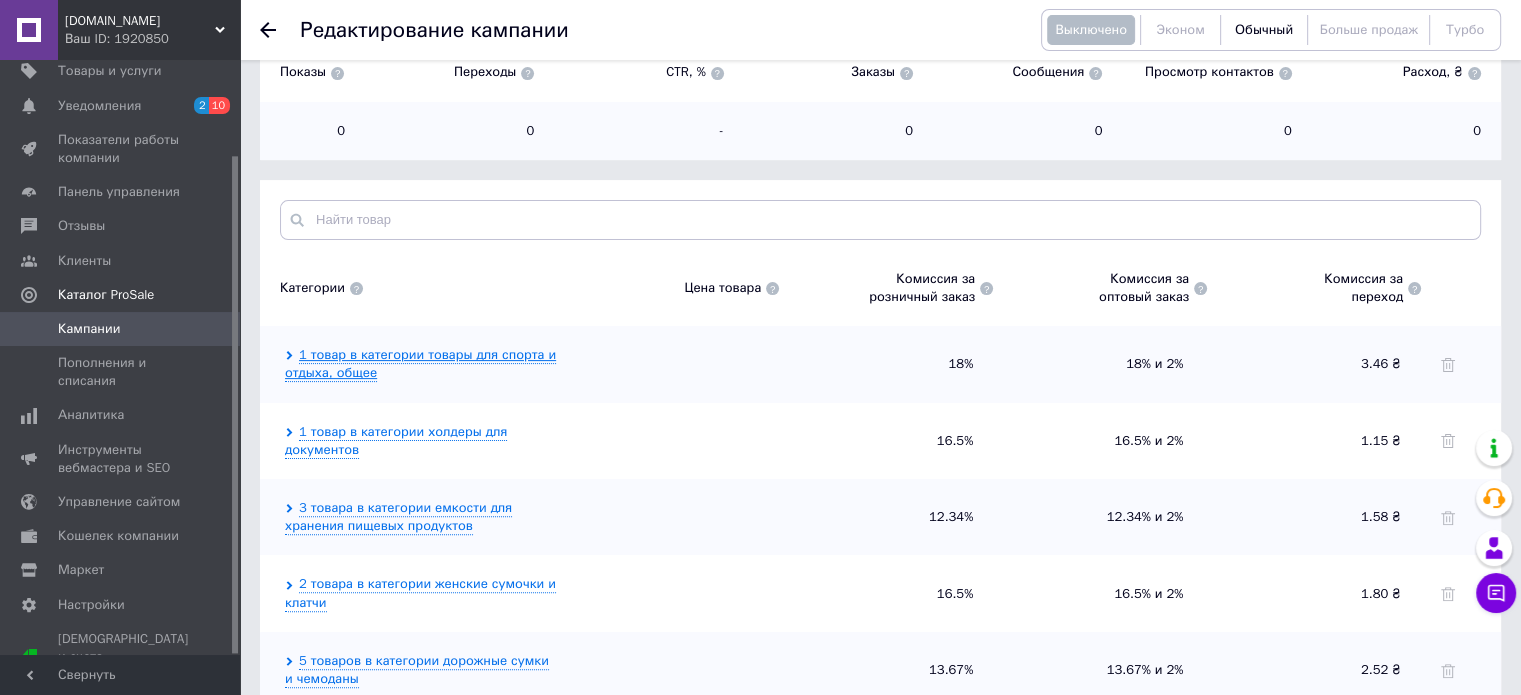 click on "1 товар в категории товары для спорта и отдыха, общее" at bounding box center [420, 364] 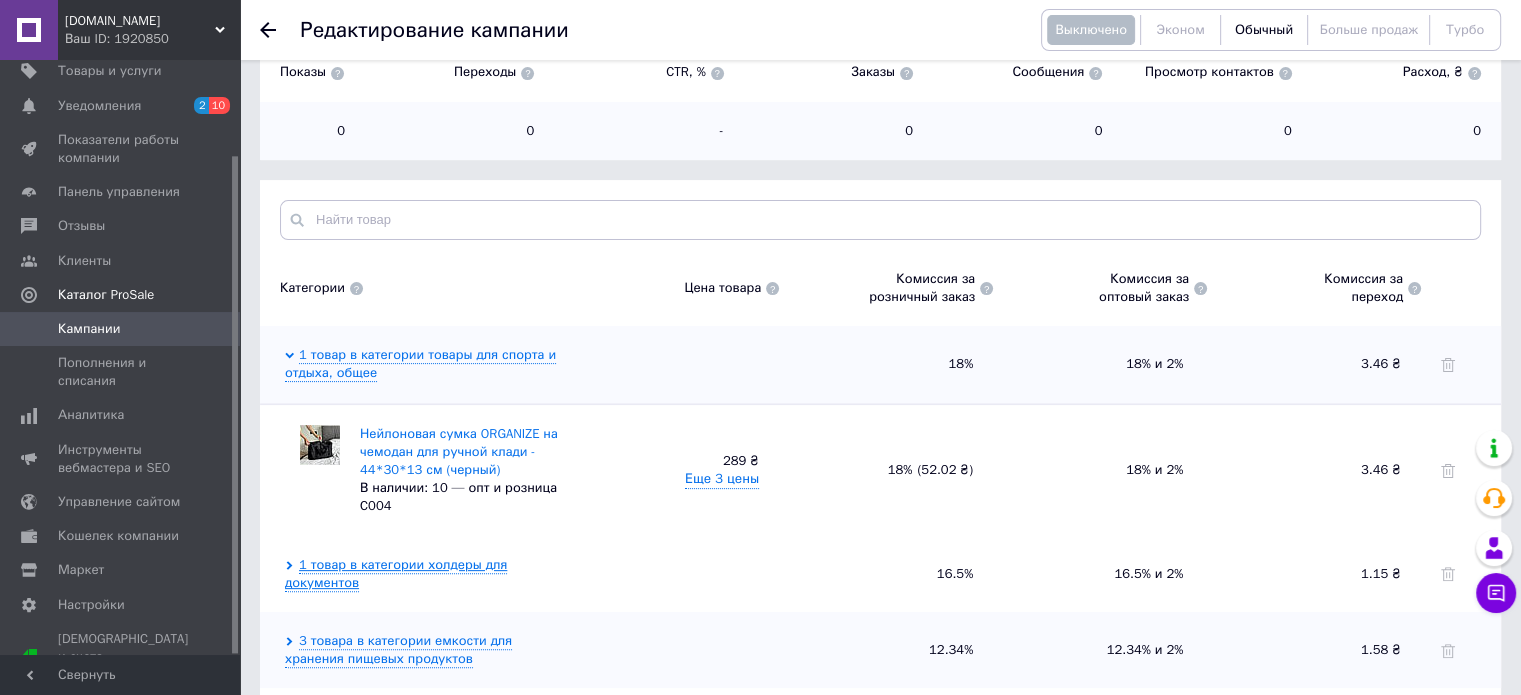 click on "1 товар в категории холдеры для документов" at bounding box center (396, 574) 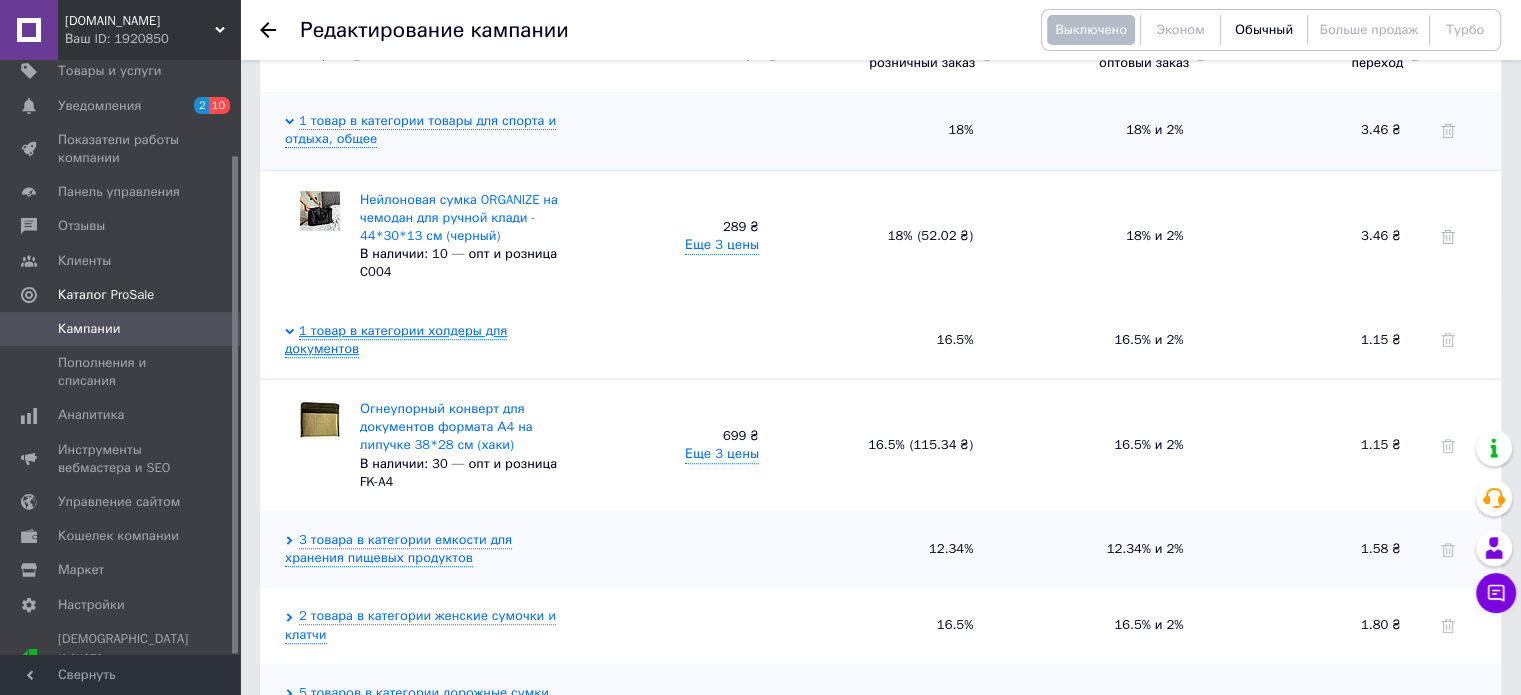 scroll, scrollTop: 800, scrollLeft: 0, axis: vertical 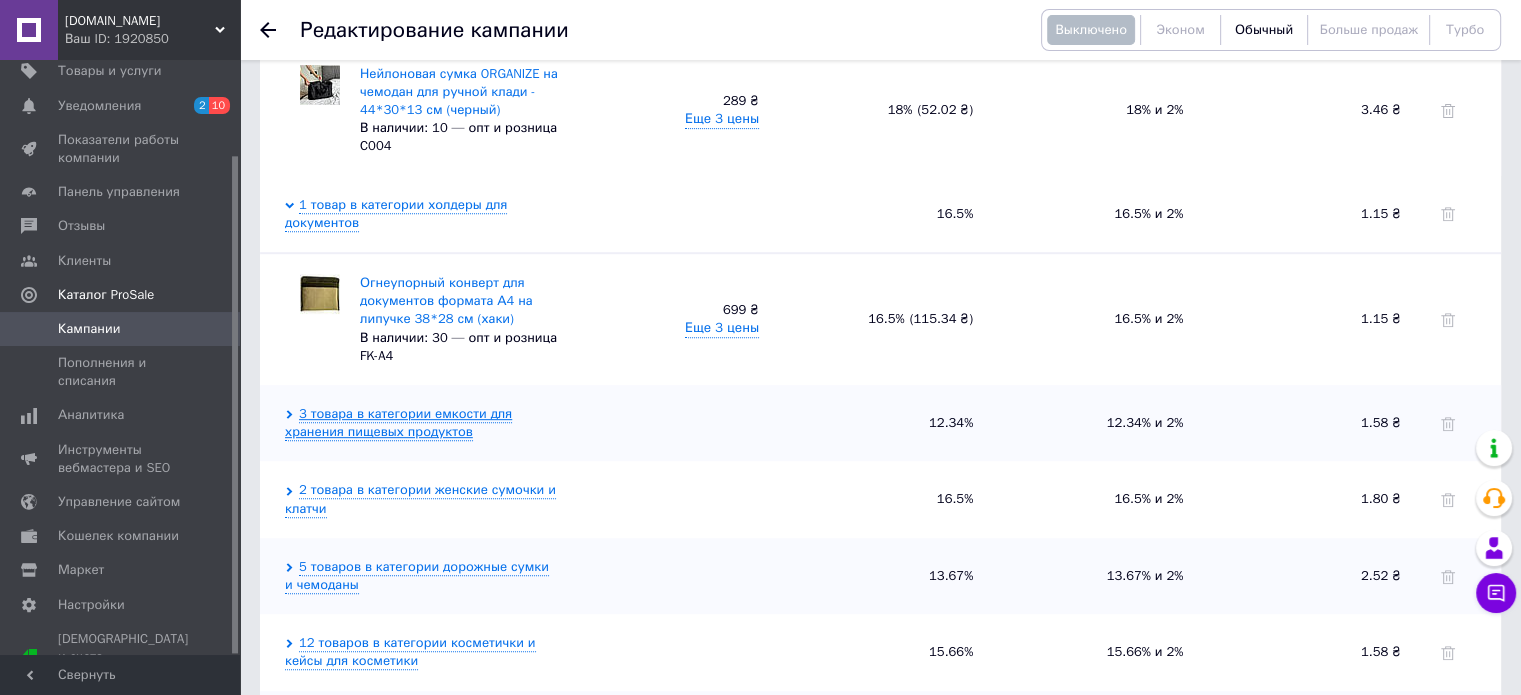 click on "3 товара в категории емкости для хранения пищевых продуктов" at bounding box center (398, 423) 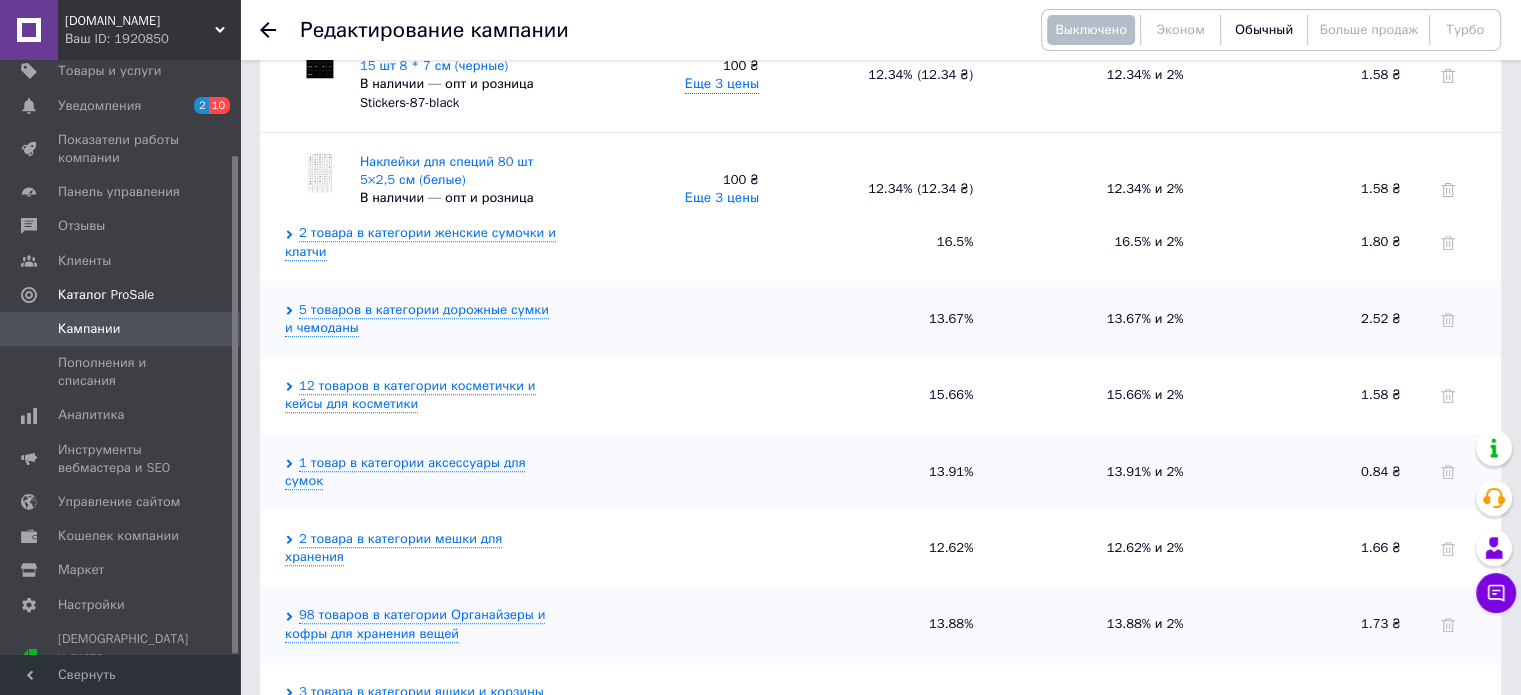 scroll, scrollTop: 1400, scrollLeft: 0, axis: vertical 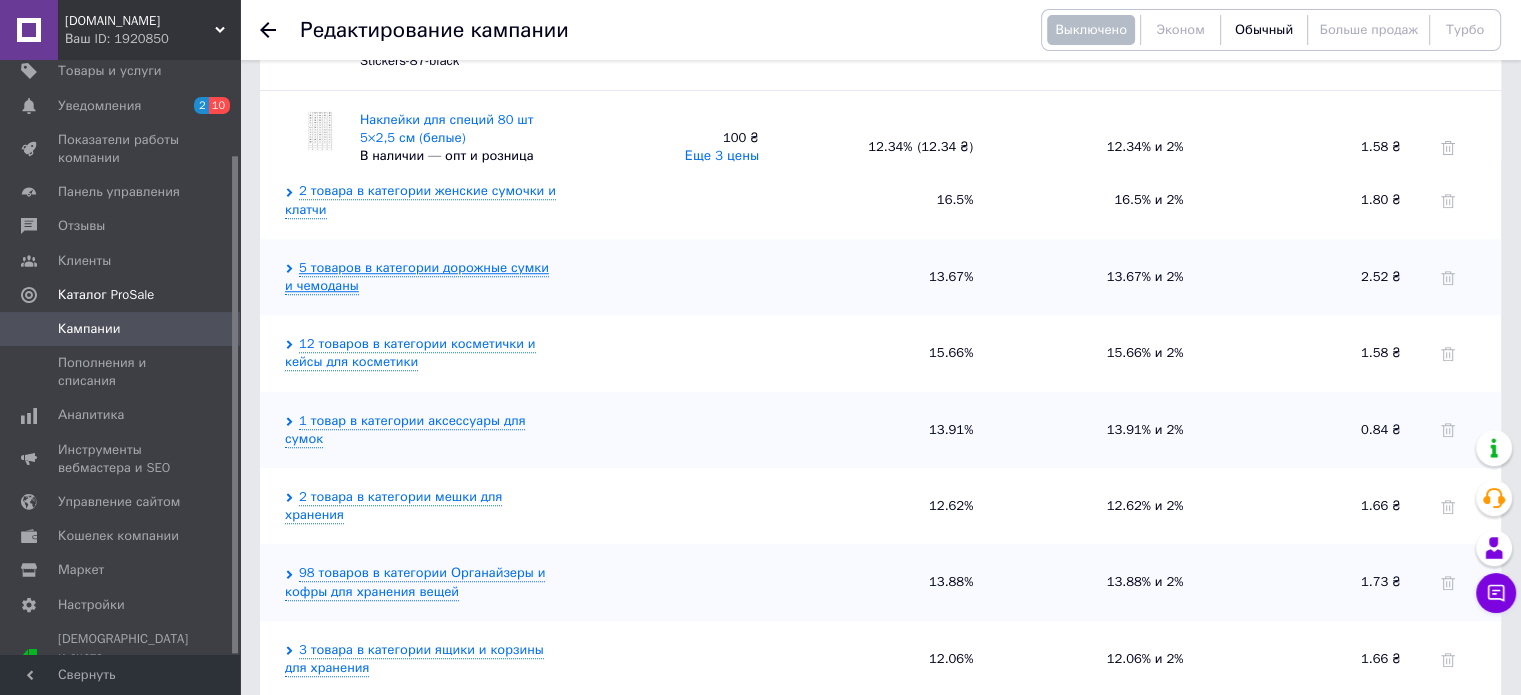 click on "5 товаров в категории дорожные сумки и чемоданы" at bounding box center (417, 277) 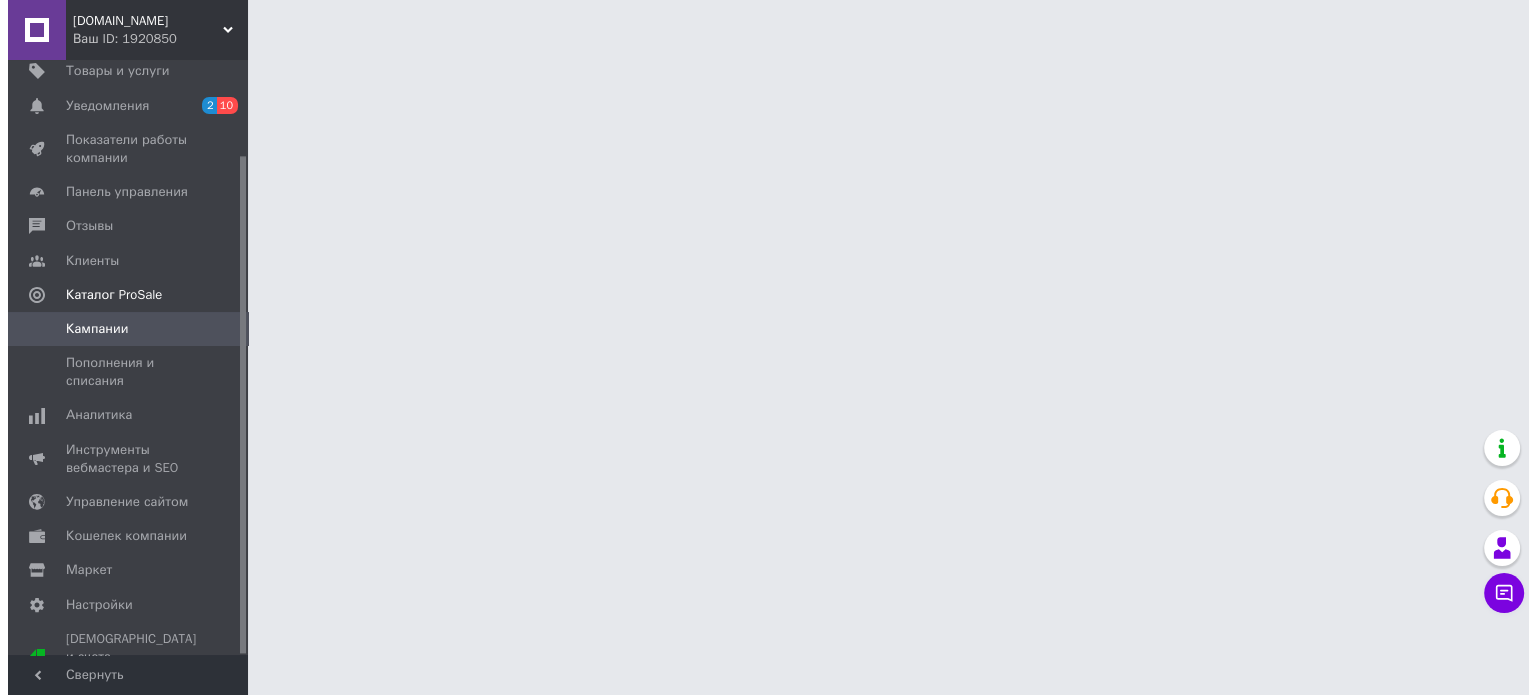 scroll, scrollTop: 0, scrollLeft: 0, axis: both 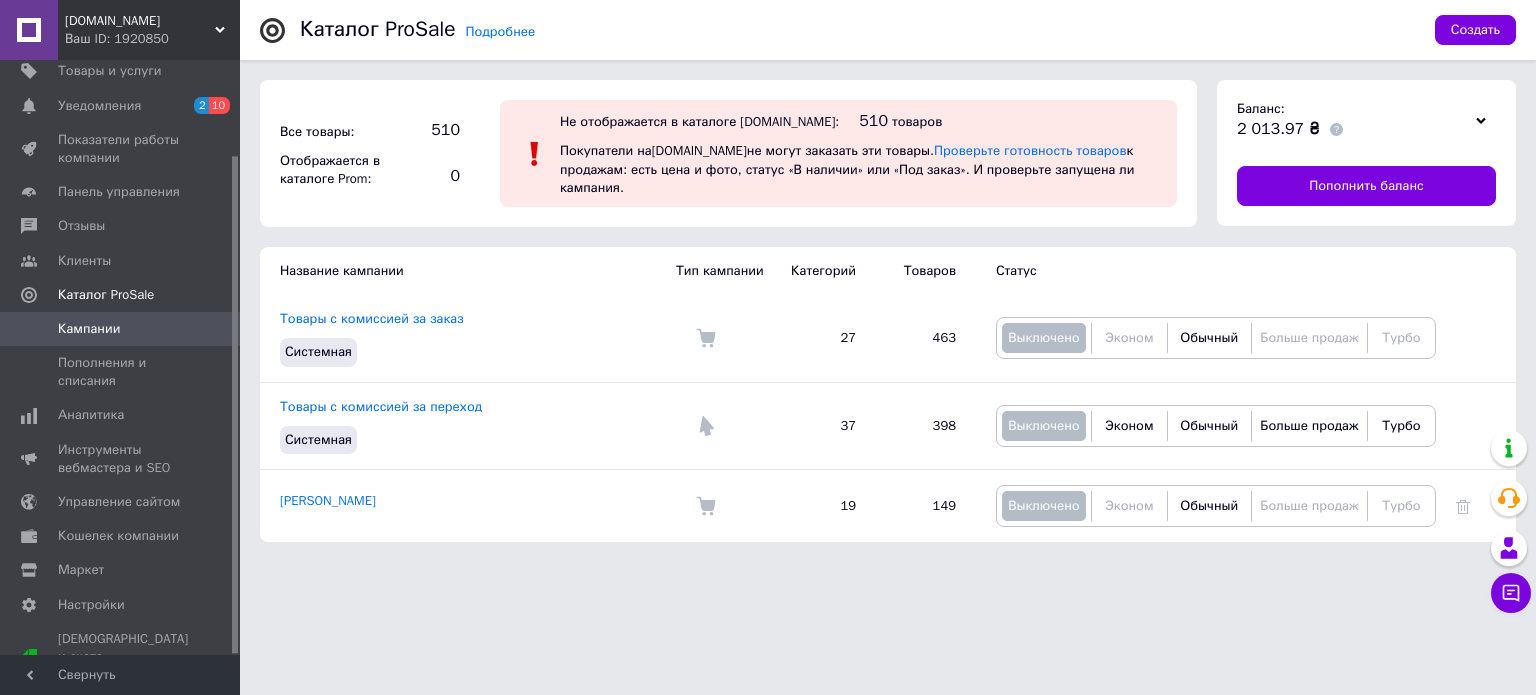 drag, startPoint x: 1509, startPoint y: 45, endPoint x: 1469, endPoint y: 4, distance: 57.280014 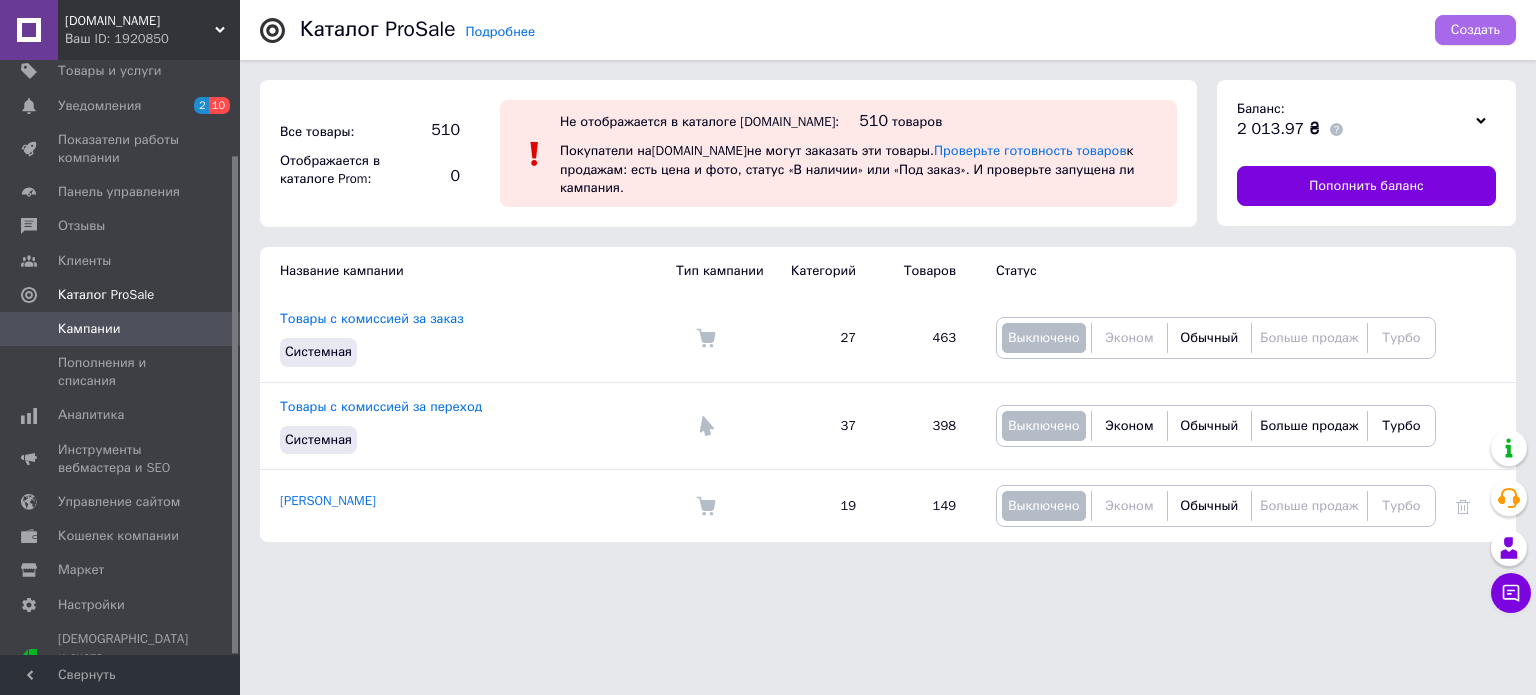 click on "Создать" at bounding box center [1475, 30] 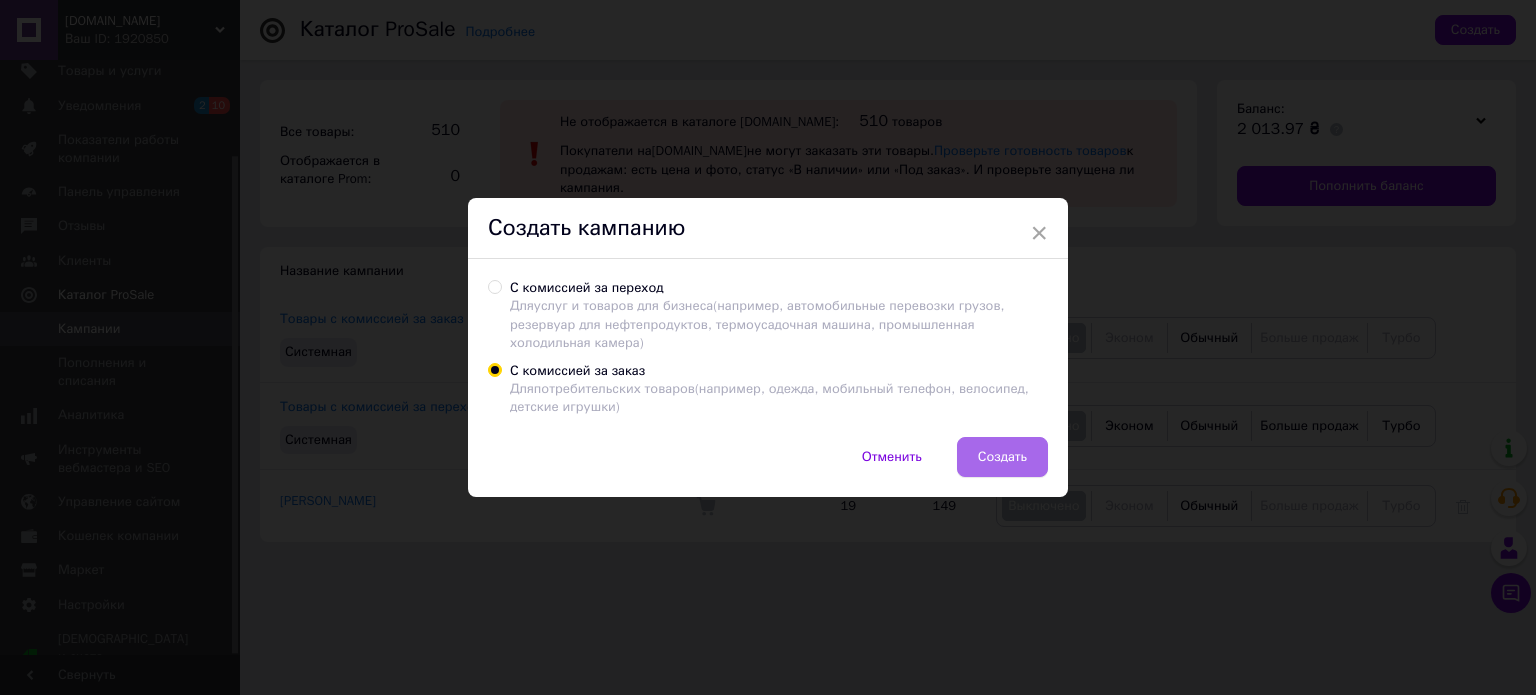click on "Создать" at bounding box center [1002, 457] 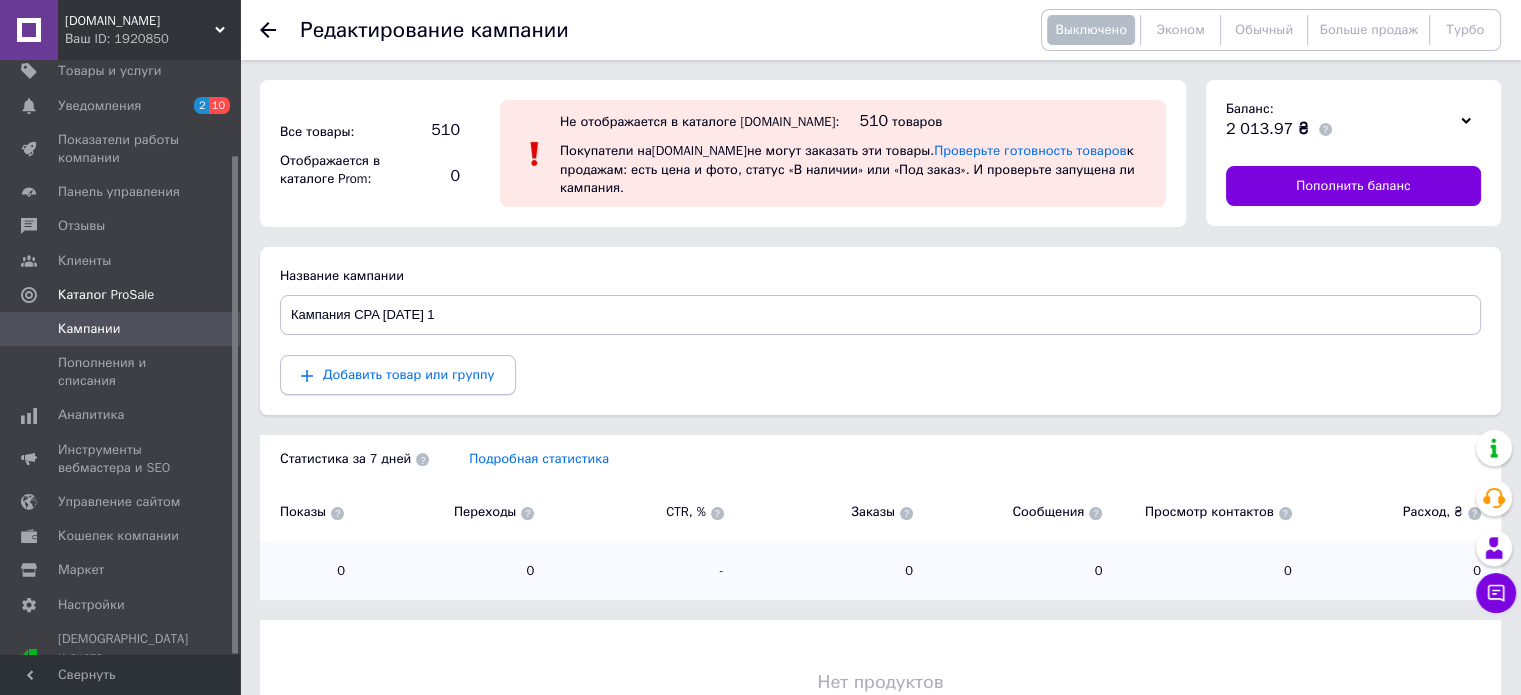click on "Добавить товар или группу" at bounding box center [409, 374] 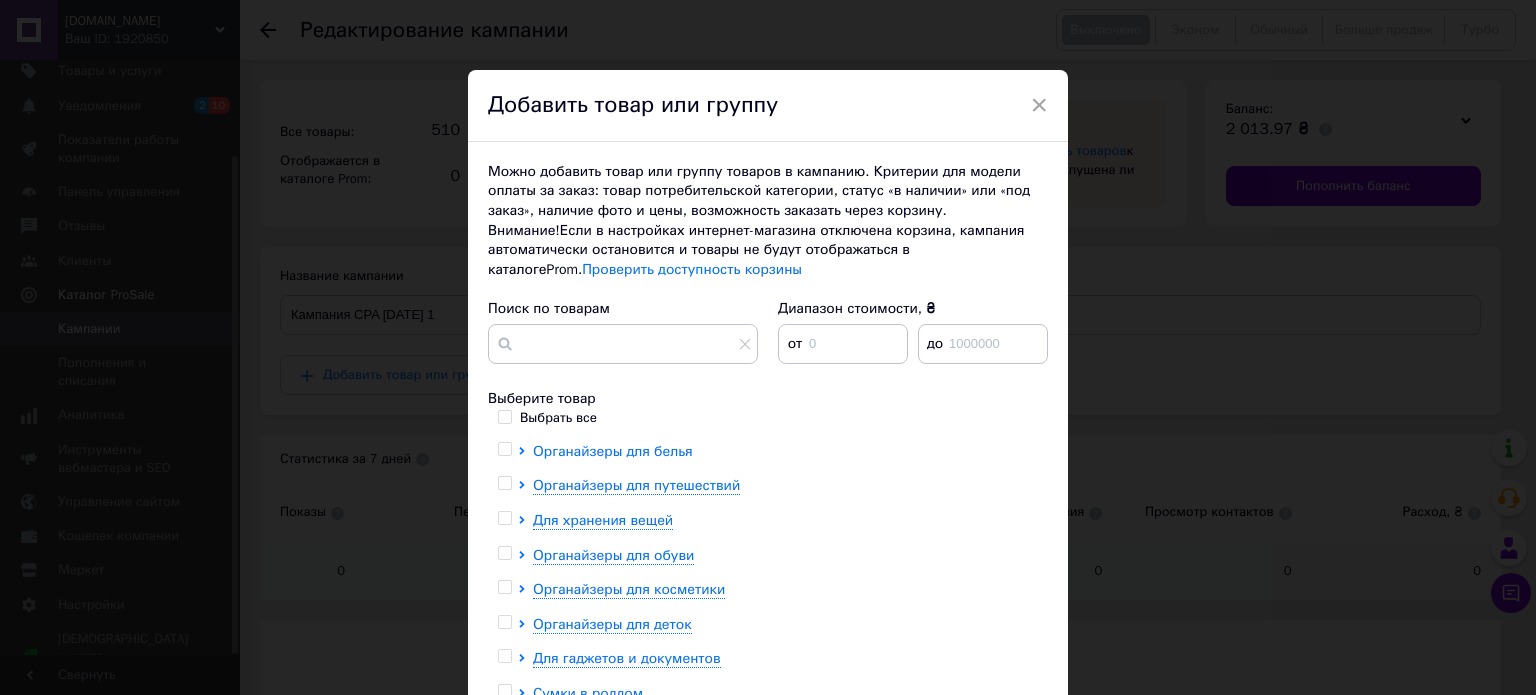 click on "Органайзеры для белья" at bounding box center (613, 451) 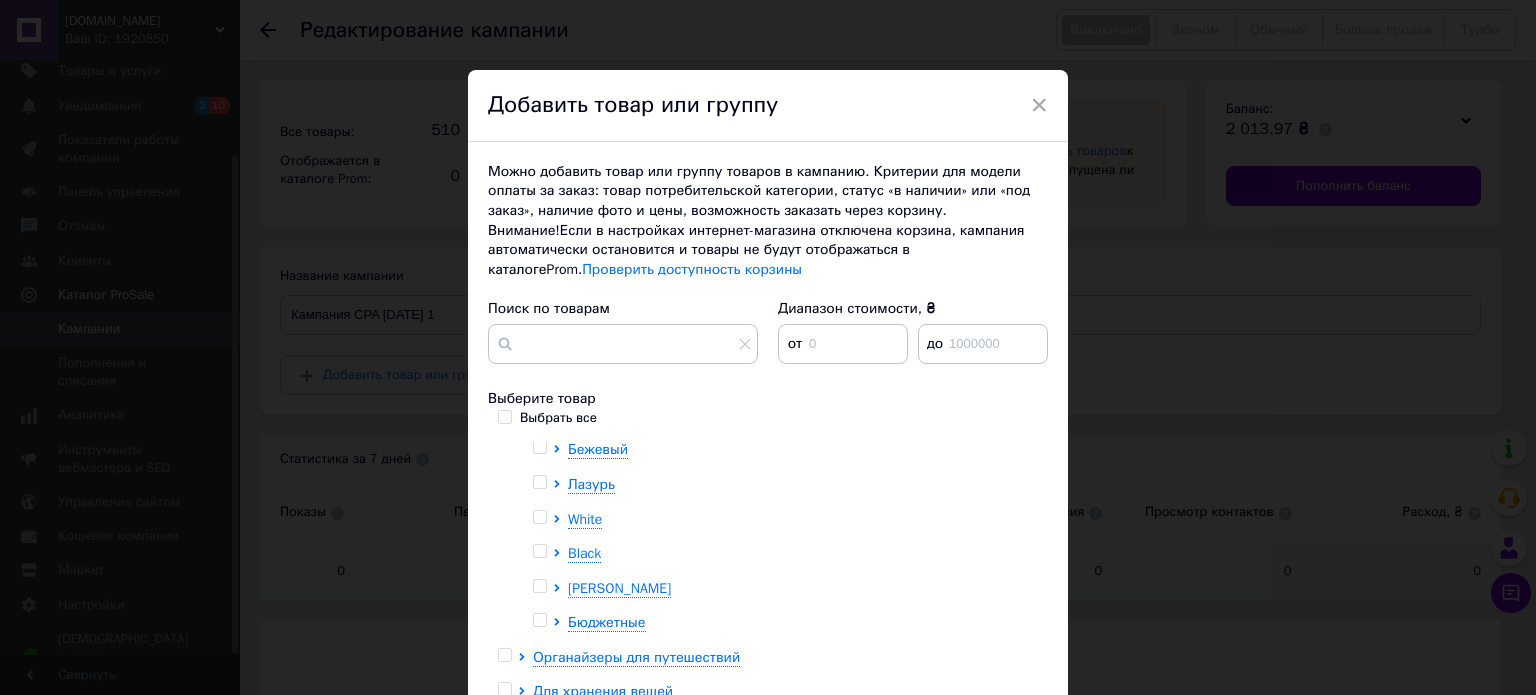scroll, scrollTop: 40, scrollLeft: 0, axis: vertical 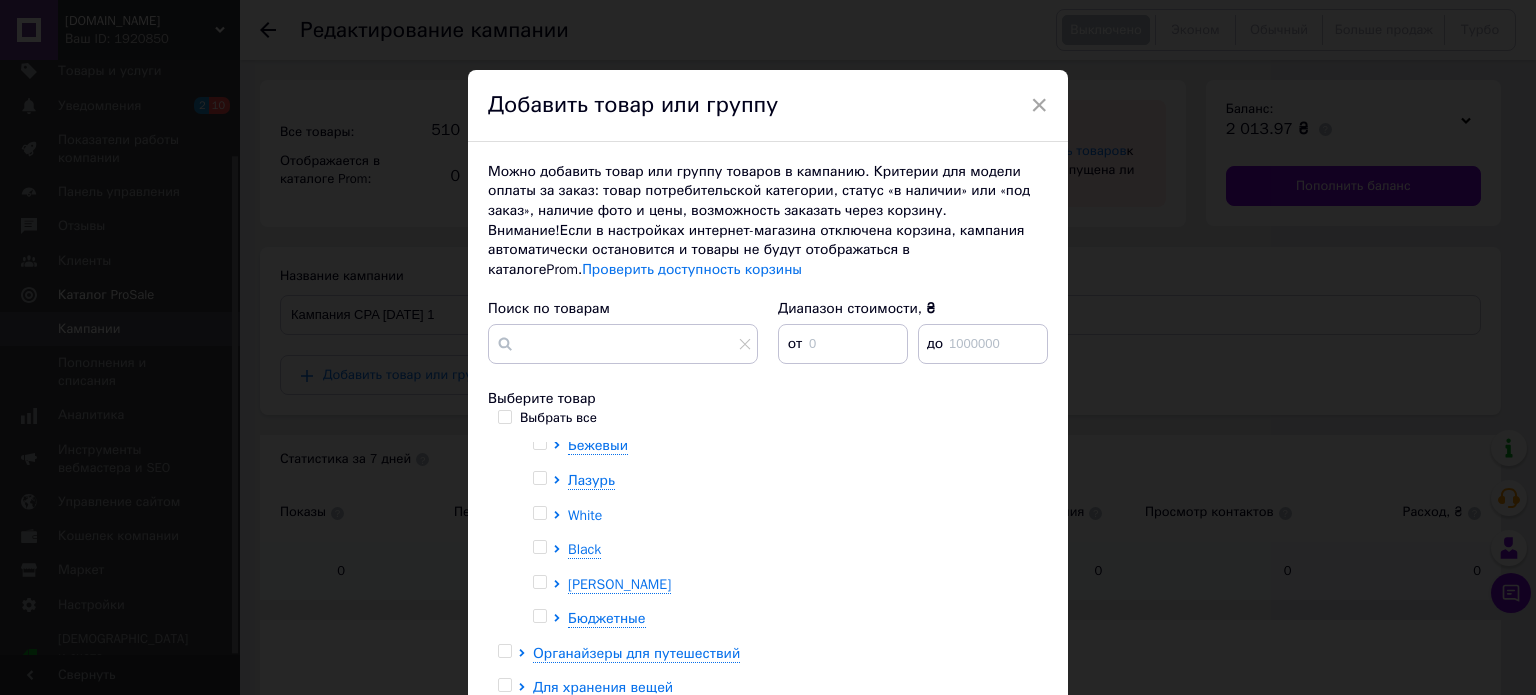 click on "White" at bounding box center (585, 515) 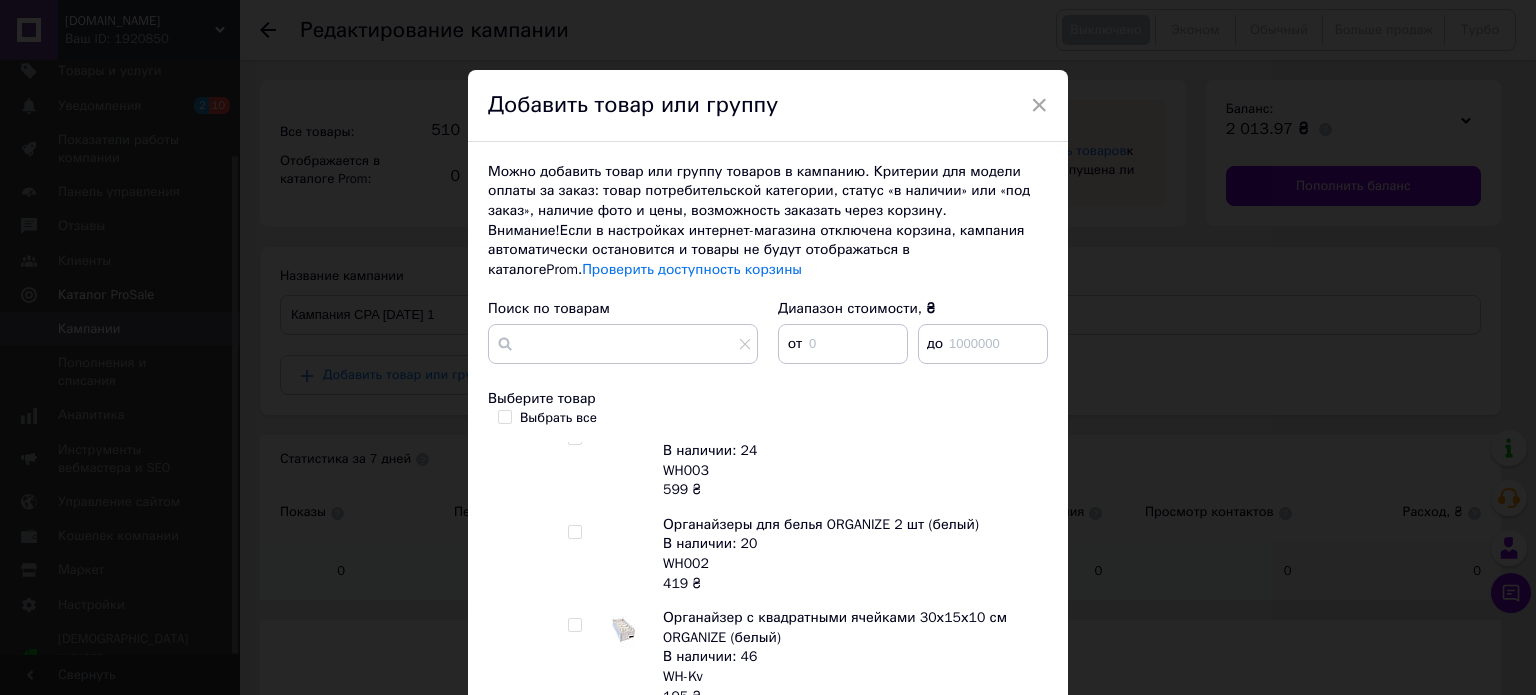 scroll, scrollTop: 338, scrollLeft: 0, axis: vertical 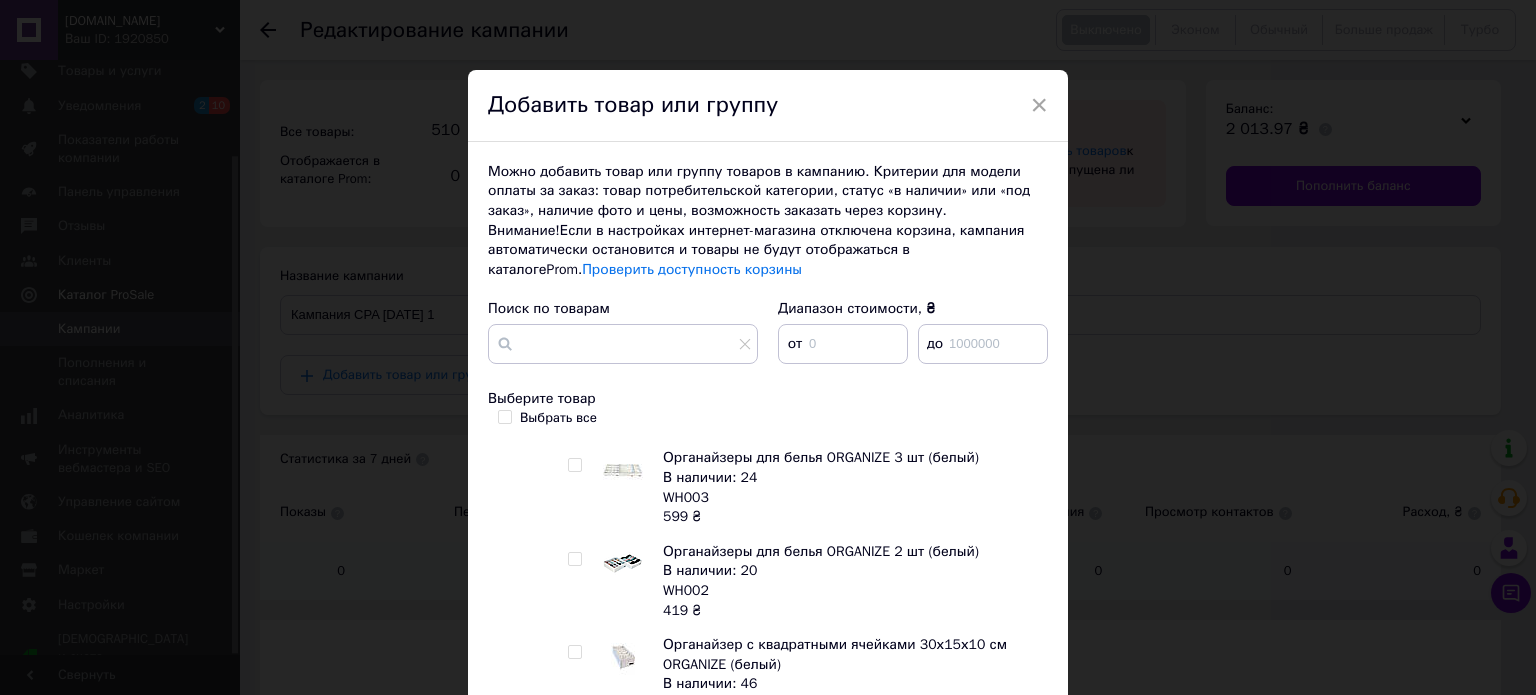 click at bounding box center (578, 487) 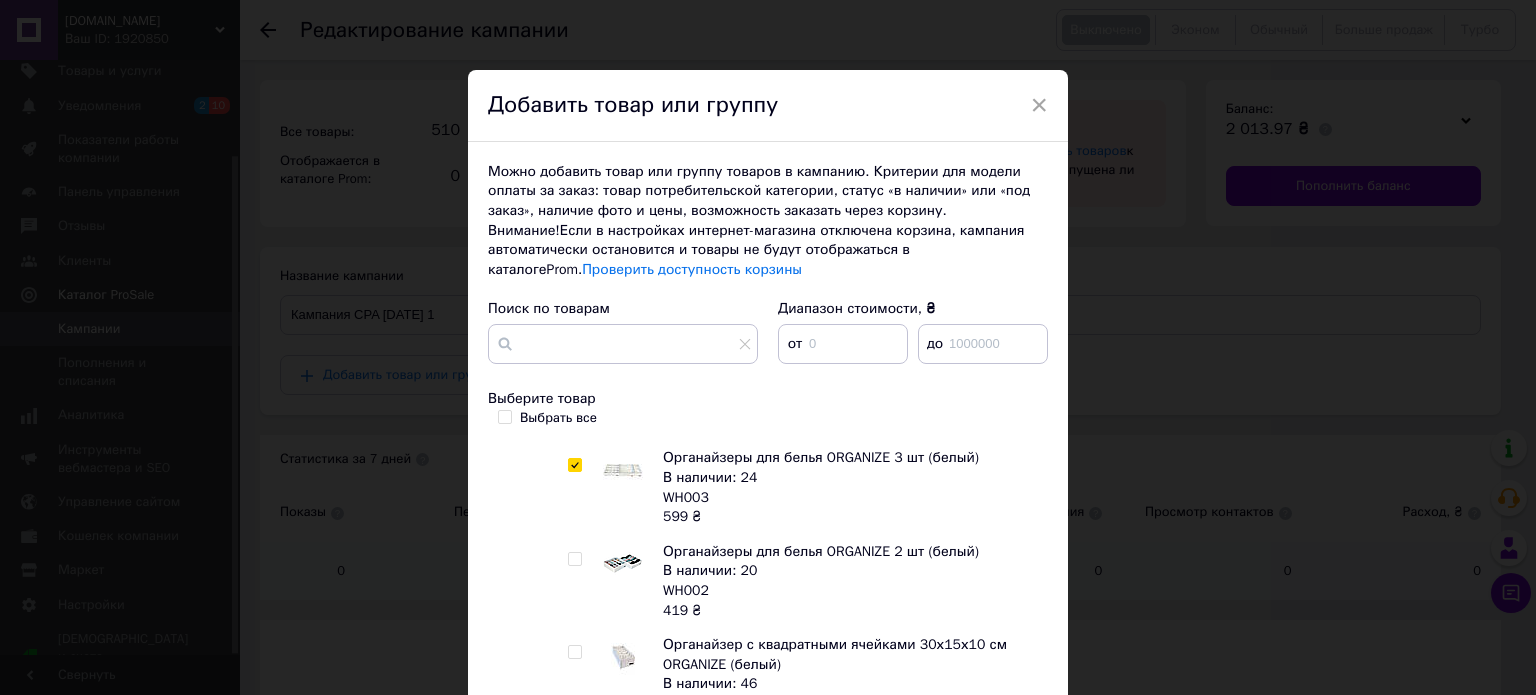 checkbox on "true" 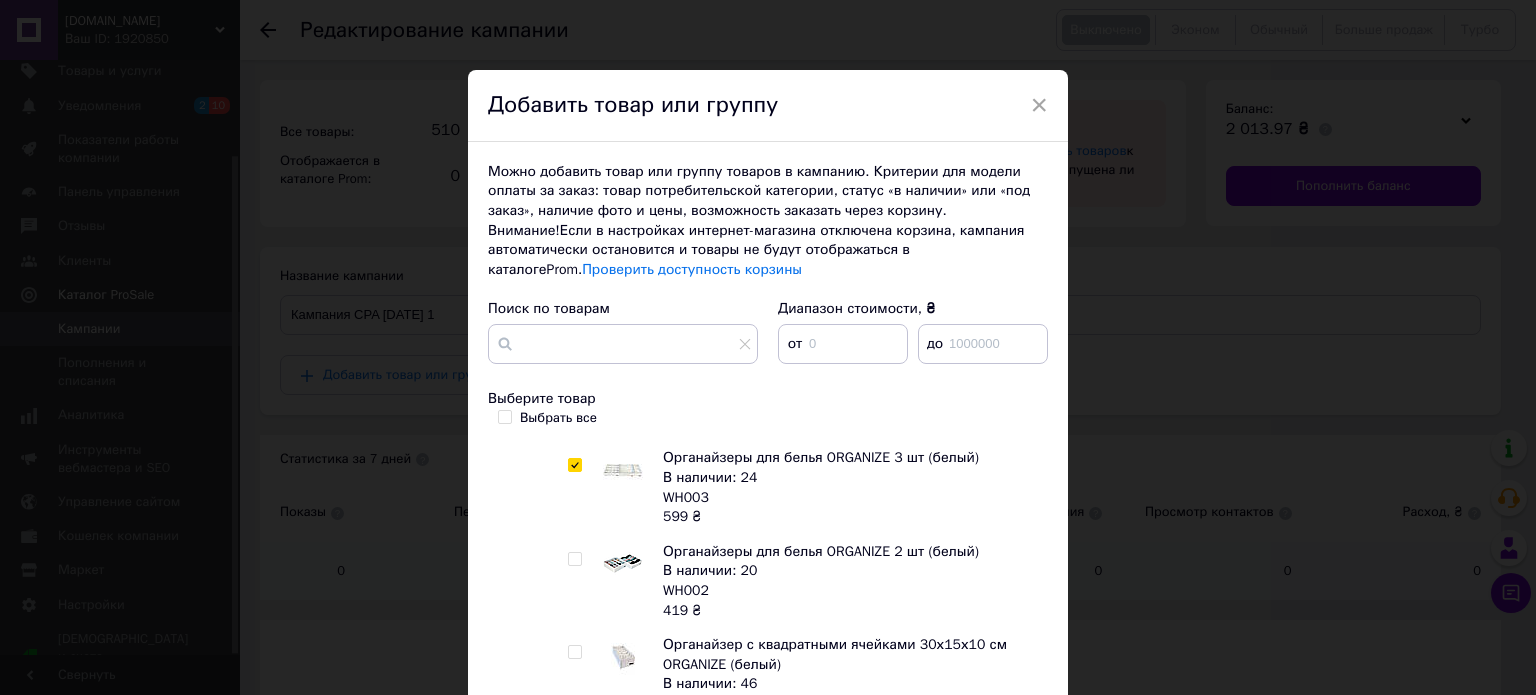 scroll, scrollTop: 266, scrollLeft: 0, axis: vertical 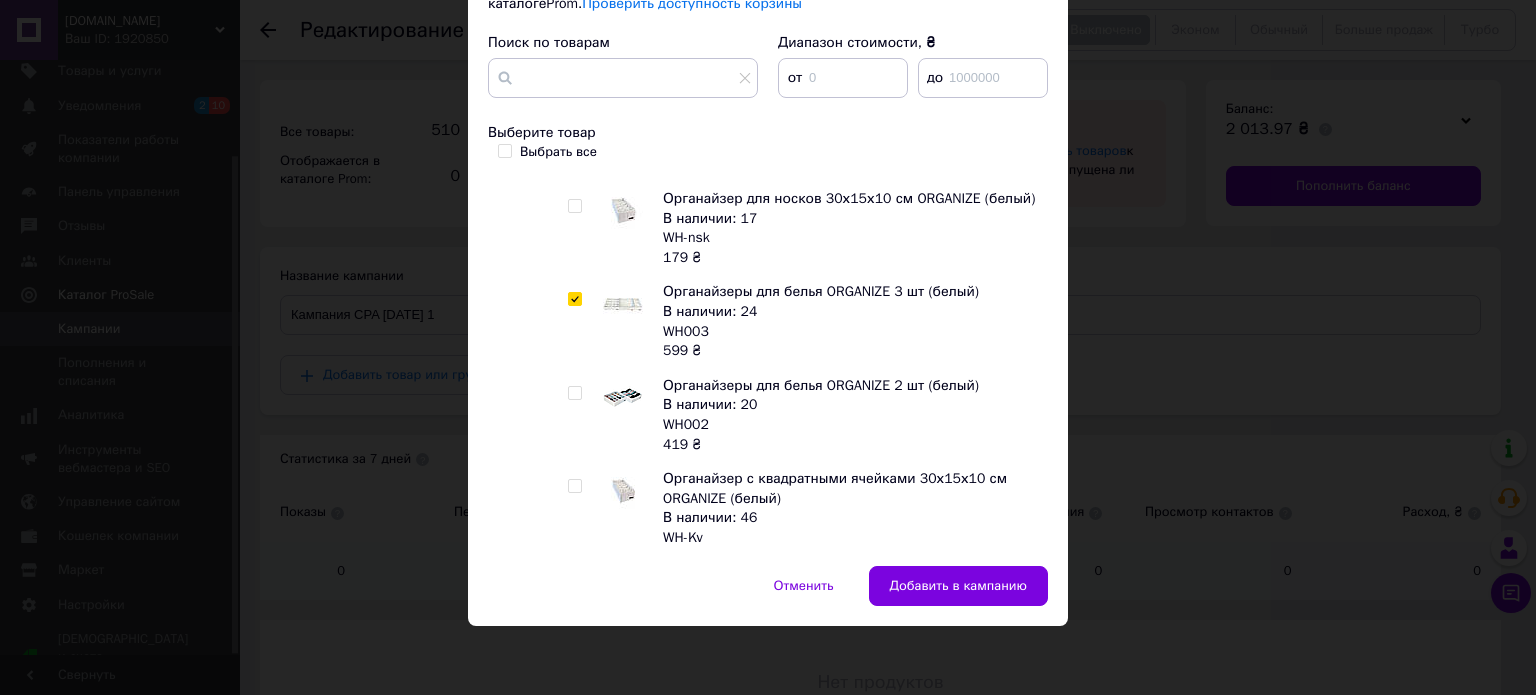 click at bounding box center [574, 393] 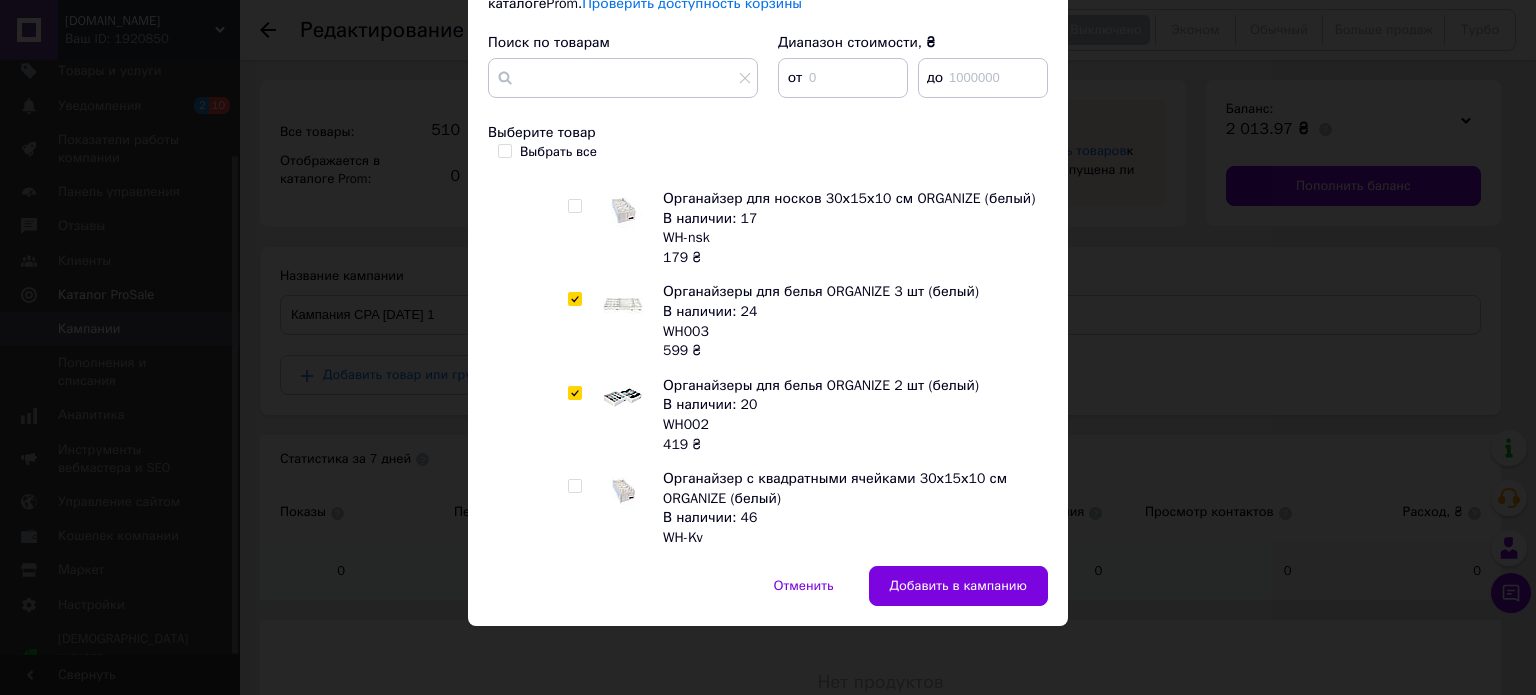 checkbox on "true" 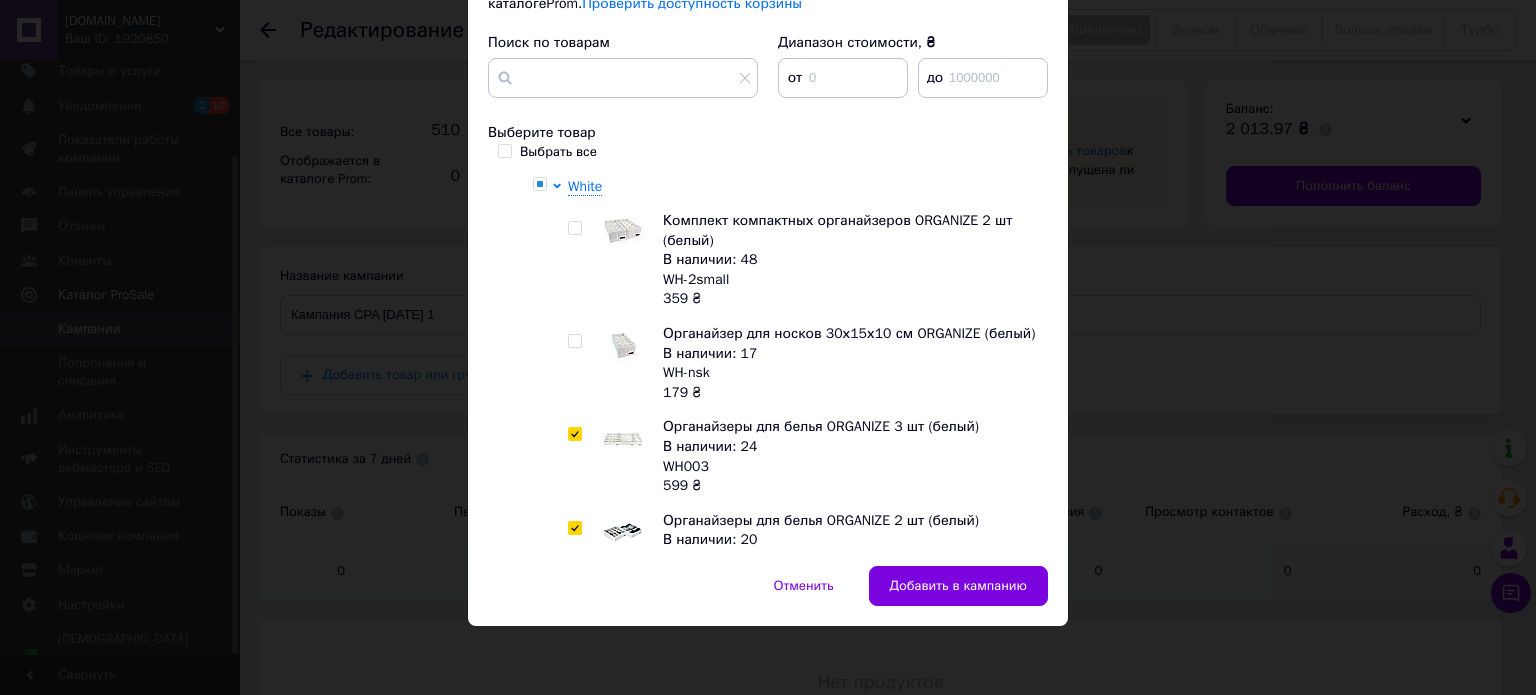 scroll, scrollTop: 4, scrollLeft: 0, axis: vertical 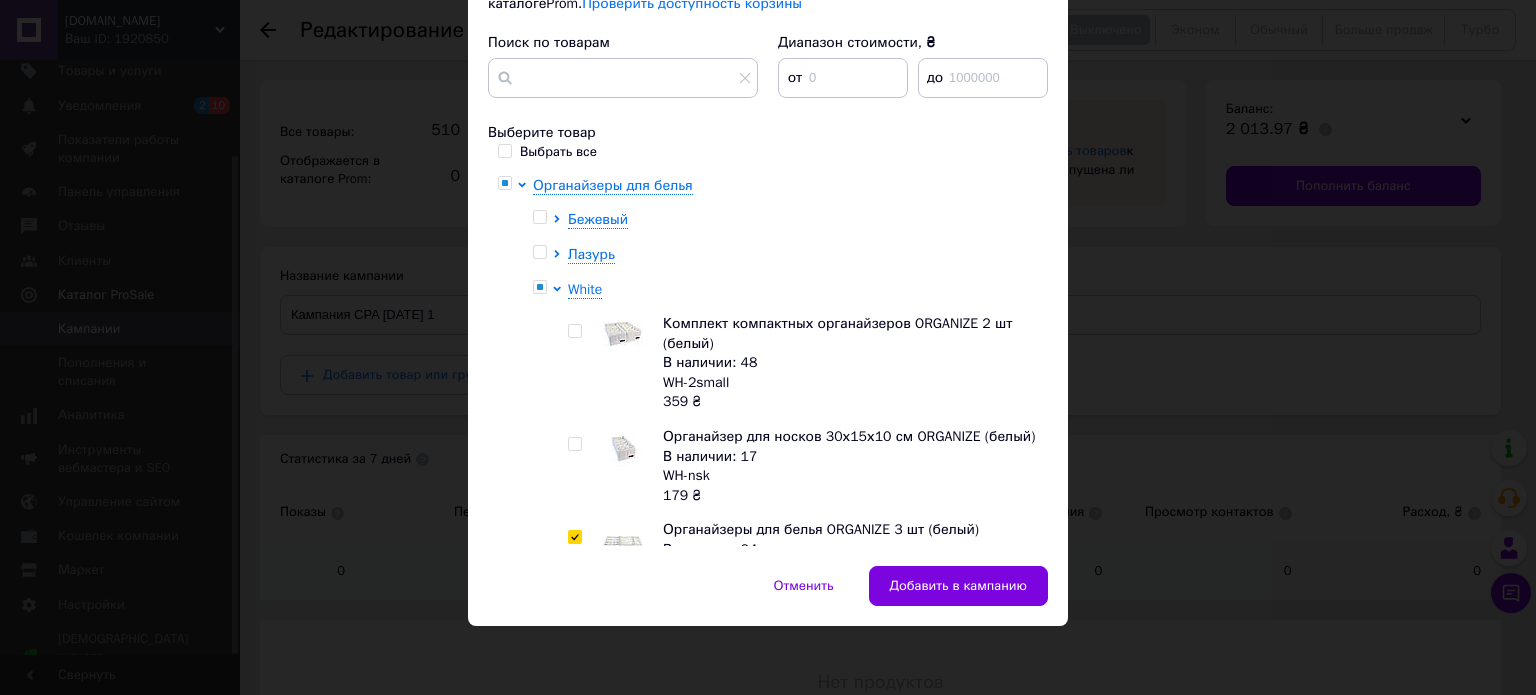 click at bounding box center [574, 331] 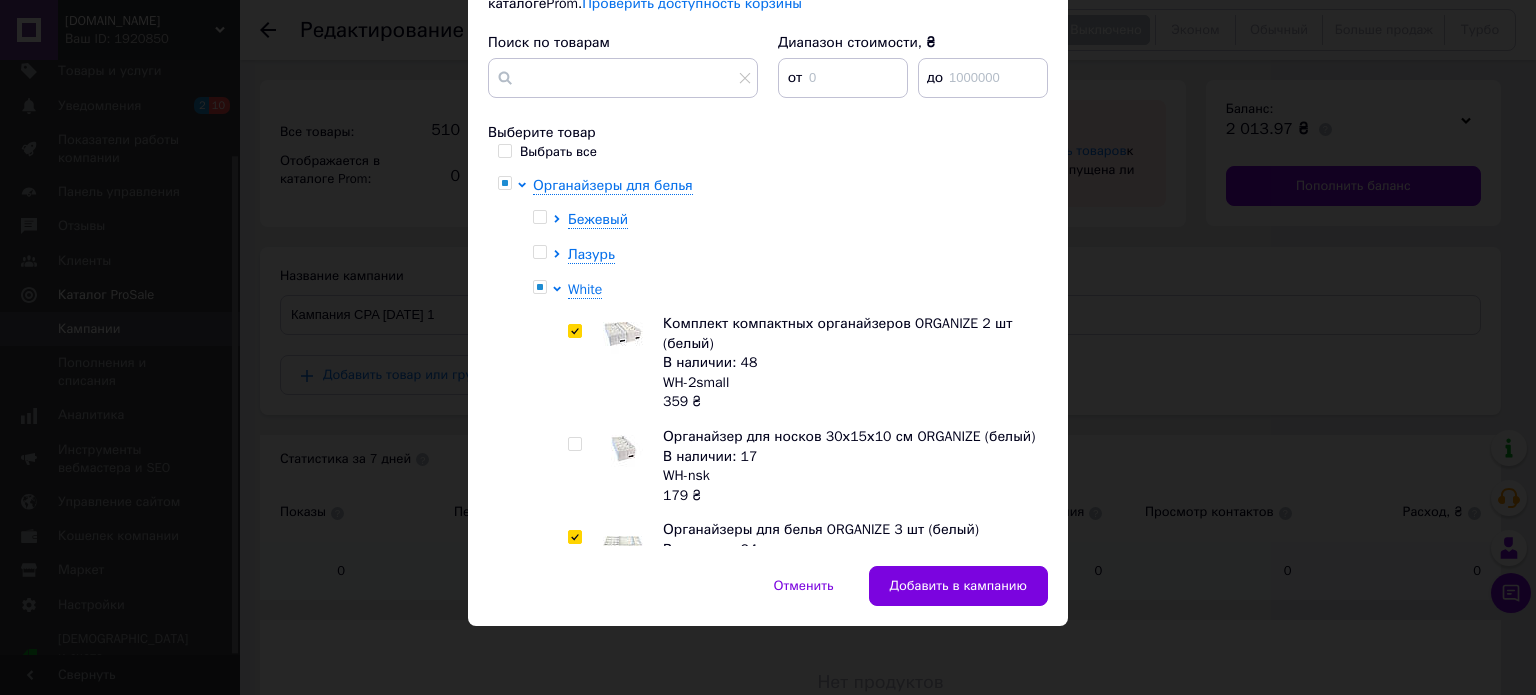 checkbox on "true" 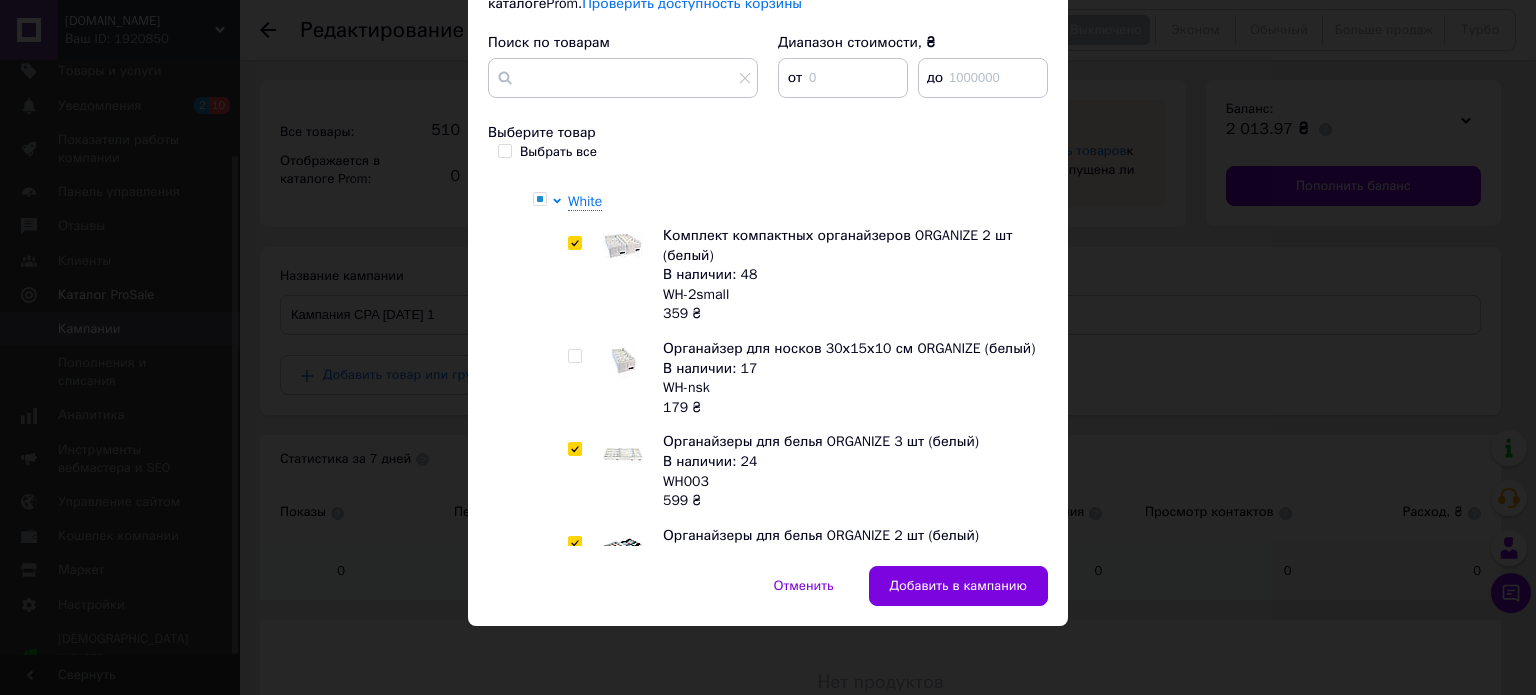 scroll, scrollTop: 80, scrollLeft: 0, axis: vertical 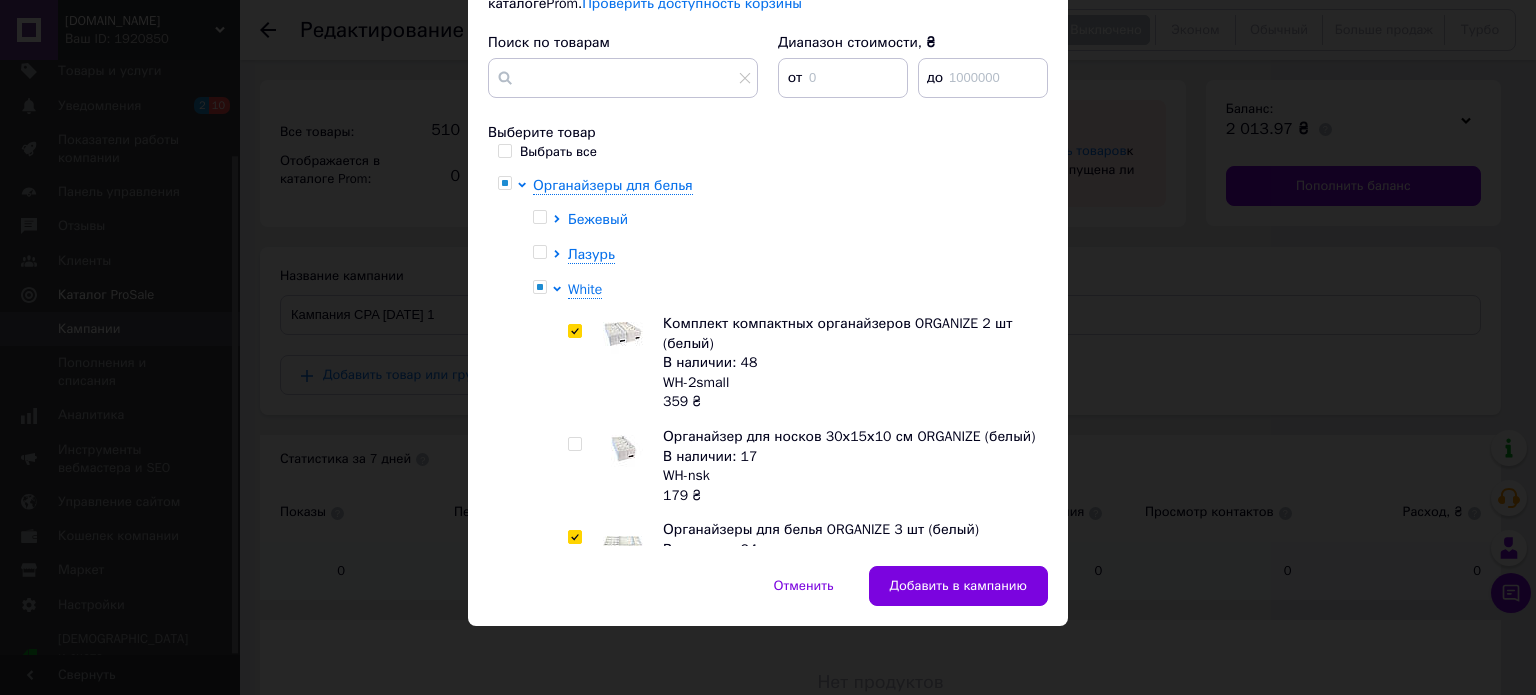 click on "Бежевый" at bounding box center (598, 219) 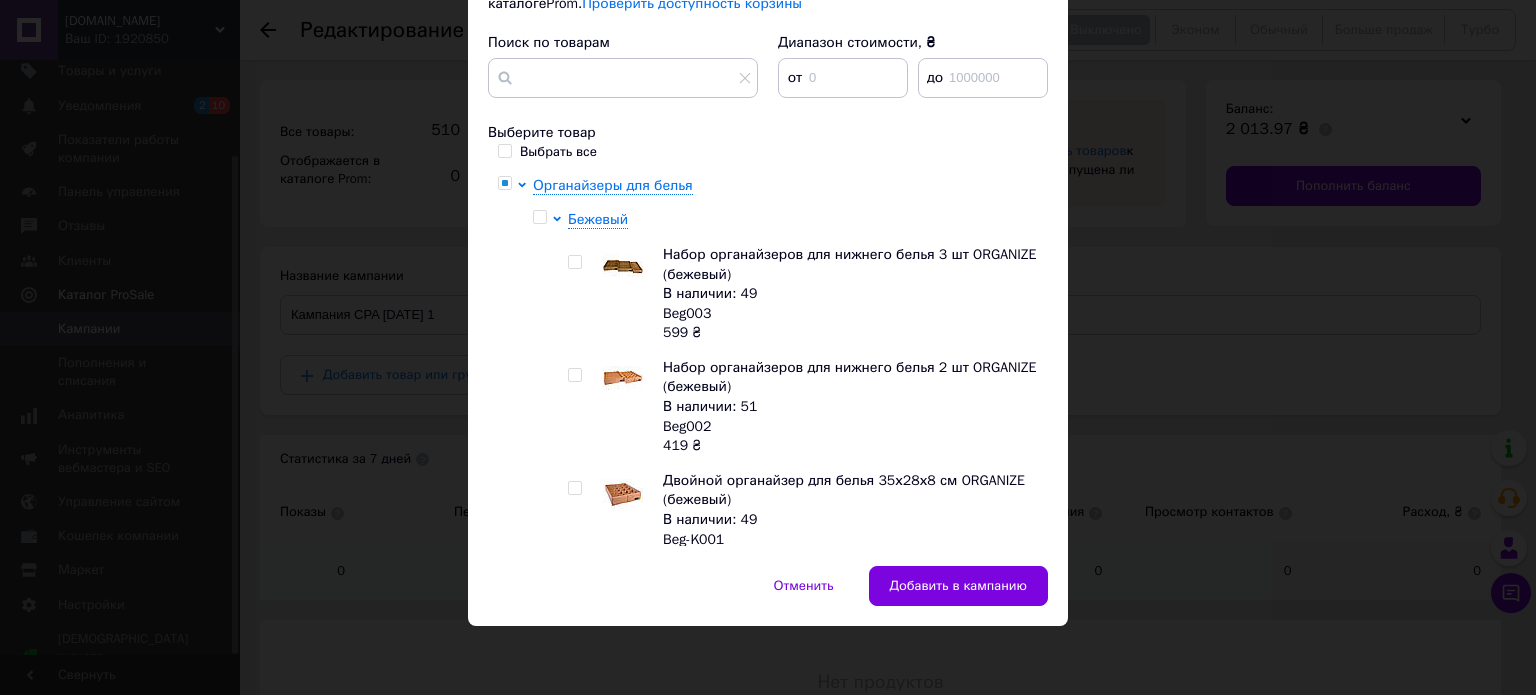 click at bounding box center [574, 262] 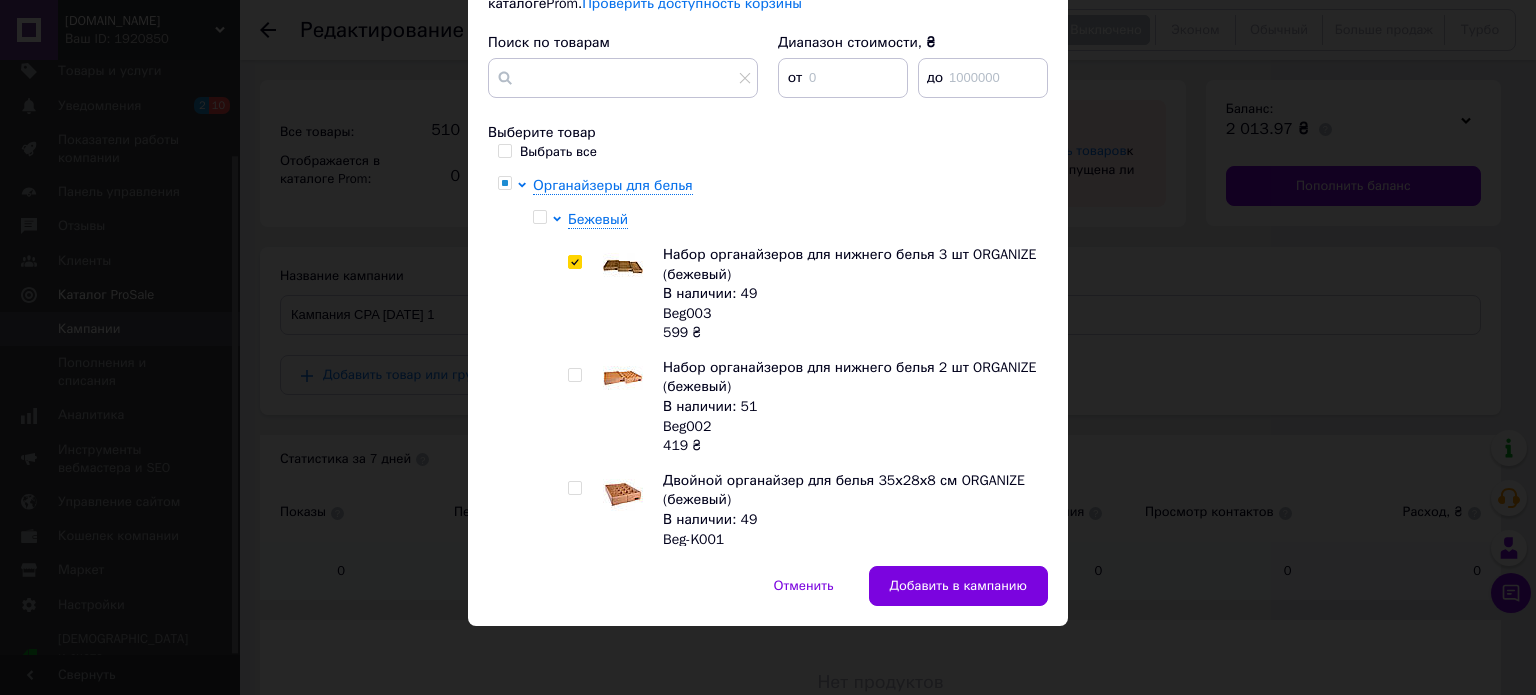 checkbox on "true" 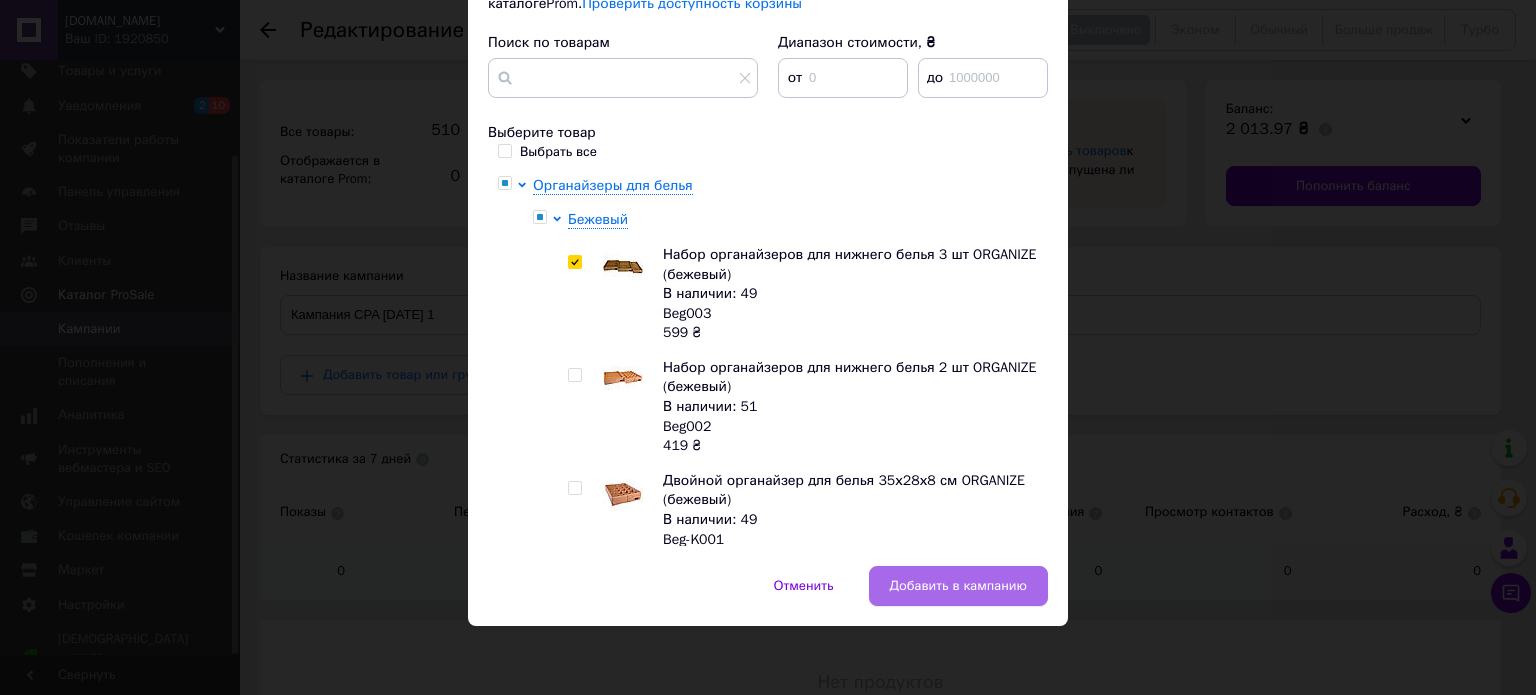 click on "Добавить в кампанию" at bounding box center (958, 586) 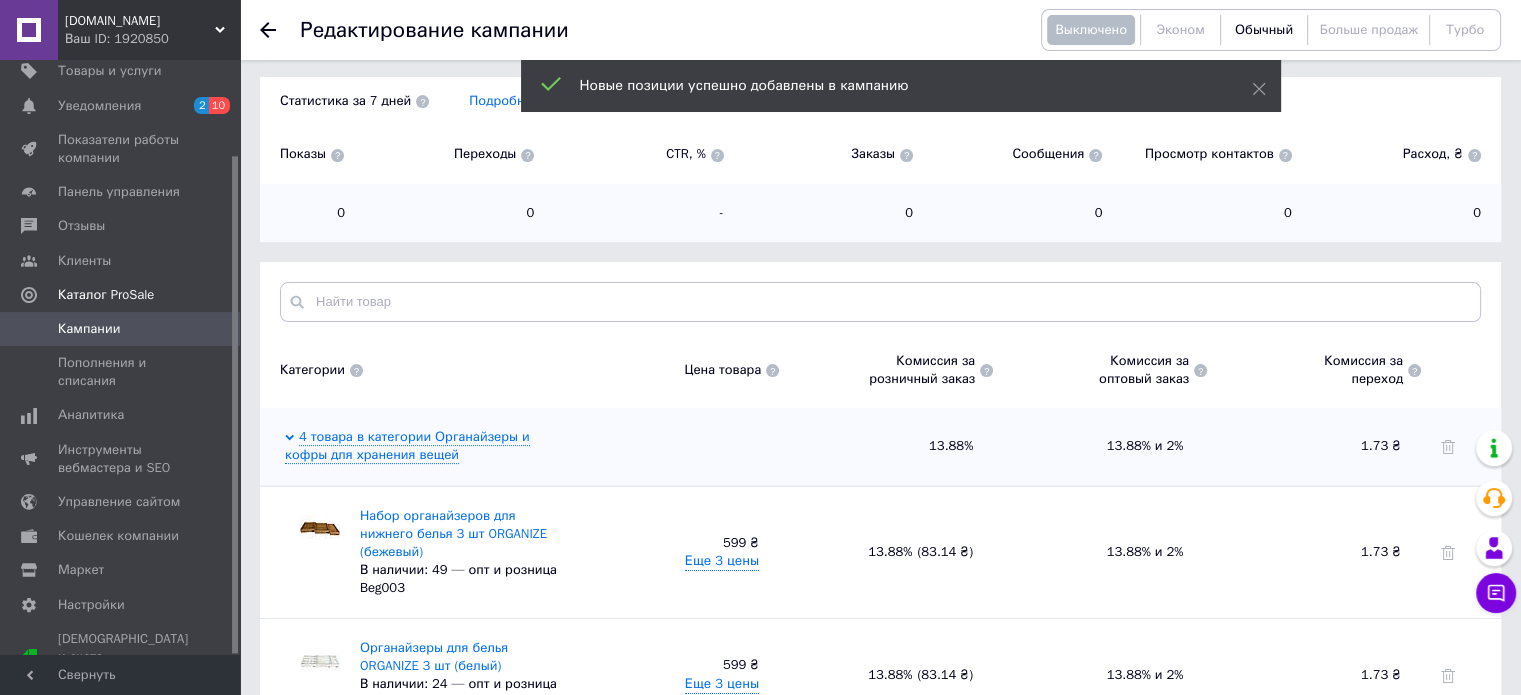 scroll, scrollTop: 360, scrollLeft: 0, axis: vertical 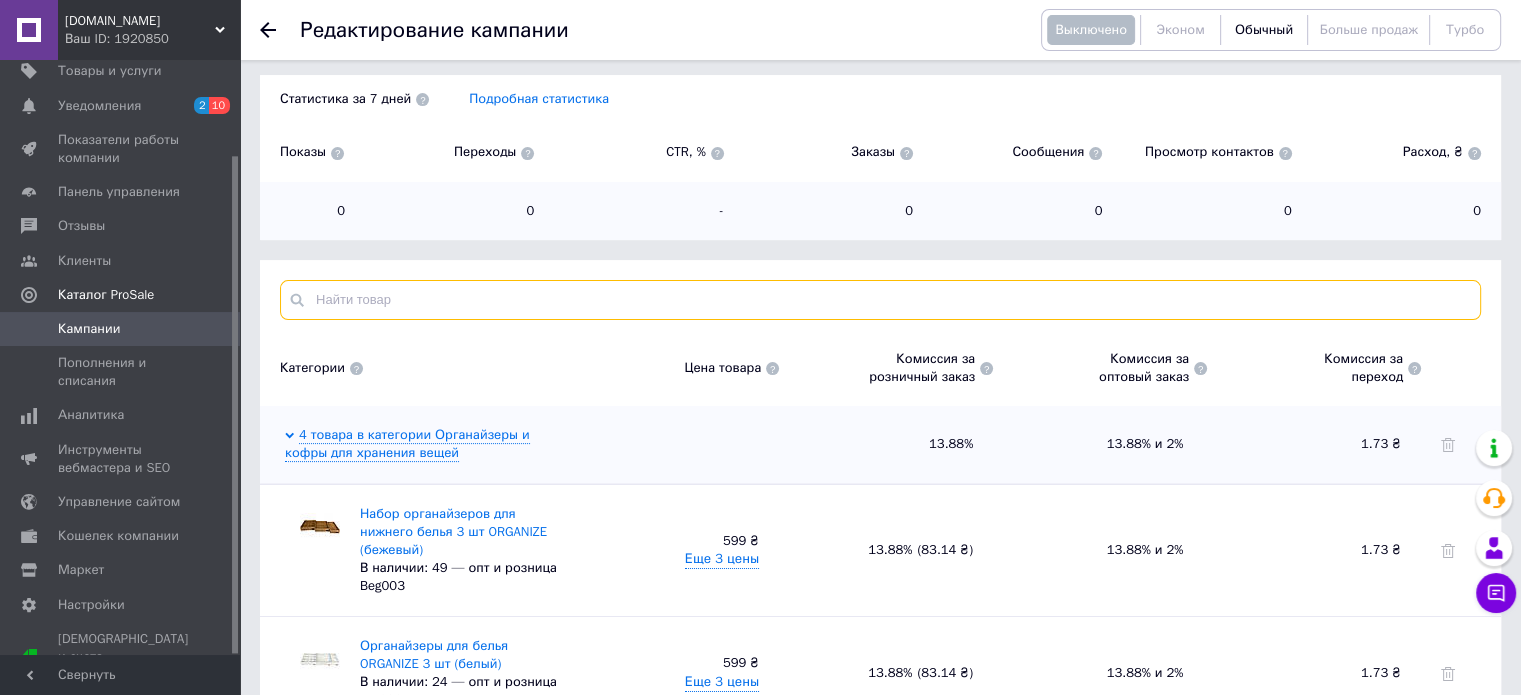 click at bounding box center (880, 300) 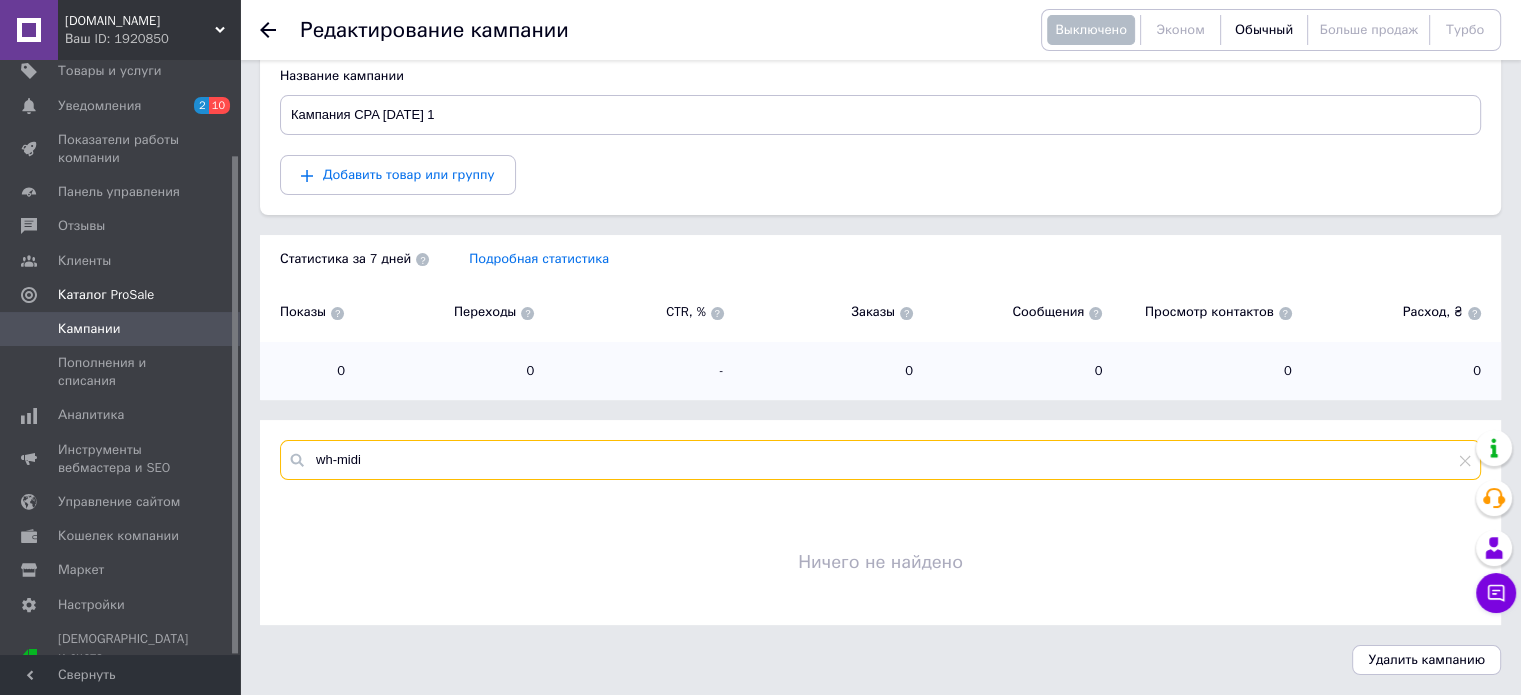 scroll, scrollTop: 199, scrollLeft: 0, axis: vertical 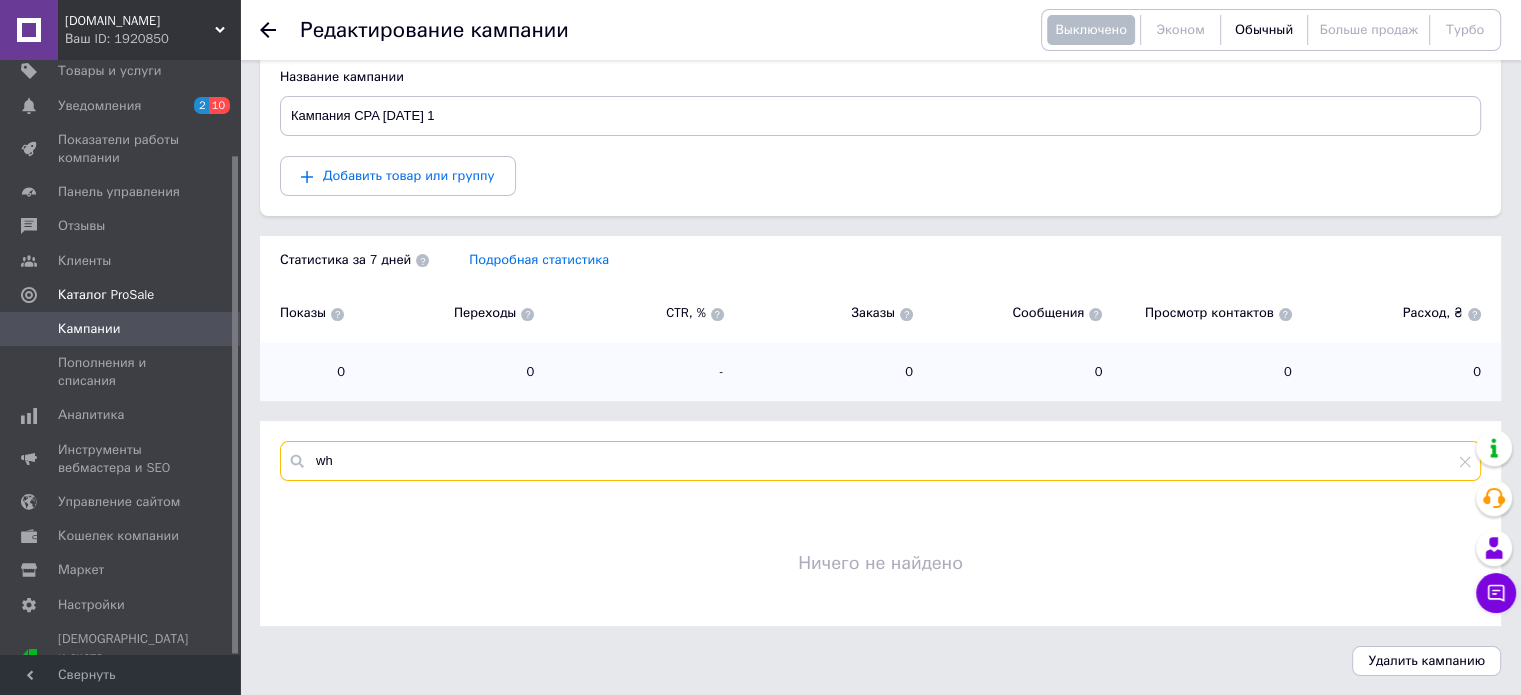 type on "w" 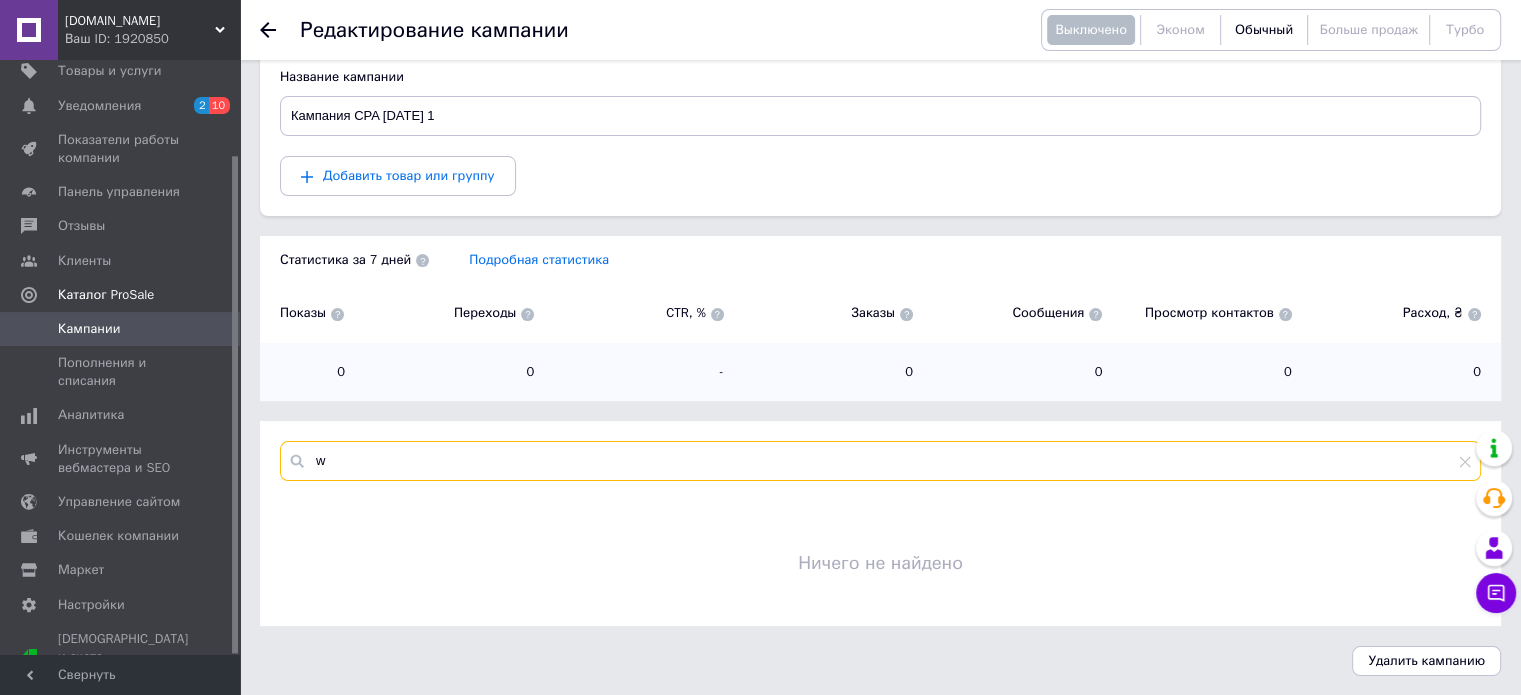 type 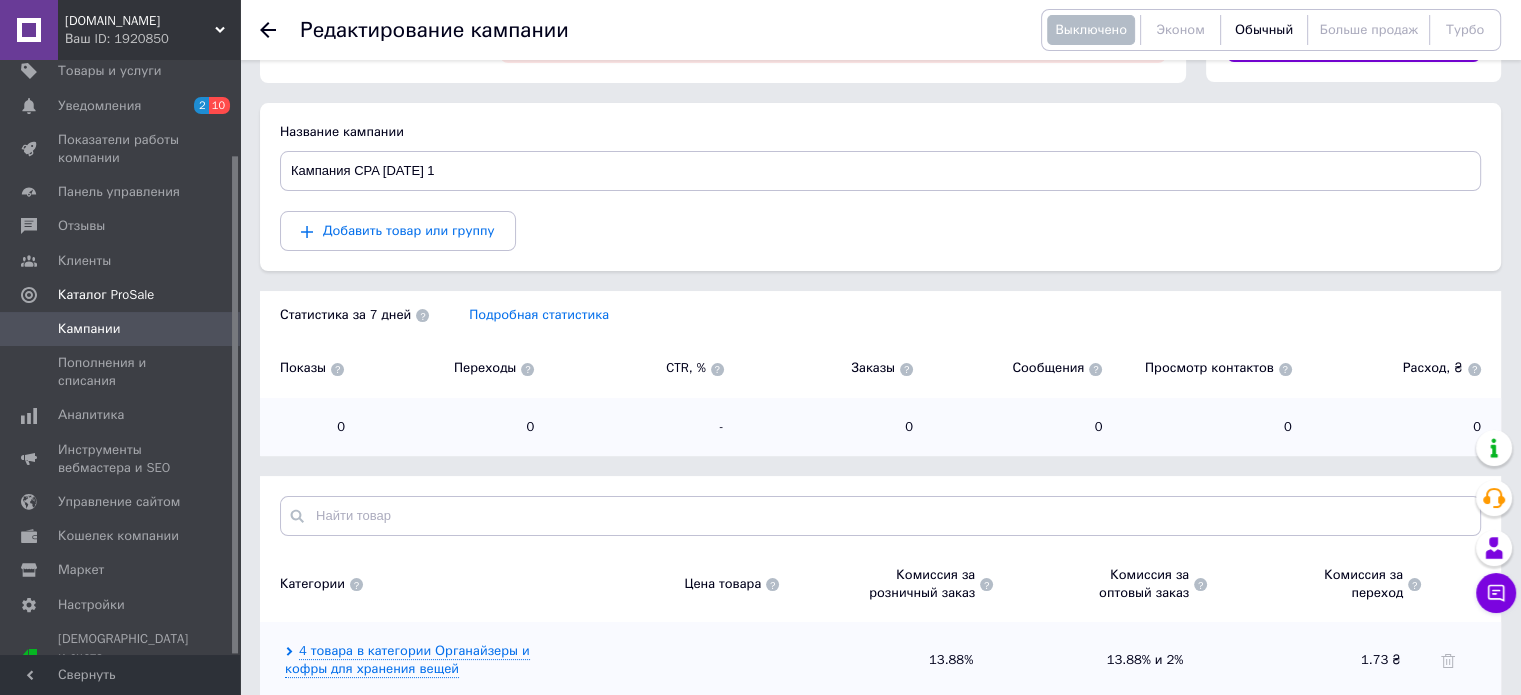 scroll, scrollTop: 199, scrollLeft: 0, axis: vertical 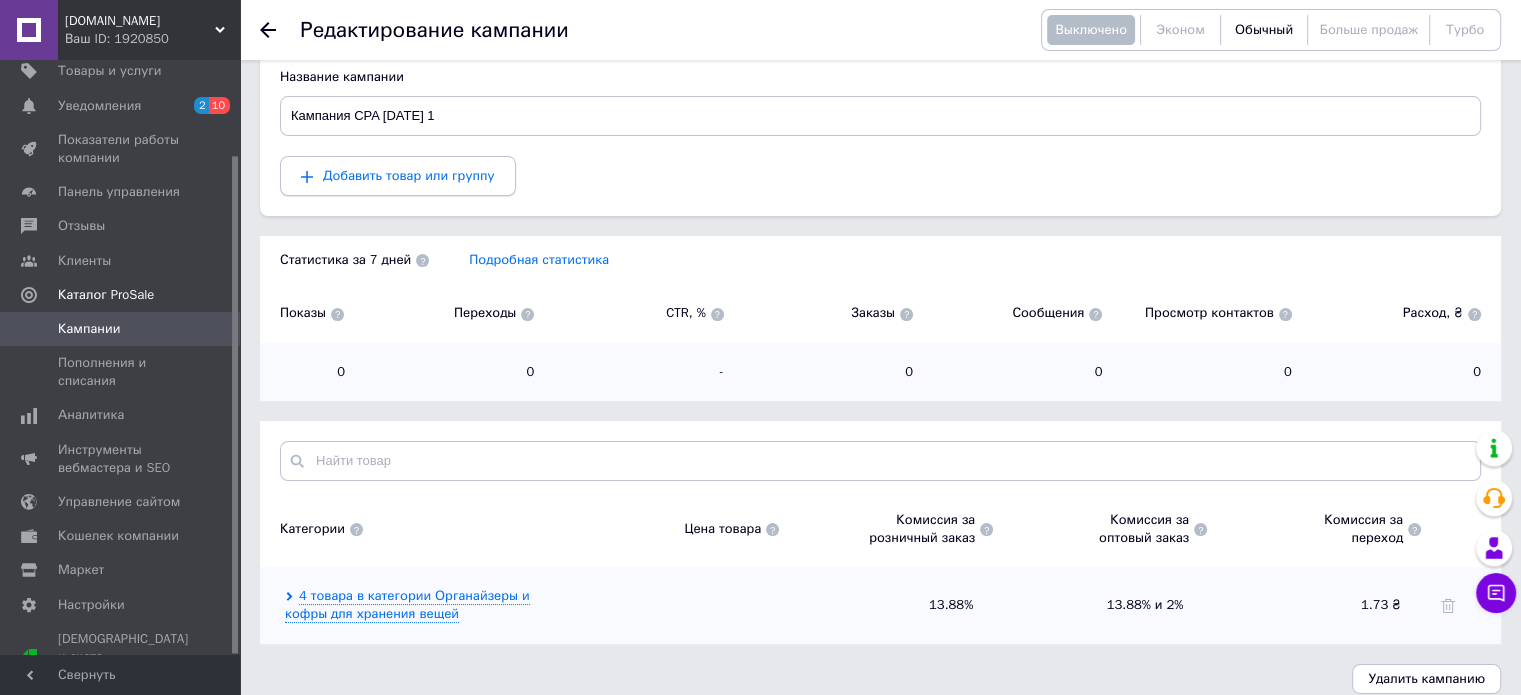 click on "Добавить товар или группу" at bounding box center [398, 176] 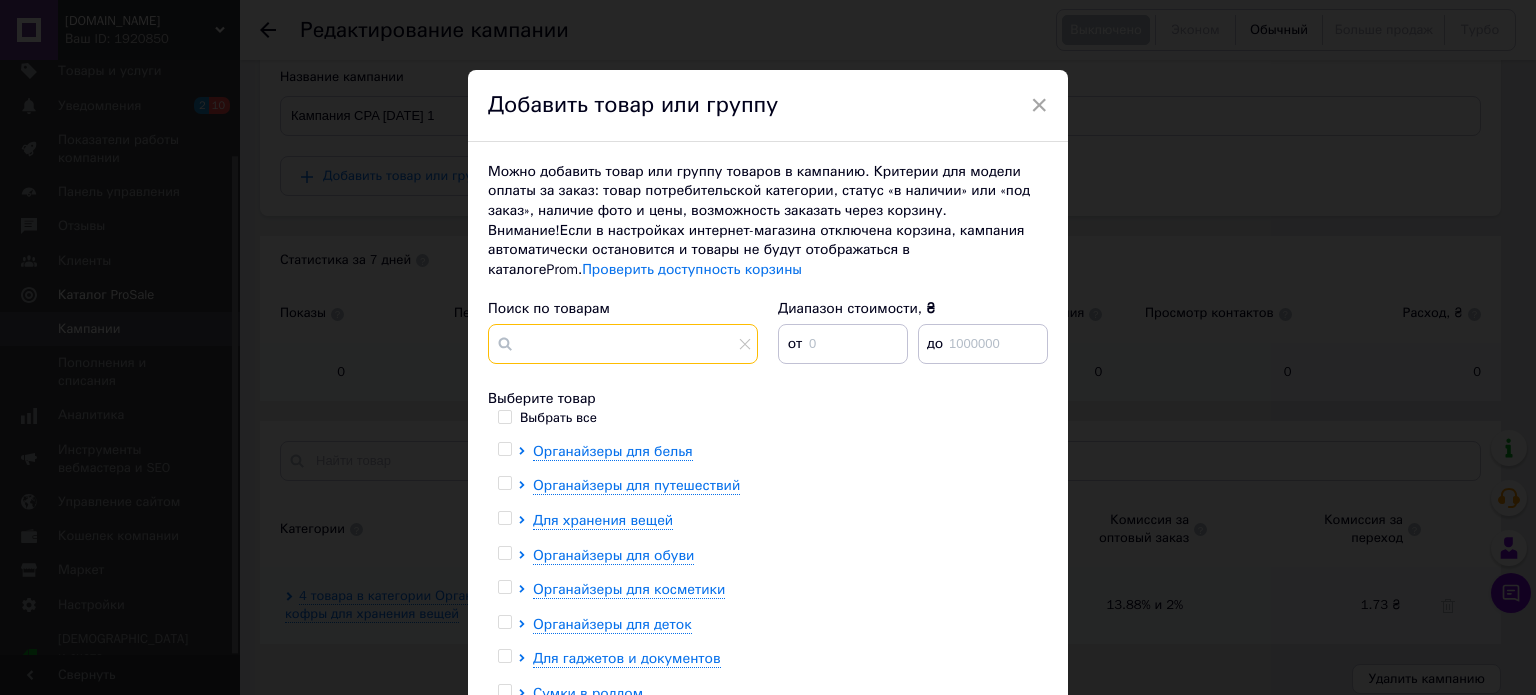 click at bounding box center [623, 344] 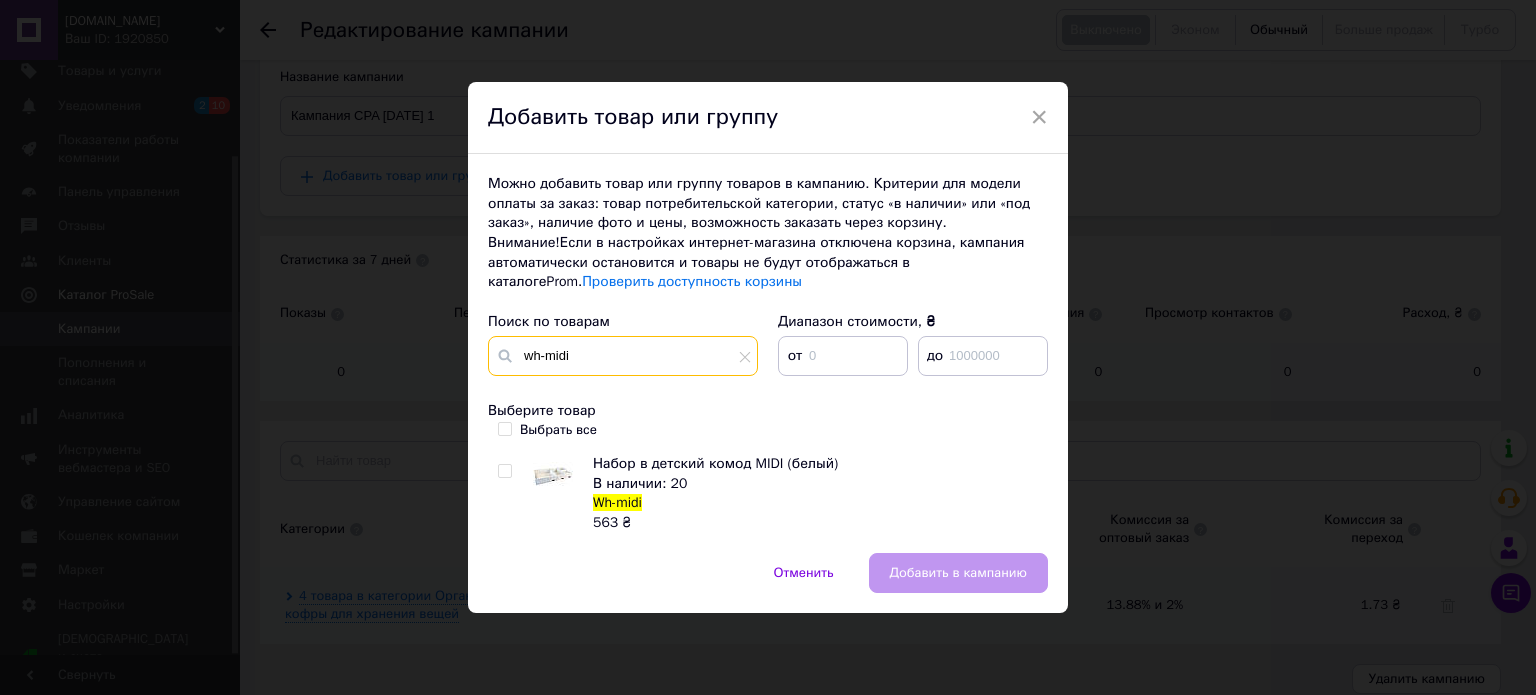 type on "wh-midi" 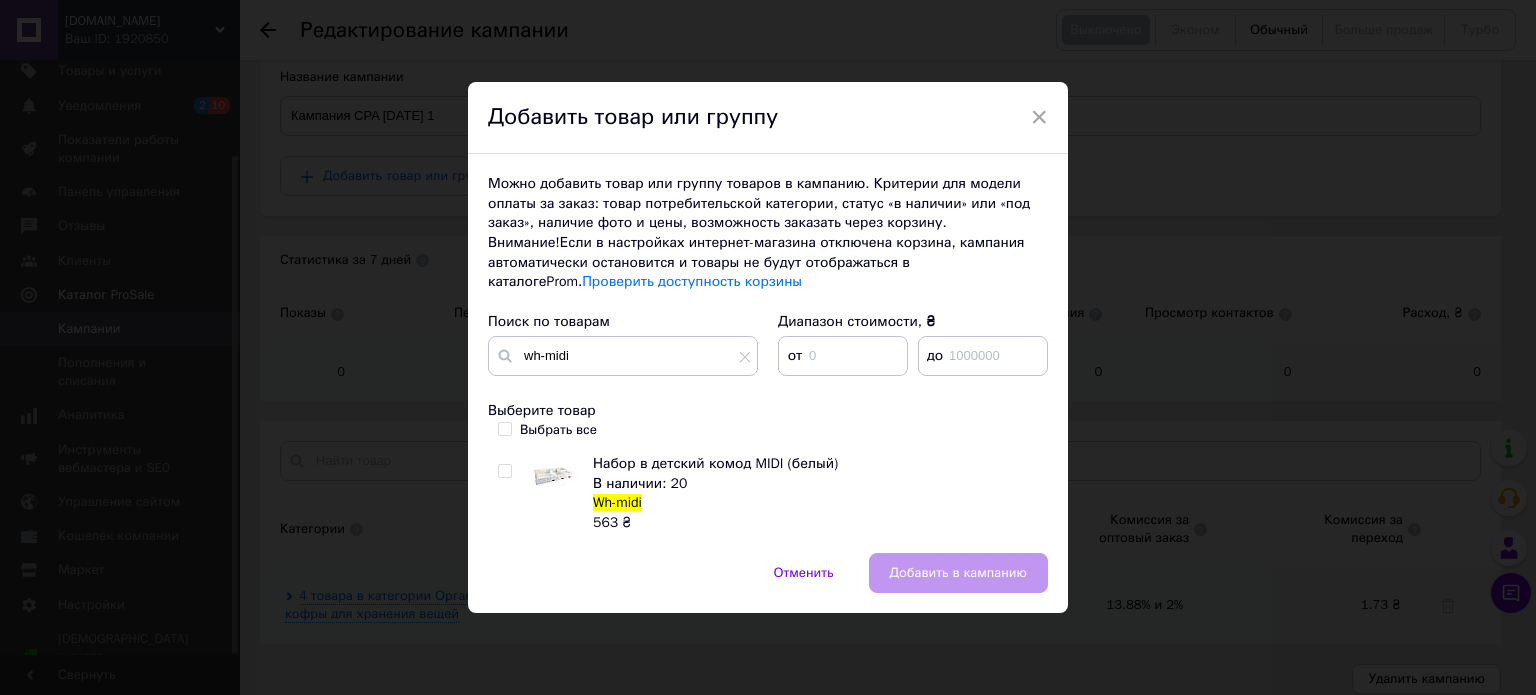click at bounding box center (504, 471) 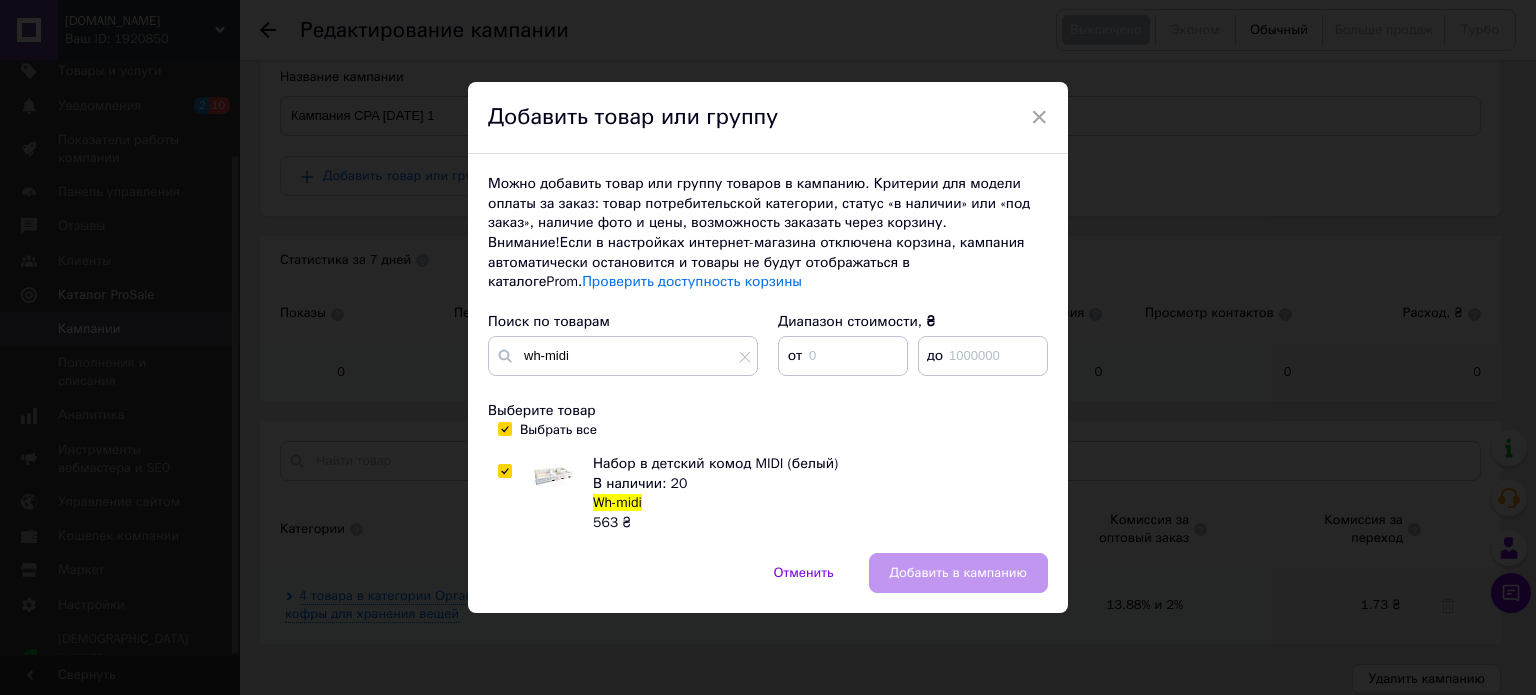 checkbox on "true" 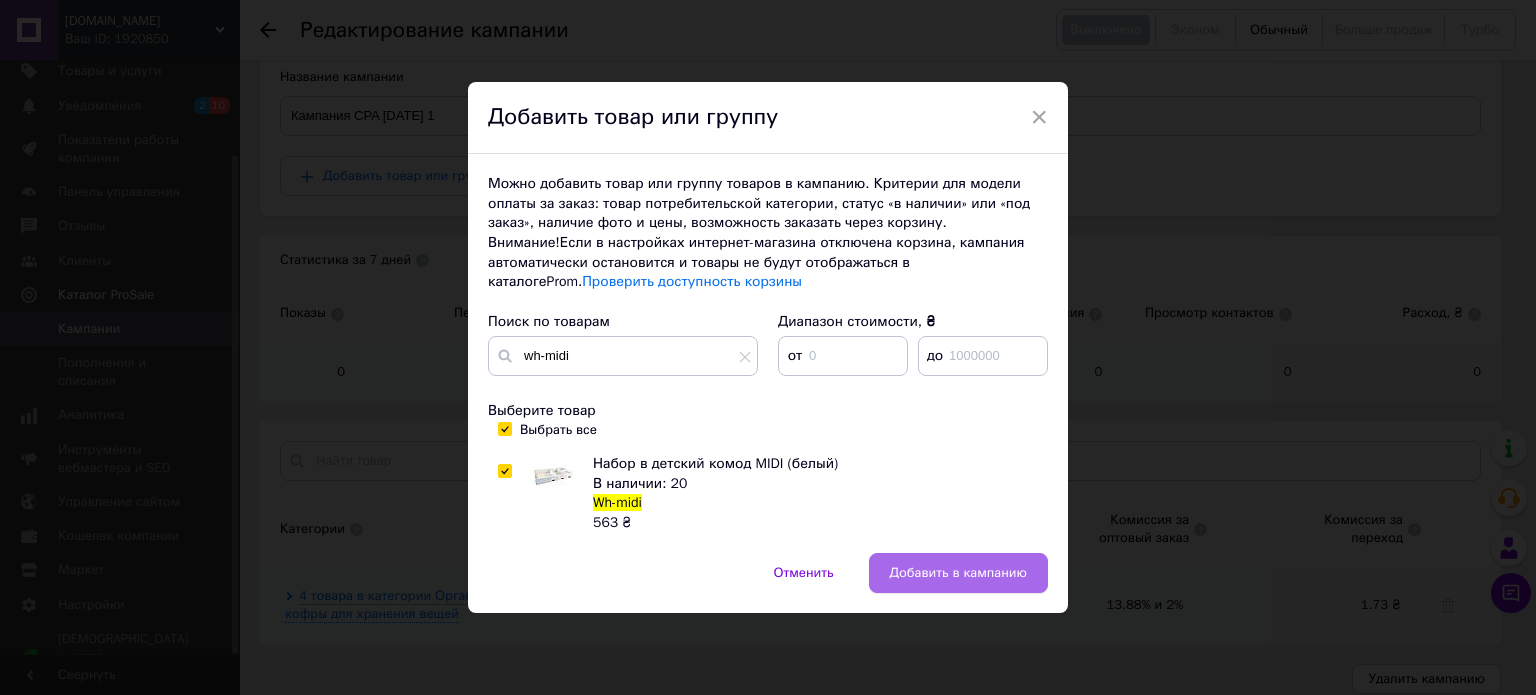 click on "Добавить в кампанию" at bounding box center (958, 573) 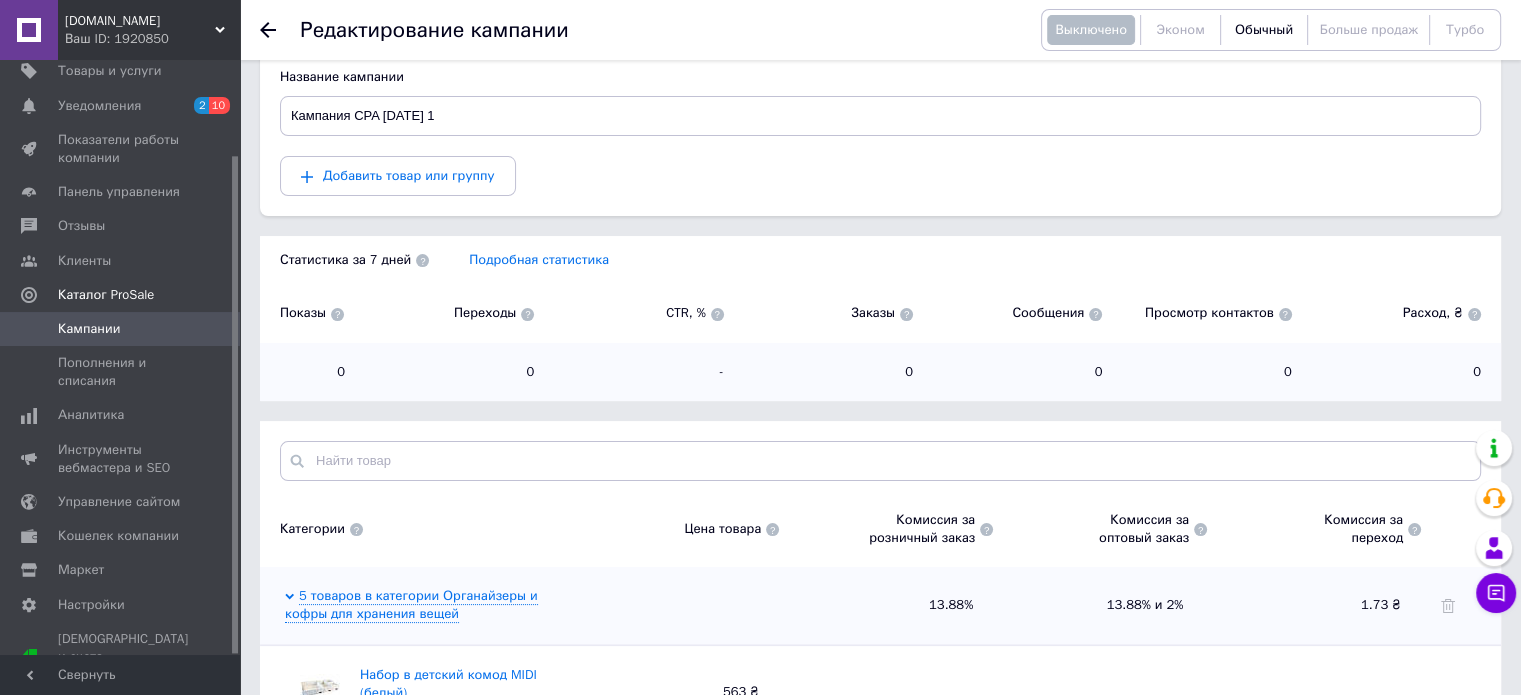 scroll, scrollTop: 23, scrollLeft: 0, axis: vertical 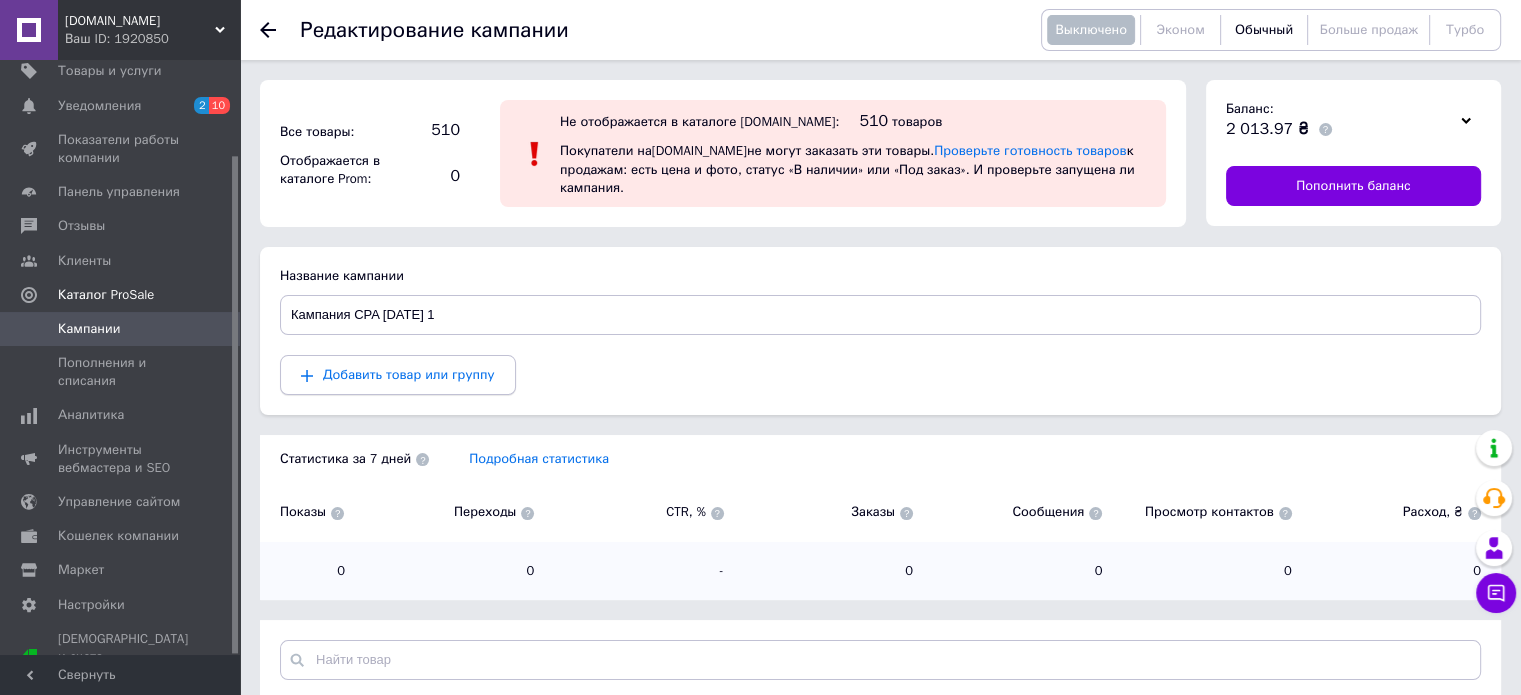 click on "Добавить товар или группу" at bounding box center (398, 375) 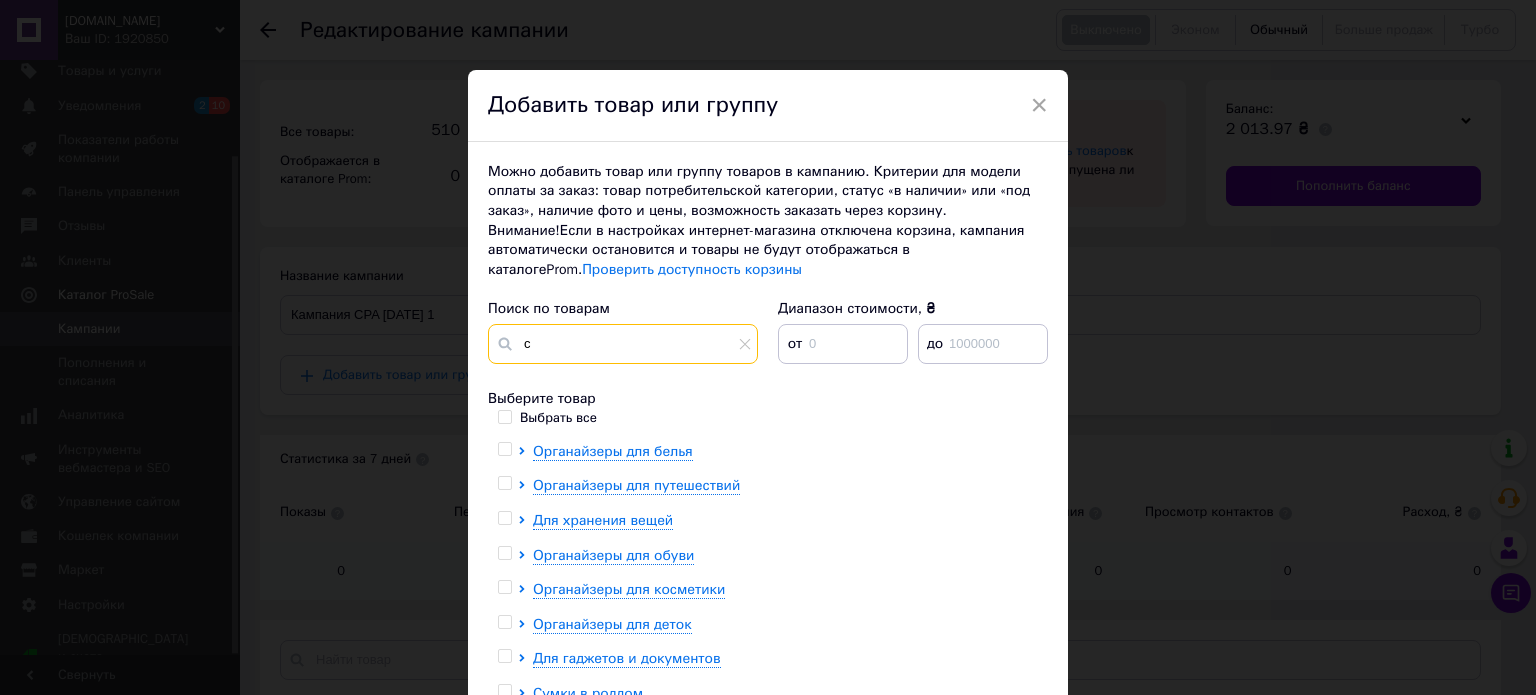 click on "c" at bounding box center (623, 344) 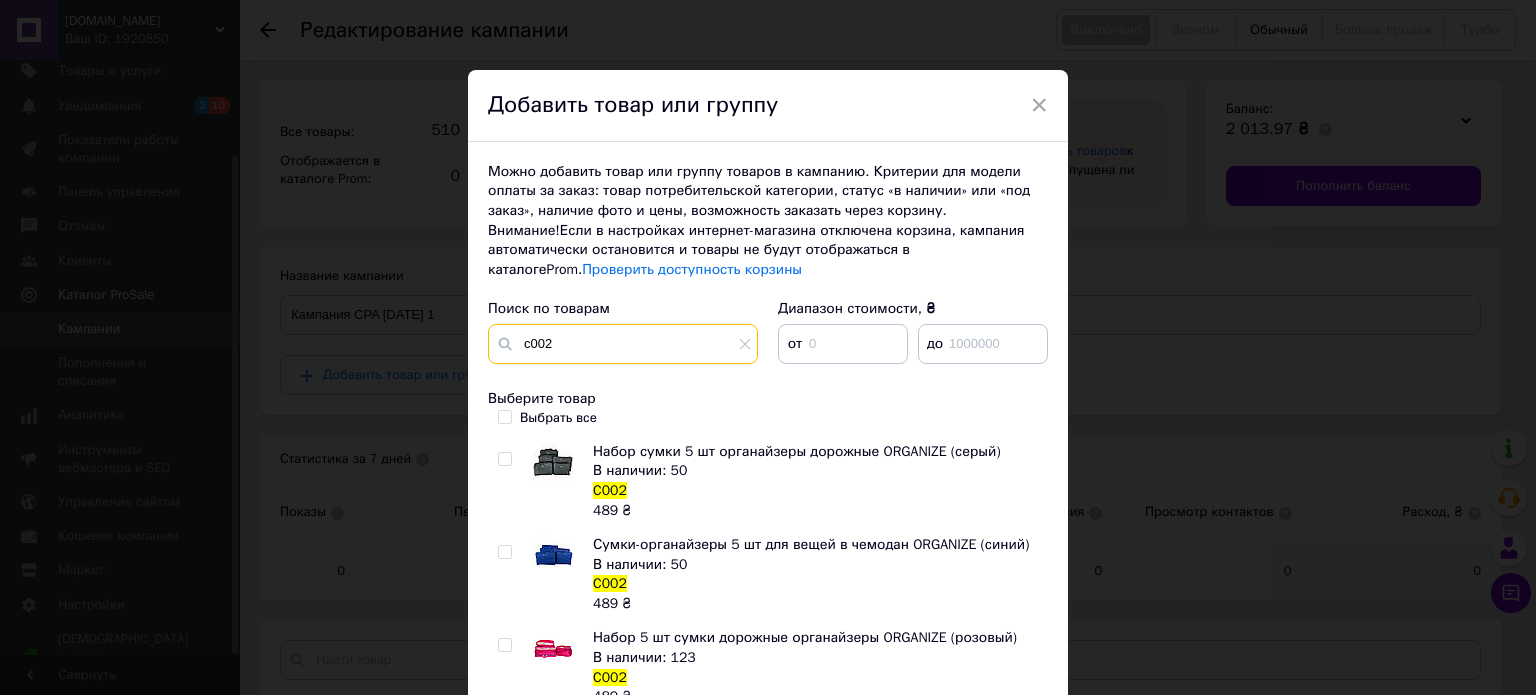 type on "c002" 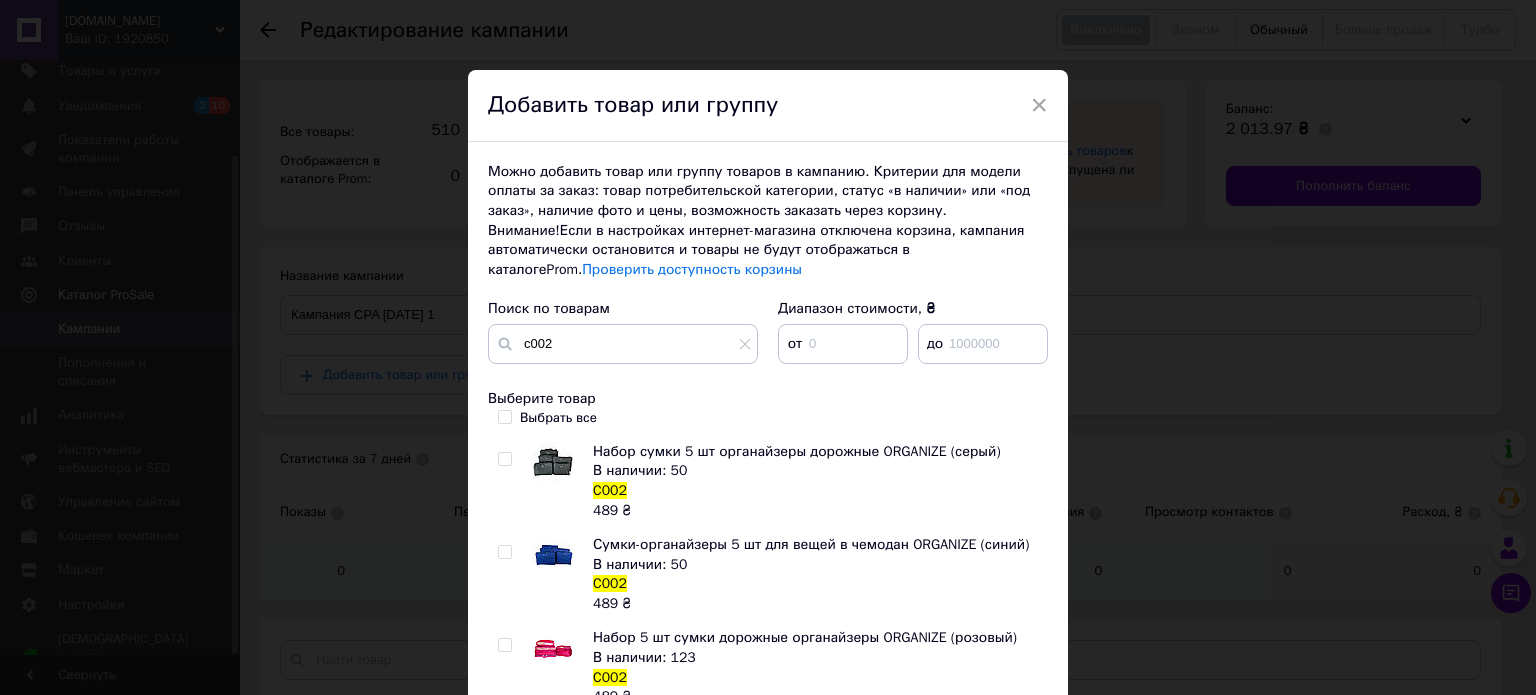 click at bounding box center [504, 459] 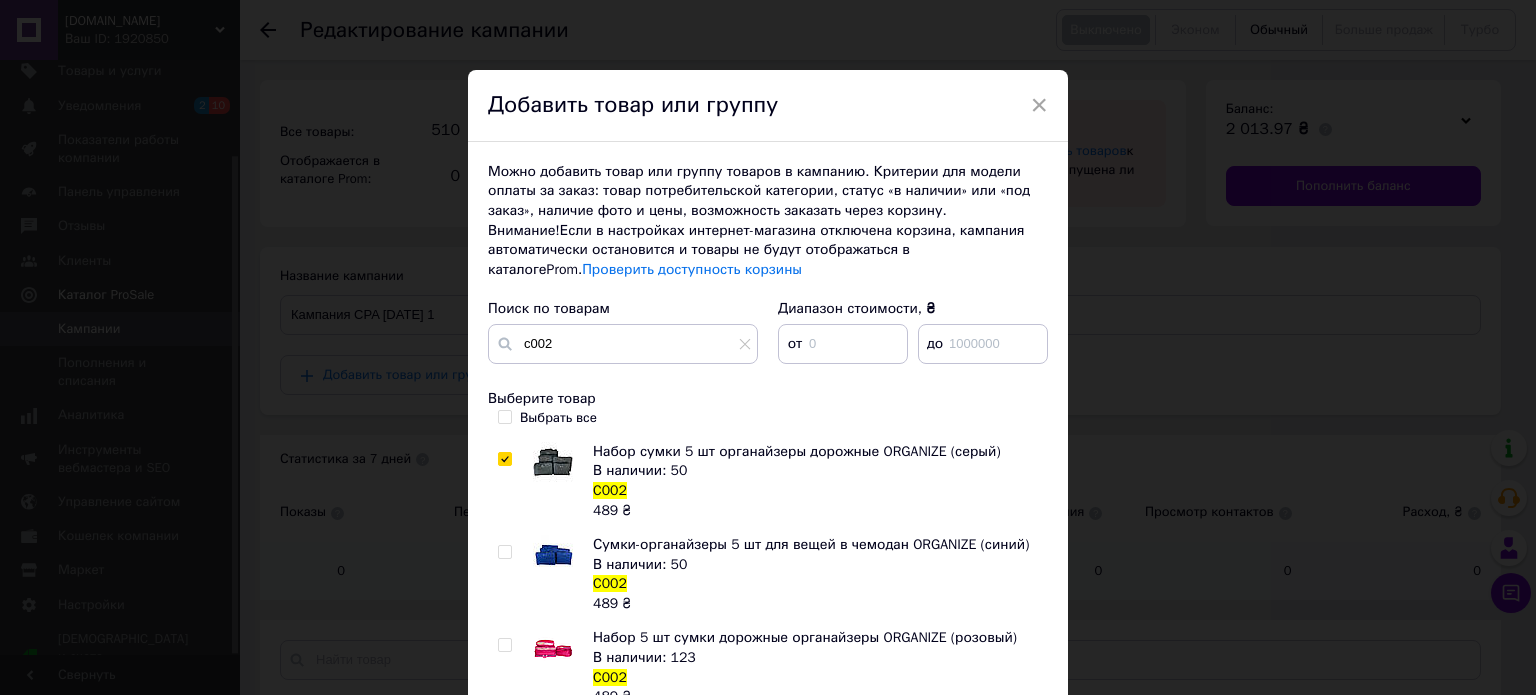 checkbox on "true" 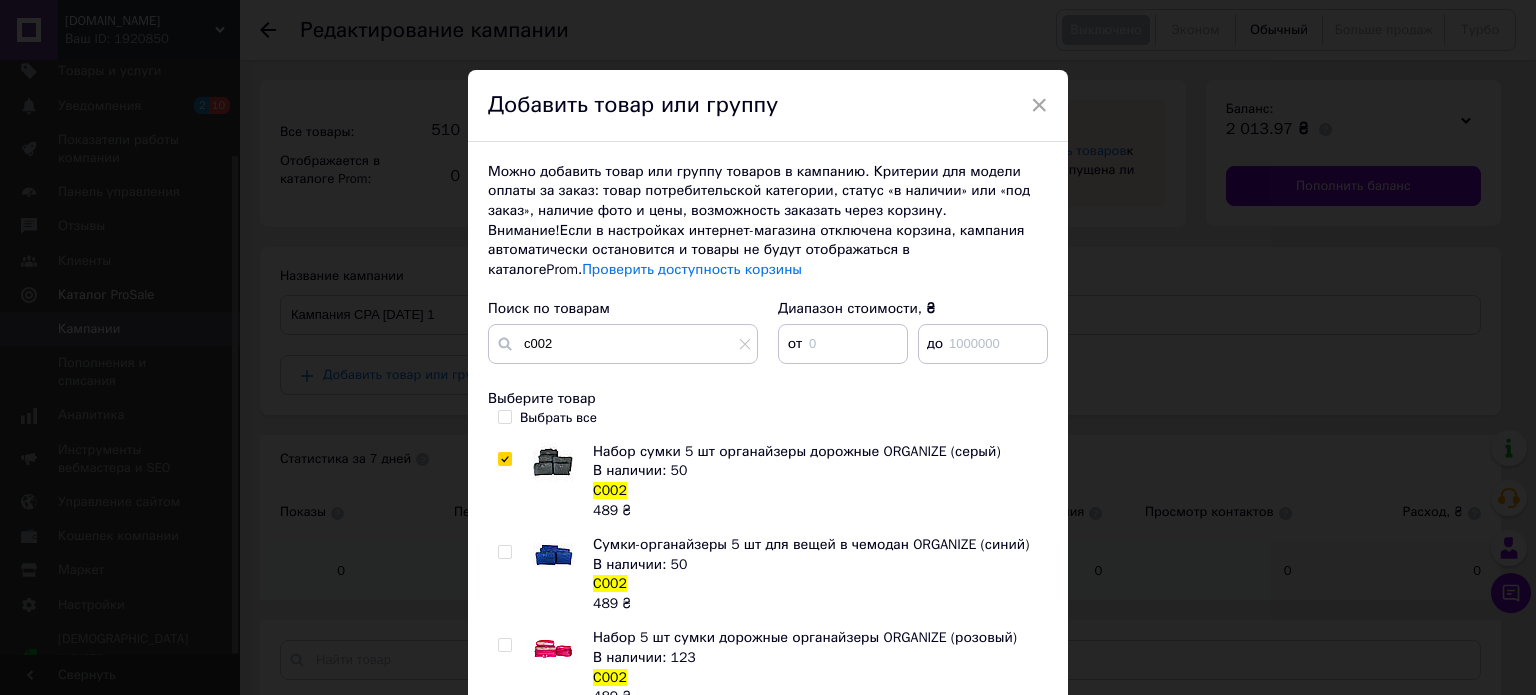 scroll, scrollTop: 266, scrollLeft: 0, axis: vertical 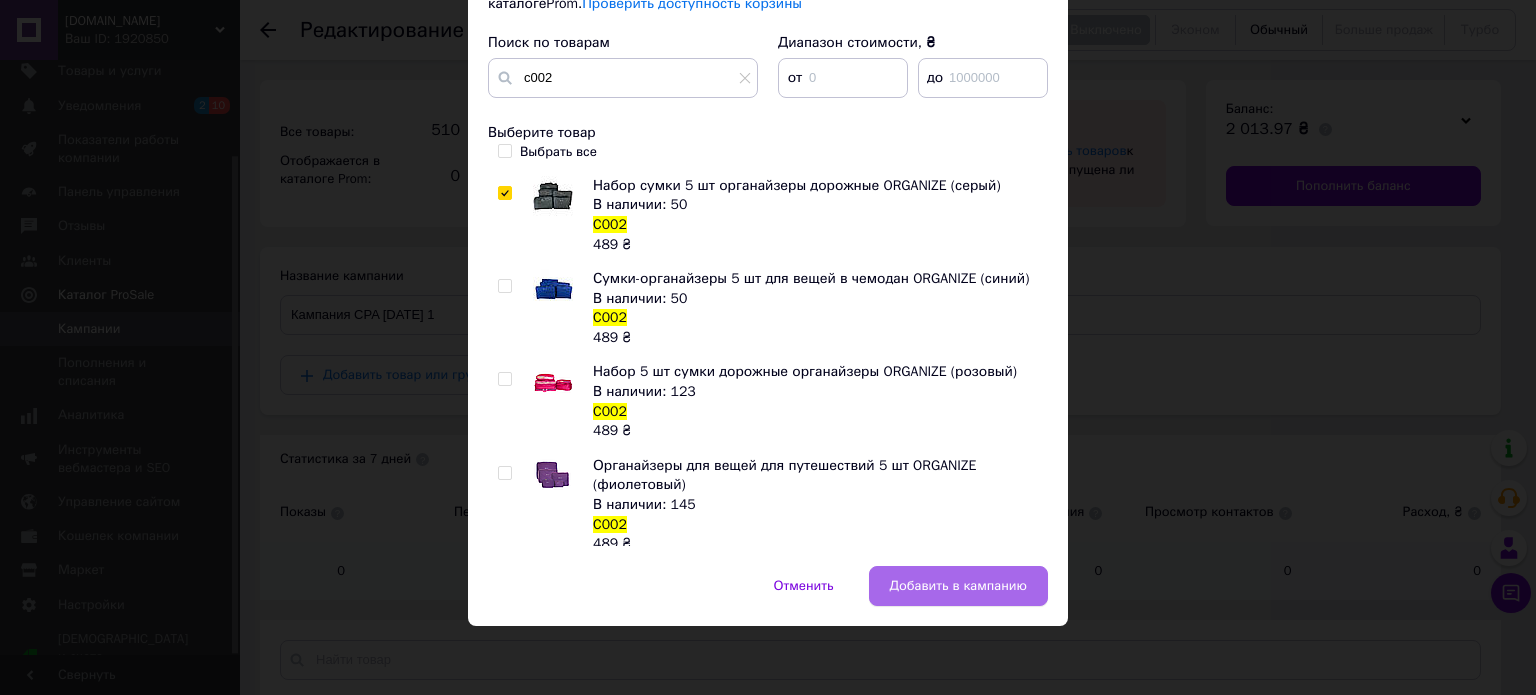 click on "Добавить в кампанию" at bounding box center [958, 586] 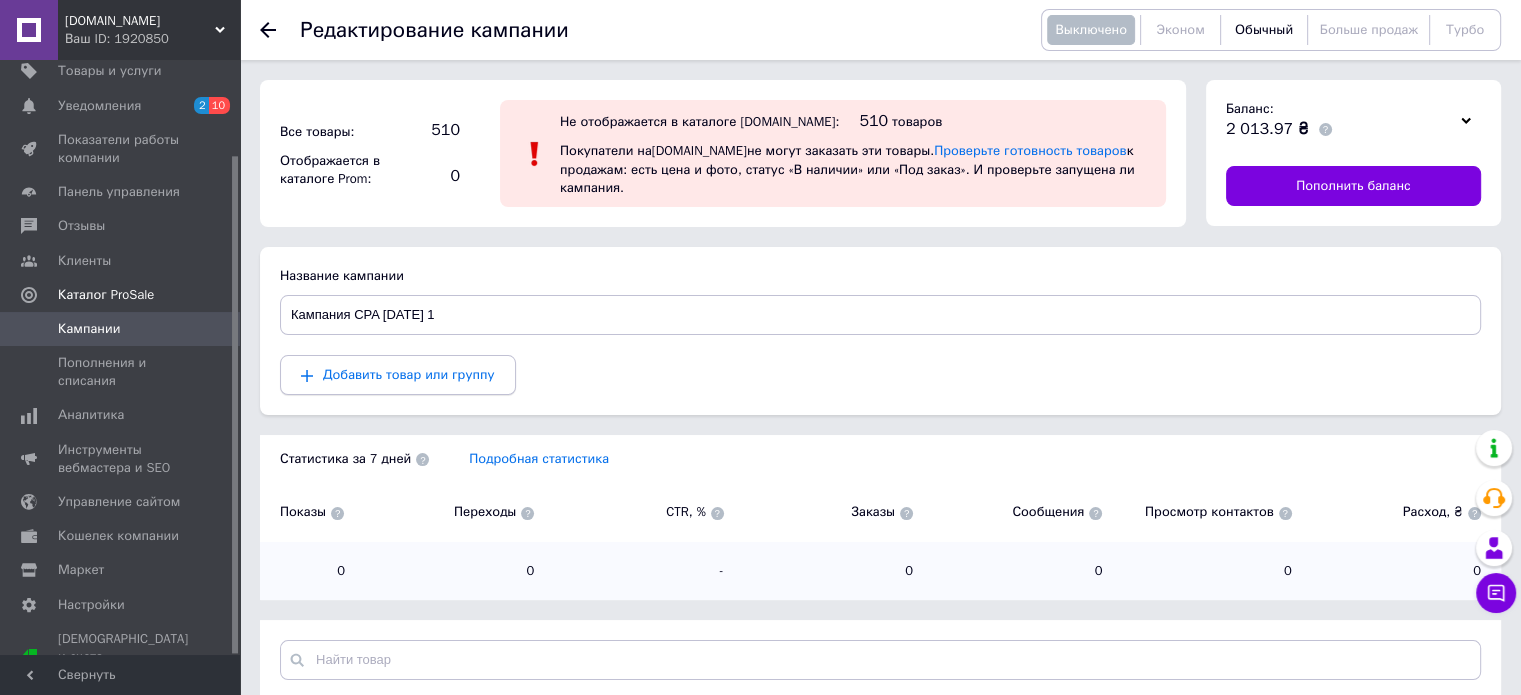 click on "Добавить товар или группу" at bounding box center (409, 374) 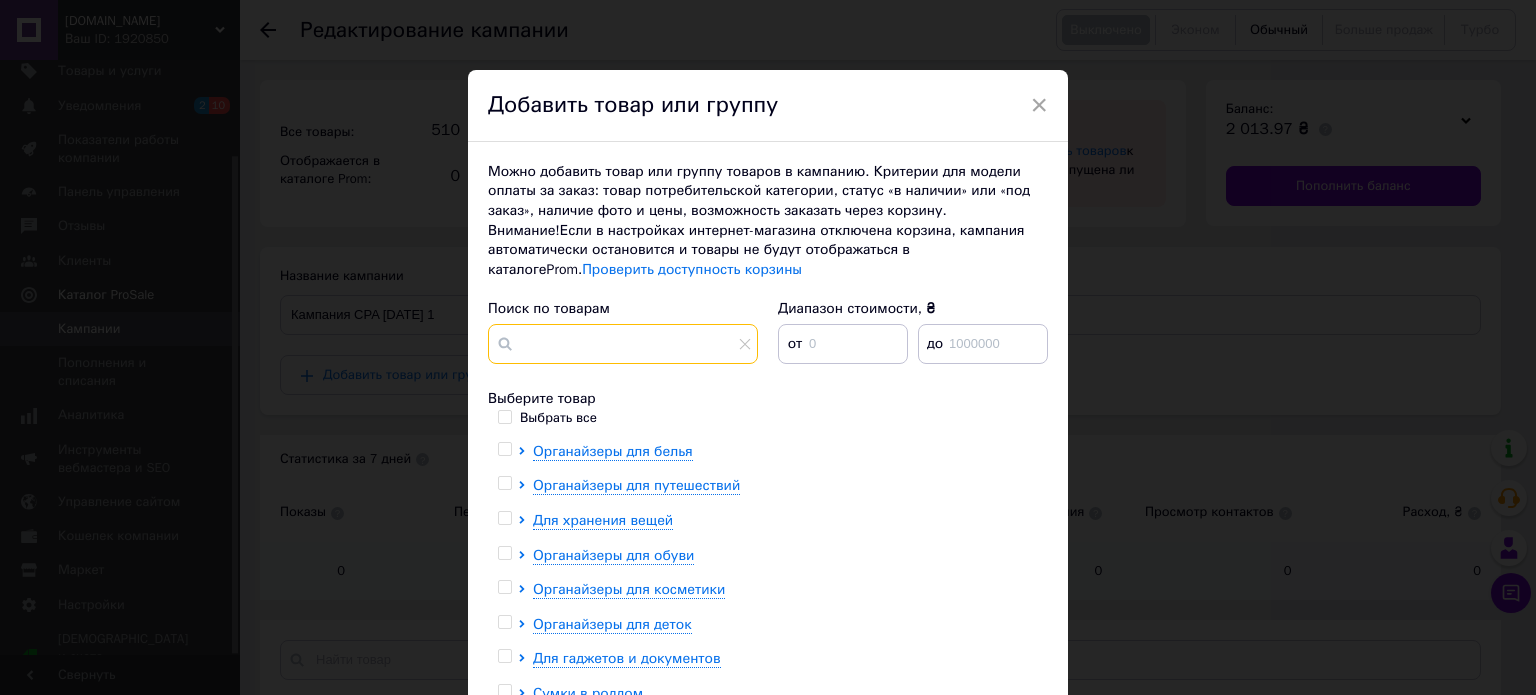click at bounding box center (623, 344) 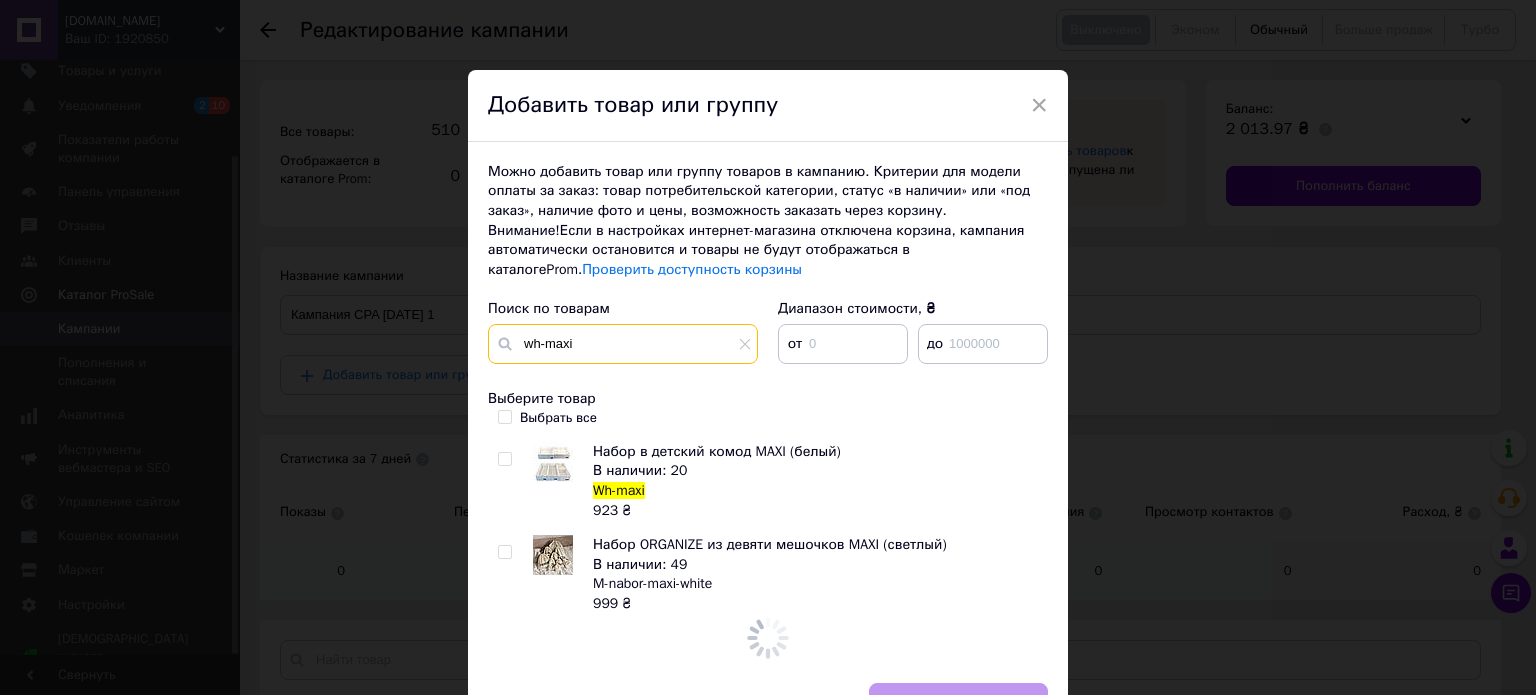 type on "wh-maxi" 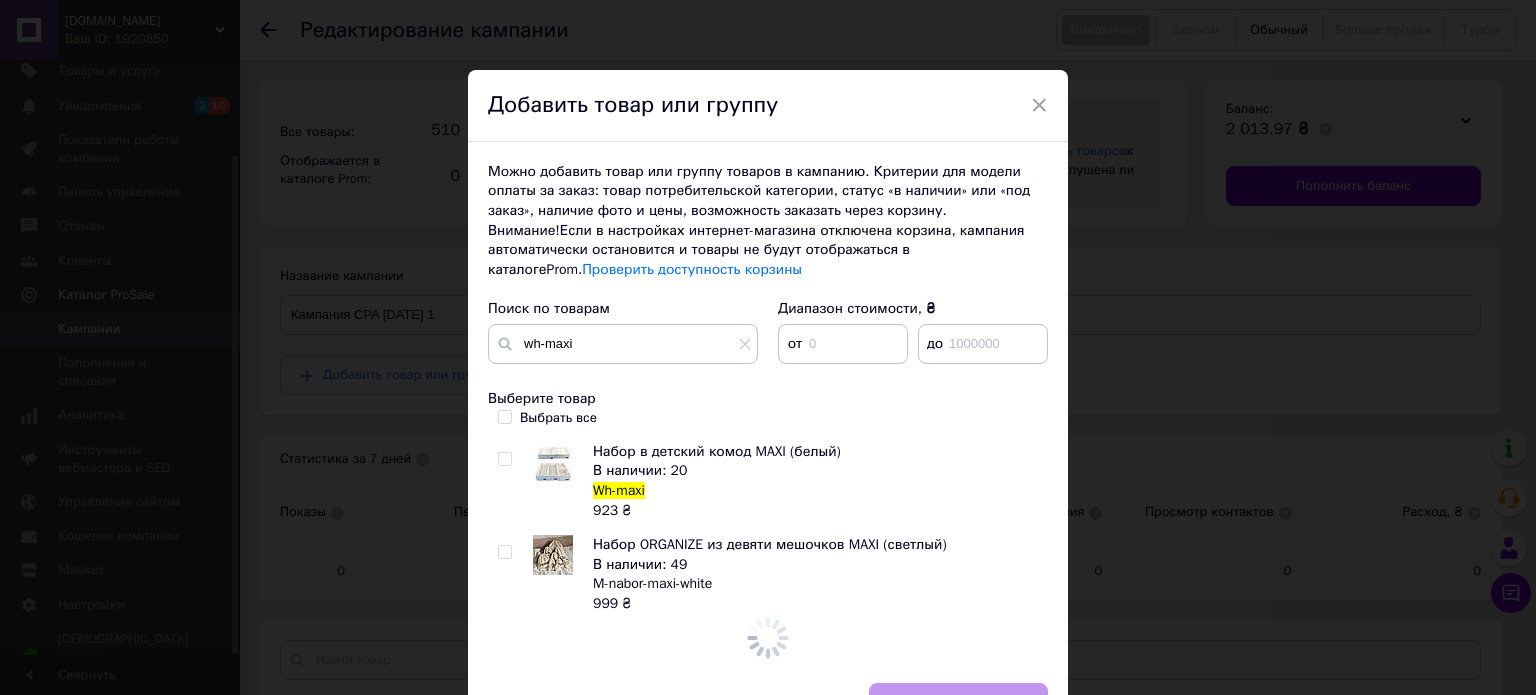 click at bounding box center (504, 459) 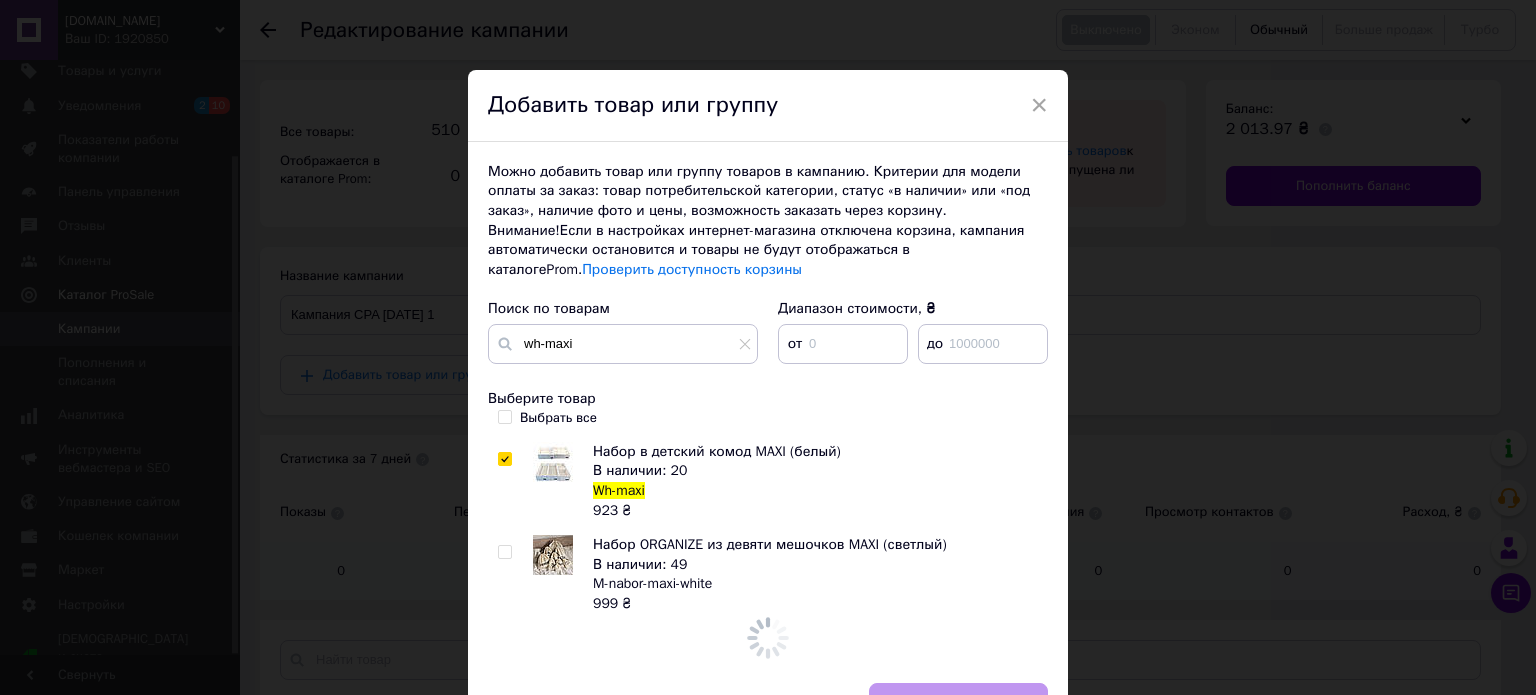 checkbox on "true" 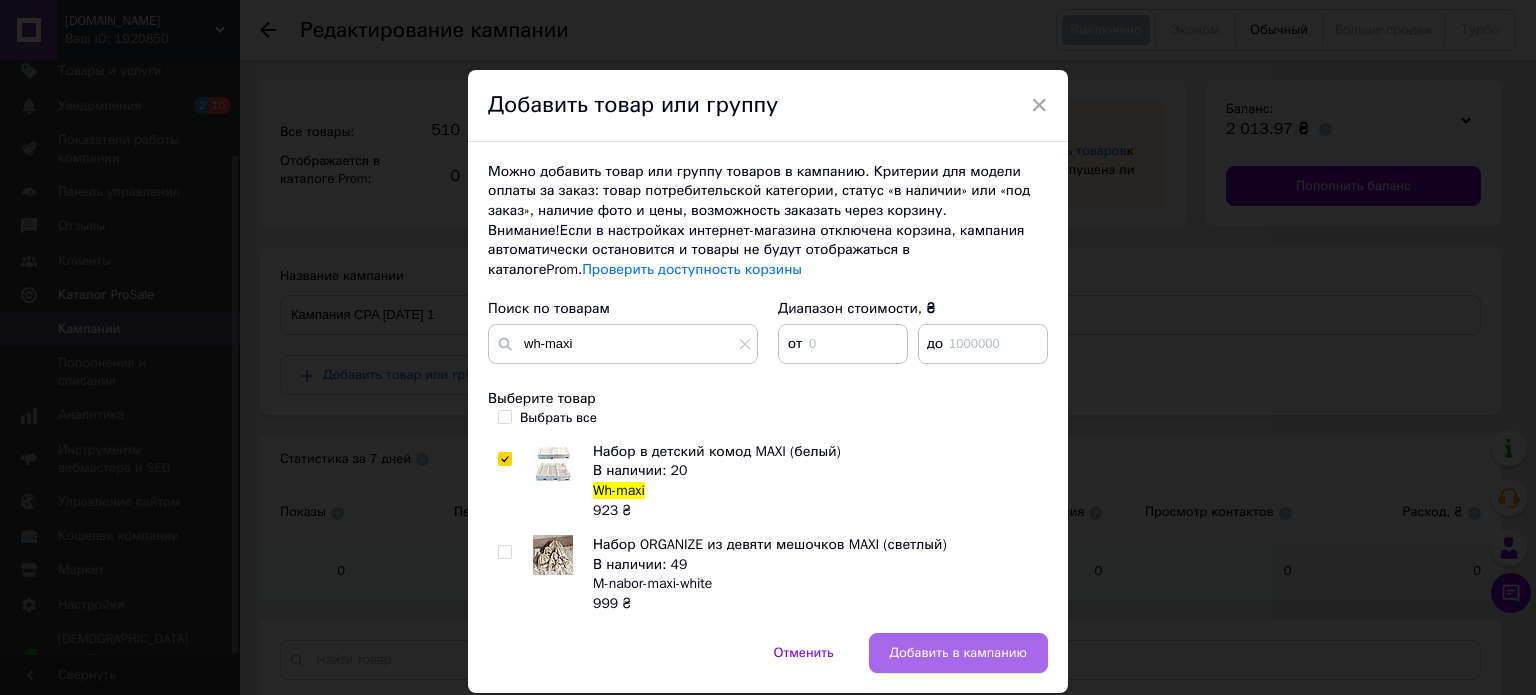 click on "Добавить в кампанию" at bounding box center (958, 653) 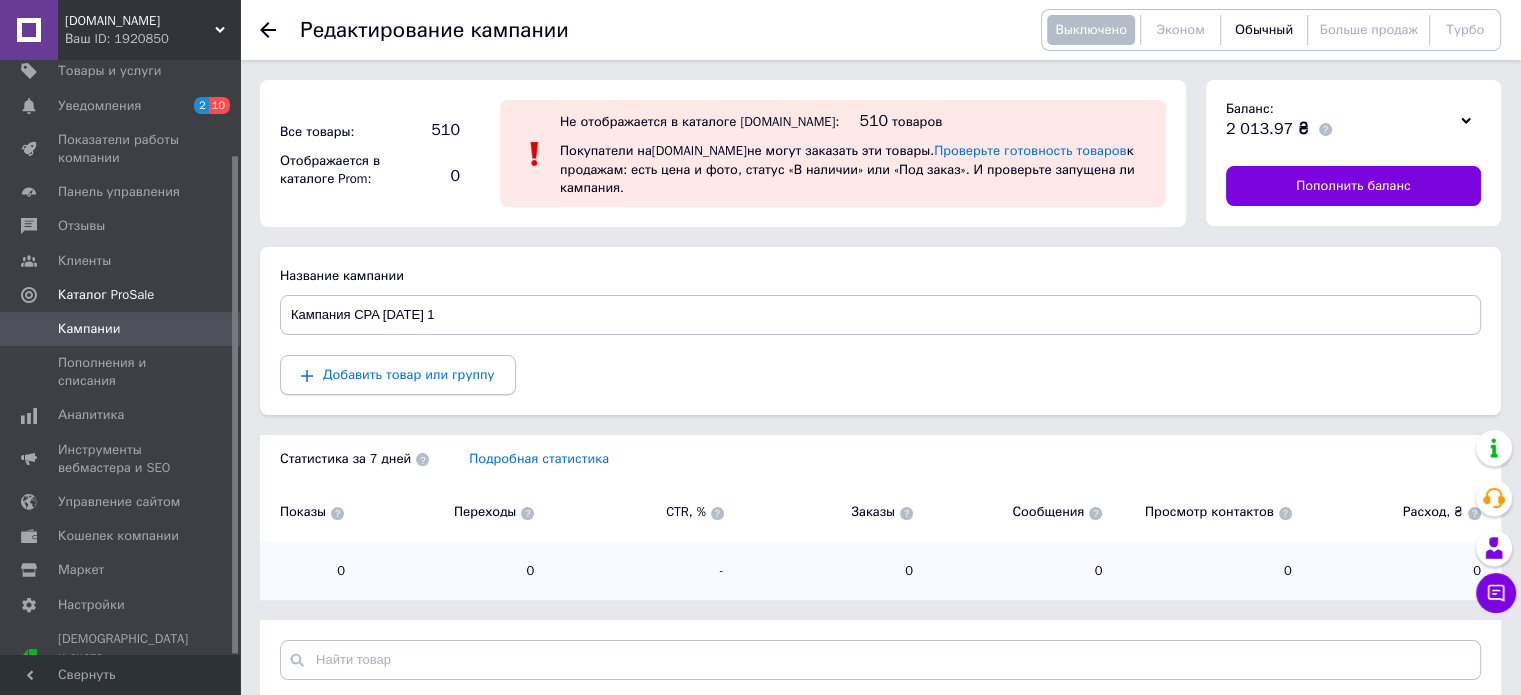 click on "Добавить товар или группу" at bounding box center (398, 375) 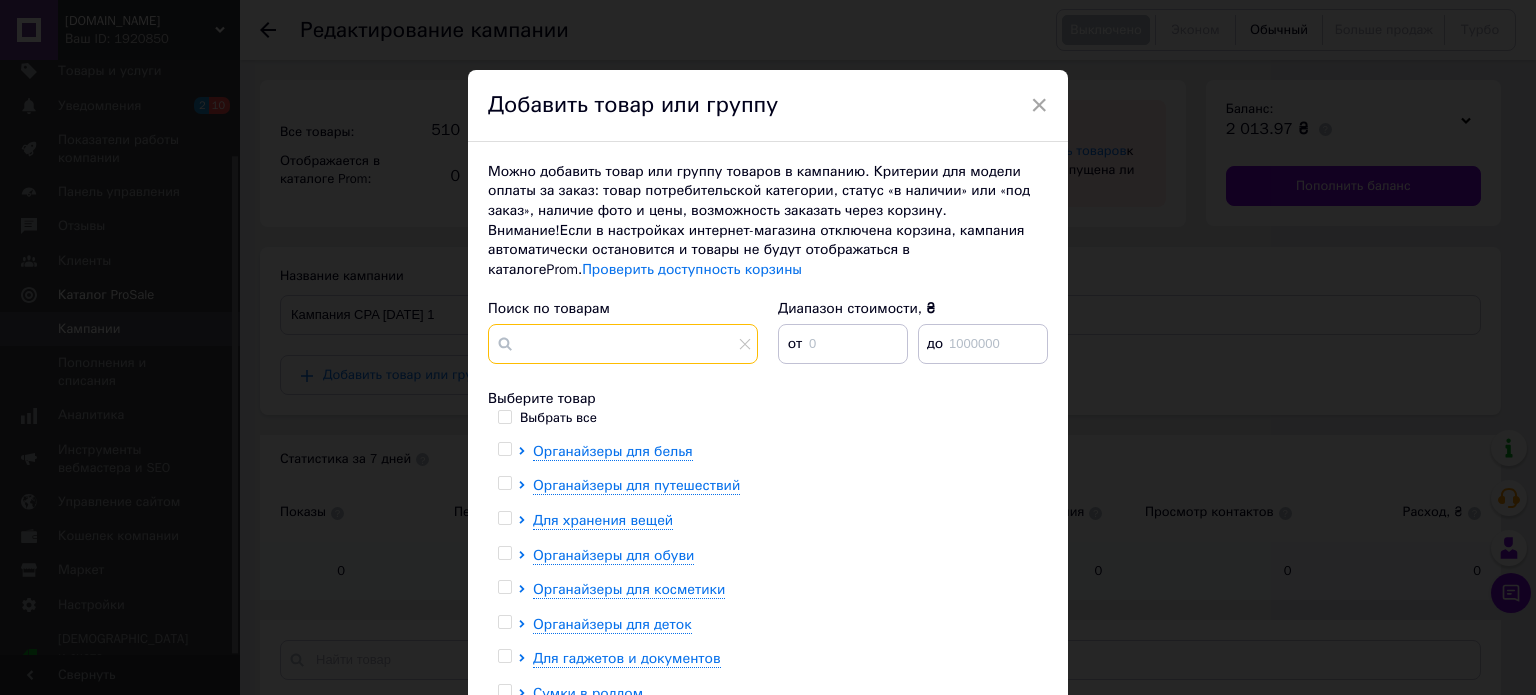 click at bounding box center [623, 344] 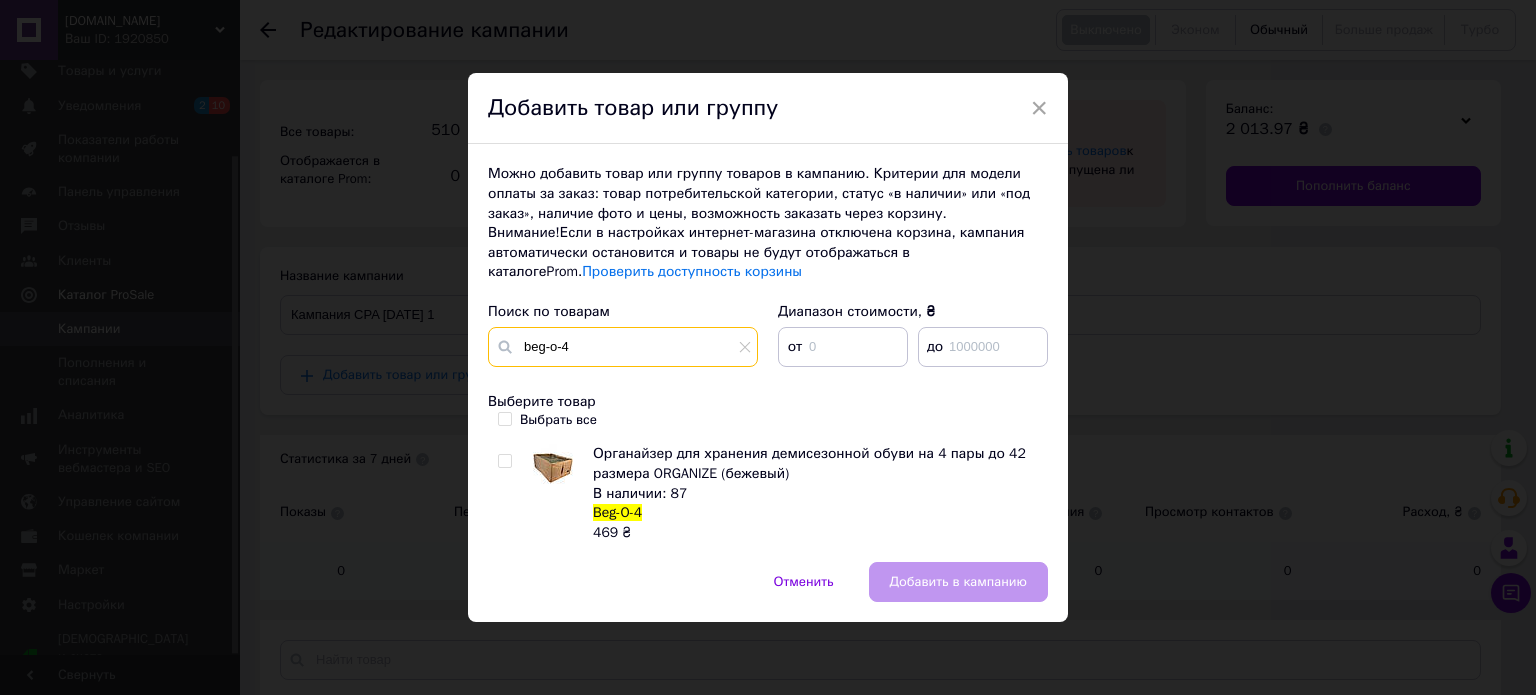 type on "beg-o-4" 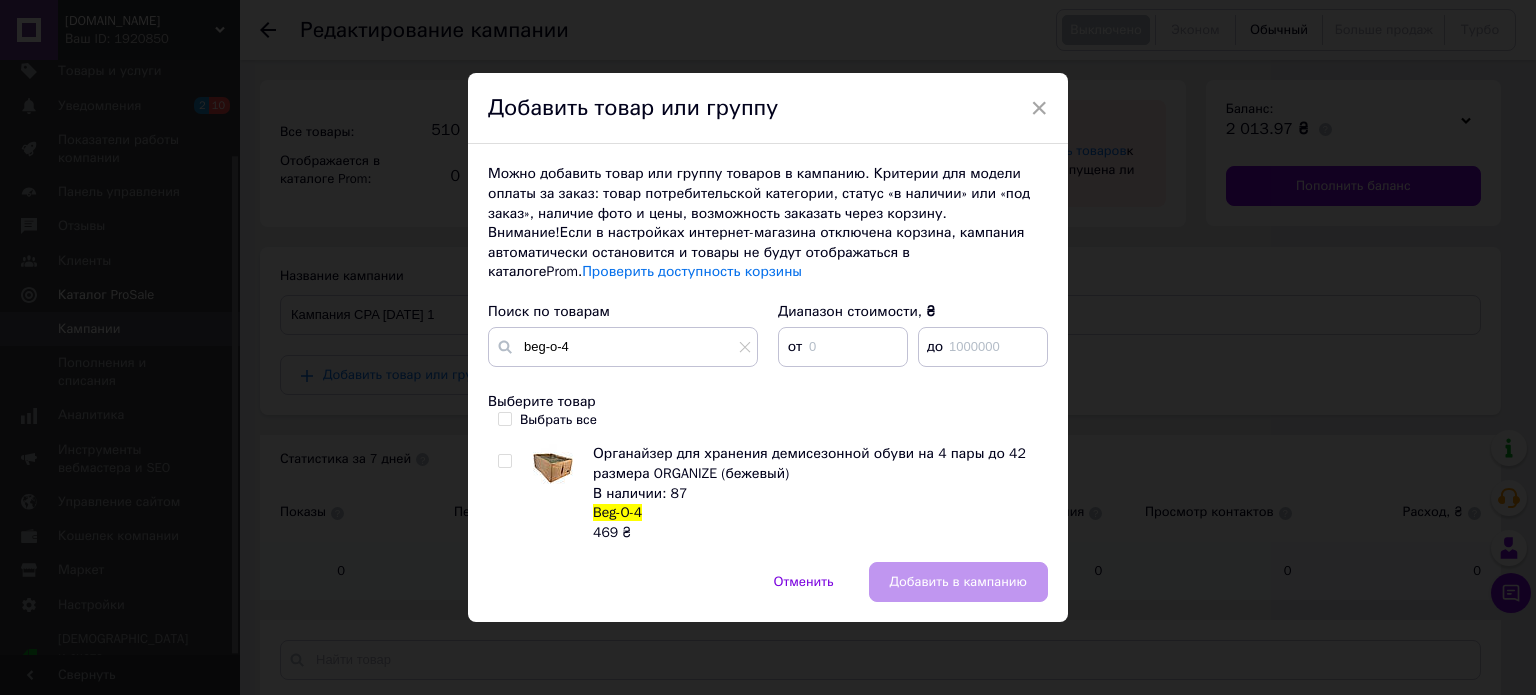 click at bounding box center [505, 461] 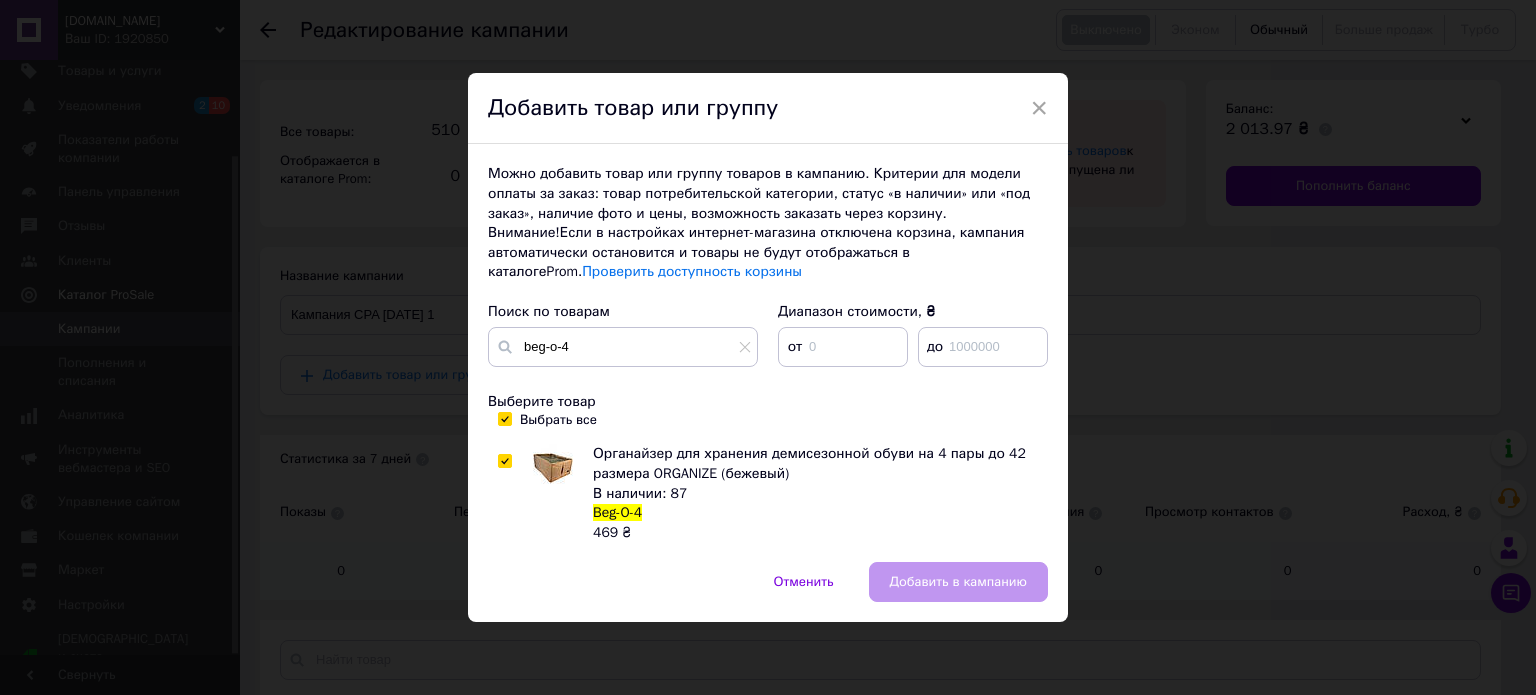 checkbox on "true" 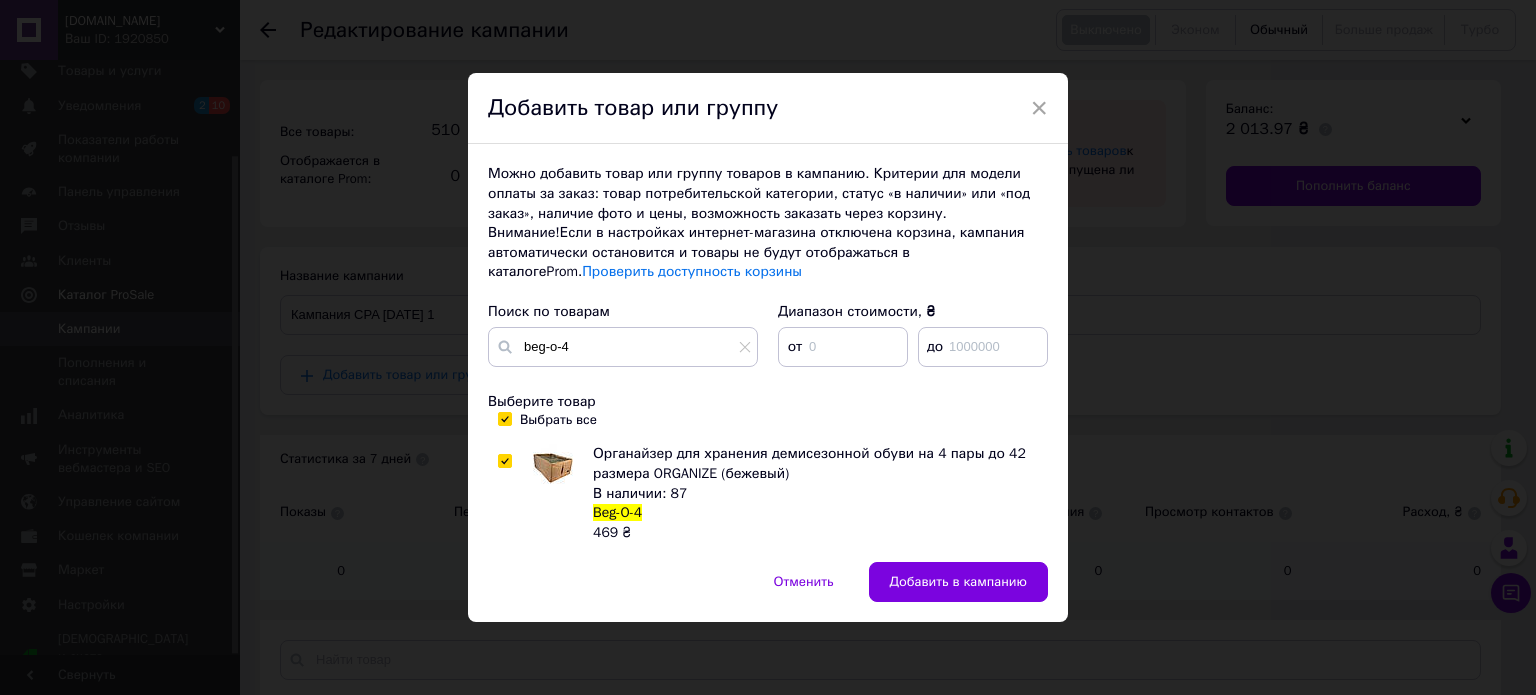 click on "Можно добавить товар или группу товаров в кампанию. Критерии для модели оплаты за заказ:
товар потребительской категории, статус «в наличии» или «под заказ», наличие фото и цены,
возможность заказать через корзину. Внимание!  Если в настройках интернет-магазина отключена корзина, кампания
автоматически остановится и товары не будут отображаться в каталоге  Prom .
Проверить доступность корзины Поиск по товарам beg-o-4 Диапазон стоимости, ₴ от до Выберите товар Выбрать все В наличии: 87 Beg-O-4 469   ₴" at bounding box center [768, 353] 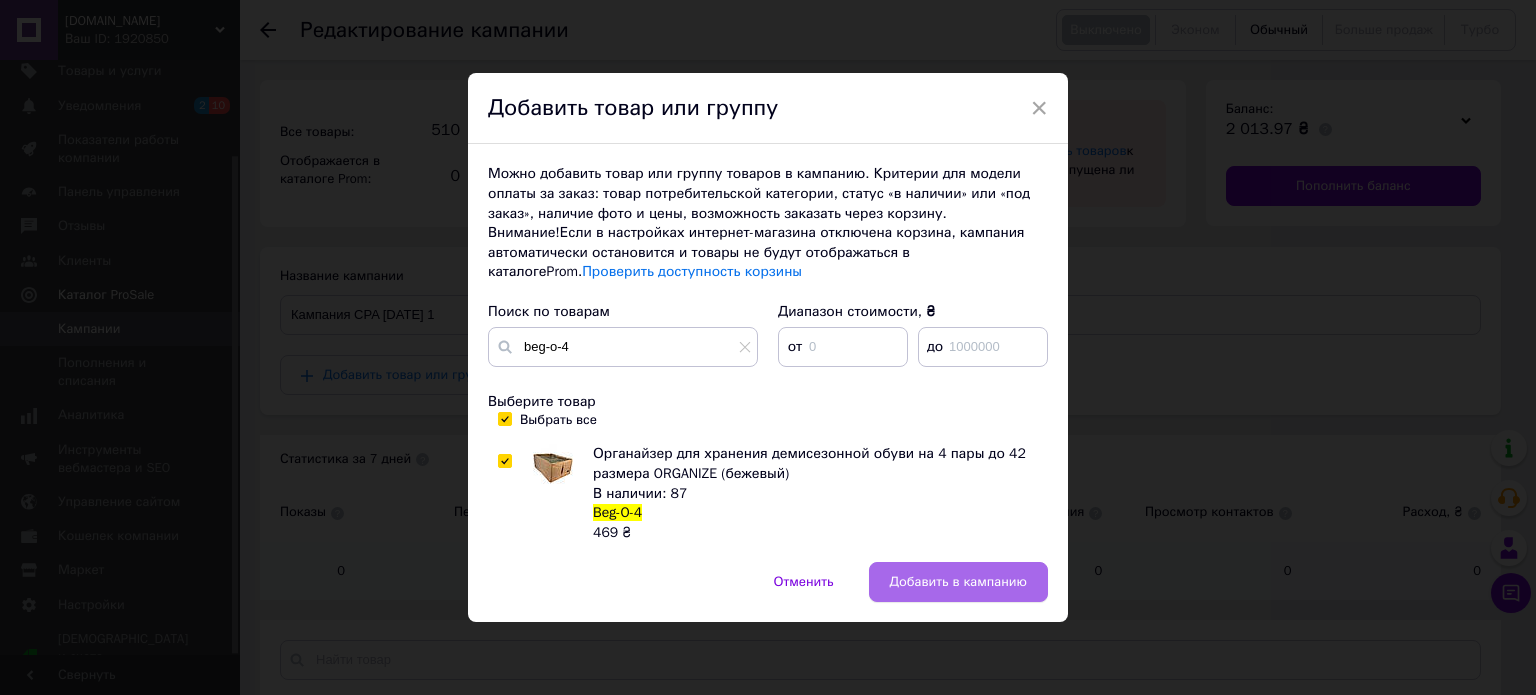 click on "Добавить в кампанию" at bounding box center [958, 582] 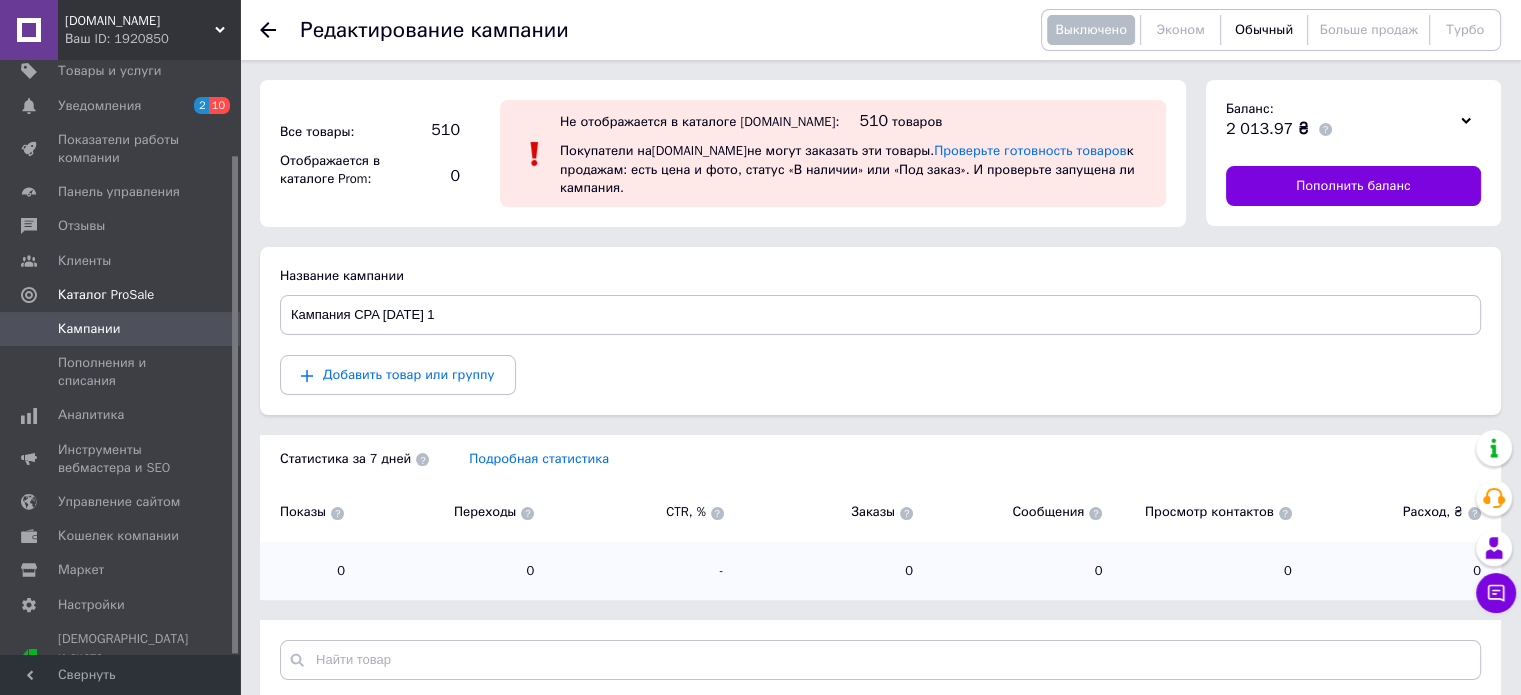 click on "Добавить товар или группу" at bounding box center (880, 375) 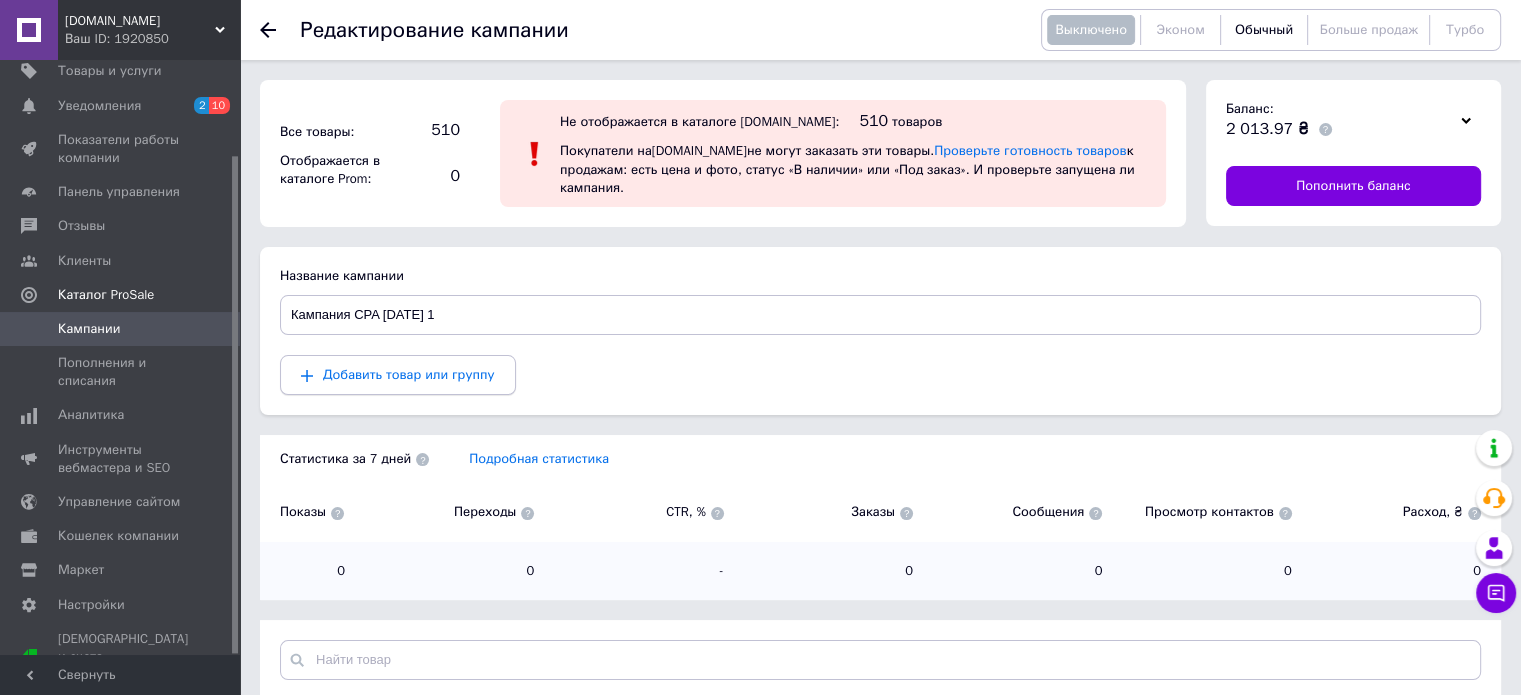 click on "Добавить товар или группу" at bounding box center [398, 375] 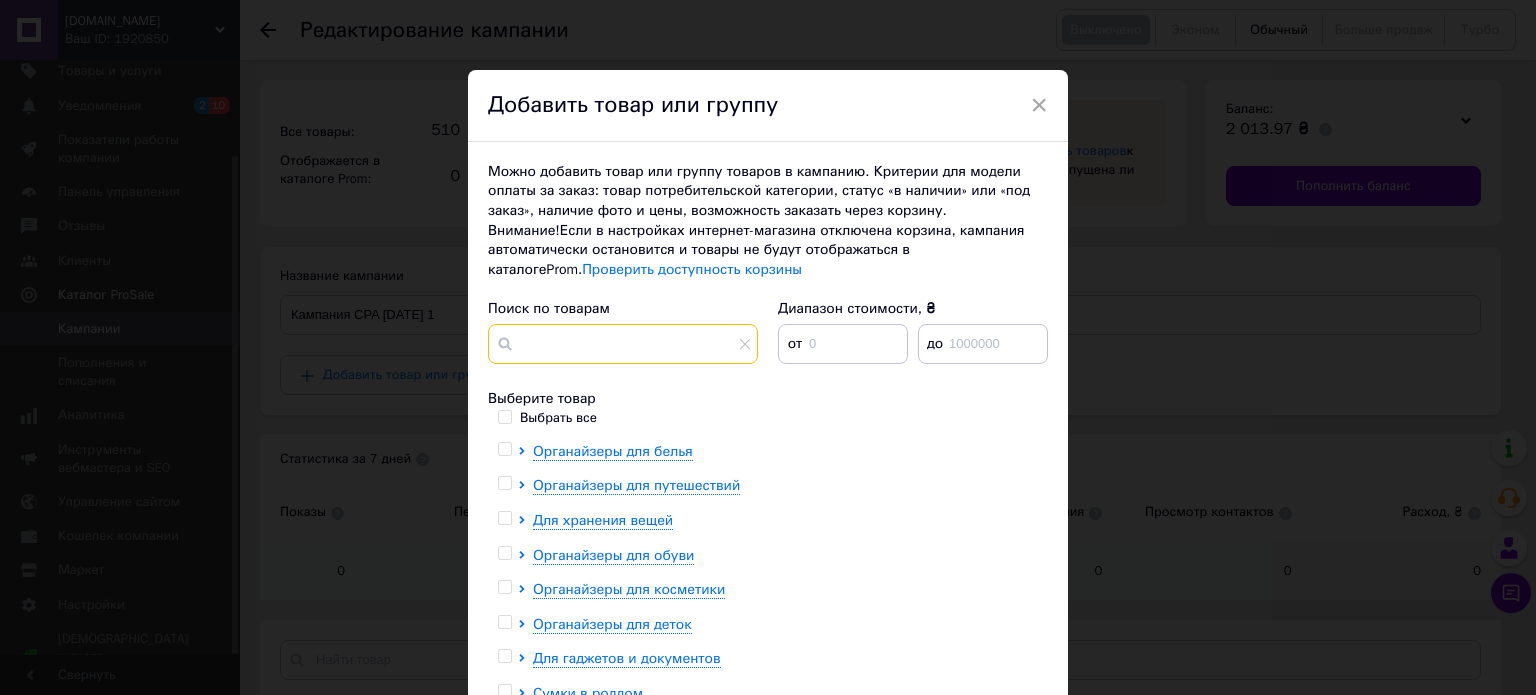 click at bounding box center (623, 344) 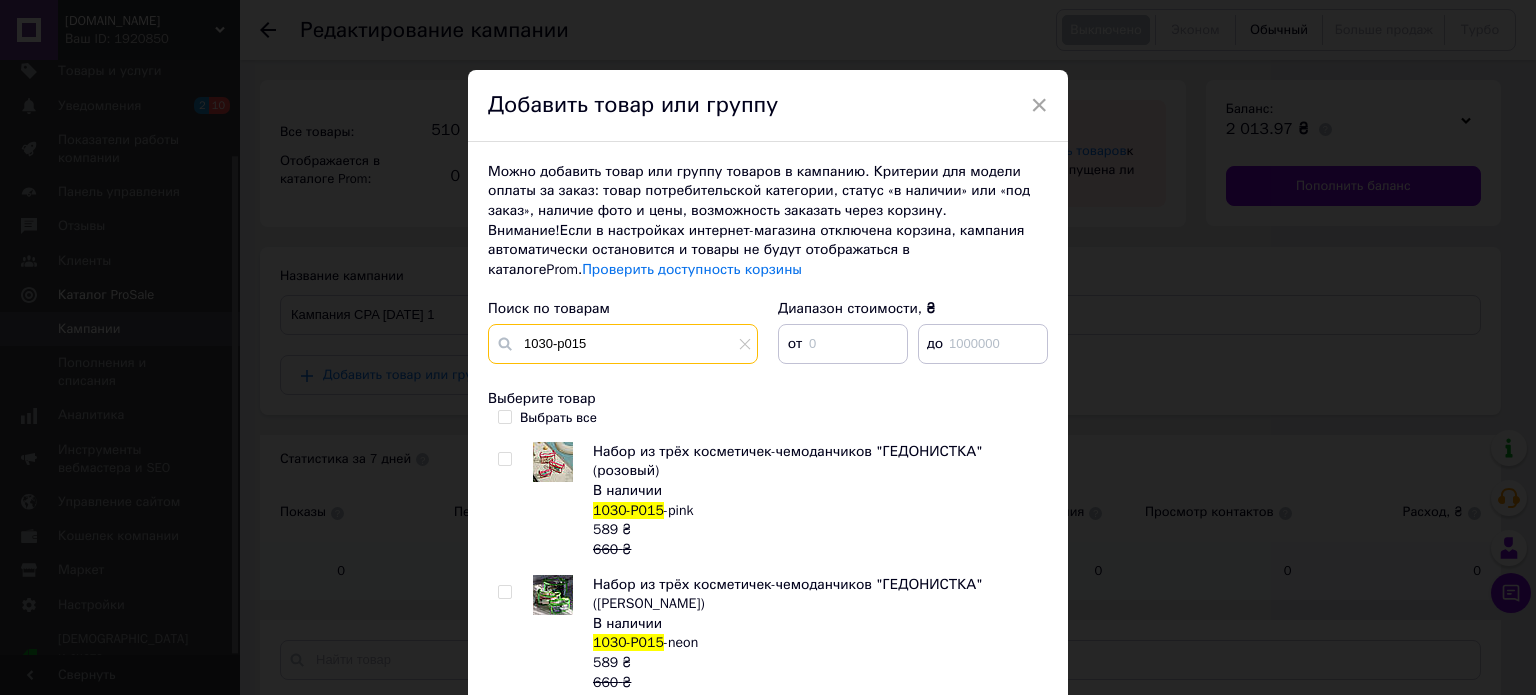 type on "1030-p015" 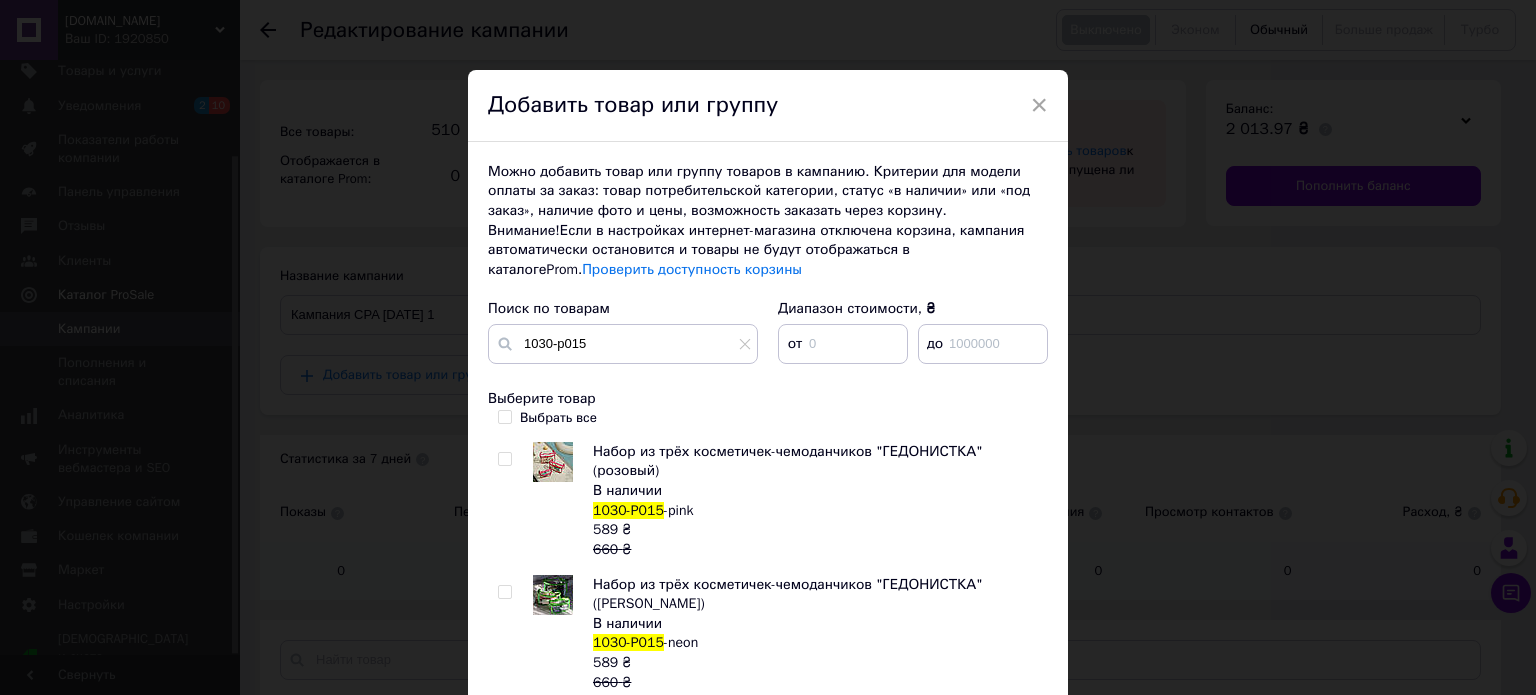 click at bounding box center (504, 592) 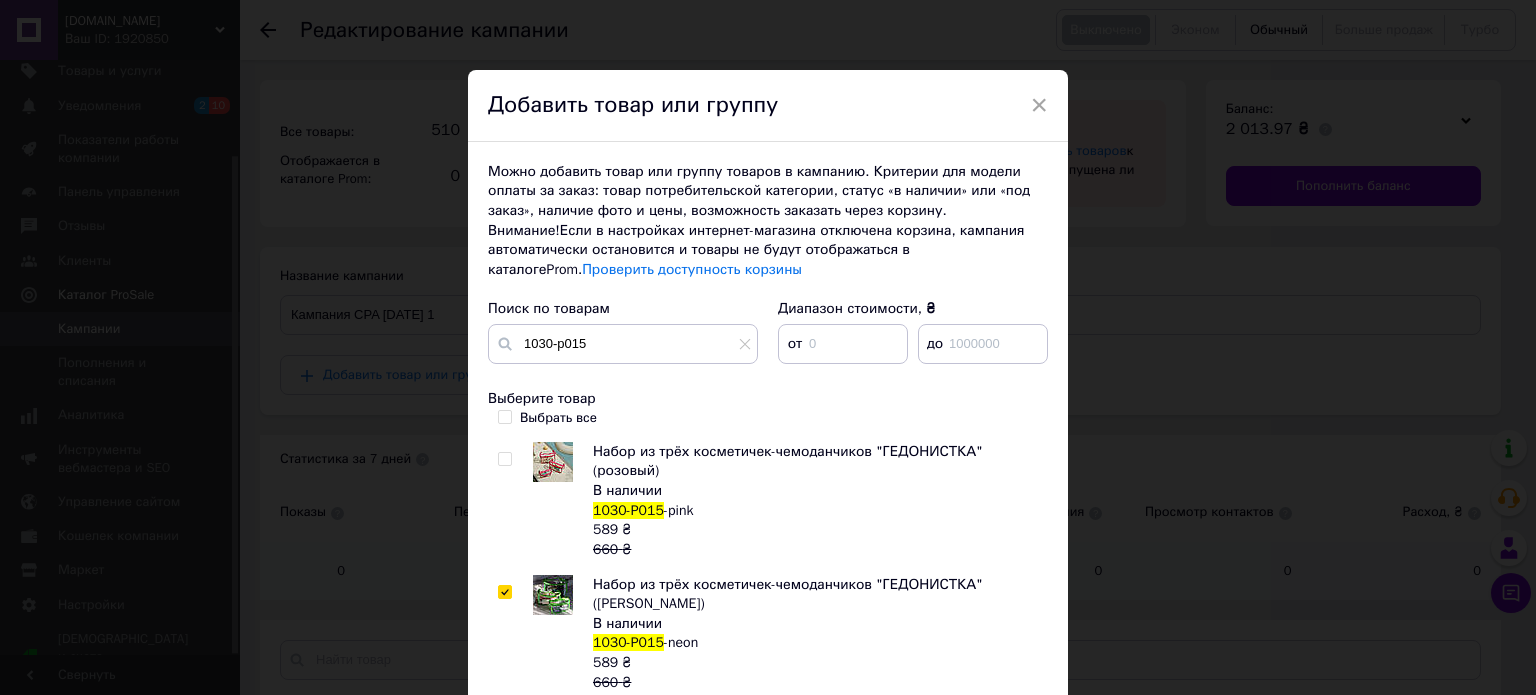 checkbox on "true" 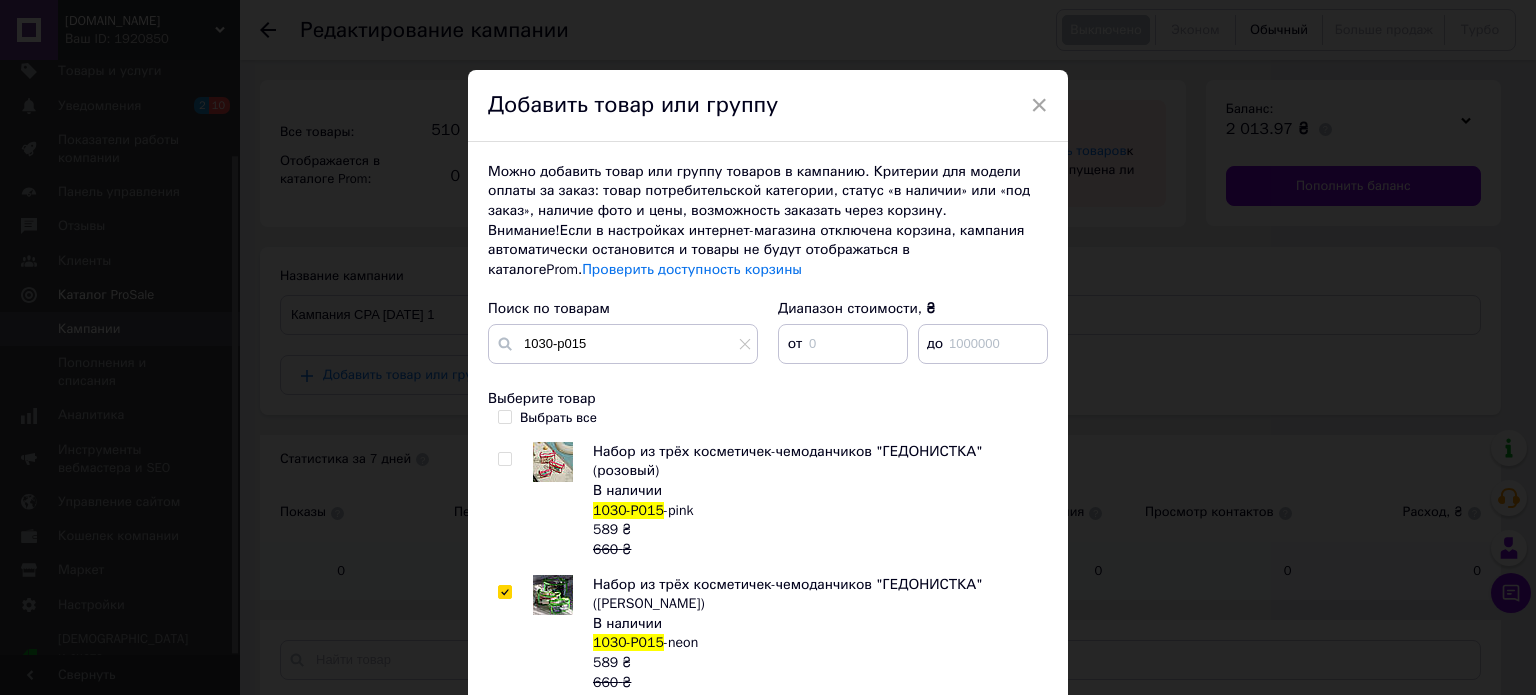click on "Добавить в кампанию" at bounding box center [958, 733] 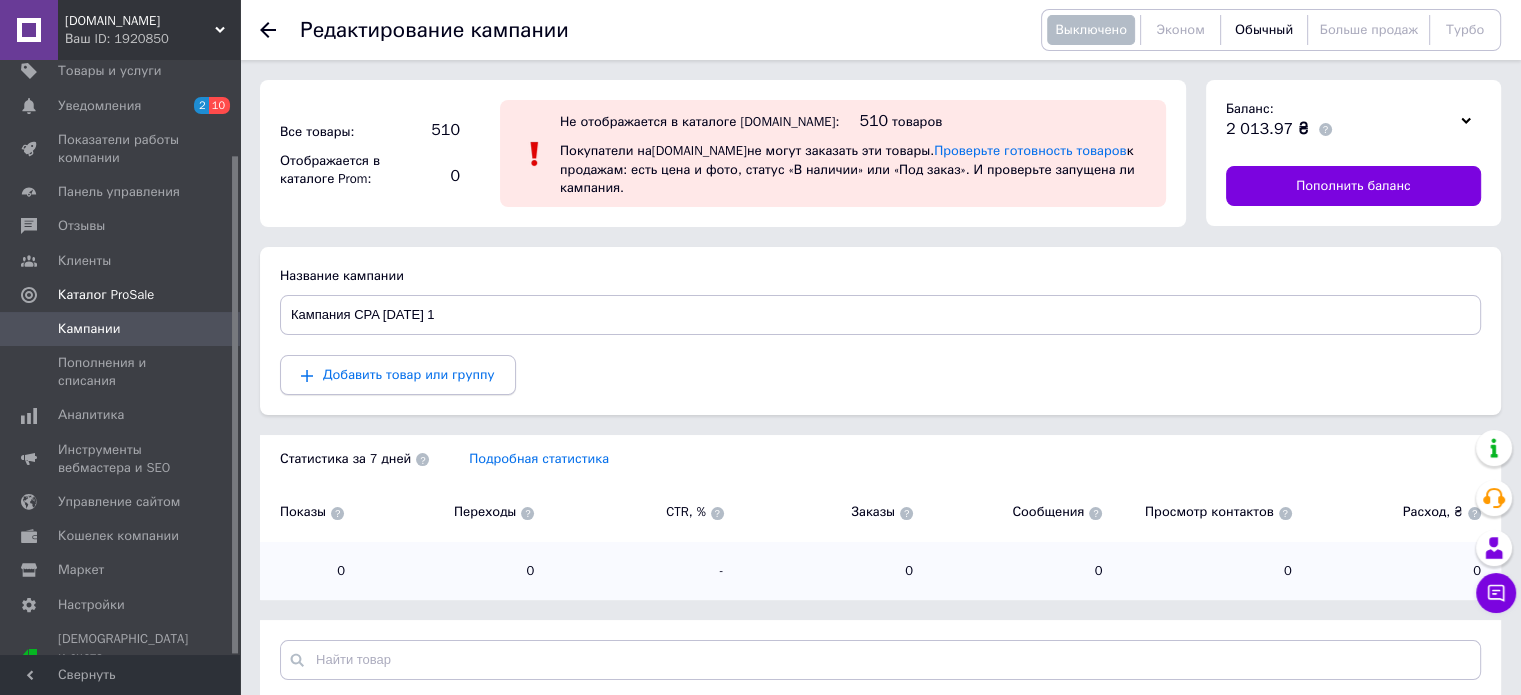 click on "Добавить товар или группу" at bounding box center [409, 374] 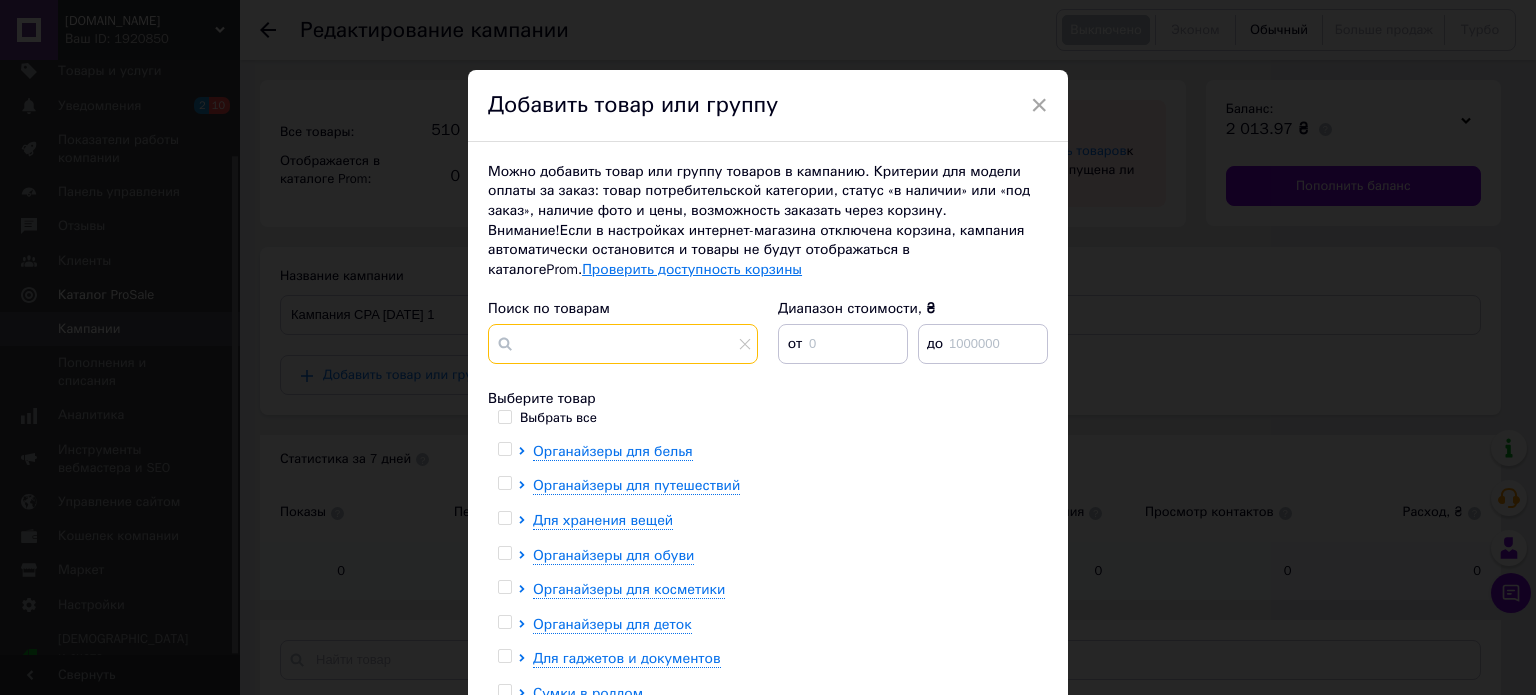 click at bounding box center (623, 344) 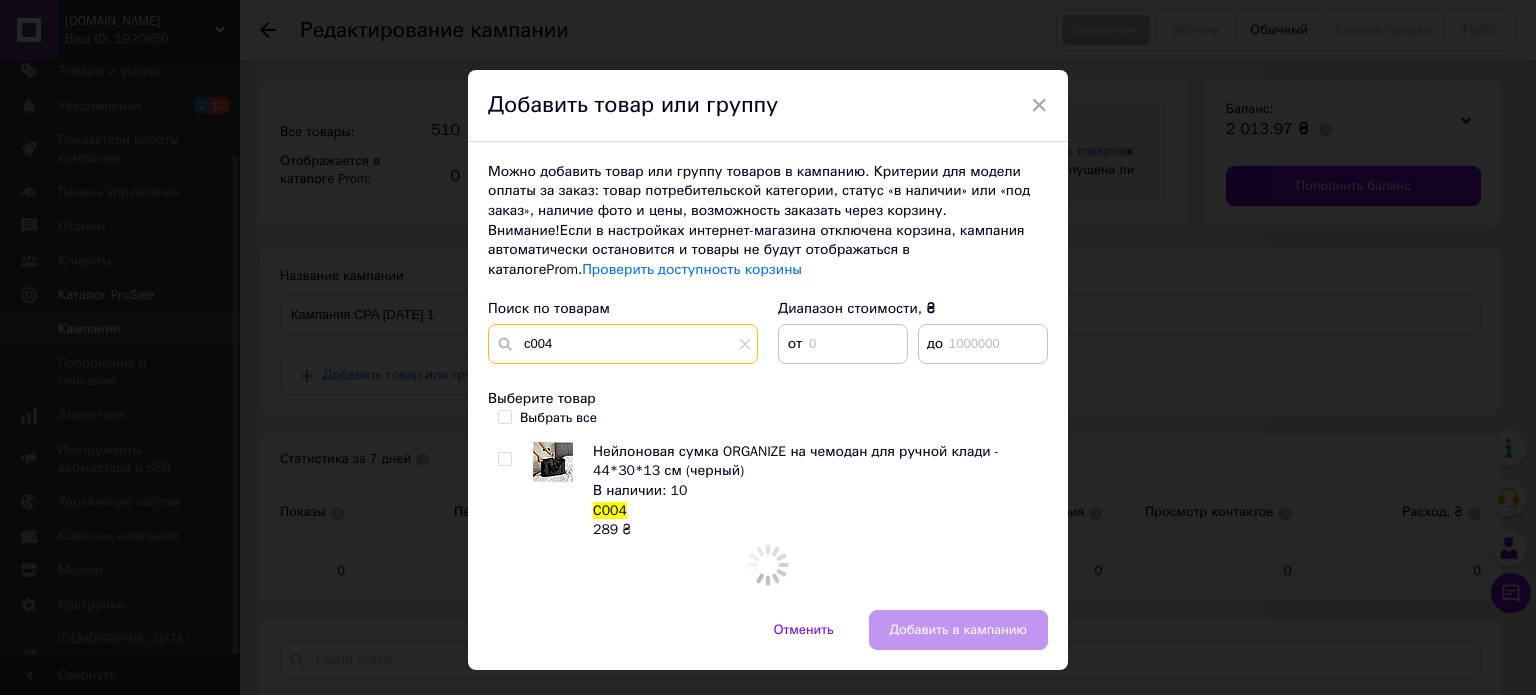 type on "c004" 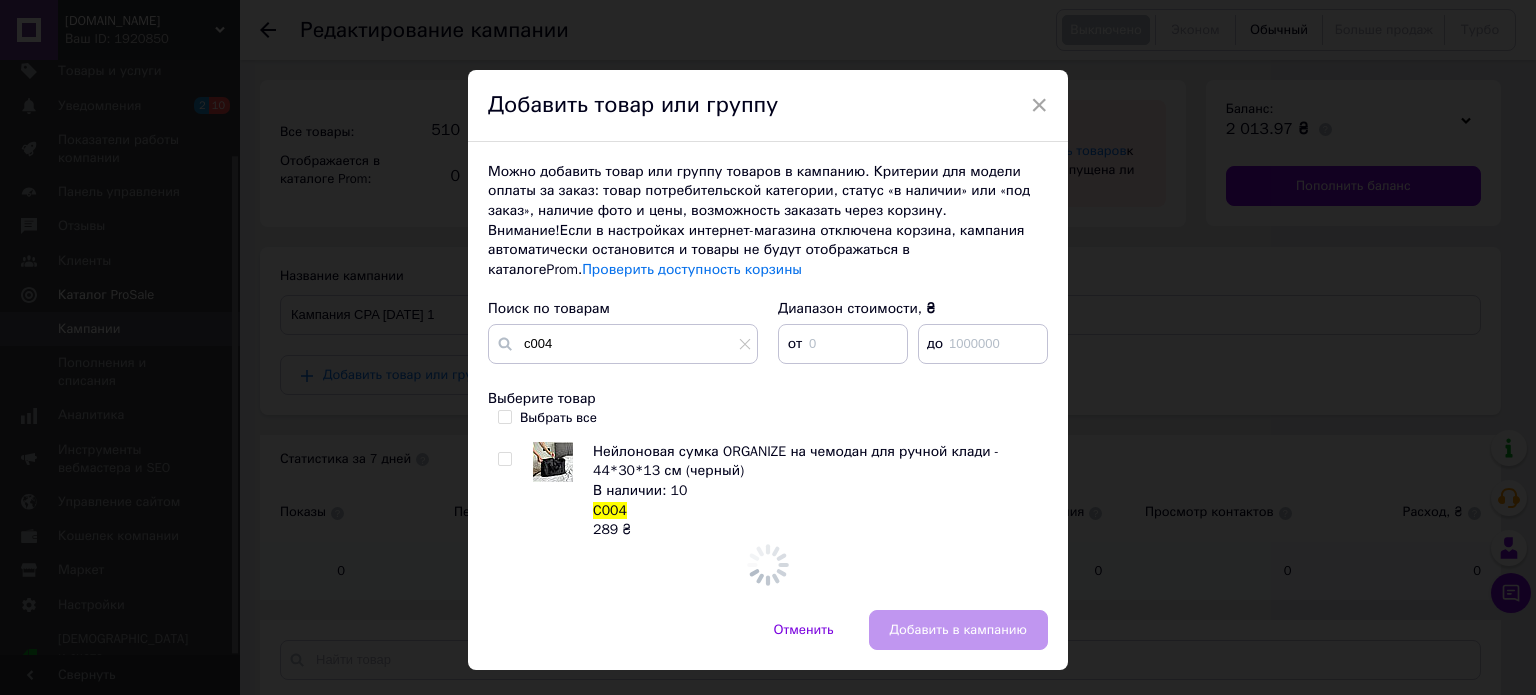 click at bounding box center [504, 459] 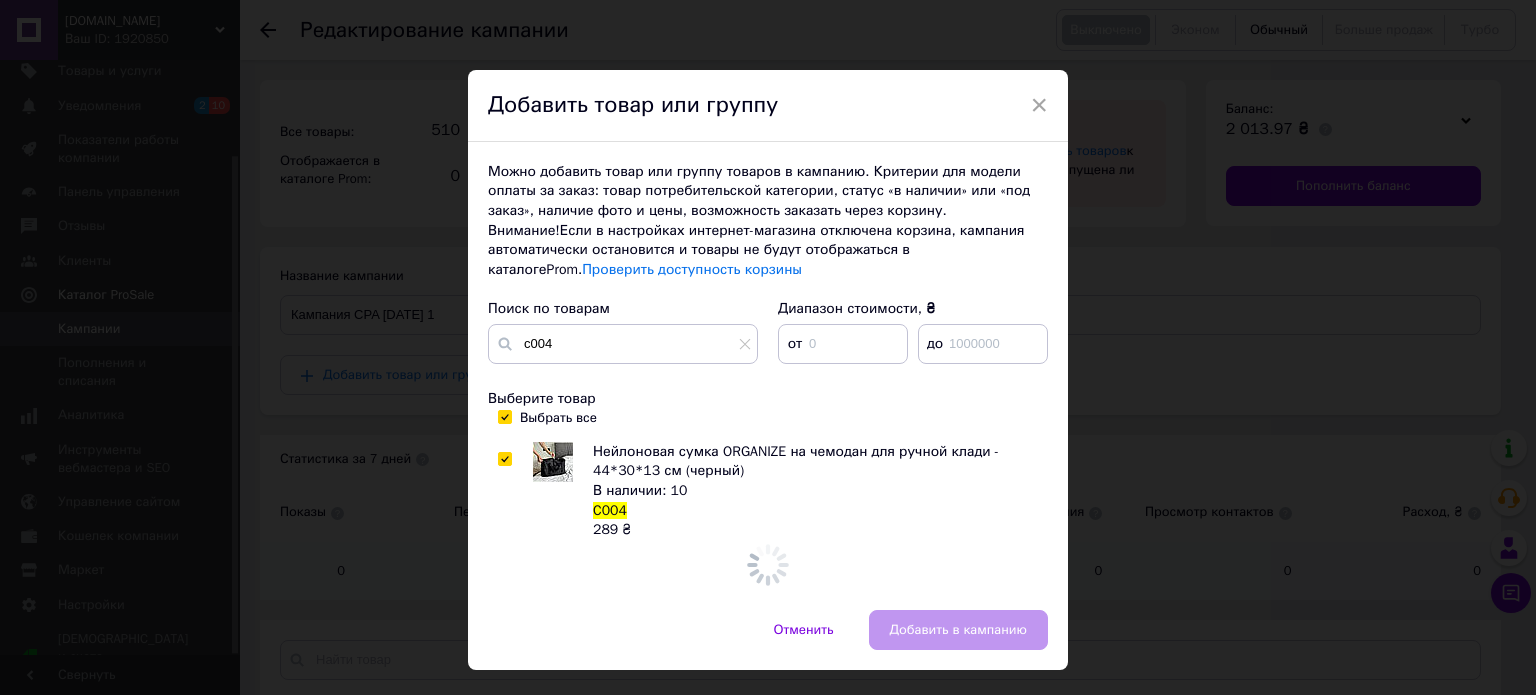 checkbox on "true" 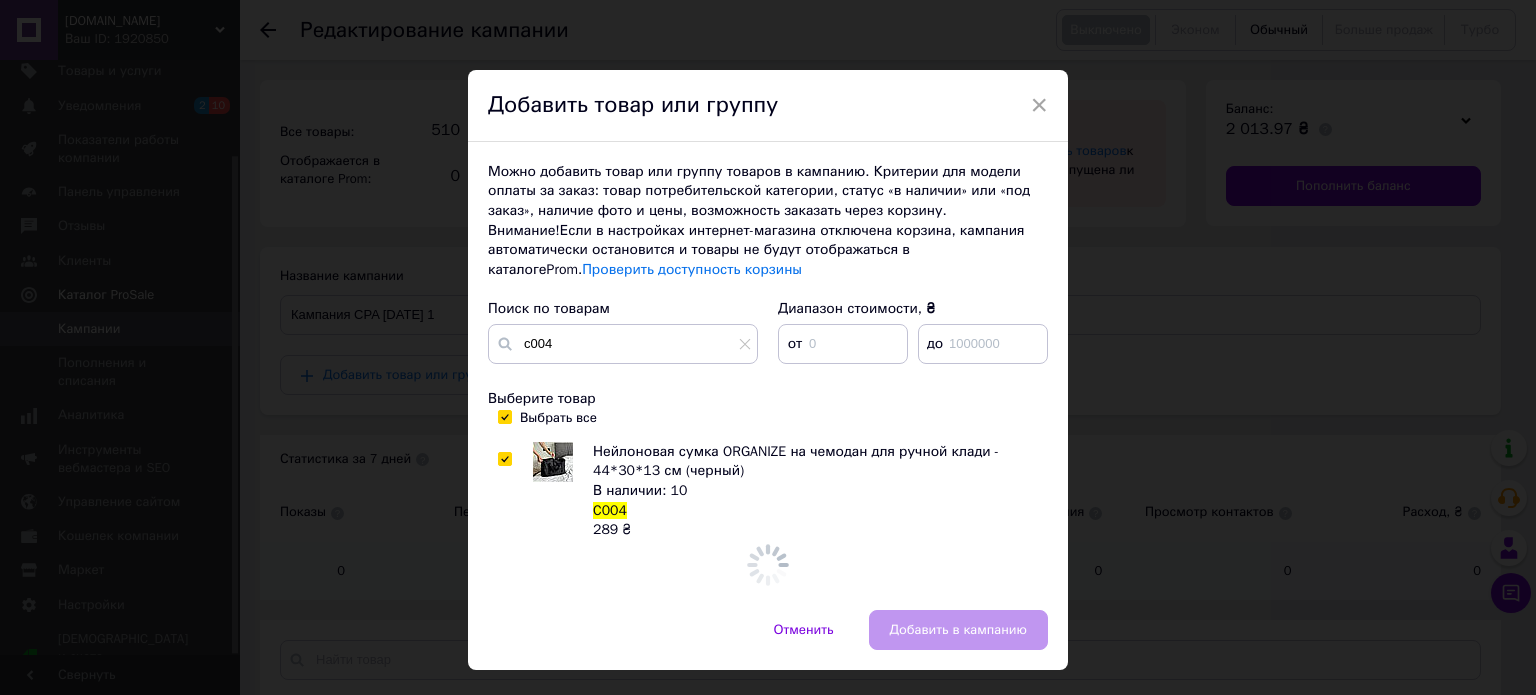 checkbox on "true" 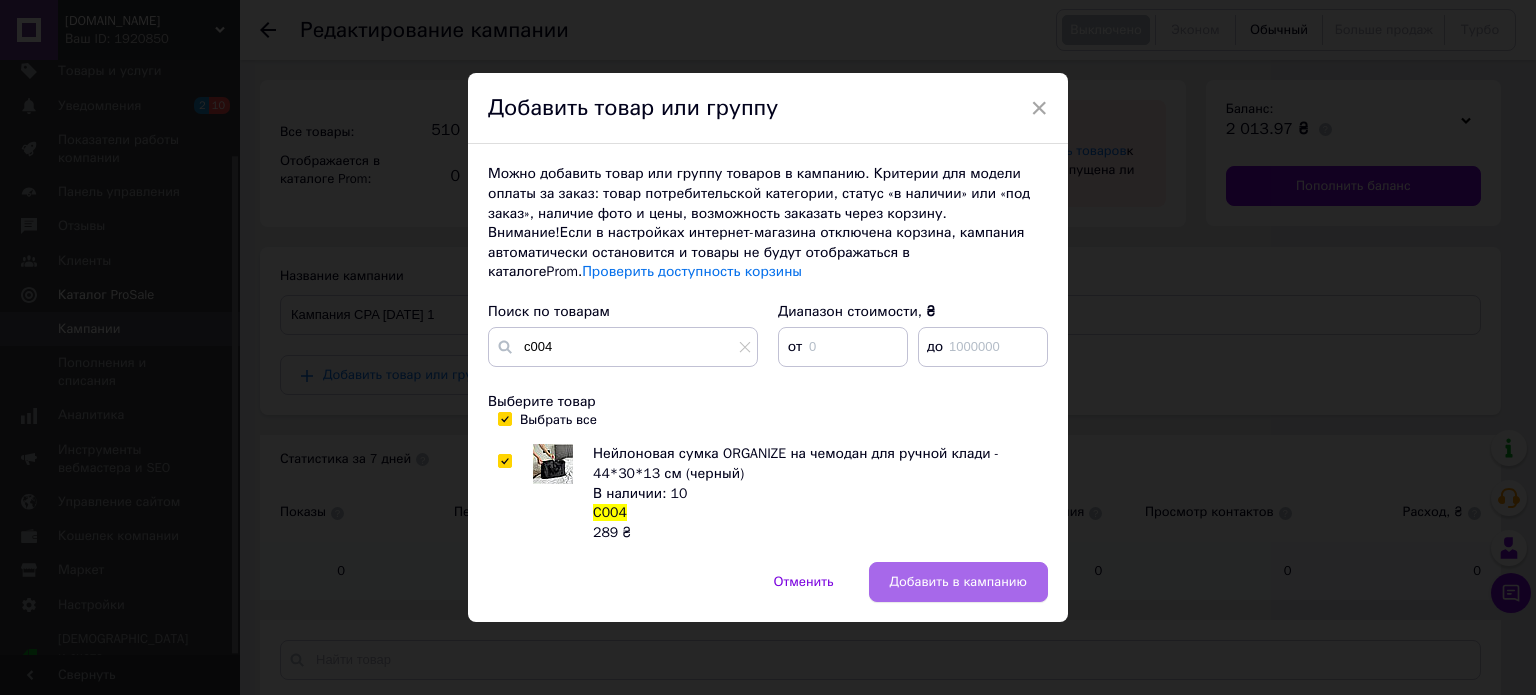 click on "Добавить в кампанию" at bounding box center [958, 582] 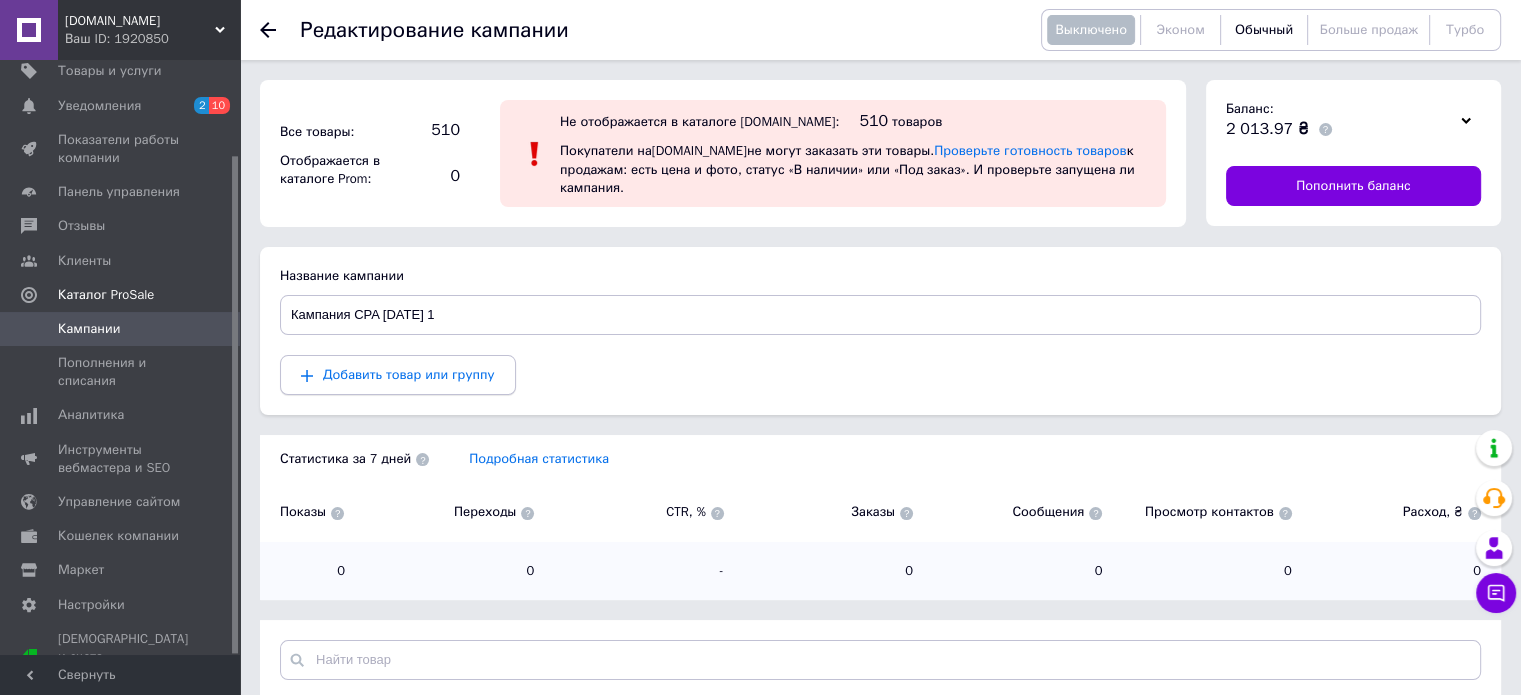 click on "Добавить товар или группу" at bounding box center (398, 375) 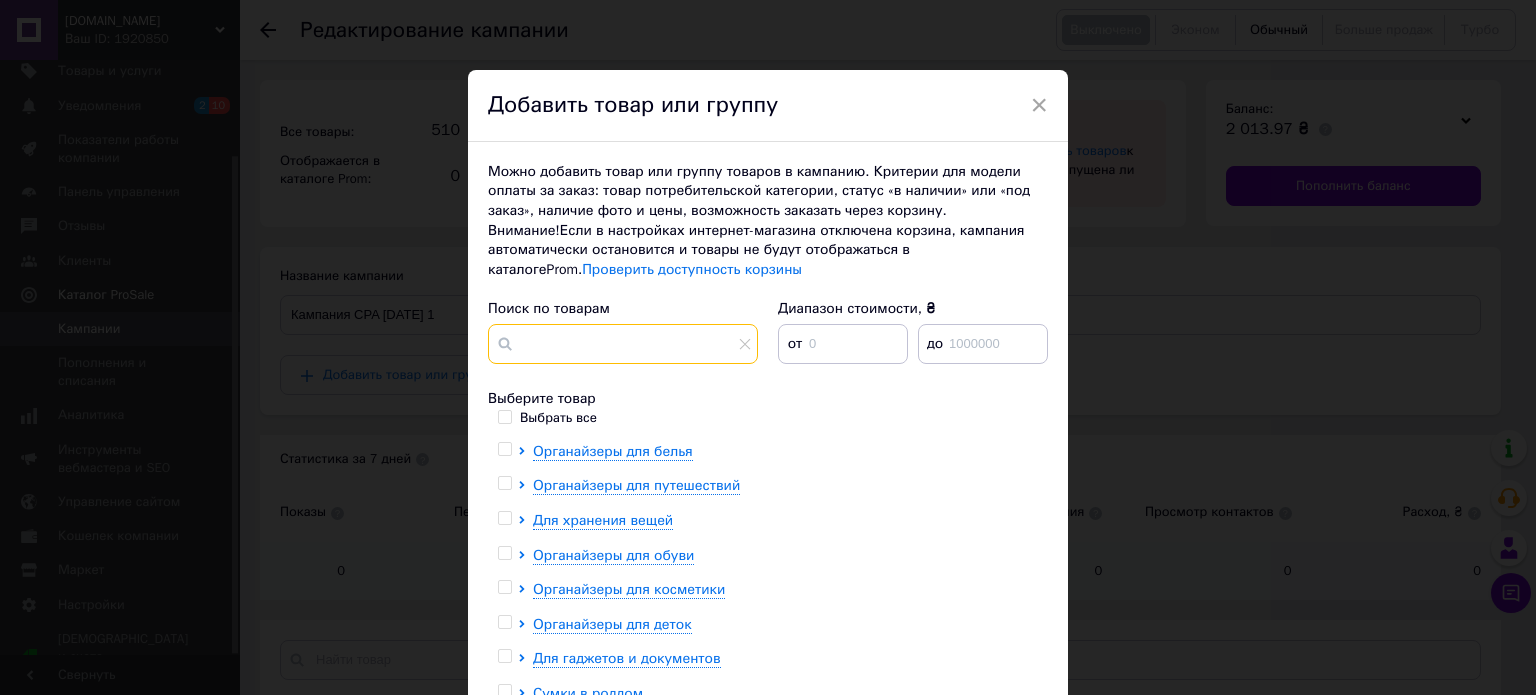 click at bounding box center [623, 344] 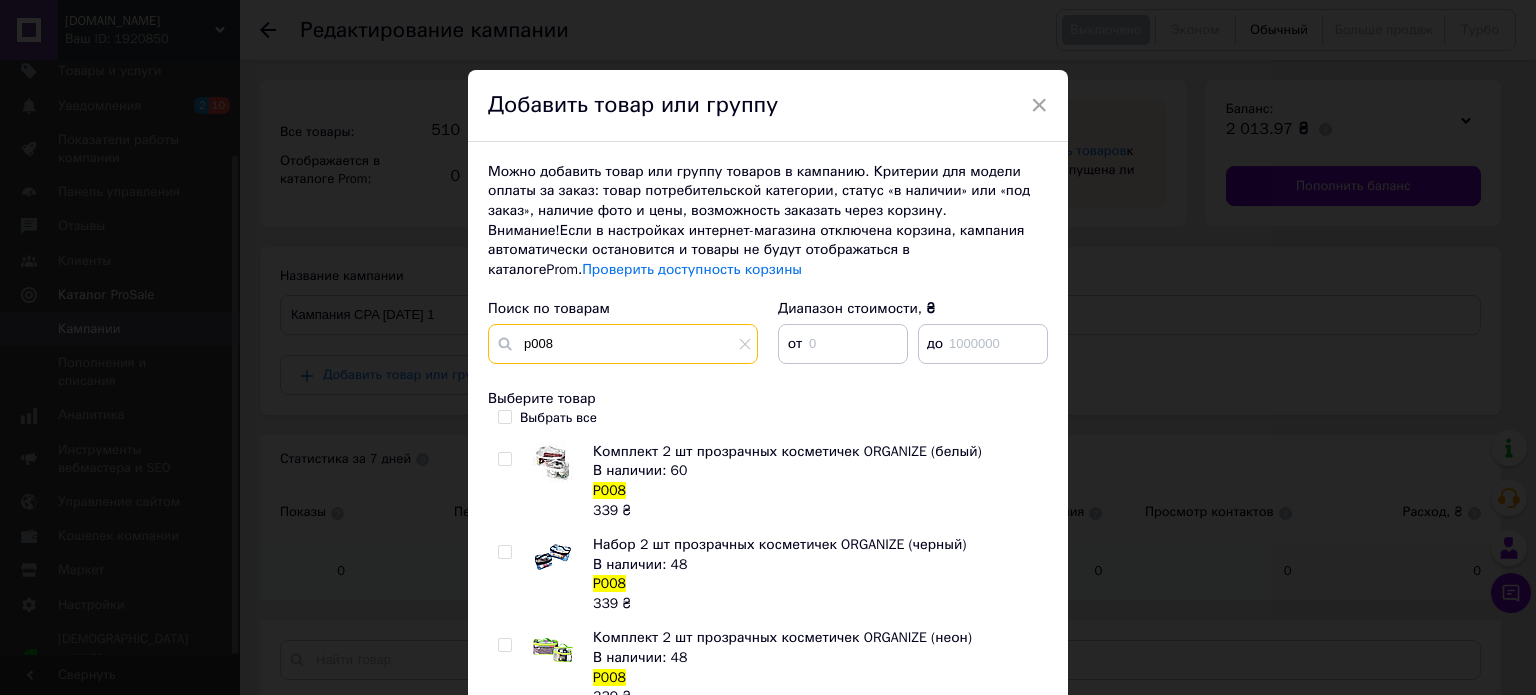type on "p008" 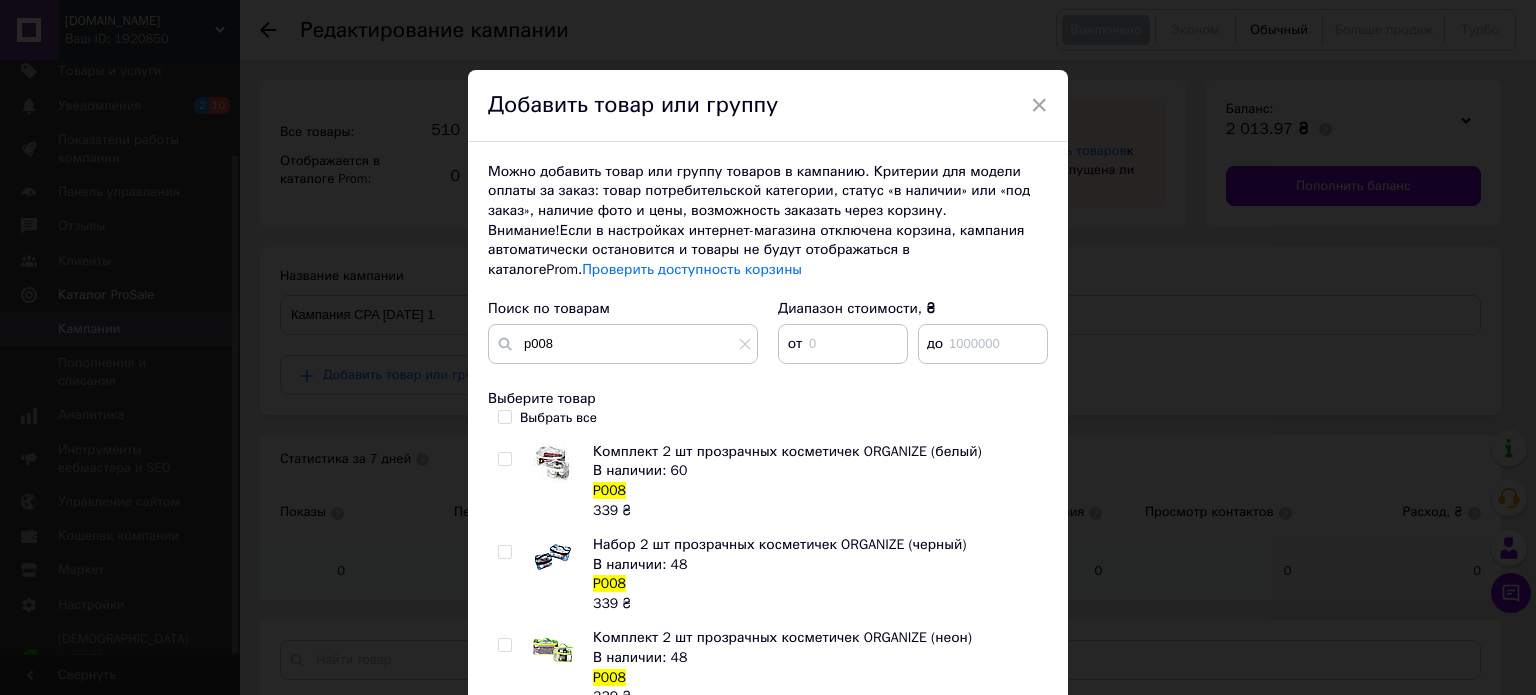 click at bounding box center (504, 459) 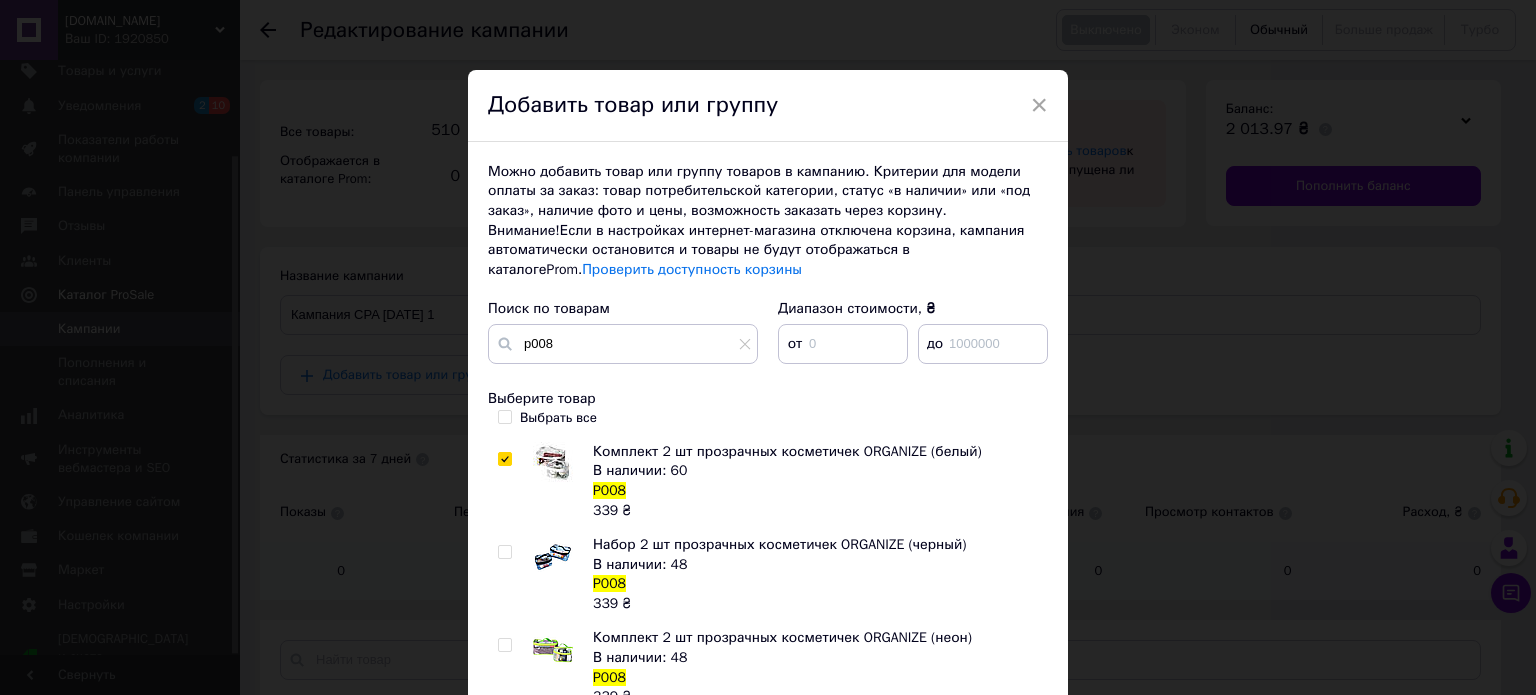 scroll, scrollTop: 266, scrollLeft: 0, axis: vertical 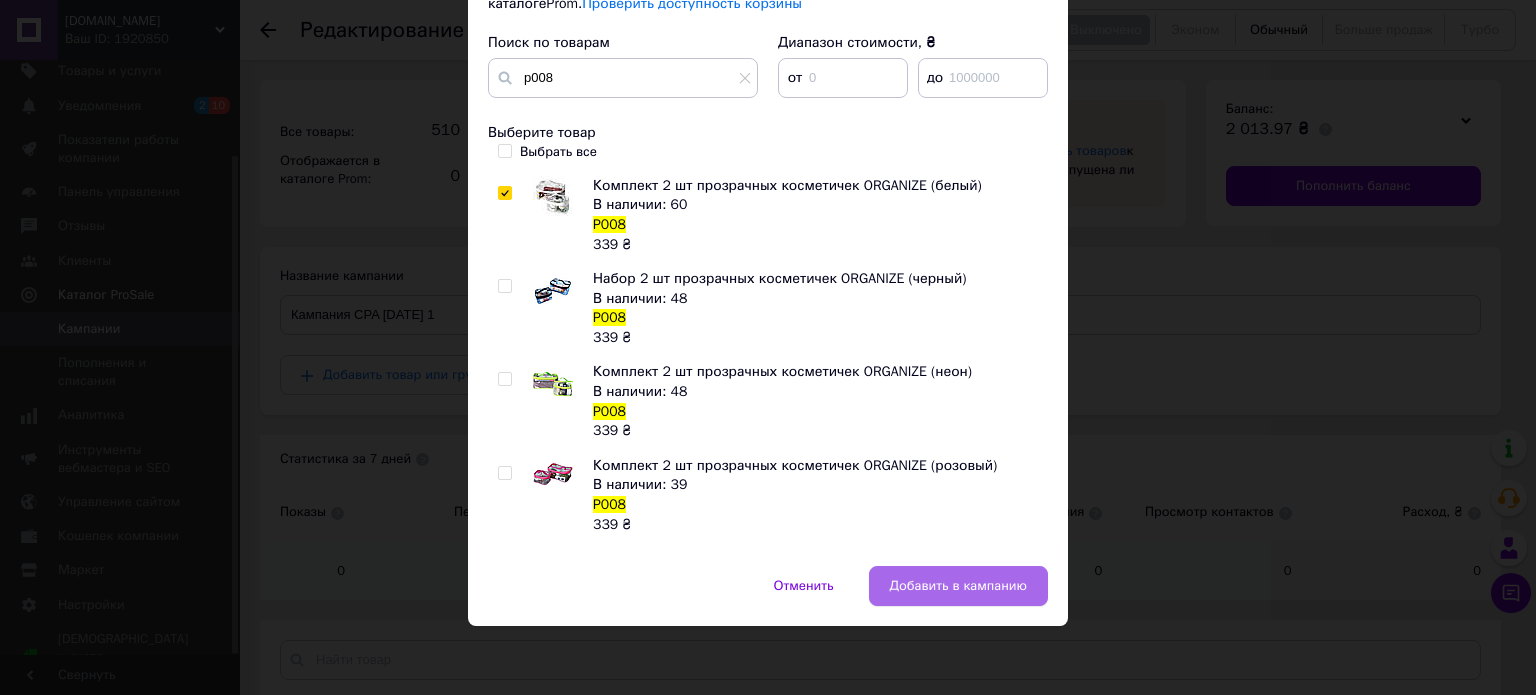 click on "Добавить в кампанию" at bounding box center [958, 586] 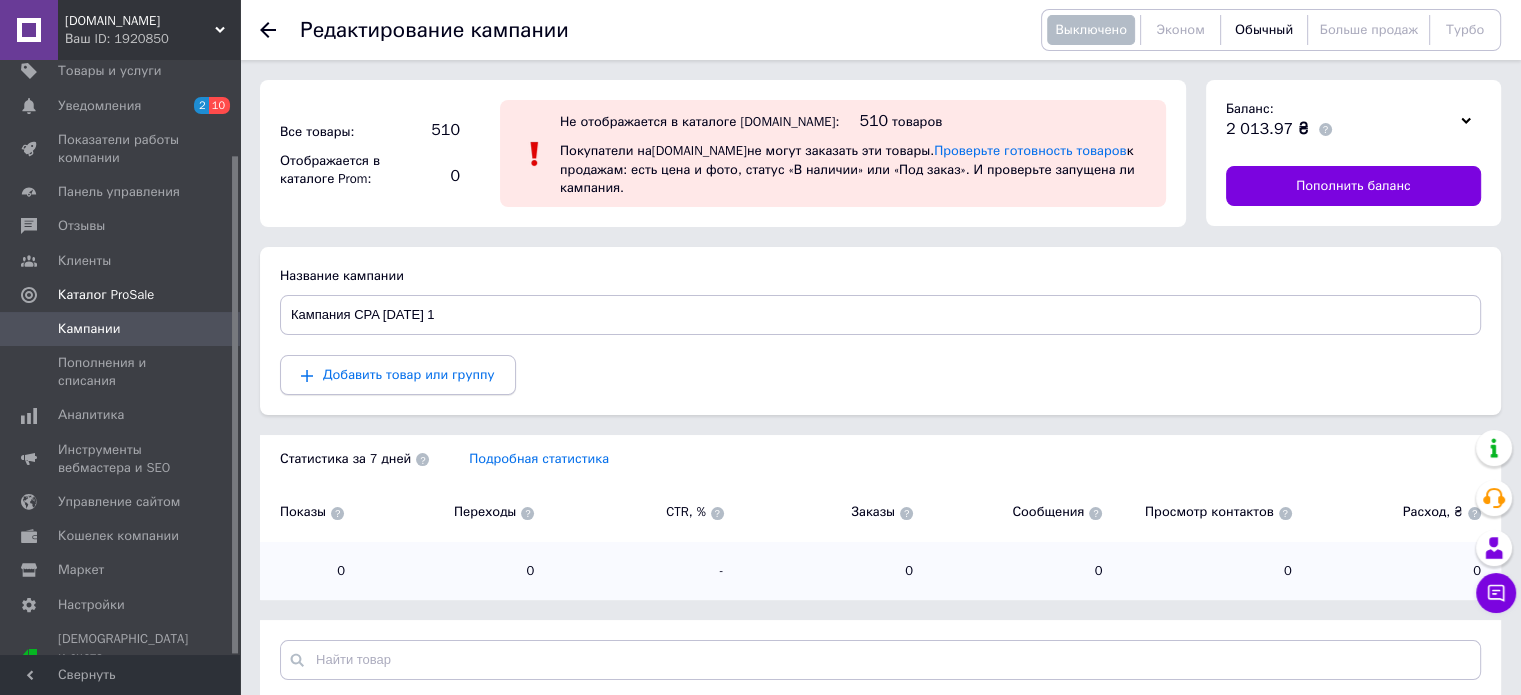 click on "Добавить товар или группу" at bounding box center (409, 374) 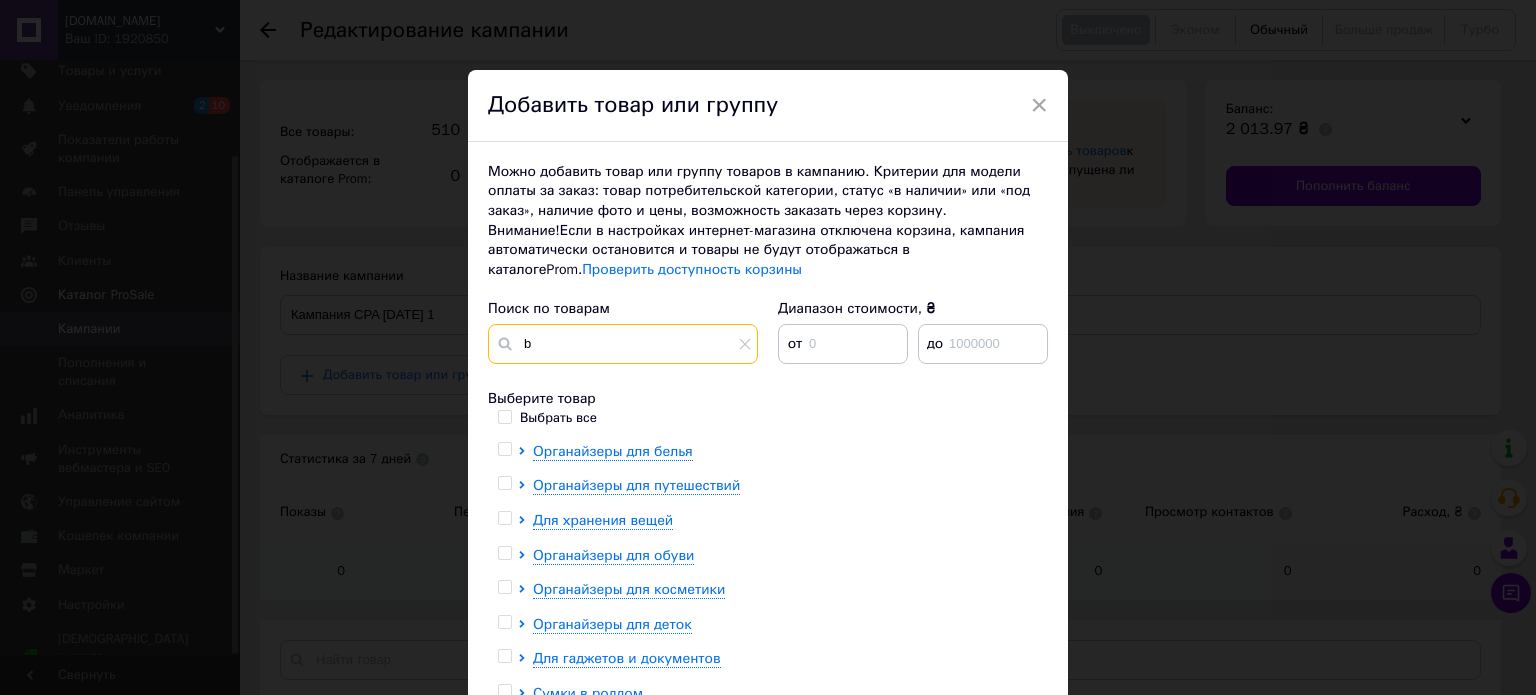 click on "b" at bounding box center [623, 344] 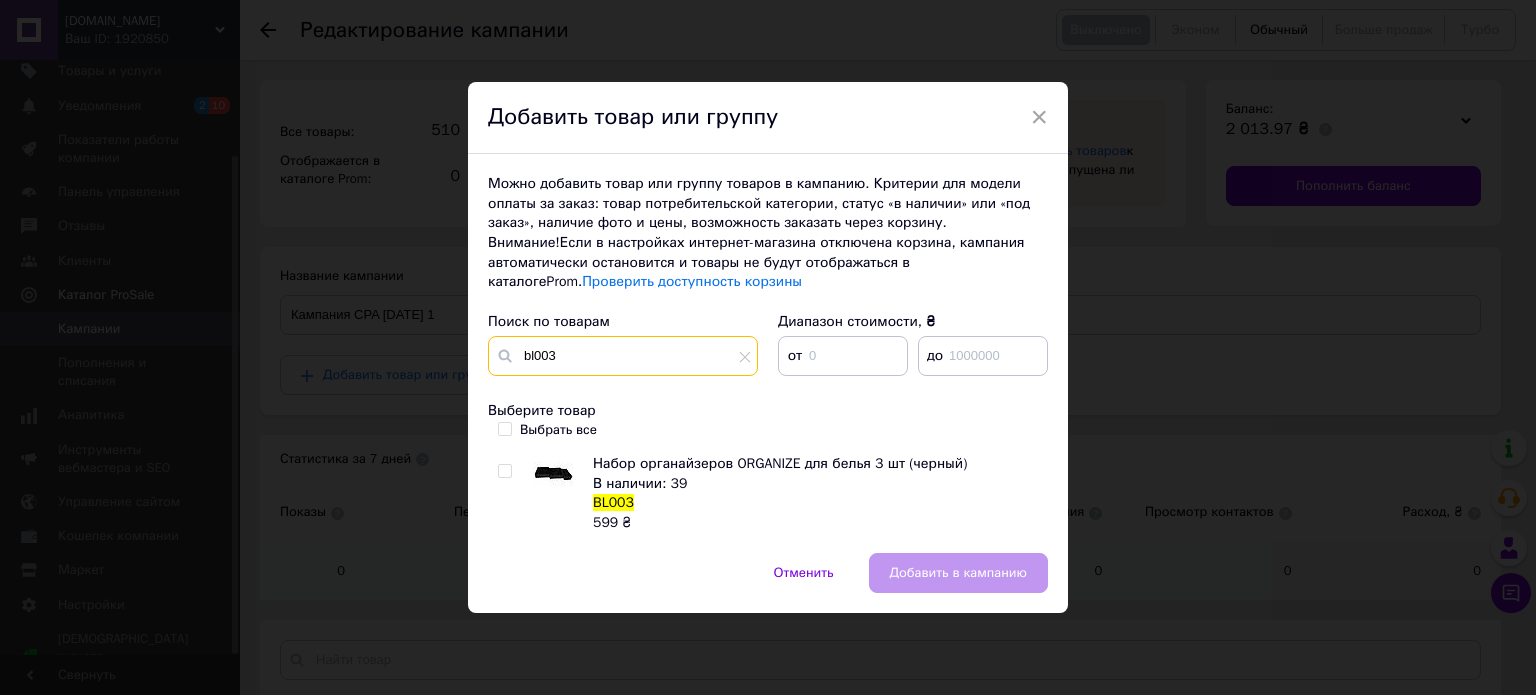 type on "bl003" 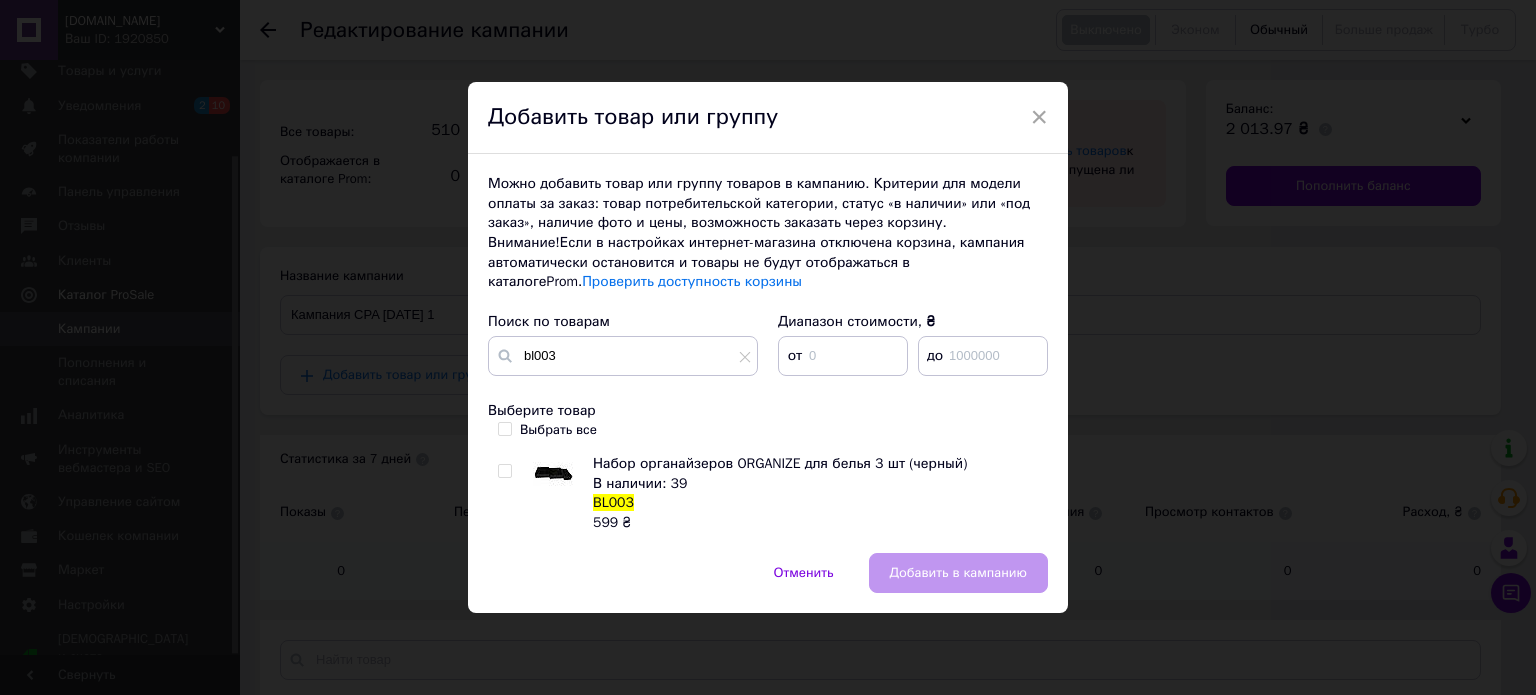 click at bounding box center (508, 493) 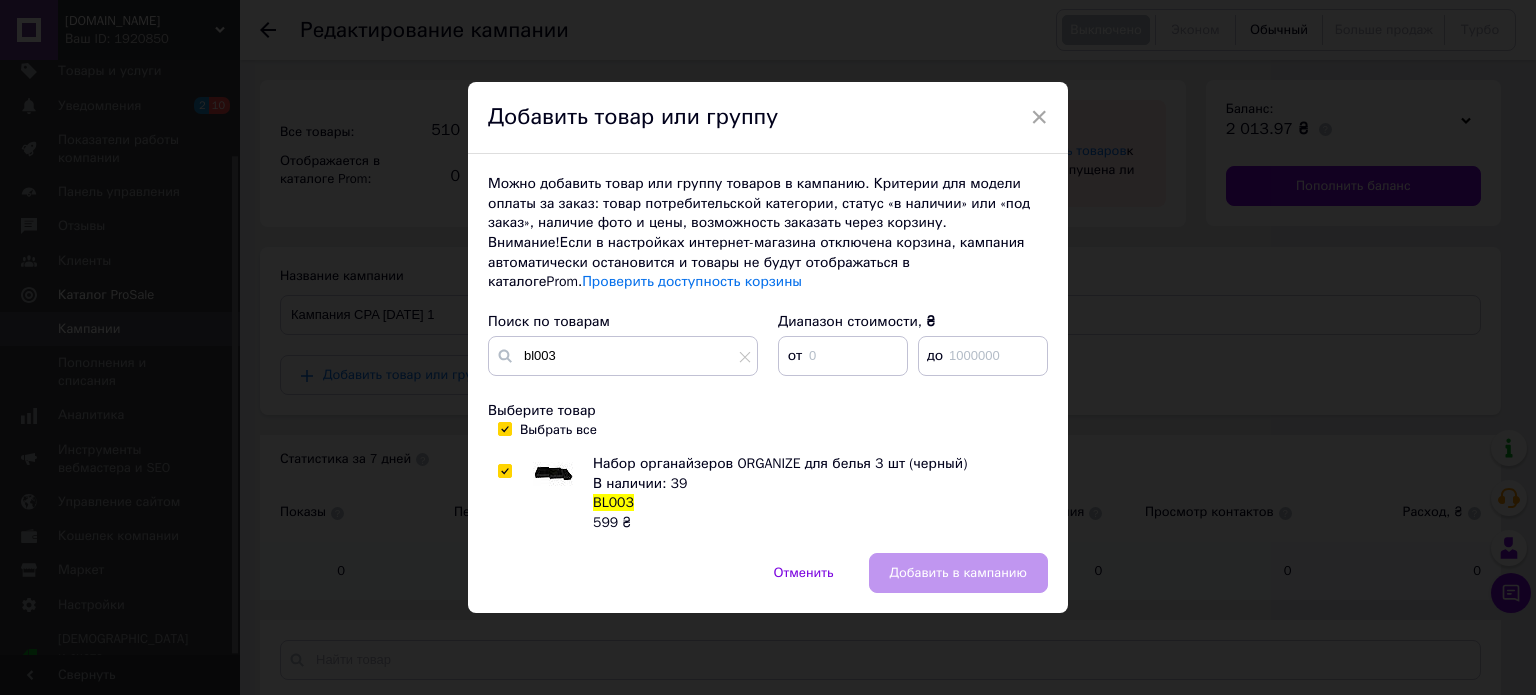 checkbox on "true" 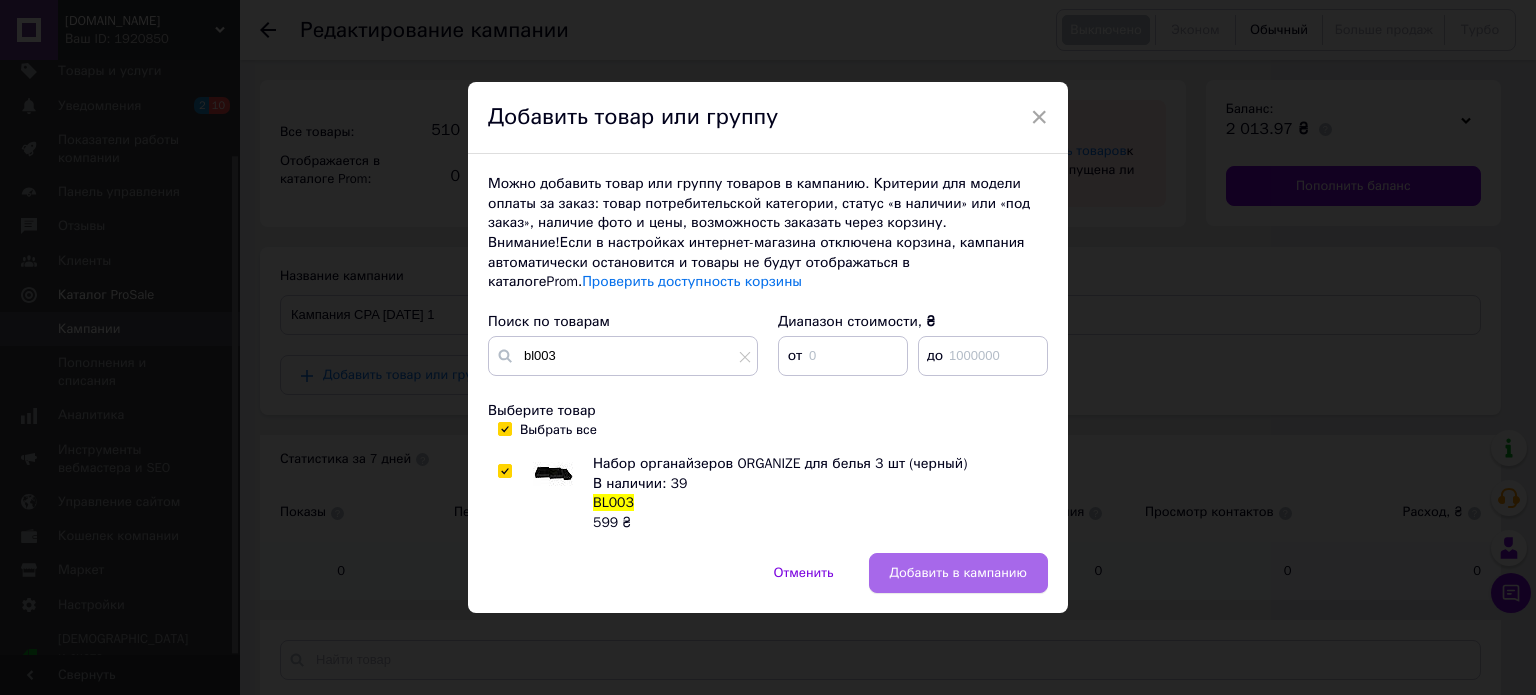 click on "Добавить в кампанию" at bounding box center (958, 573) 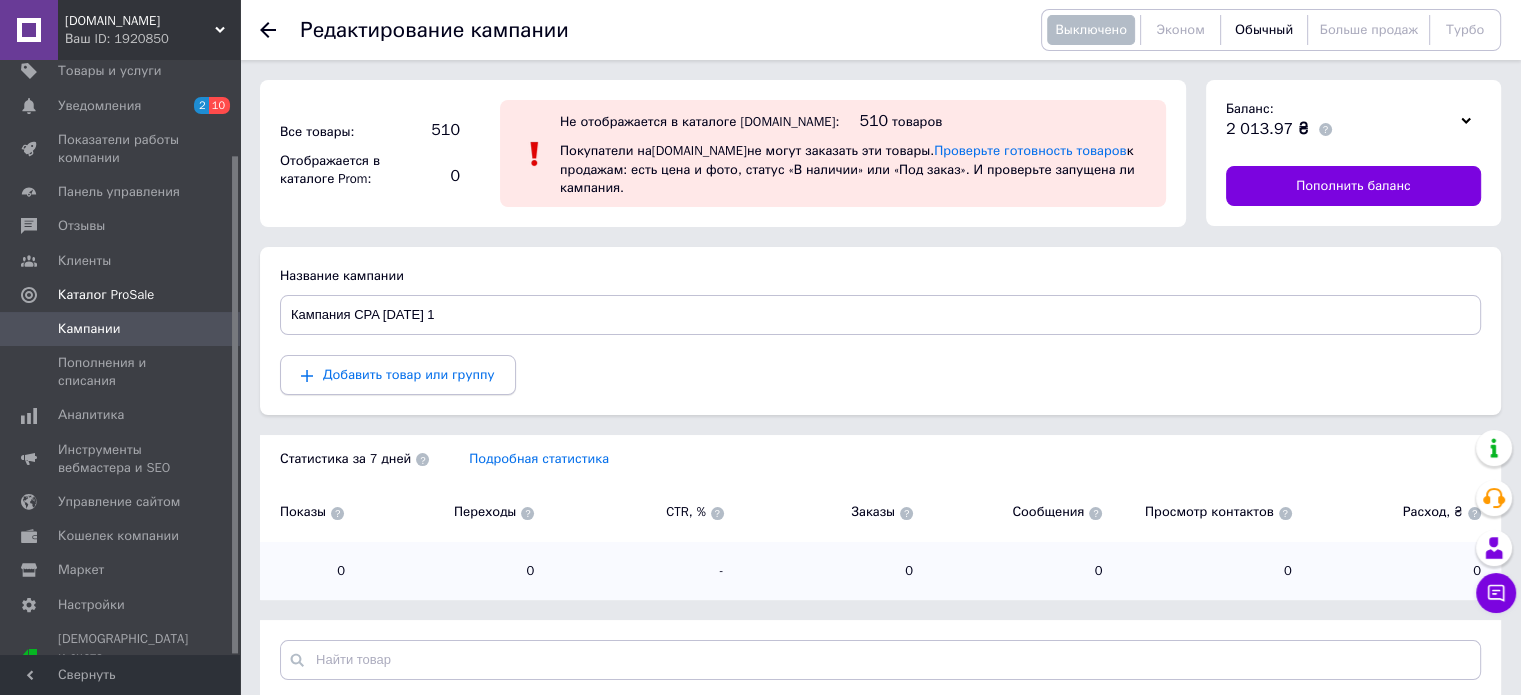click on "Добавить товар или группу" at bounding box center [409, 374] 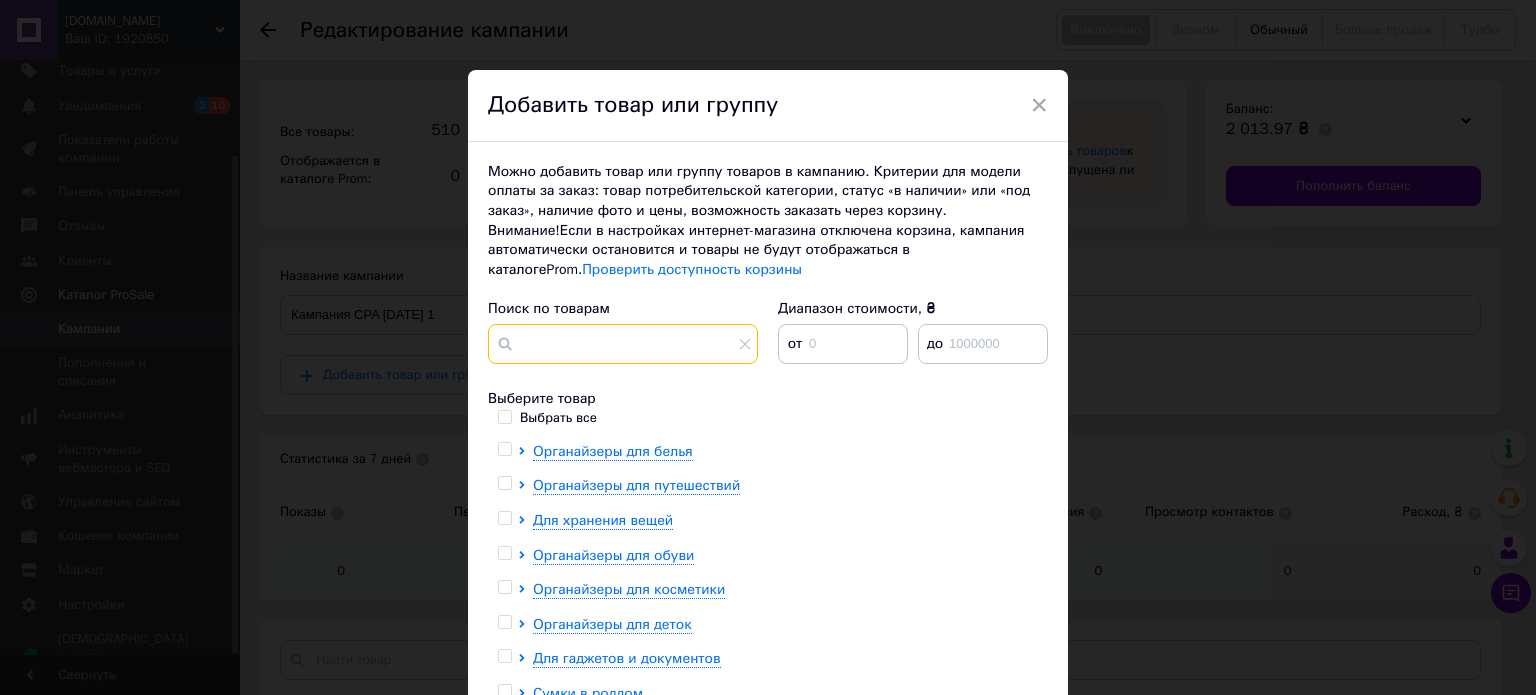click at bounding box center [623, 344] 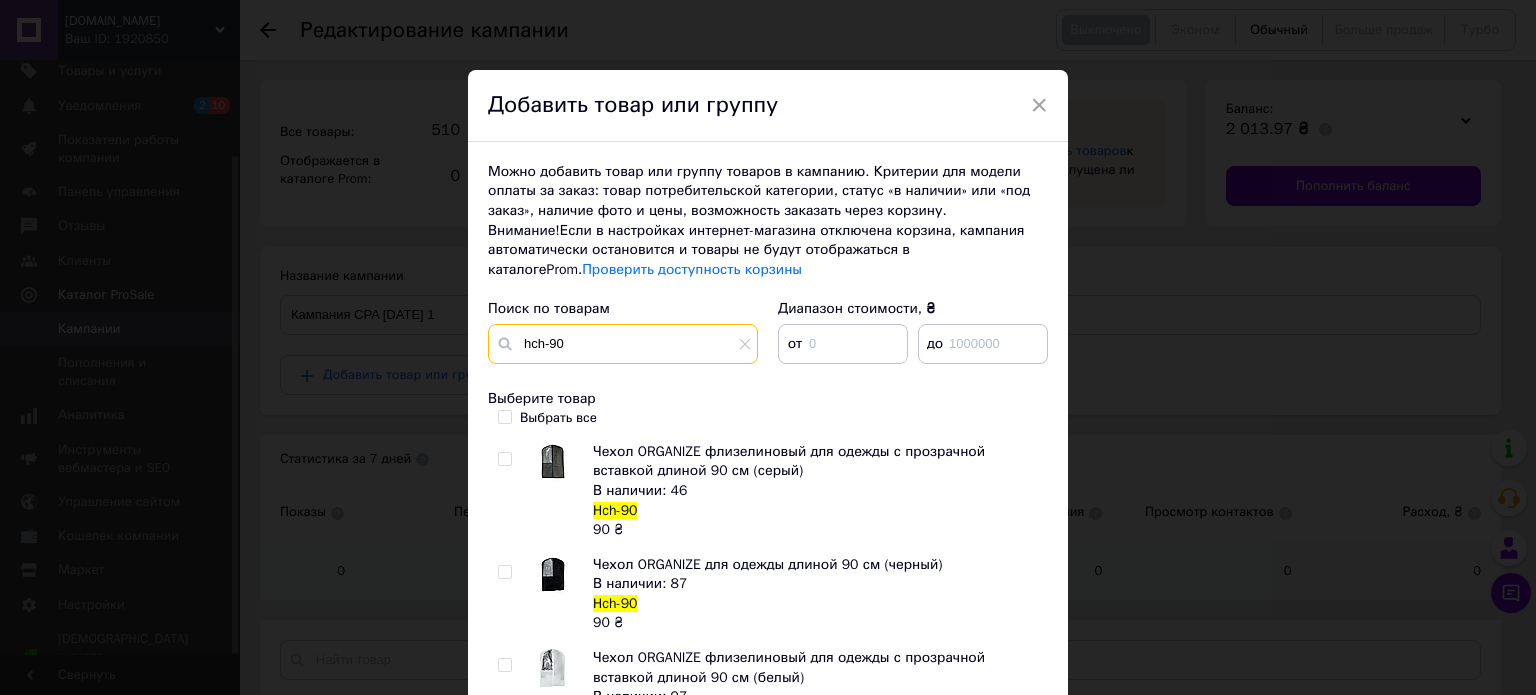 type on "hch-90" 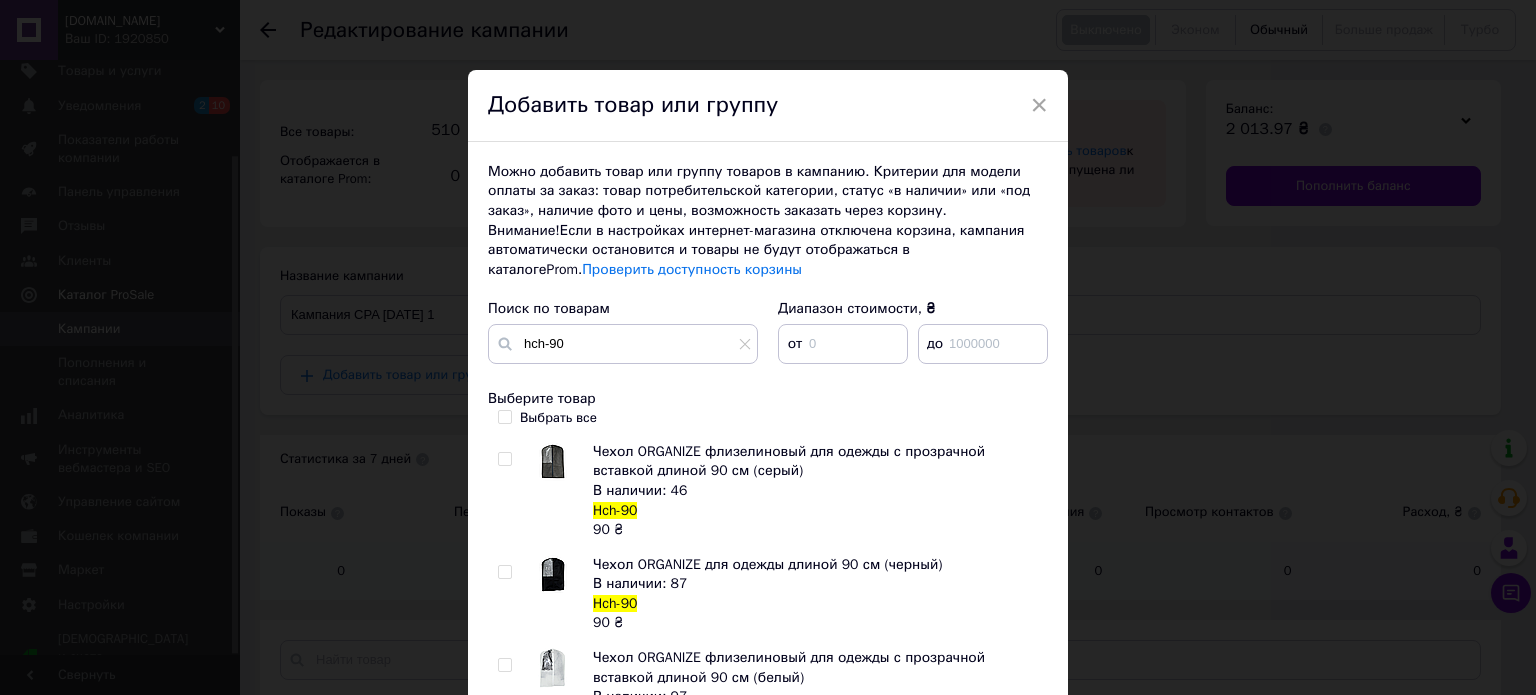 click at bounding box center (504, 665) 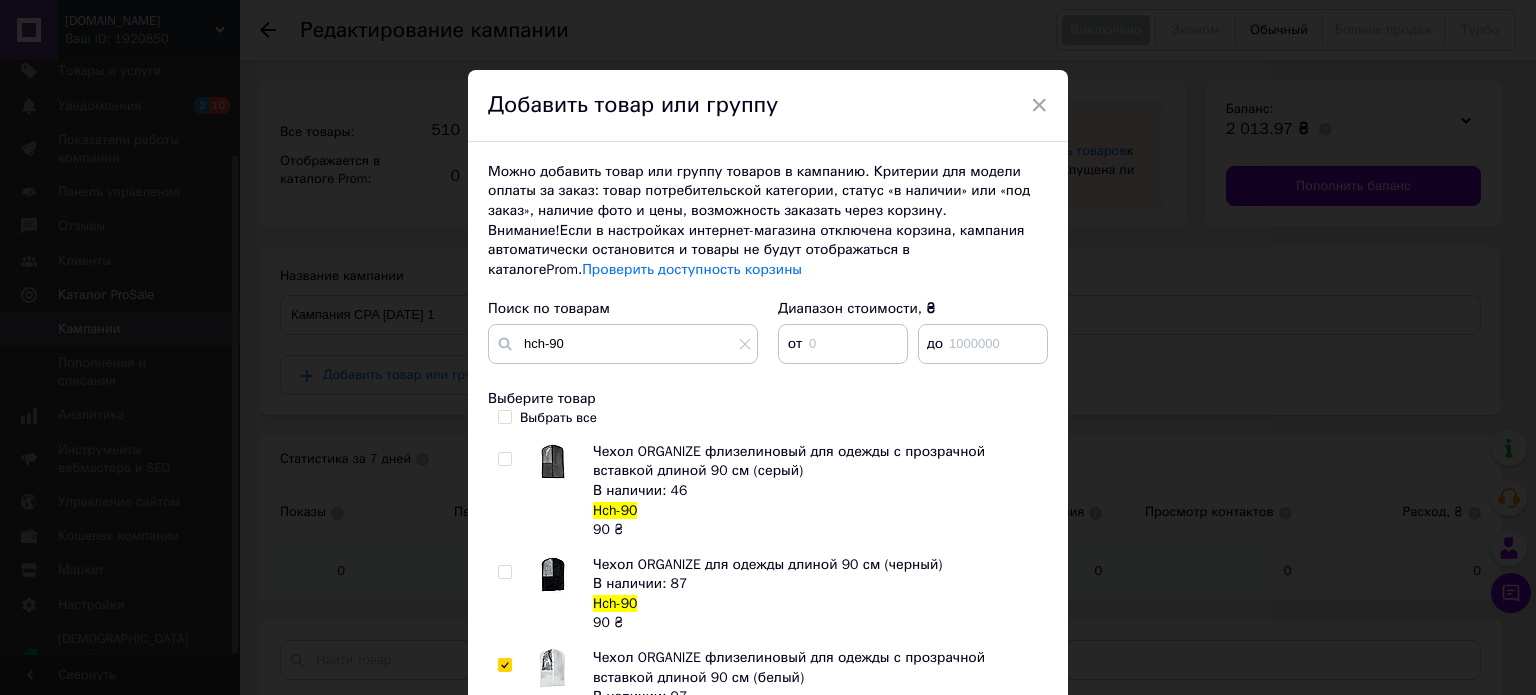checkbox on "true" 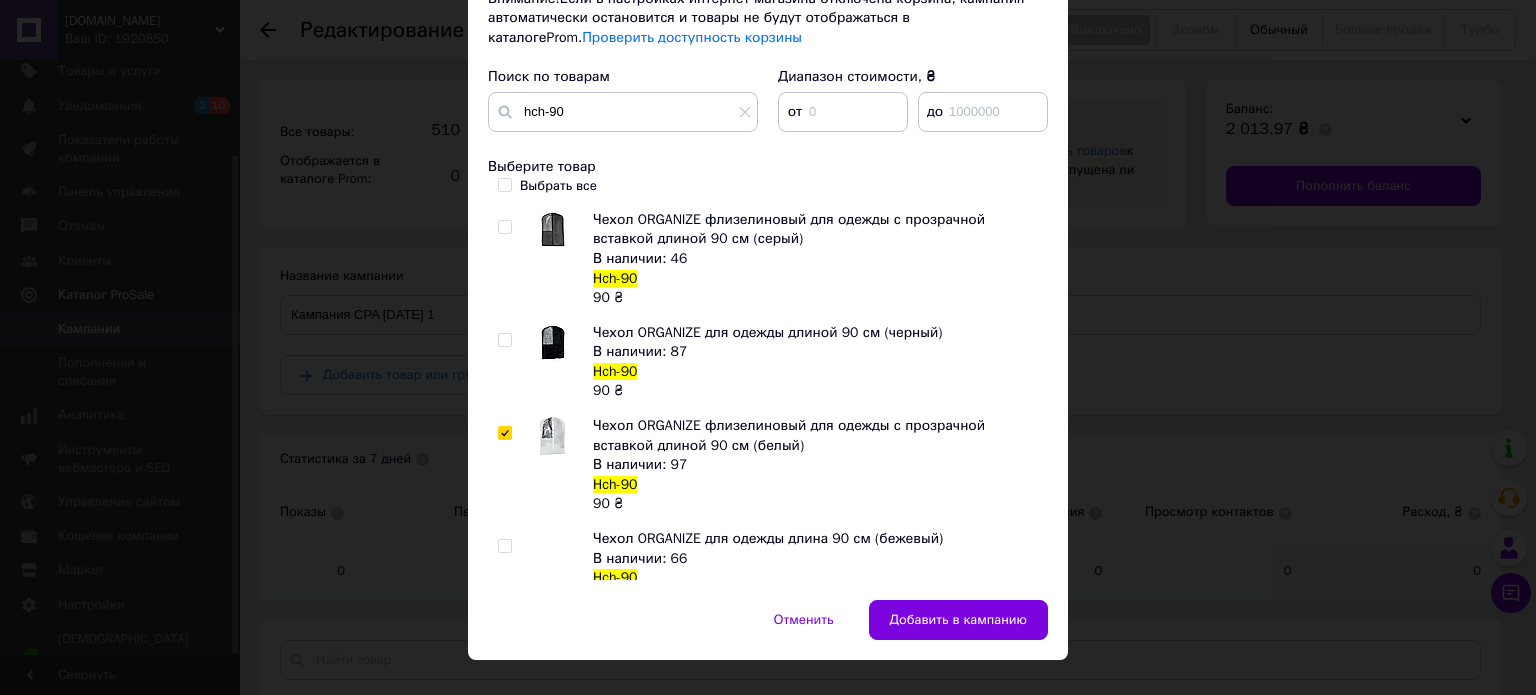 scroll, scrollTop: 266, scrollLeft: 0, axis: vertical 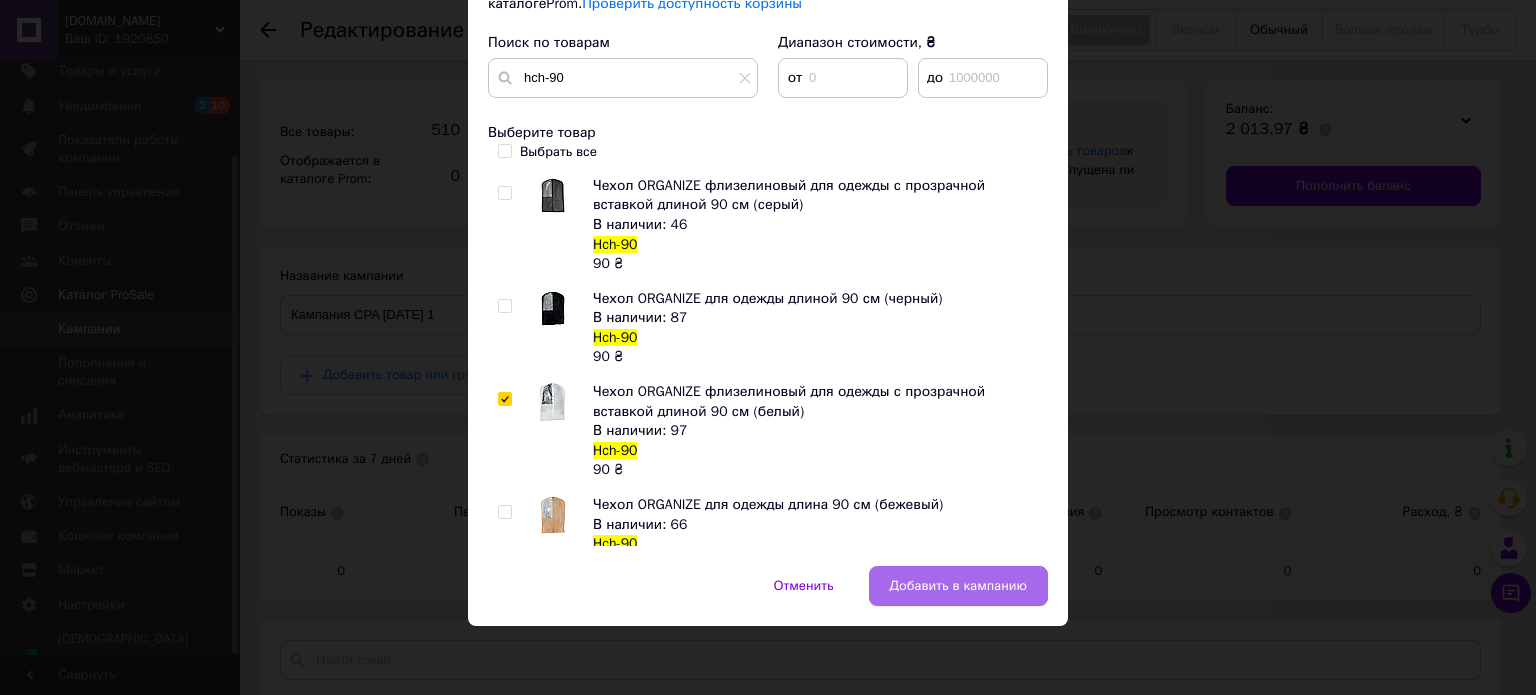 click on "Добавить в кампанию" at bounding box center (958, 586) 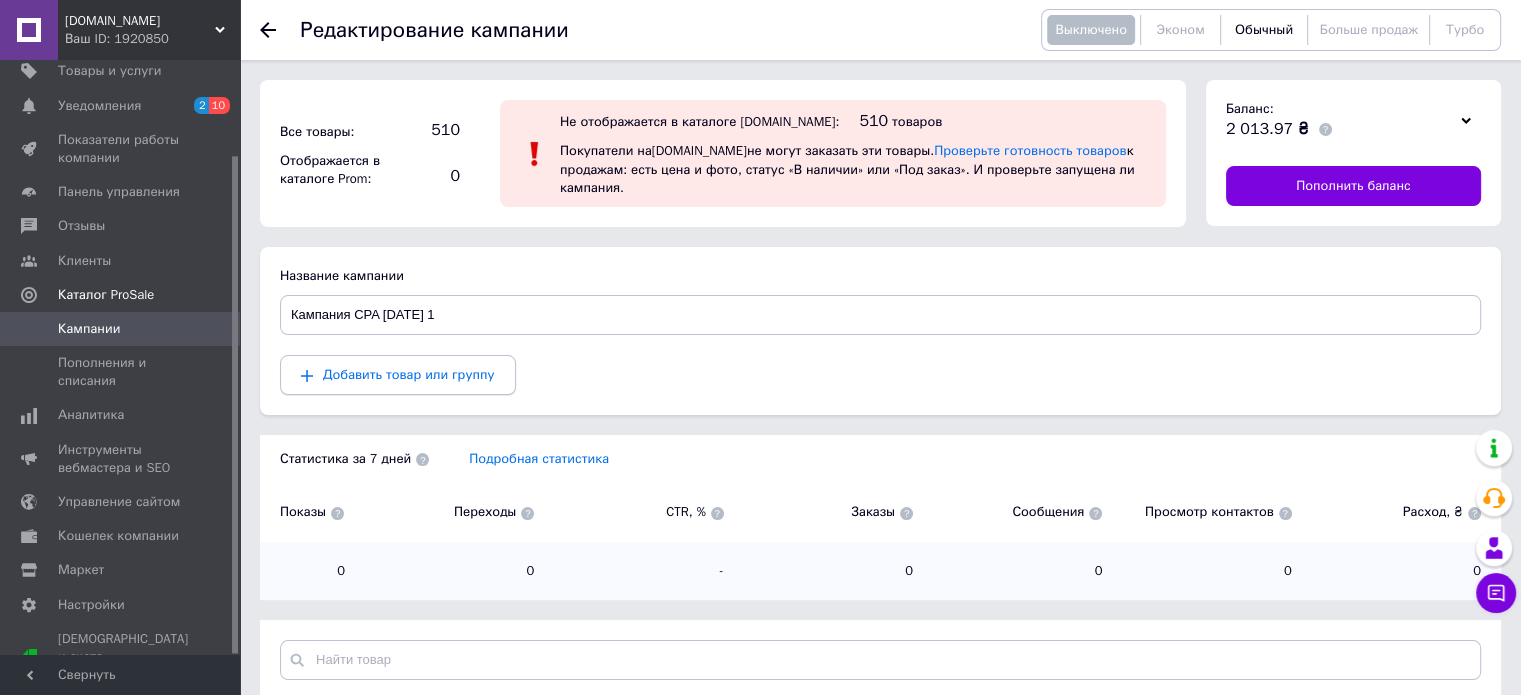 click on "Добавить товар или группу" at bounding box center [409, 374] 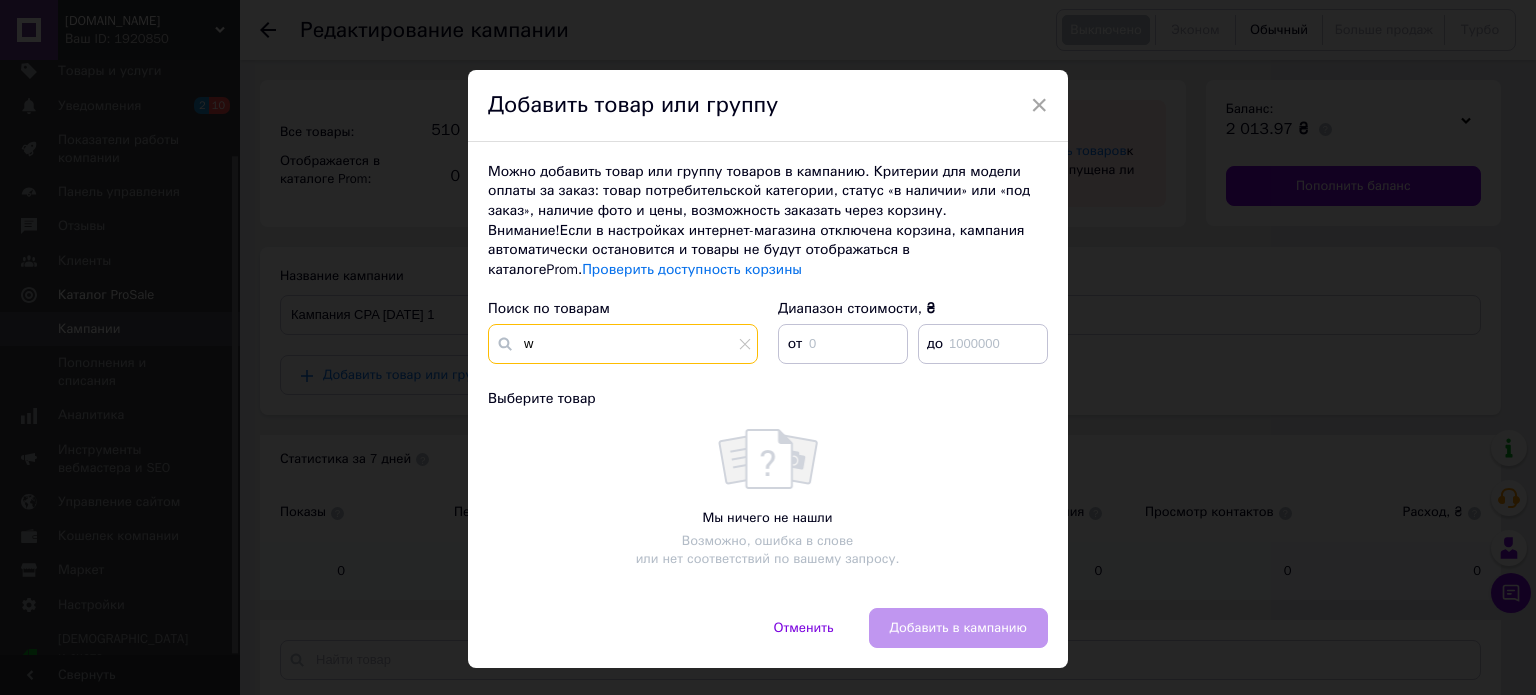 click on "w" at bounding box center [623, 344] 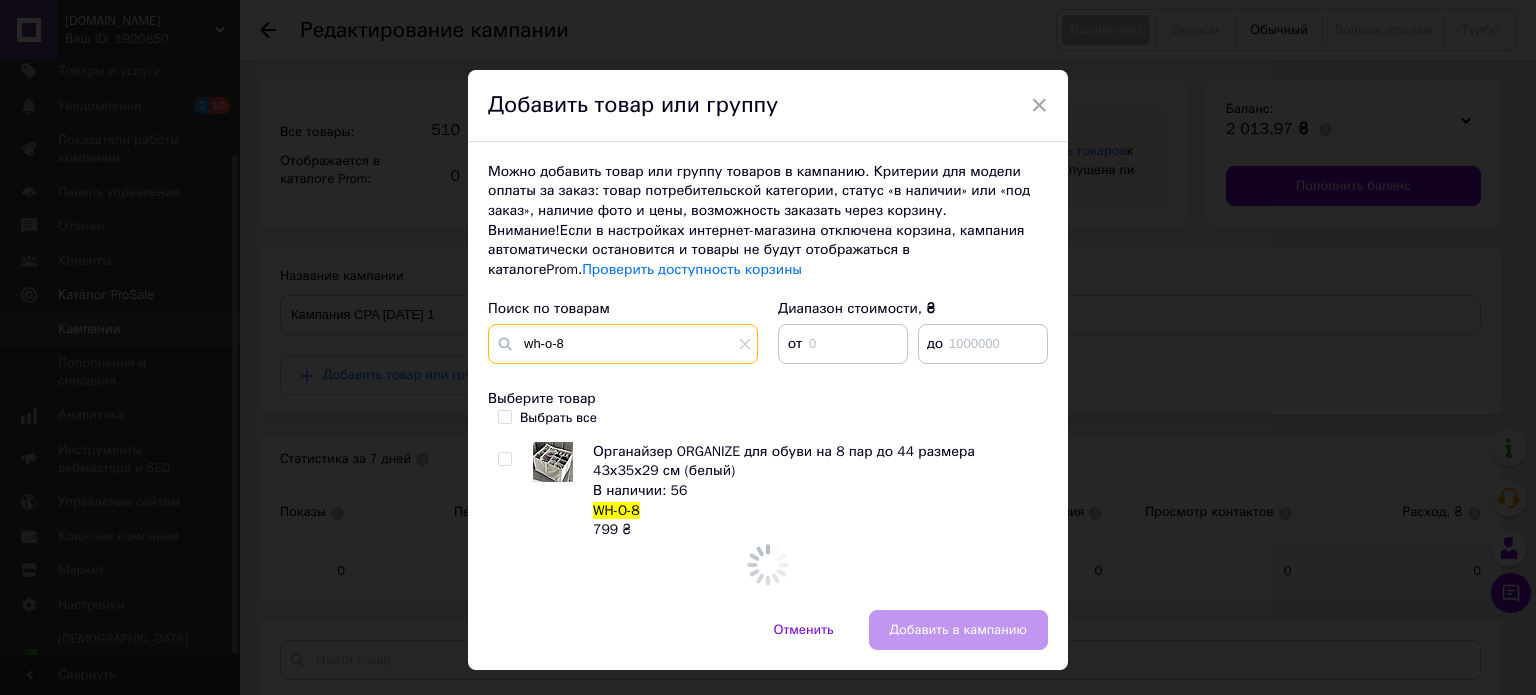 type on "wh-o-8" 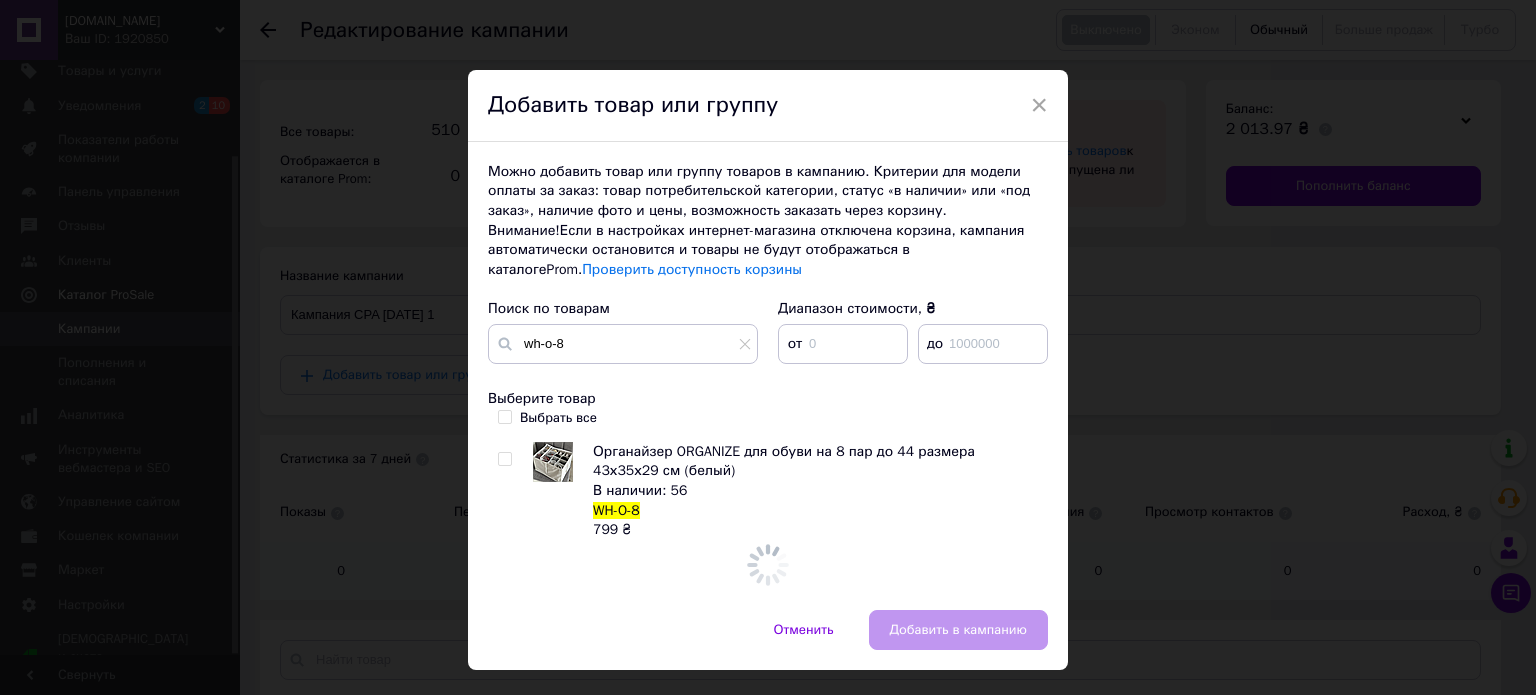 click at bounding box center [505, 459] 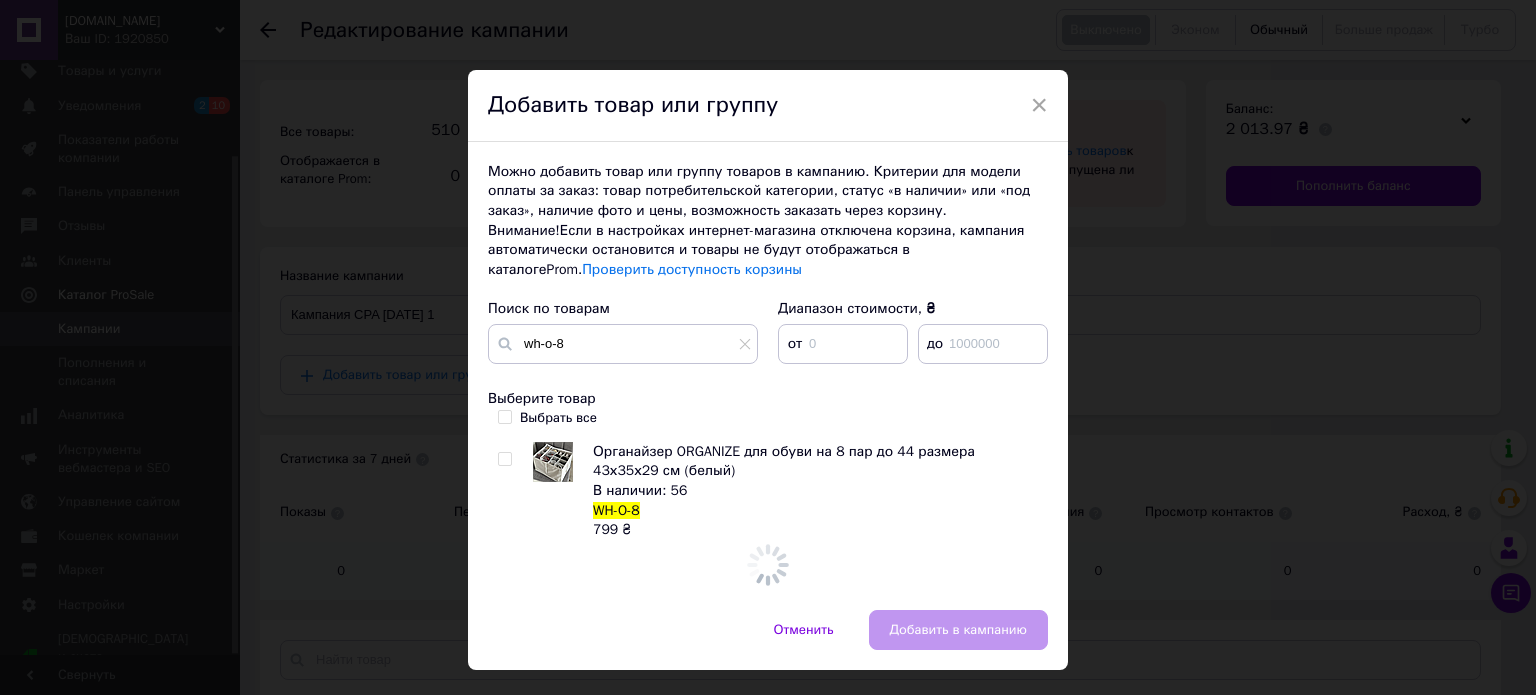 click at bounding box center (504, 459) 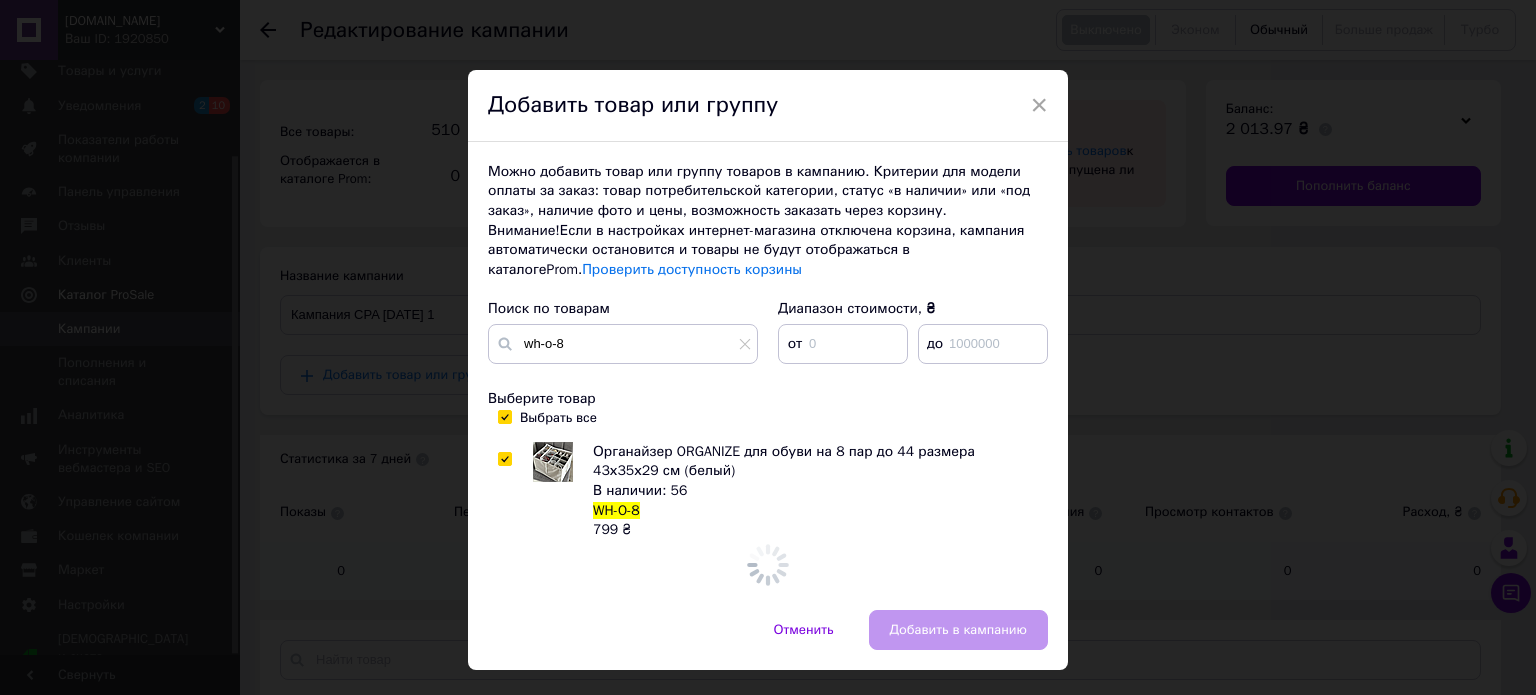 checkbox on "true" 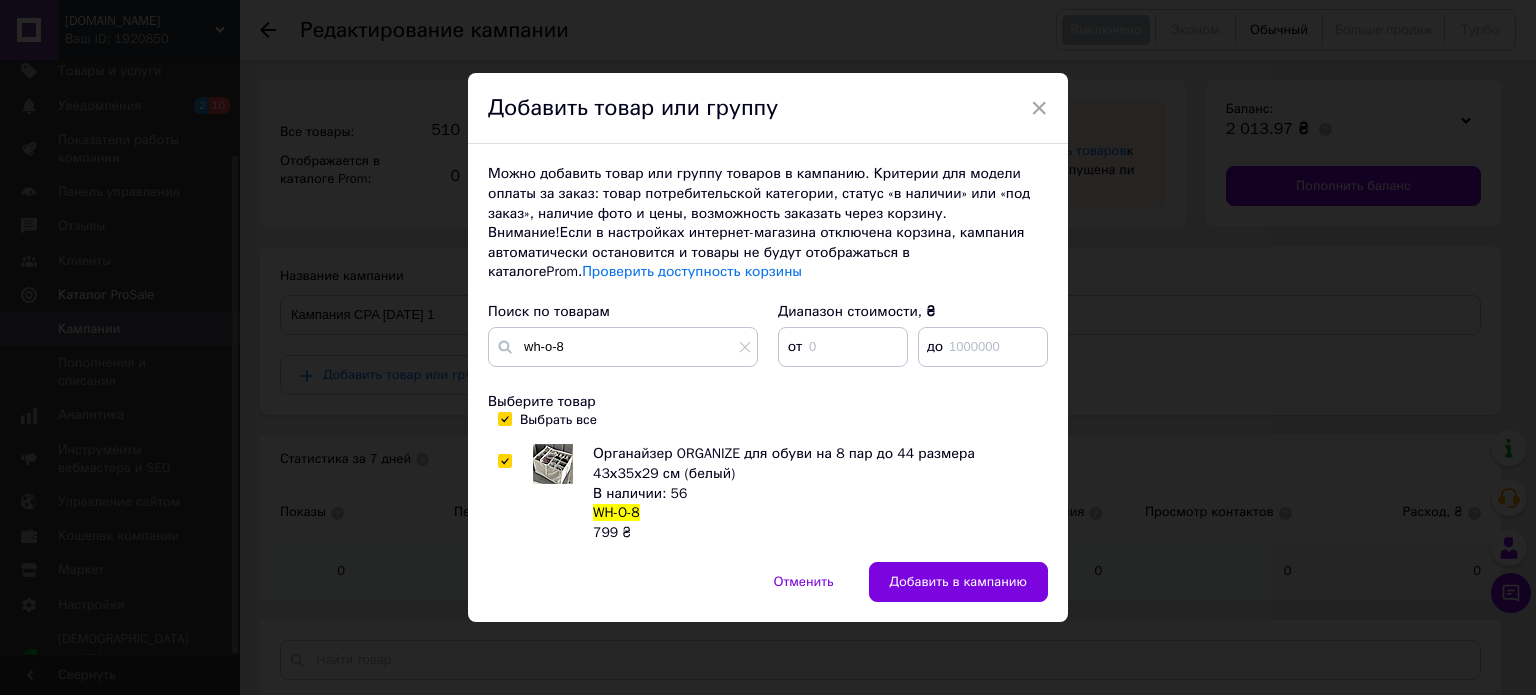 click on "× Добавить товар или группу  Можно добавить товар или группу товаров в кампанию. Критерии для модели оплаты за заказ:
товар потребительской категории, статус «в наличии» или «под заказ», наличие фото и цены,
возможность заказать через корзину. Внимание!  Если в настройках интернет-магазина отключена корзина, кампания
автоматически остановится и товары не будут отображаться в каталоге  Prom .
Проверить доступность корзины Поиск по товарам wh-o-8 Диапазон стоимости, ₴ от до Выберите товар Выбрать все В наличии: 56 WH-O-8 799   ₴ Отменить" at bounding box center (768, 347) 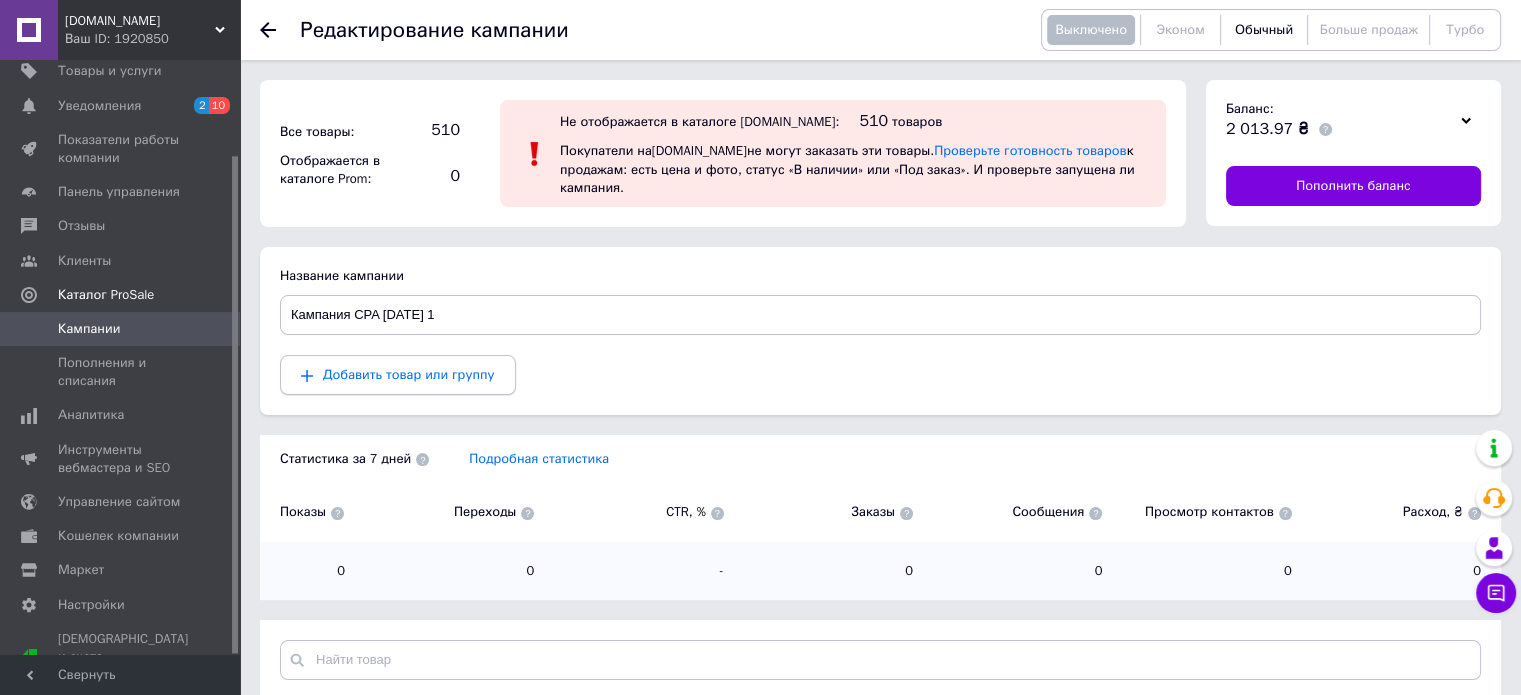 click on "Добавить товар или группу" at bounding box center [409, 374] 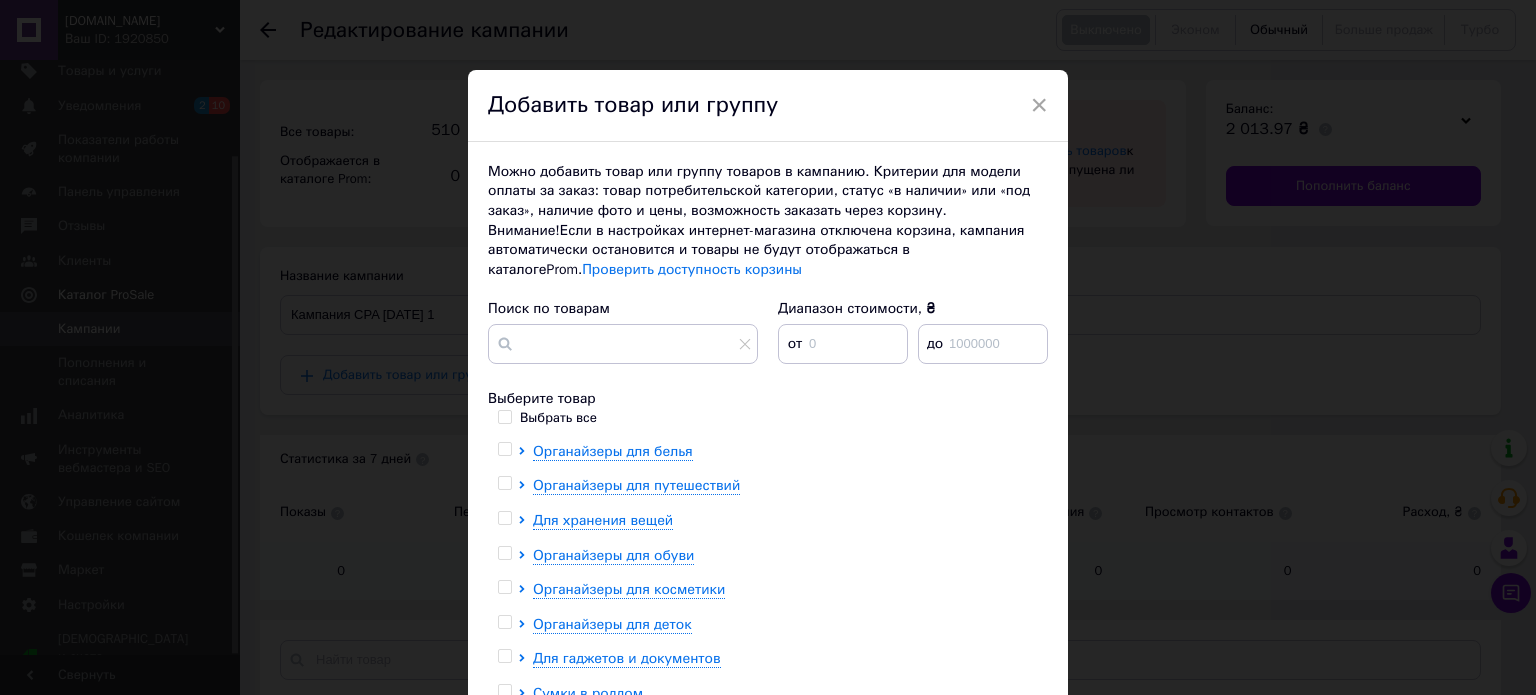 drag, startPoint x: 632, startPoint y: 365, endPoint x: 602, endPoint y: 339, distance: 39.698868 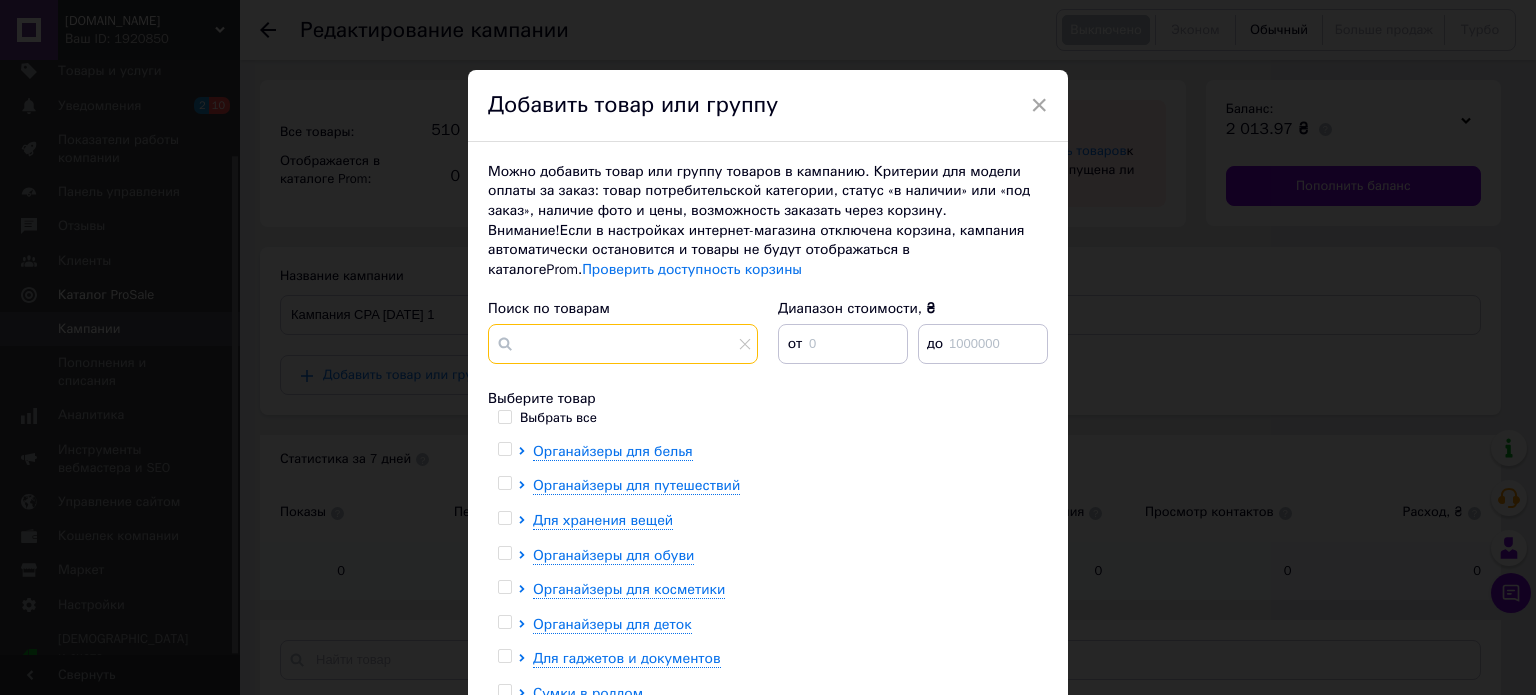 click at bounding box center [623, 344] 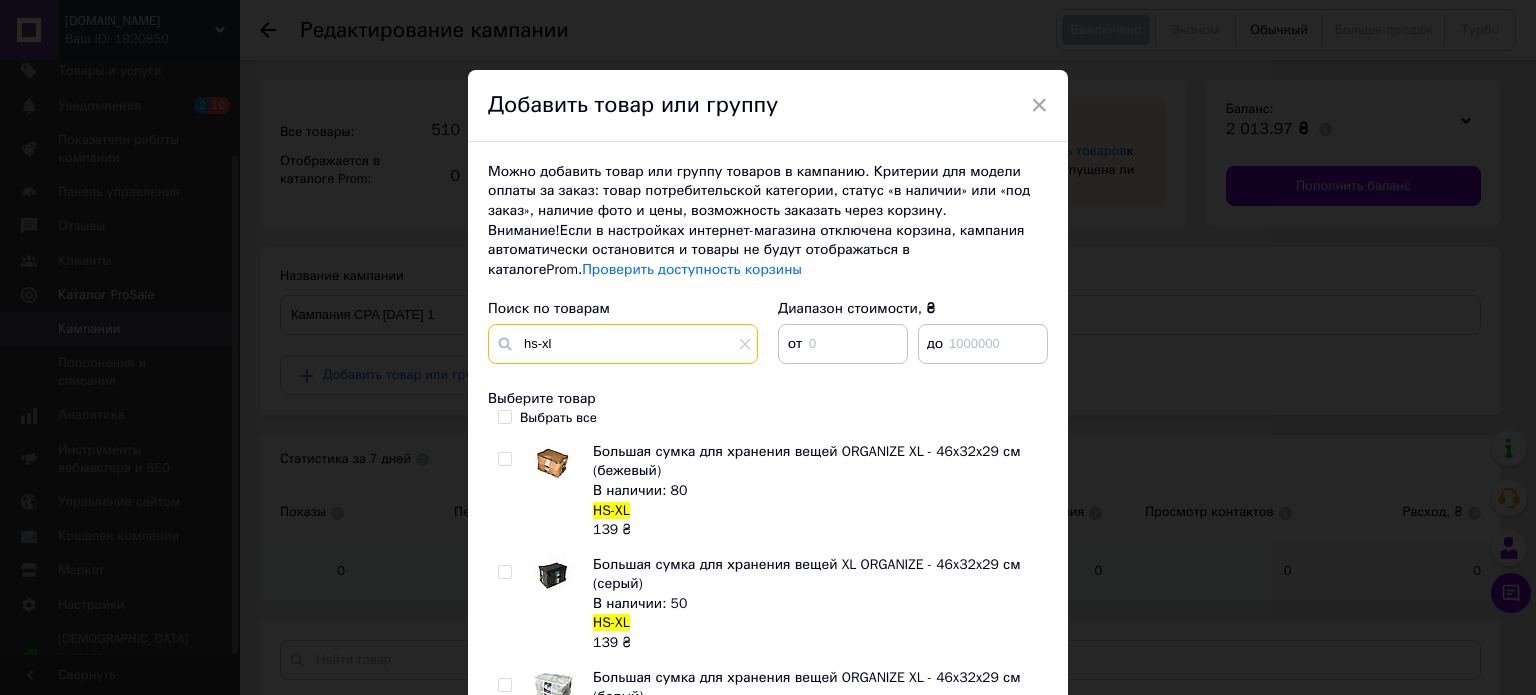 scroll, scrollTop: 266, scrollLeft: 0, axis: vertical 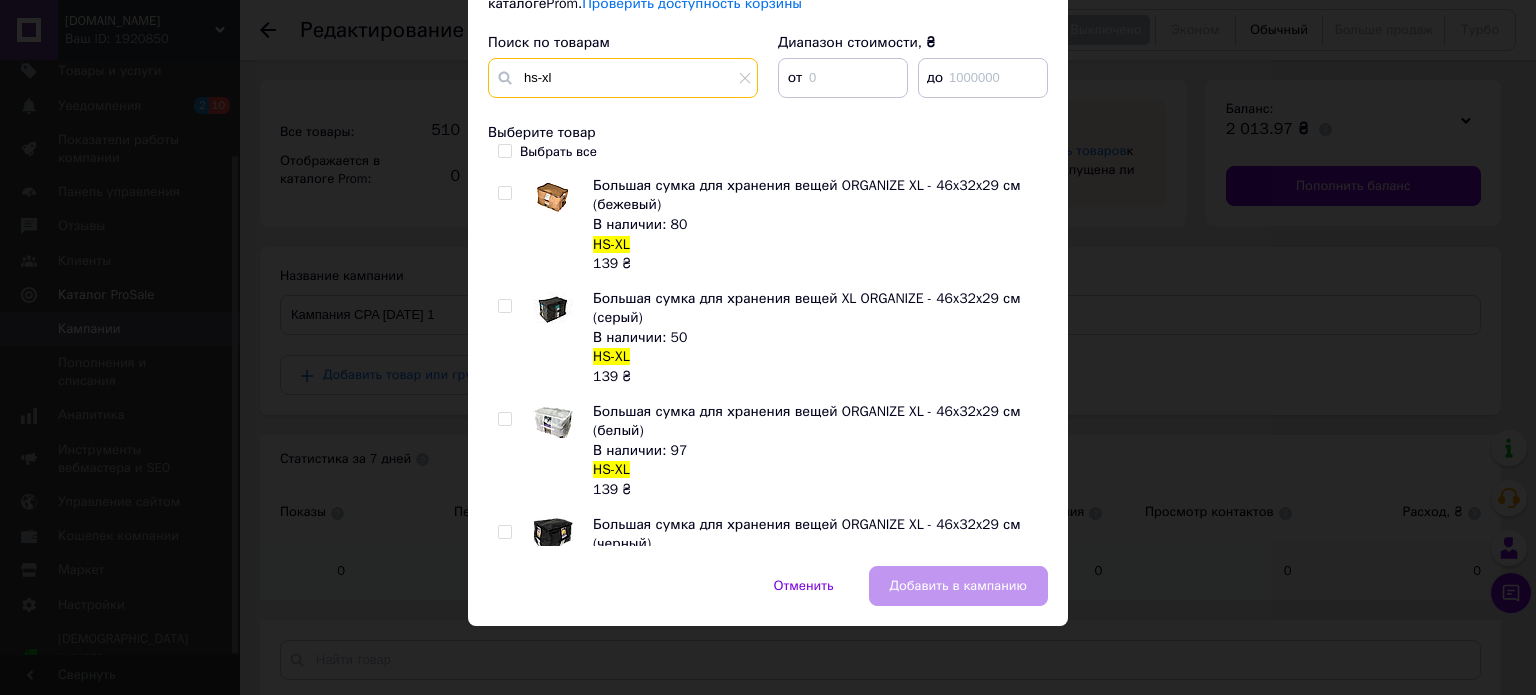 type on "hs-xl" 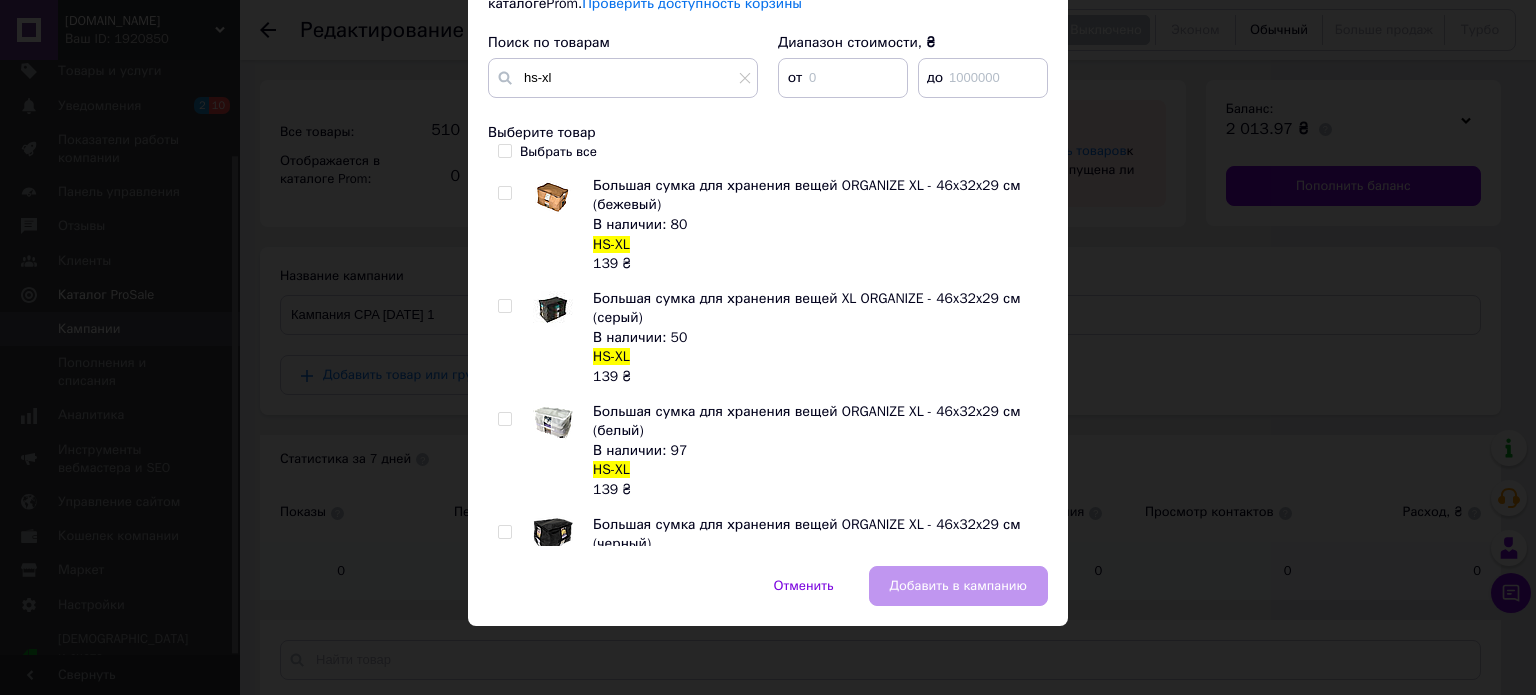 click at bounding box center (504, 532) 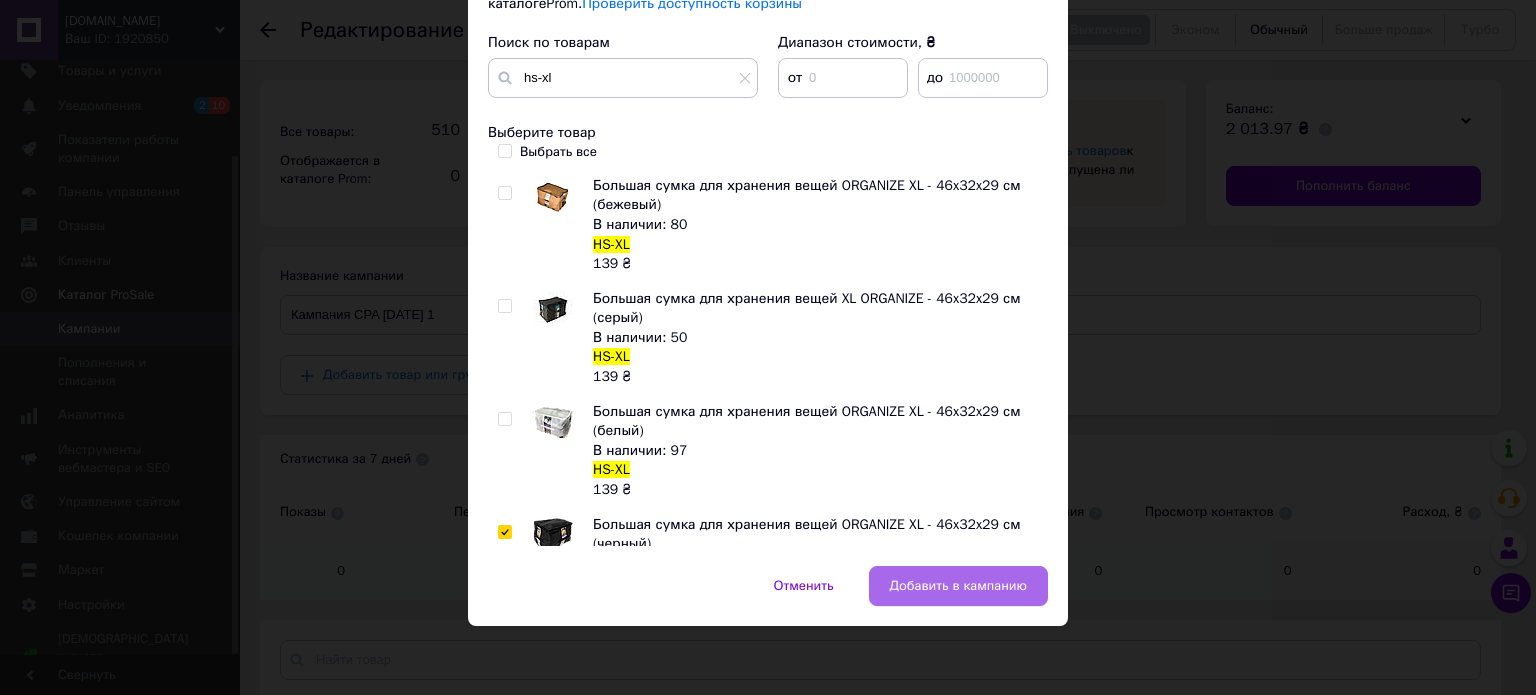 click on "Добавить в кампанию" at bounding box center (958, 586) 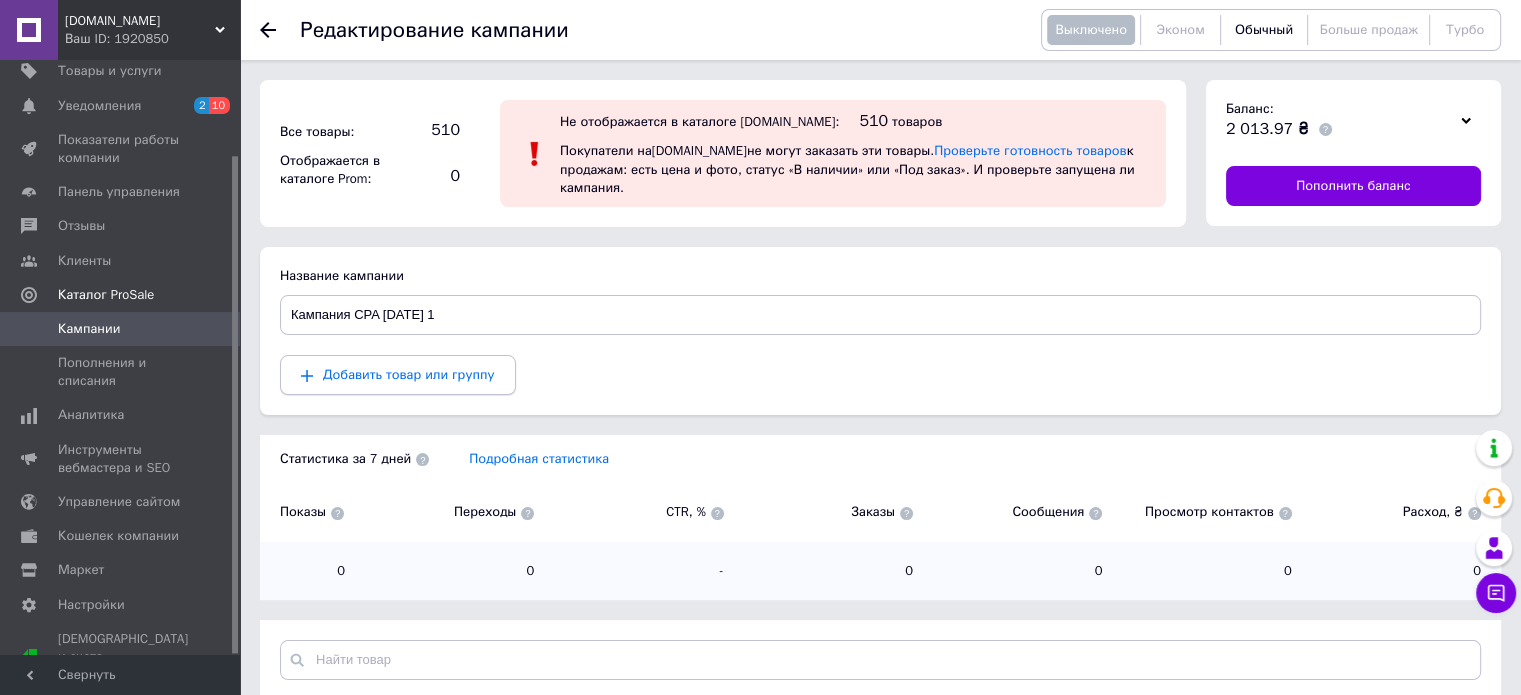 click on "Добавить товар или группу" at bounding box center [409, 374] 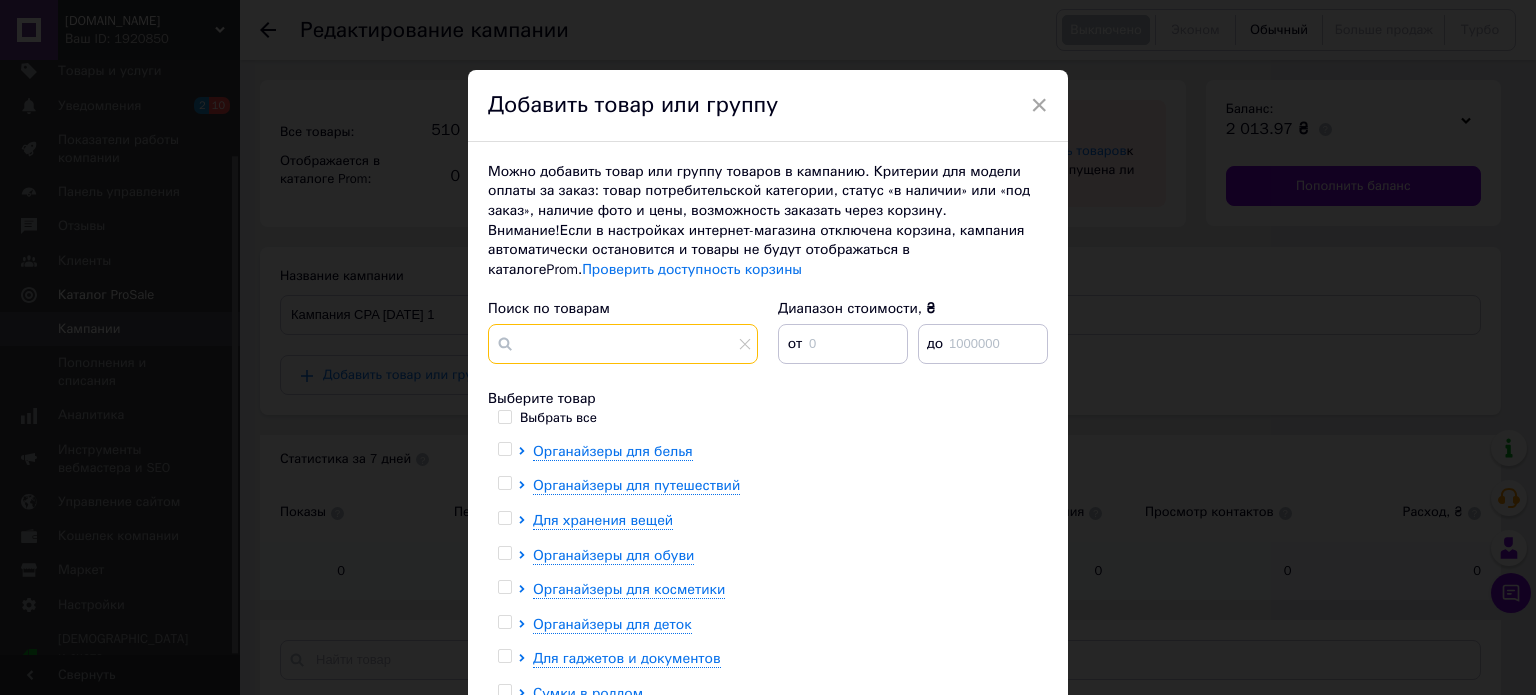 click at bounding box center (623, 344) 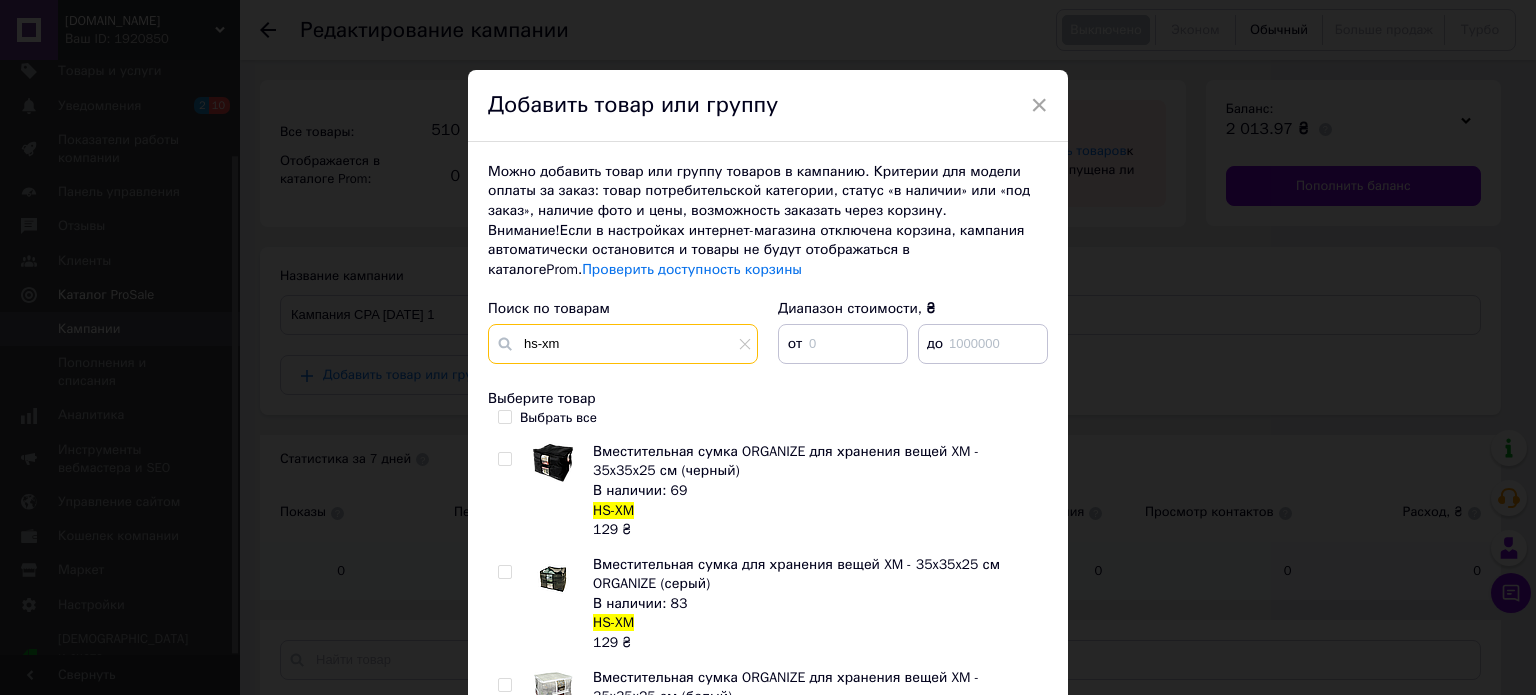 type on "hs-xm" 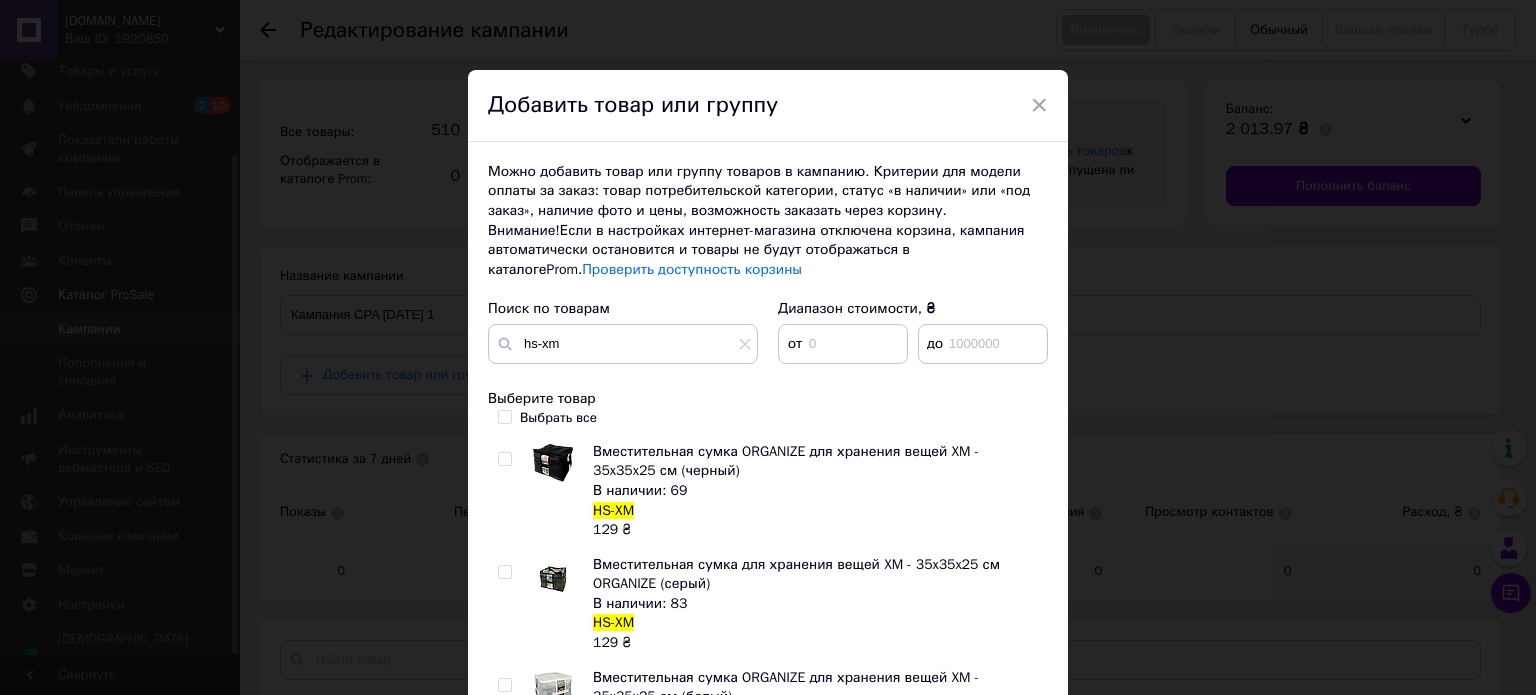 click at bounding box center [504, 459] 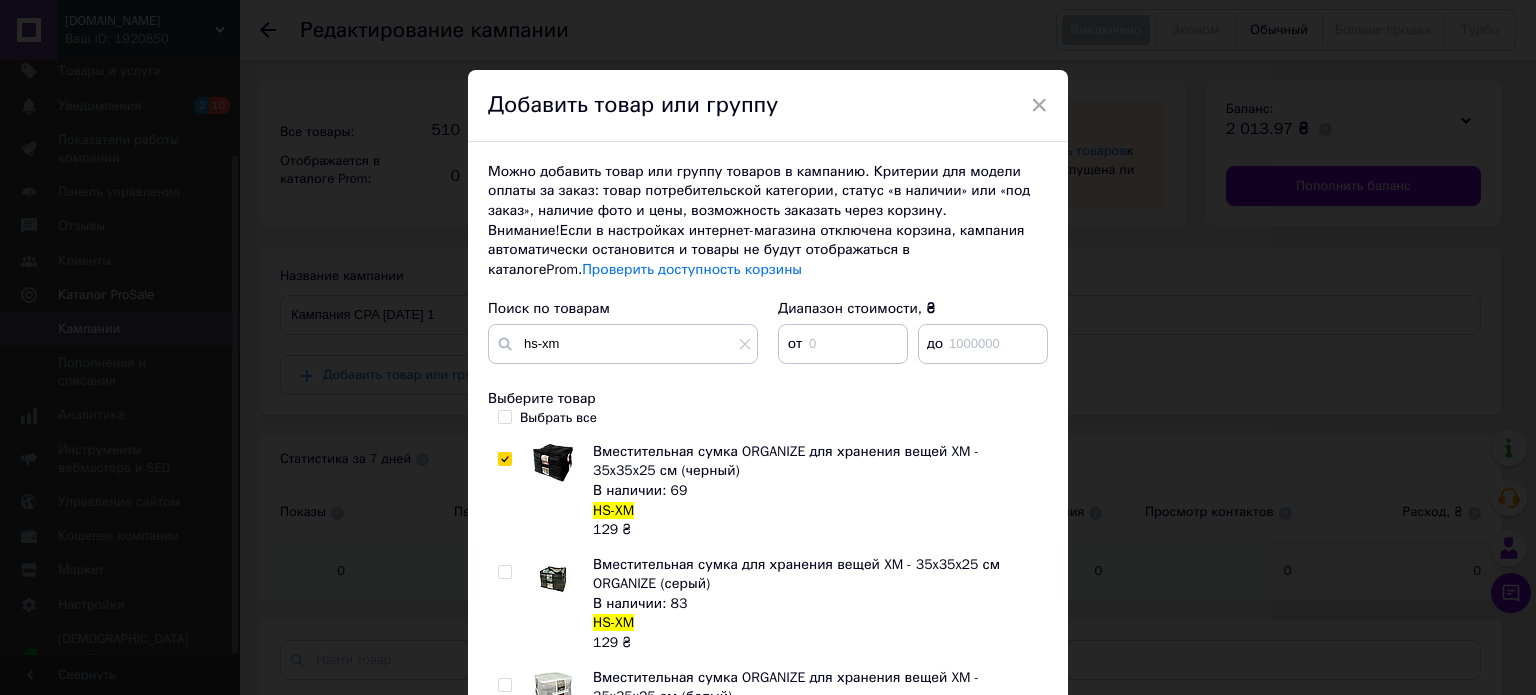 checkbox on "true" 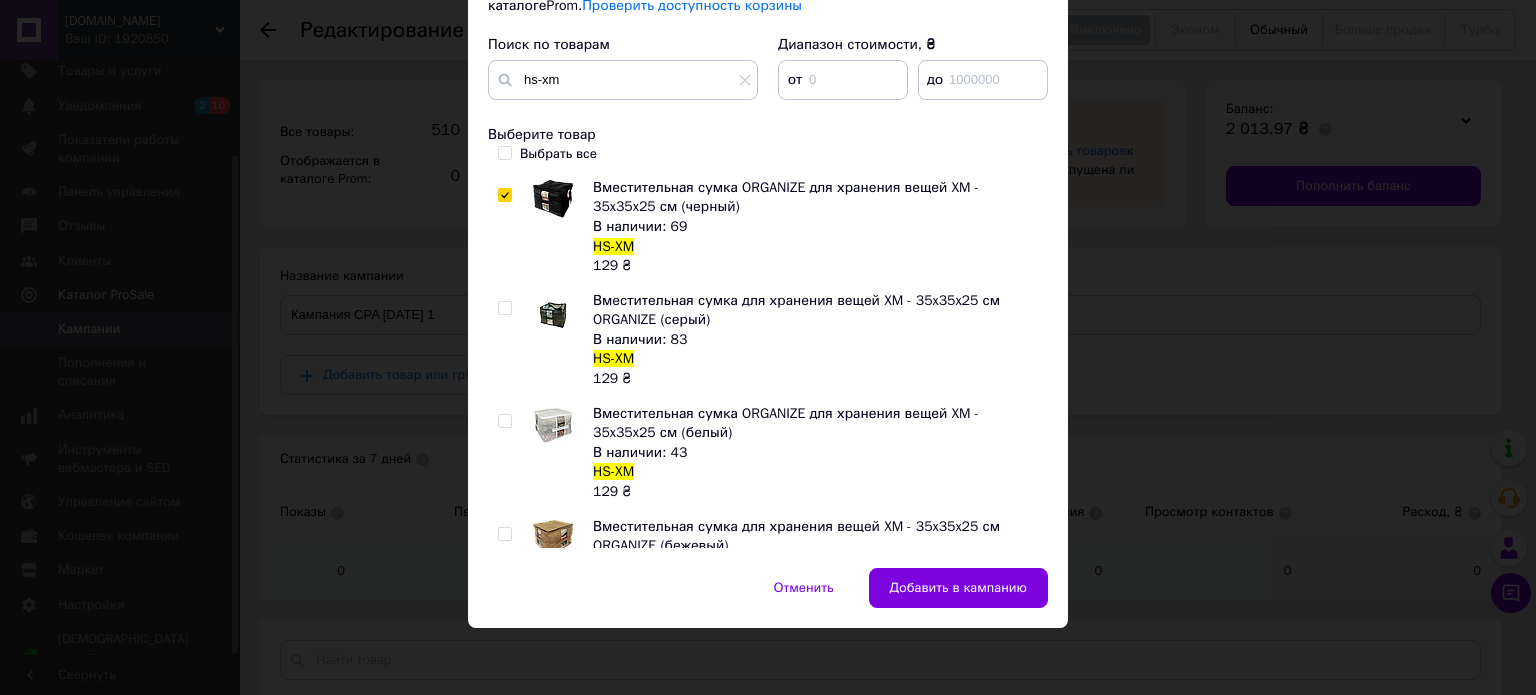 scroll, scrollTop: 266, scrollLeft: 0, axis: vertical 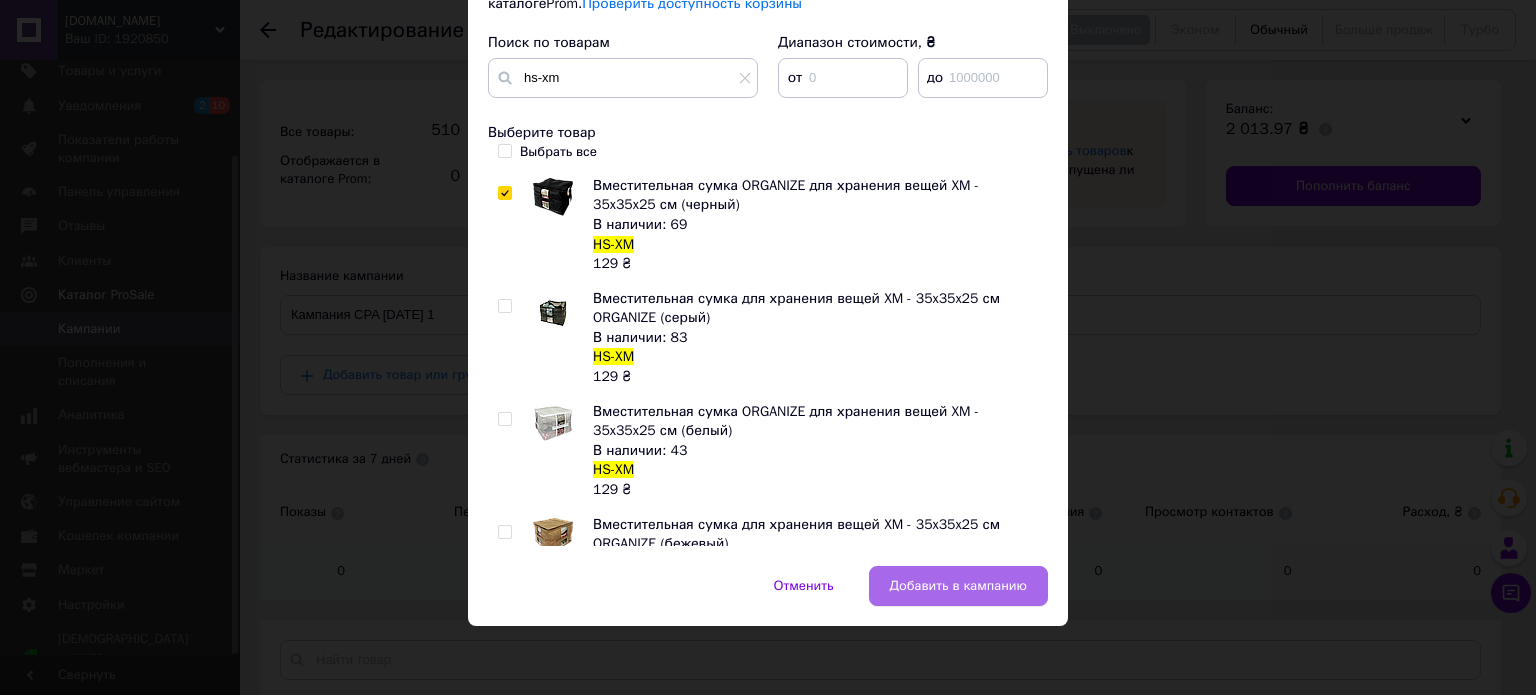 click on "Добавить в кампанию" at bounding box center (958, 586) 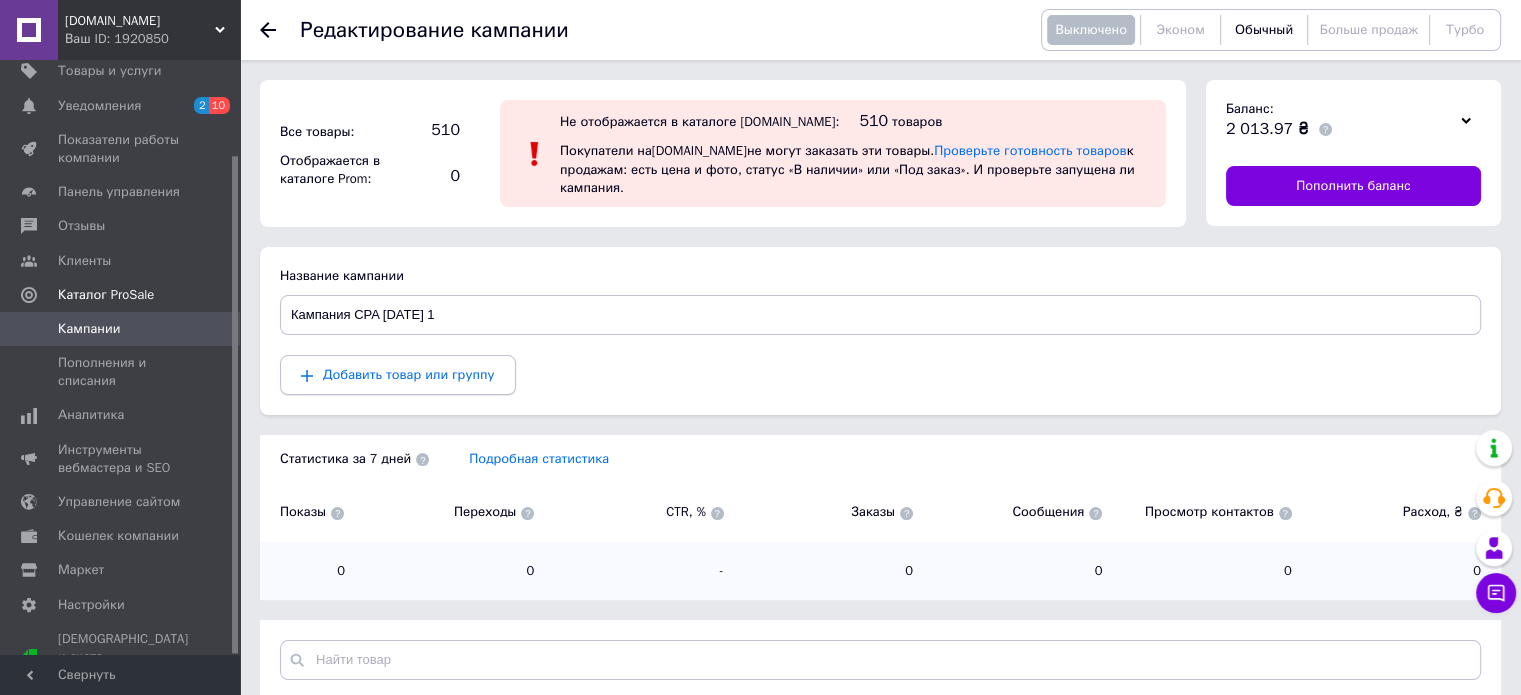click on "Добавить товар или группу" at bounding box center (398, 375) 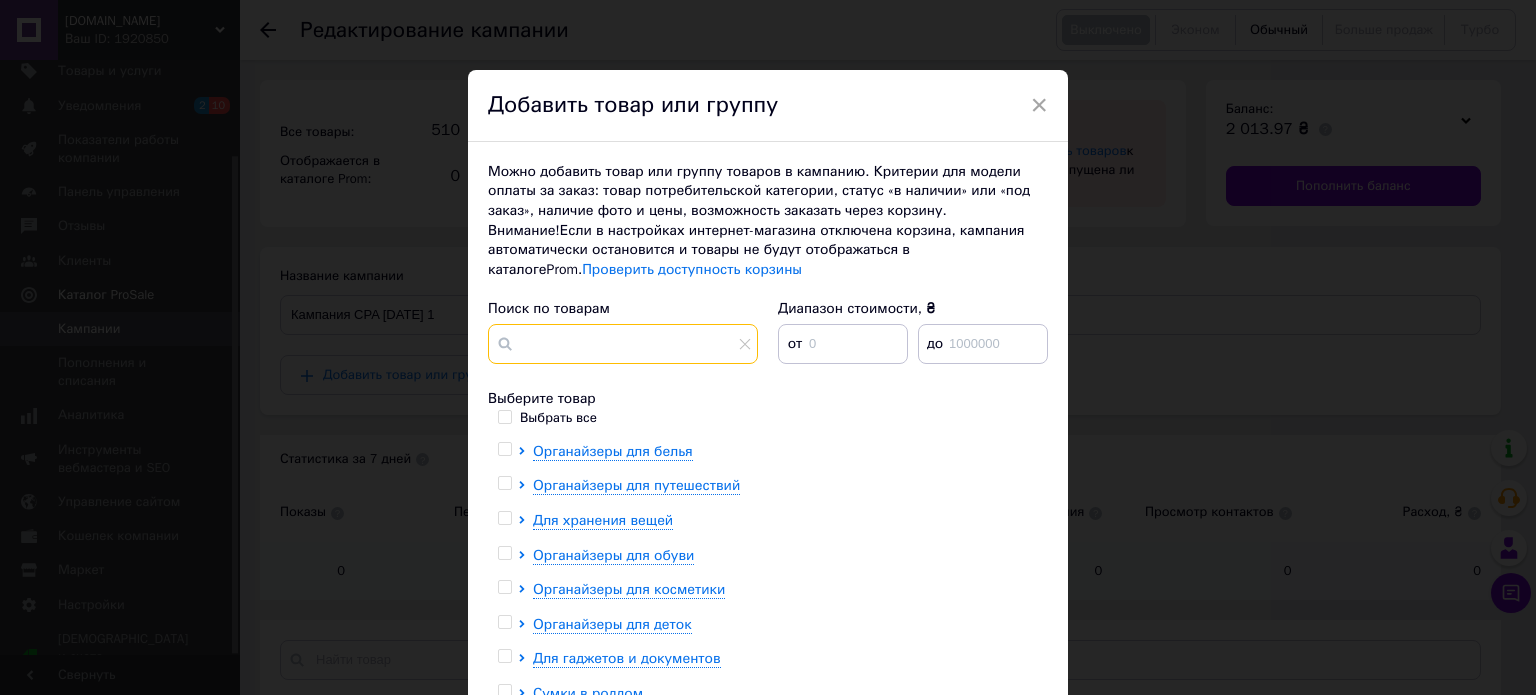 click at bounding box center (623, 344) 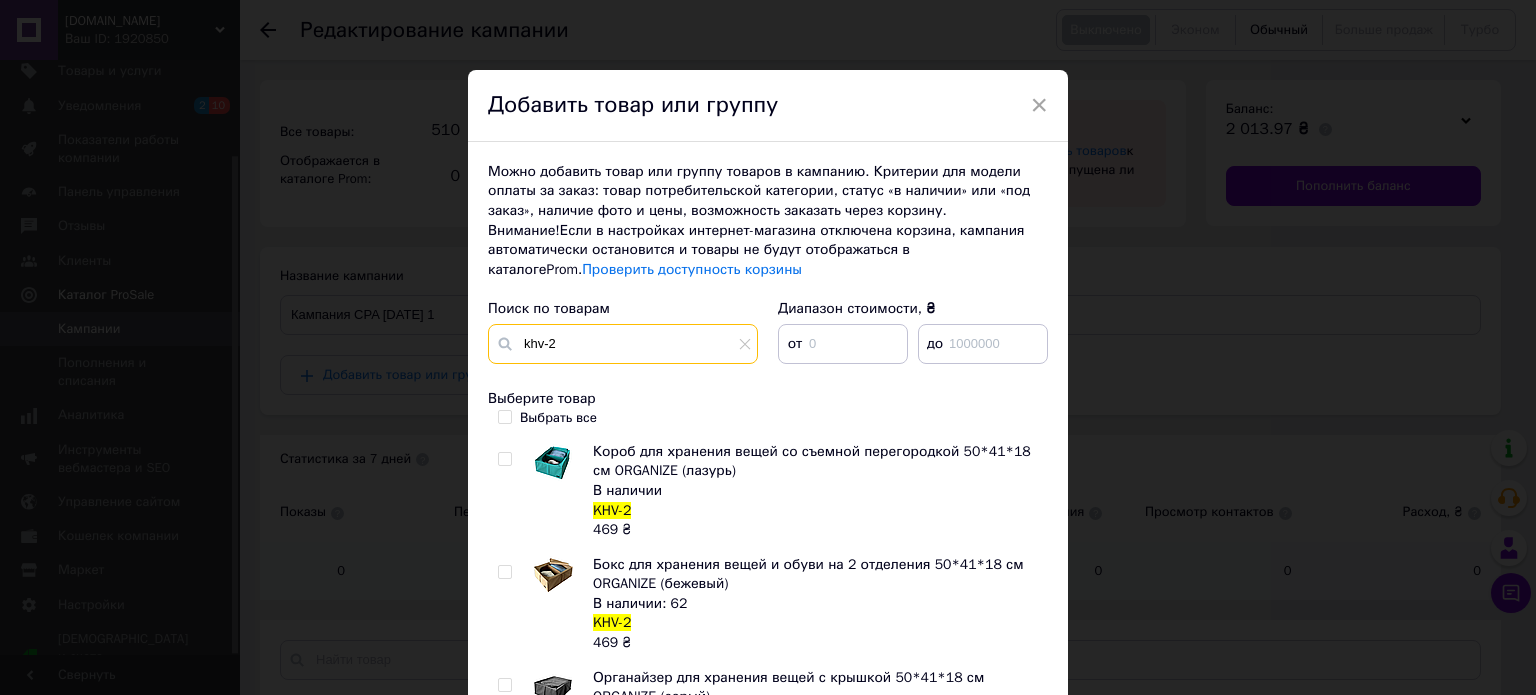 type on "khv-2" 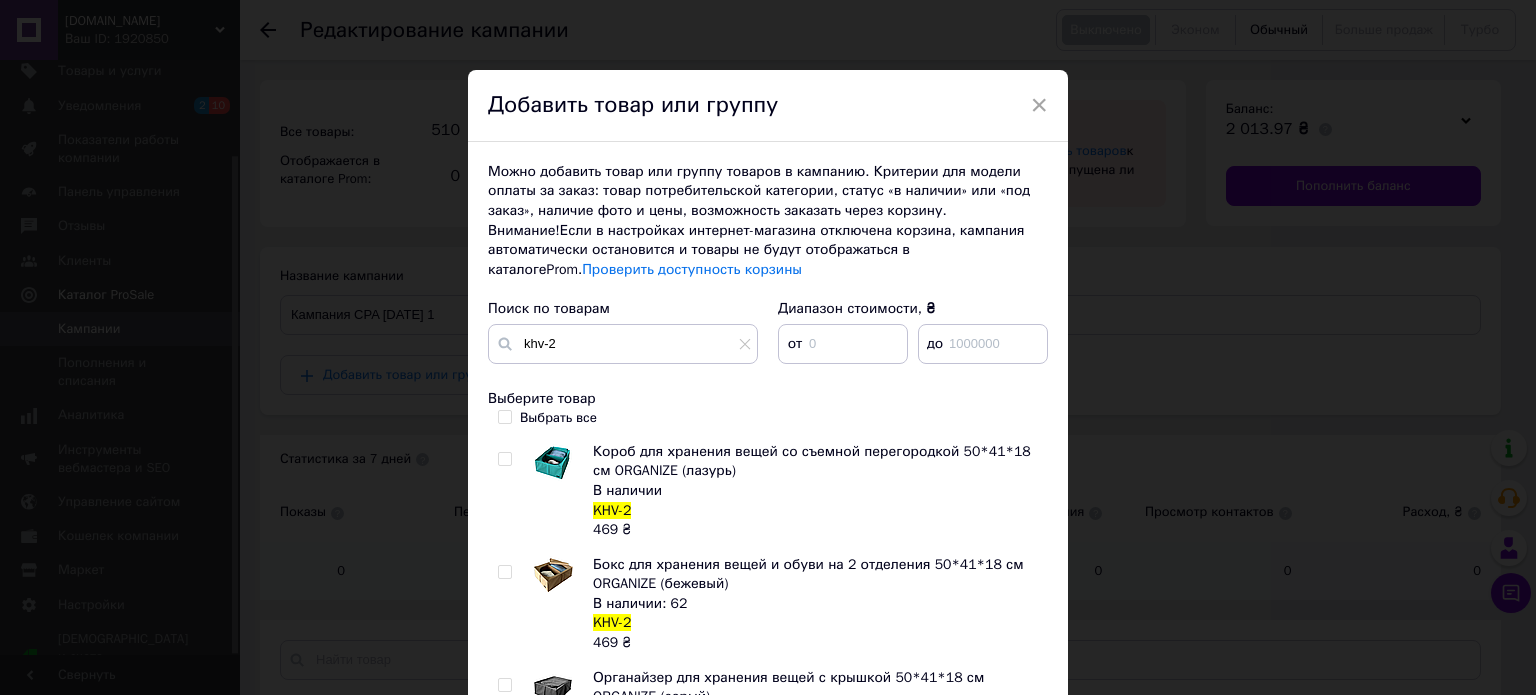 click at bounding box center [504, 685] 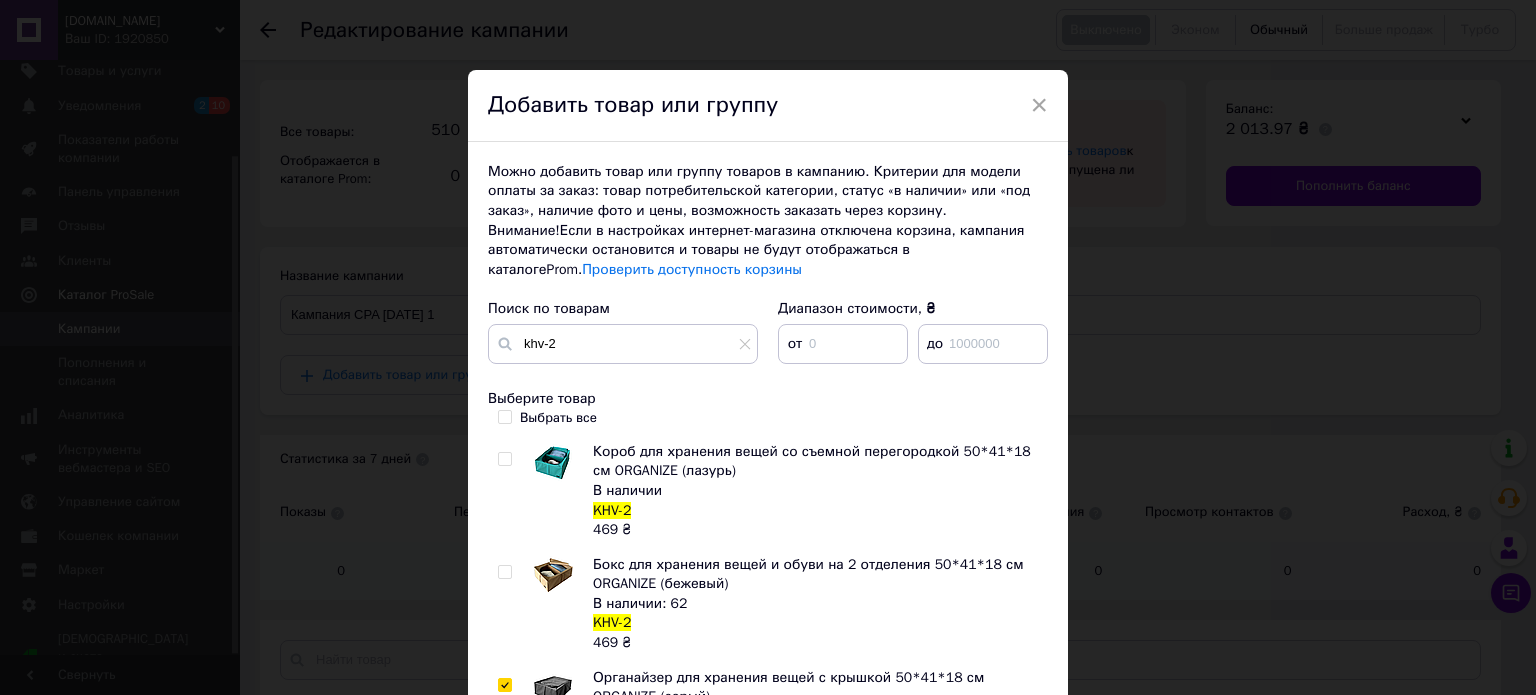 checkbox on "true" 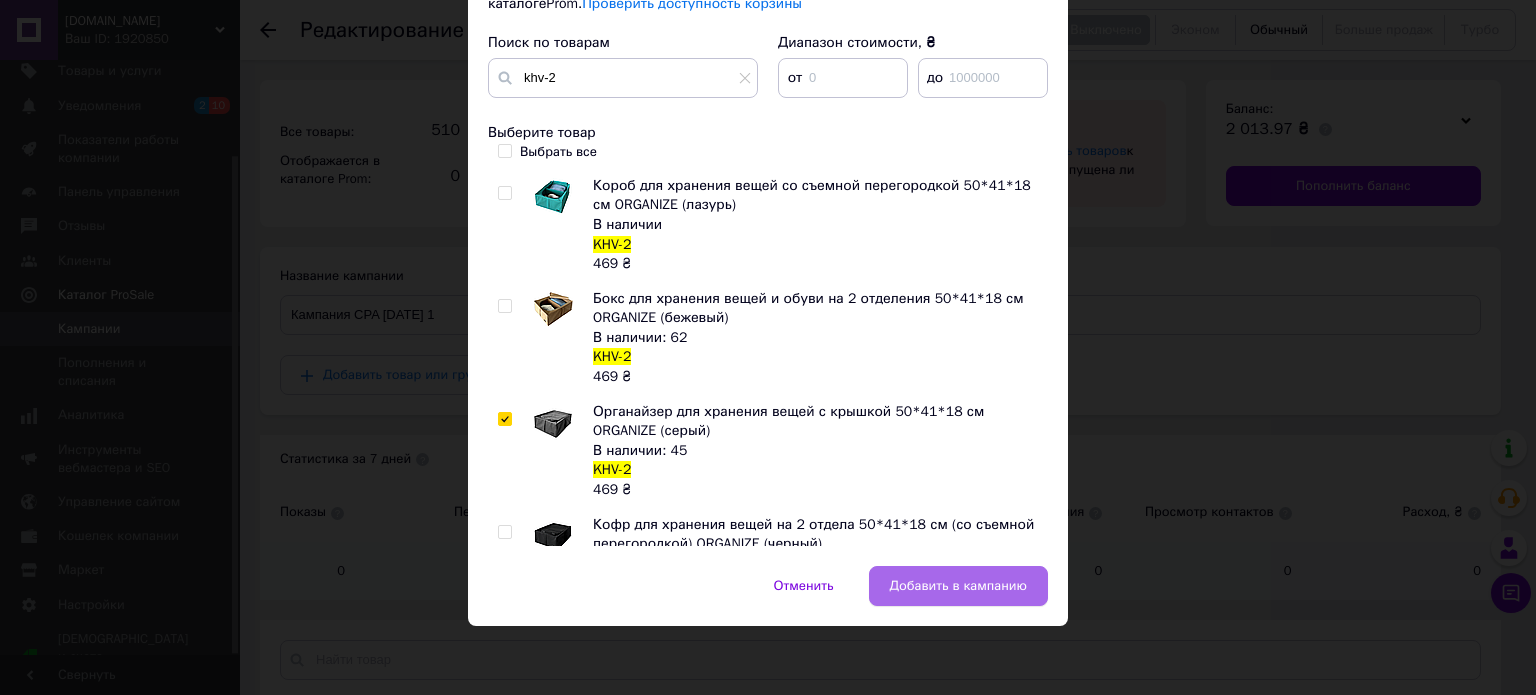 click on "Добавить в кампанию" at bounding box center (958, 586) 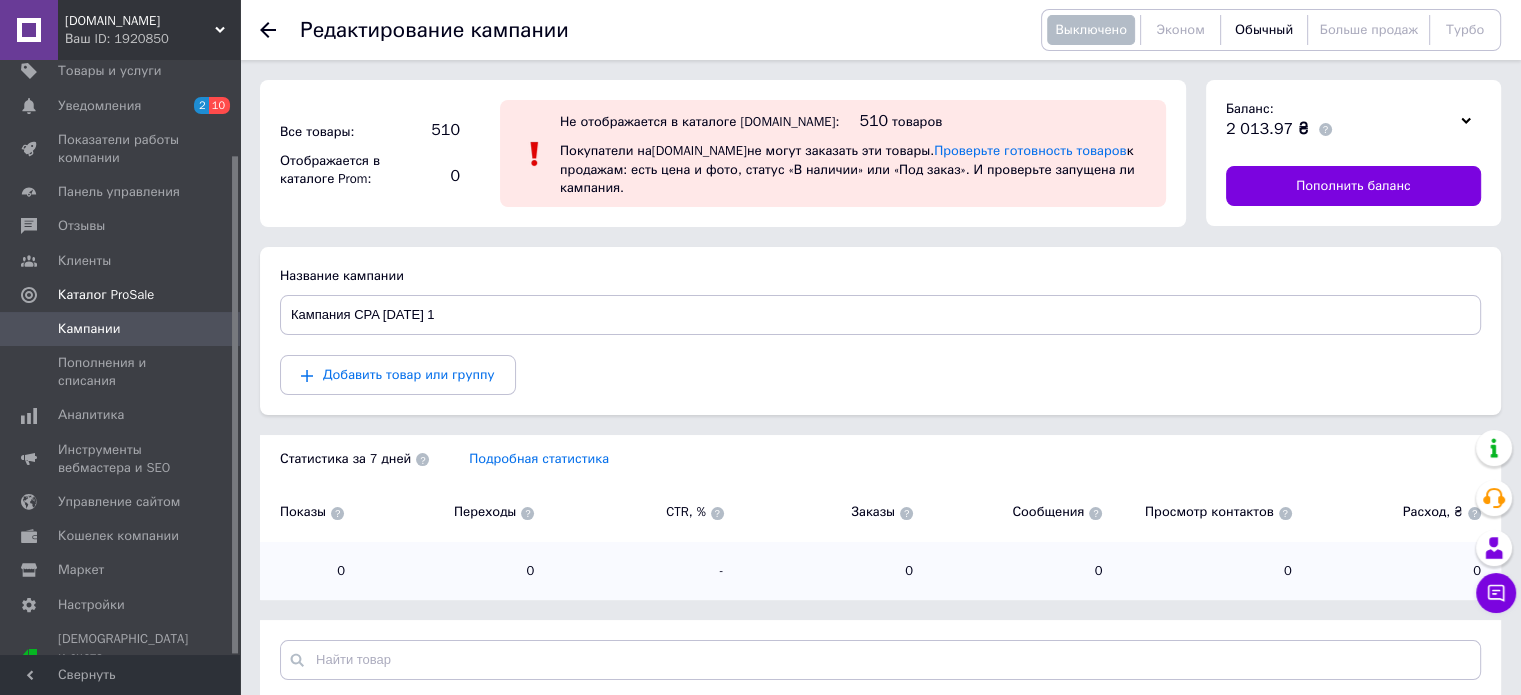 click on "Название кампании Кампания CPA [DATE] 1 Добавить товар или группу" at bounding box center [880, 331] 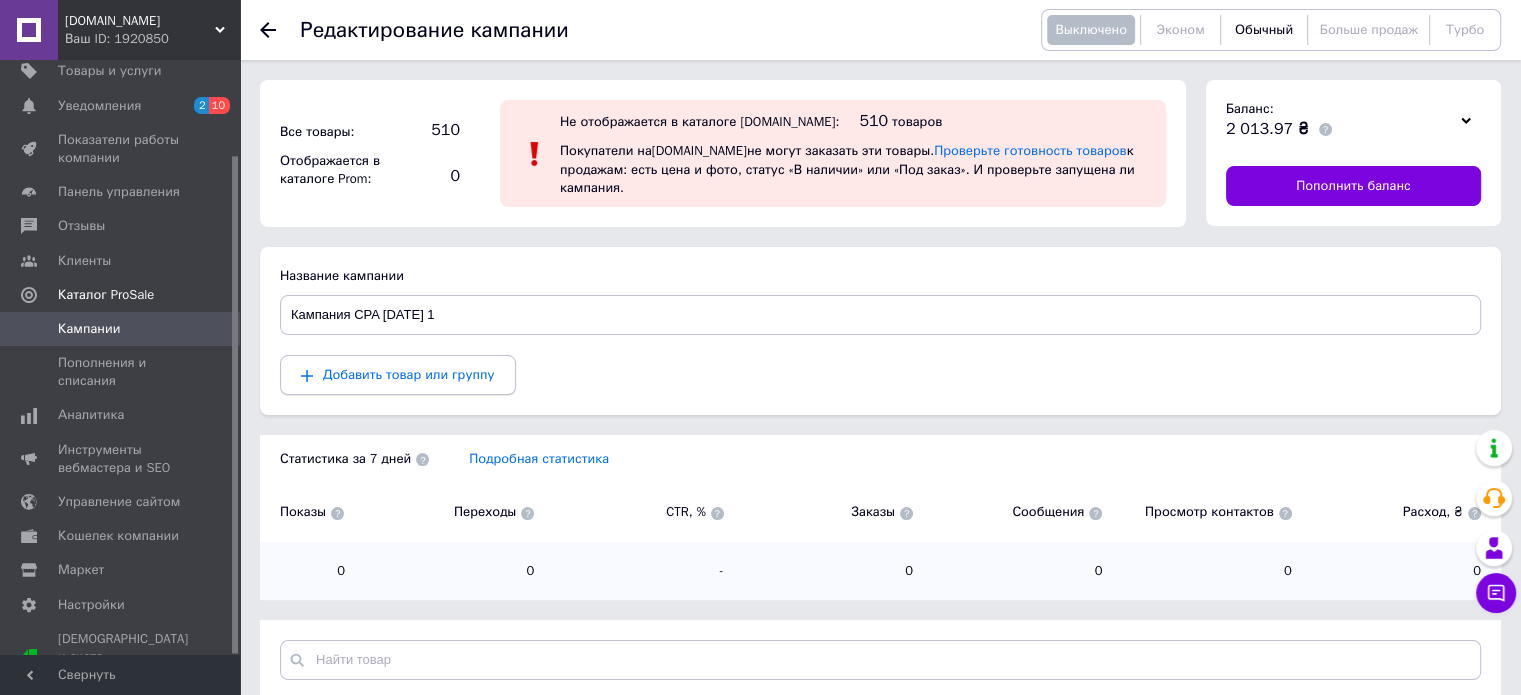 click on "Добавить товар или группу" at bounding box center (409, 374) 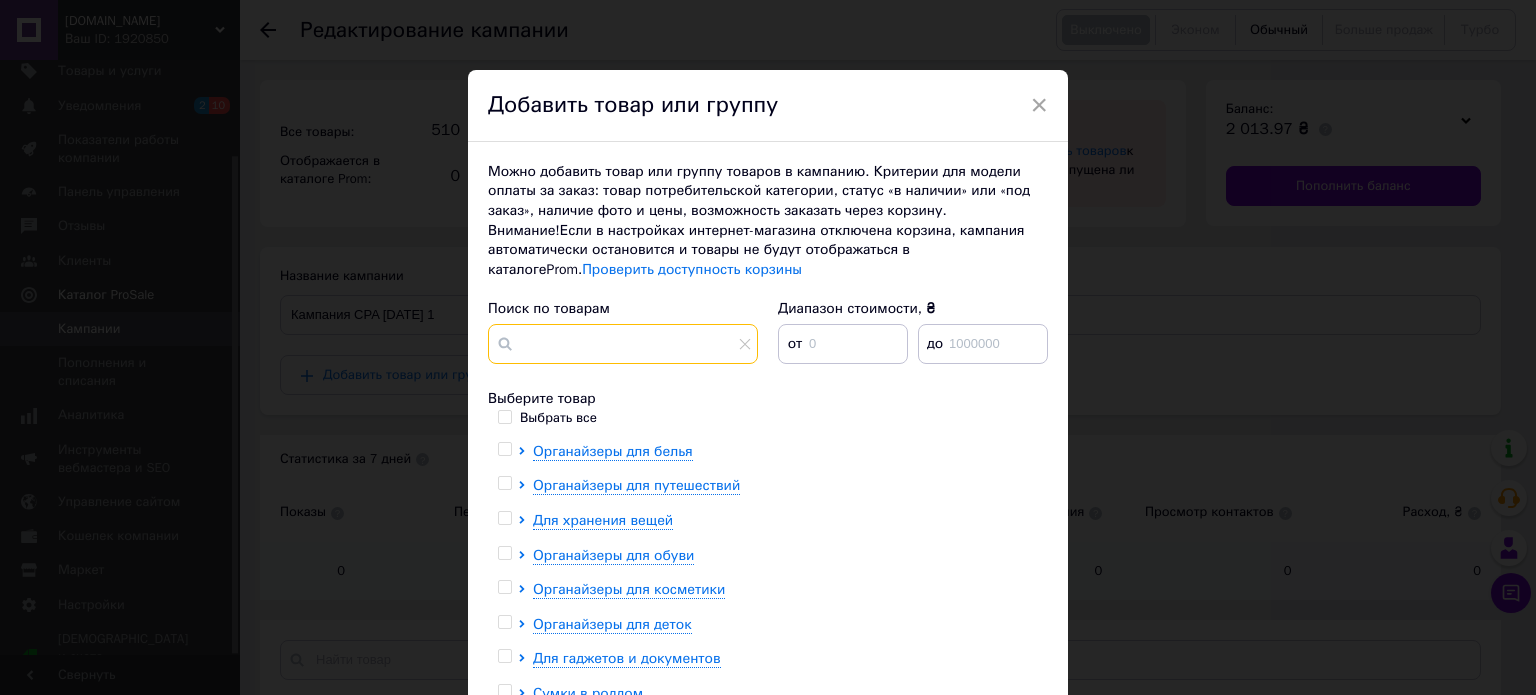 click at bounding box center (623, 344) 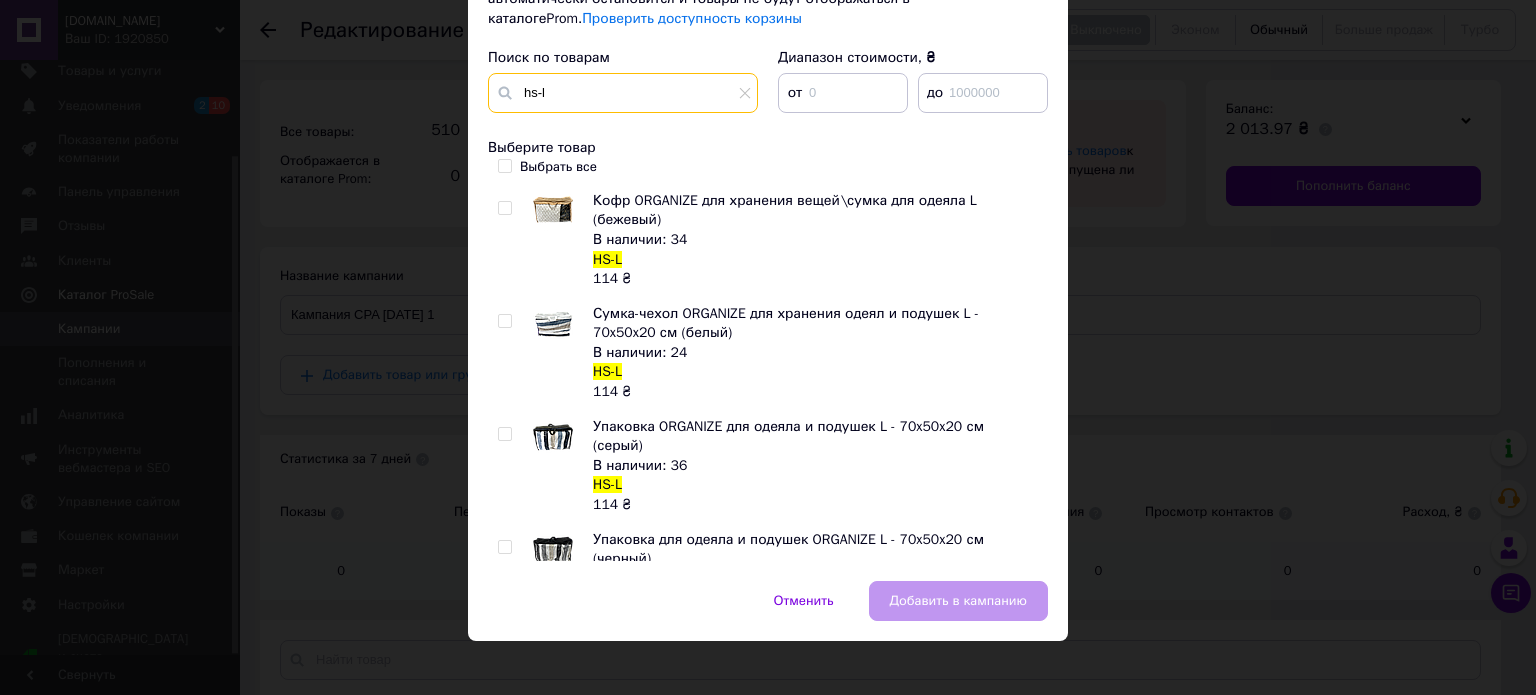 scroll, scrollTop: 266, scrollLeft: 0, axis: vertical 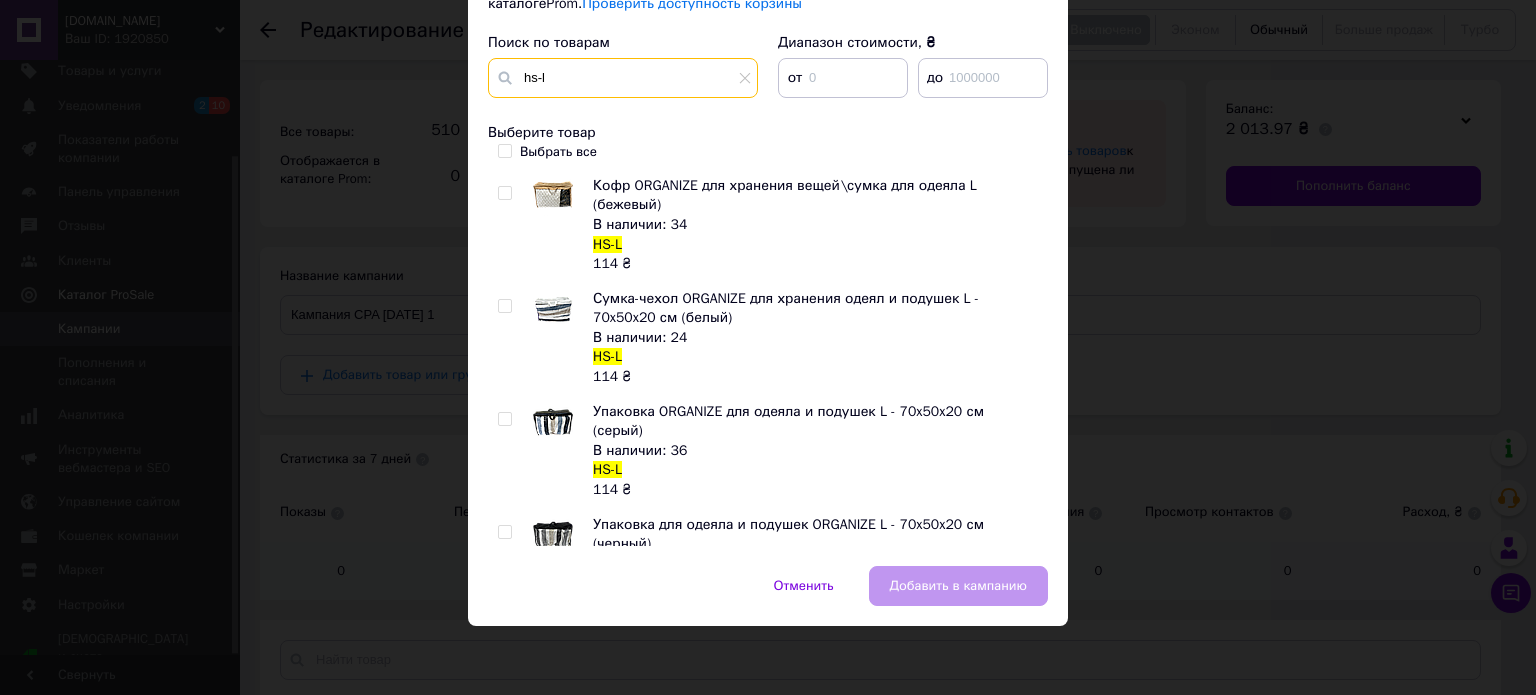 type on "hs-l" 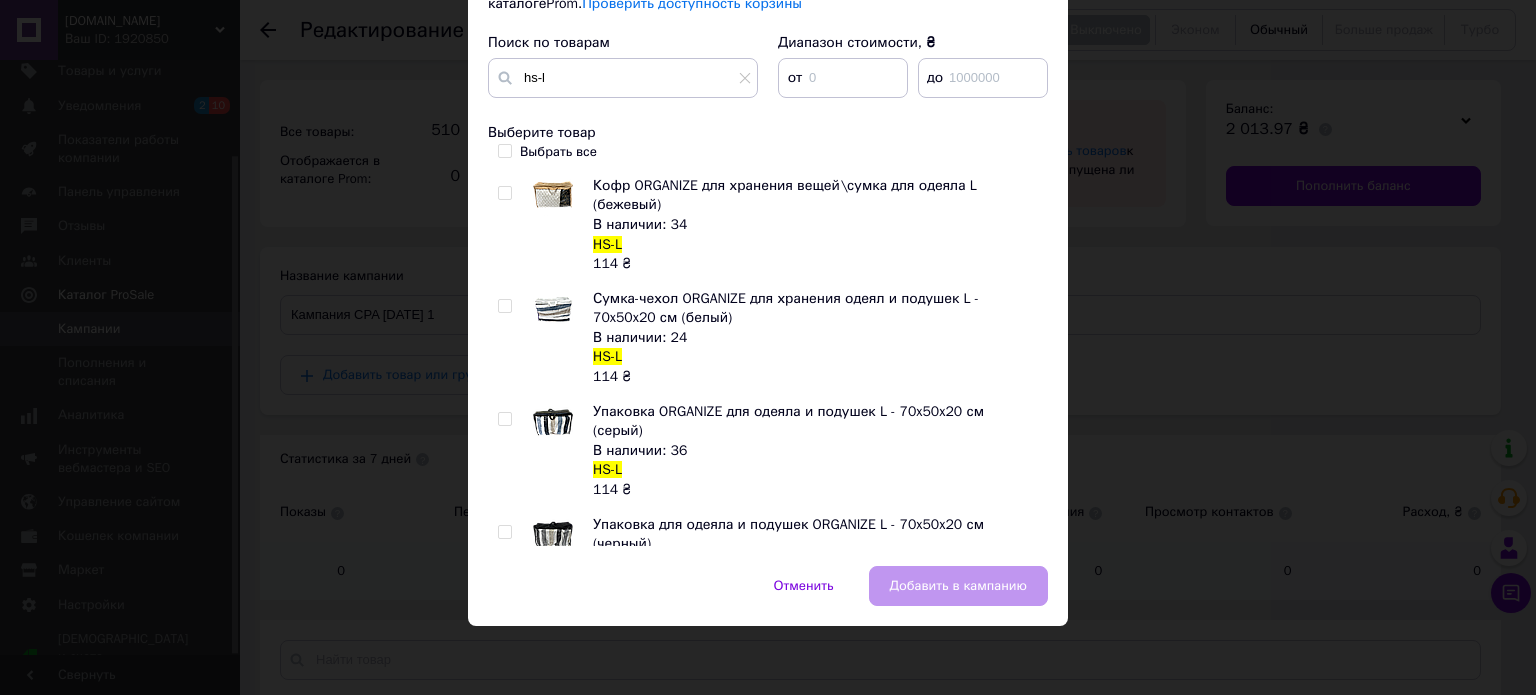 click at bounding box center (504, 419) 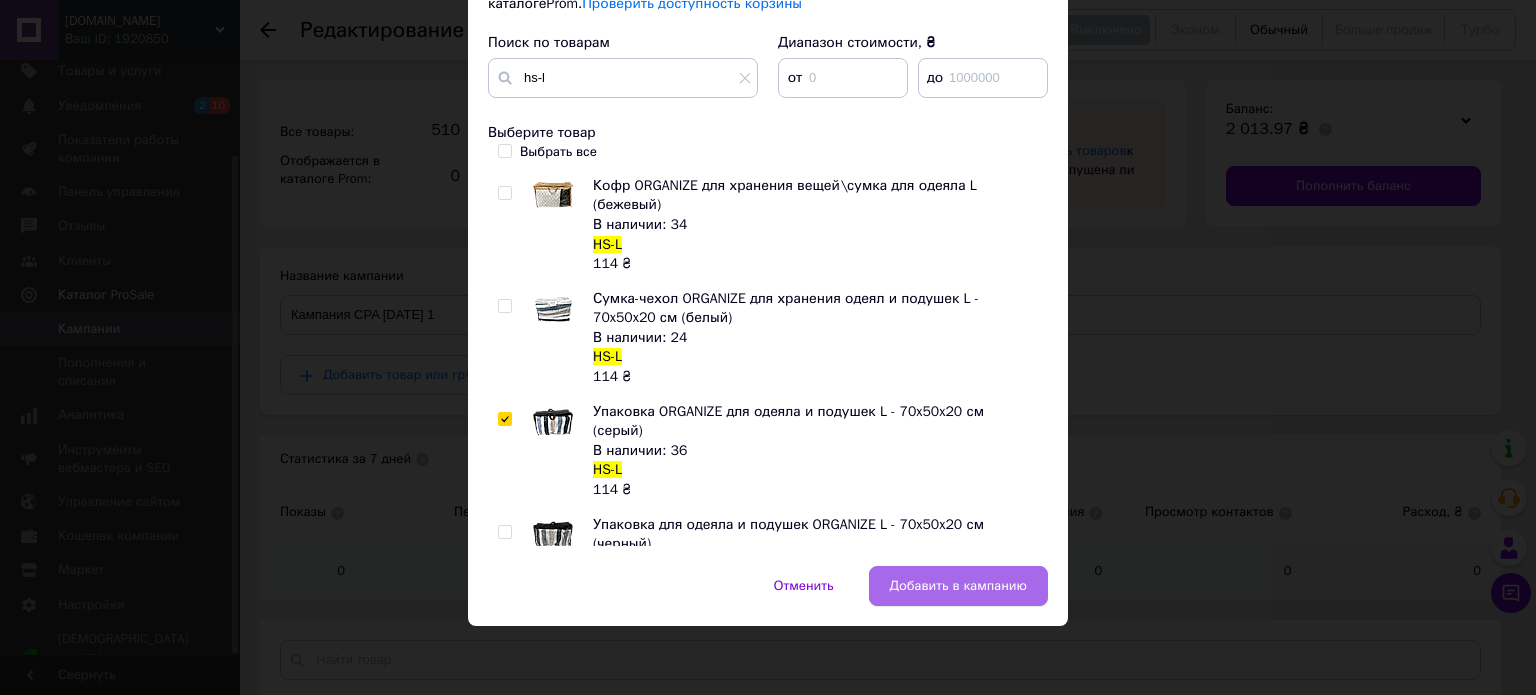 click on "Добавить в кампанию" at bounding box center [958, 586] 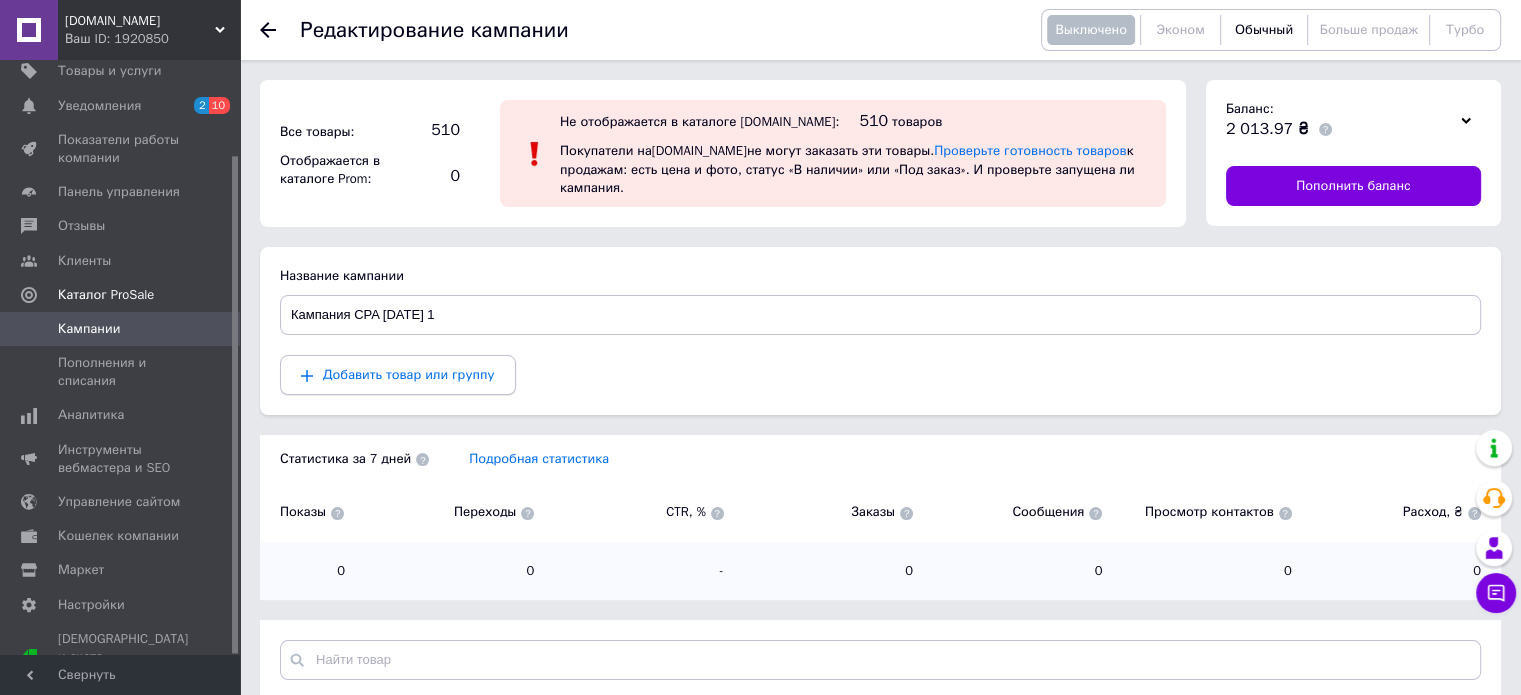 click on "Добавить товар или группу" at bounding box center (409, 374) 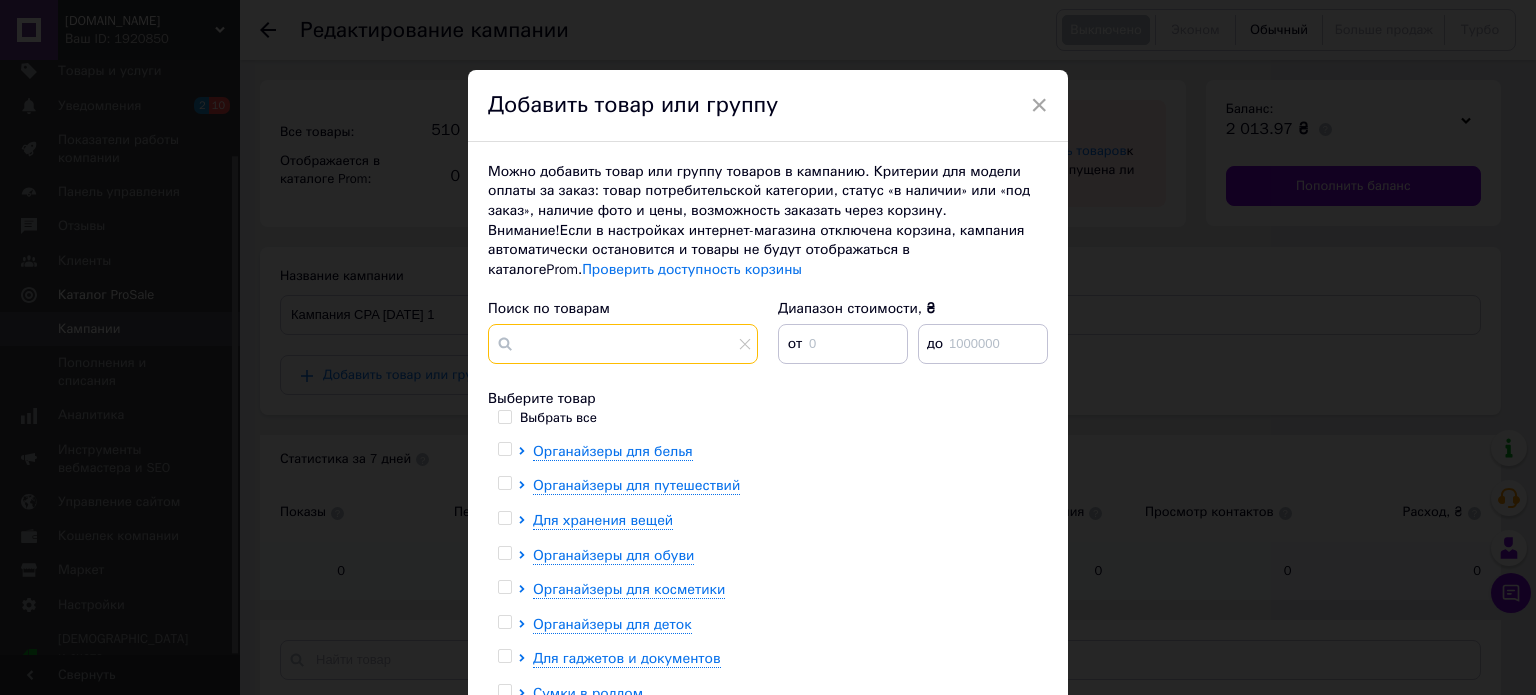 click at bounding box center (623, 344) 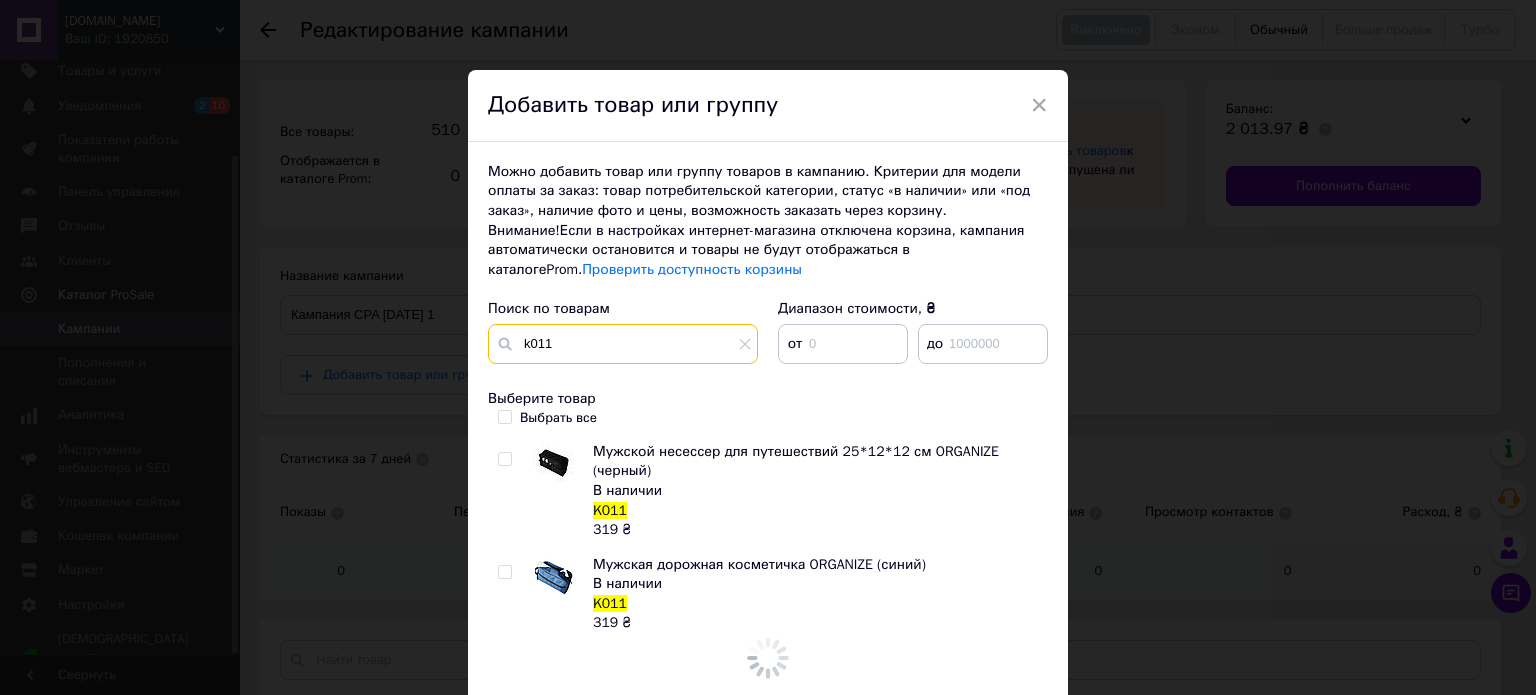 type on "k011" 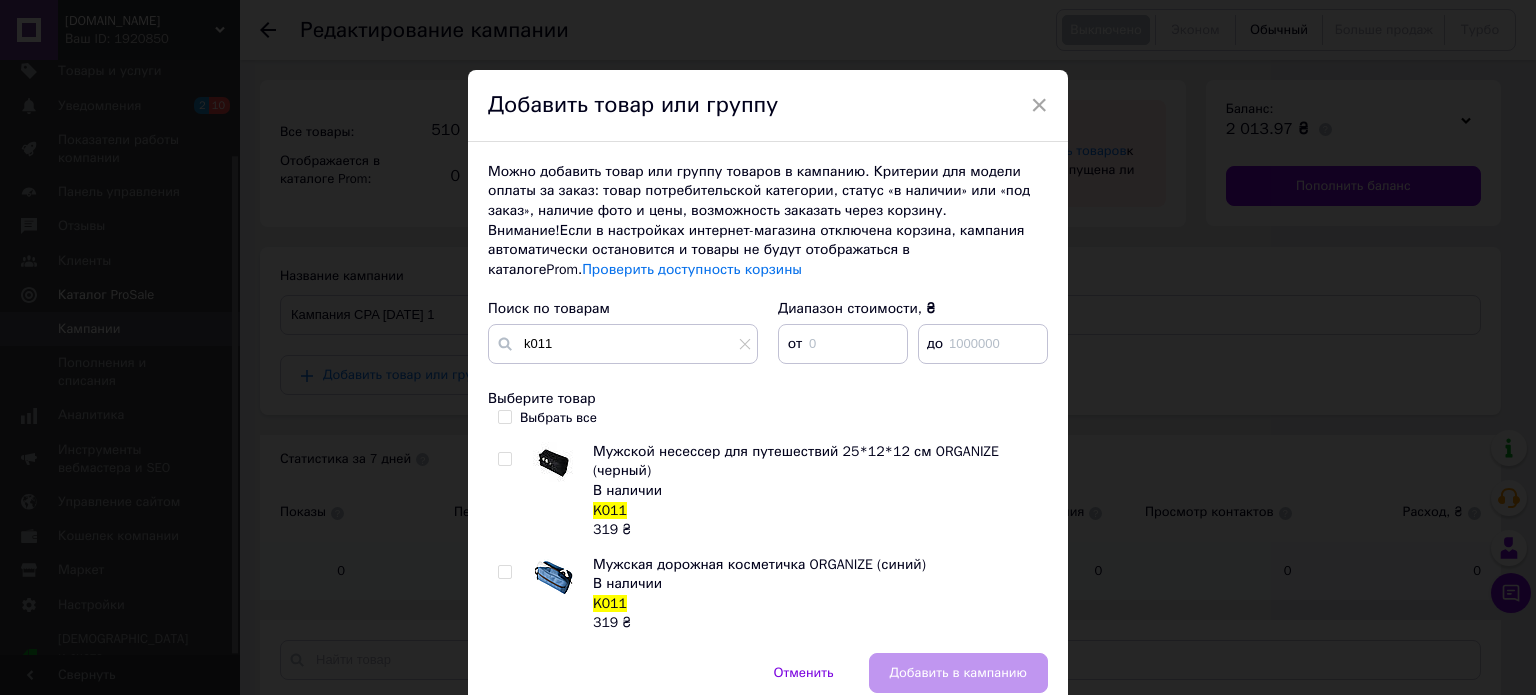 click at bounding box center (504, 572) 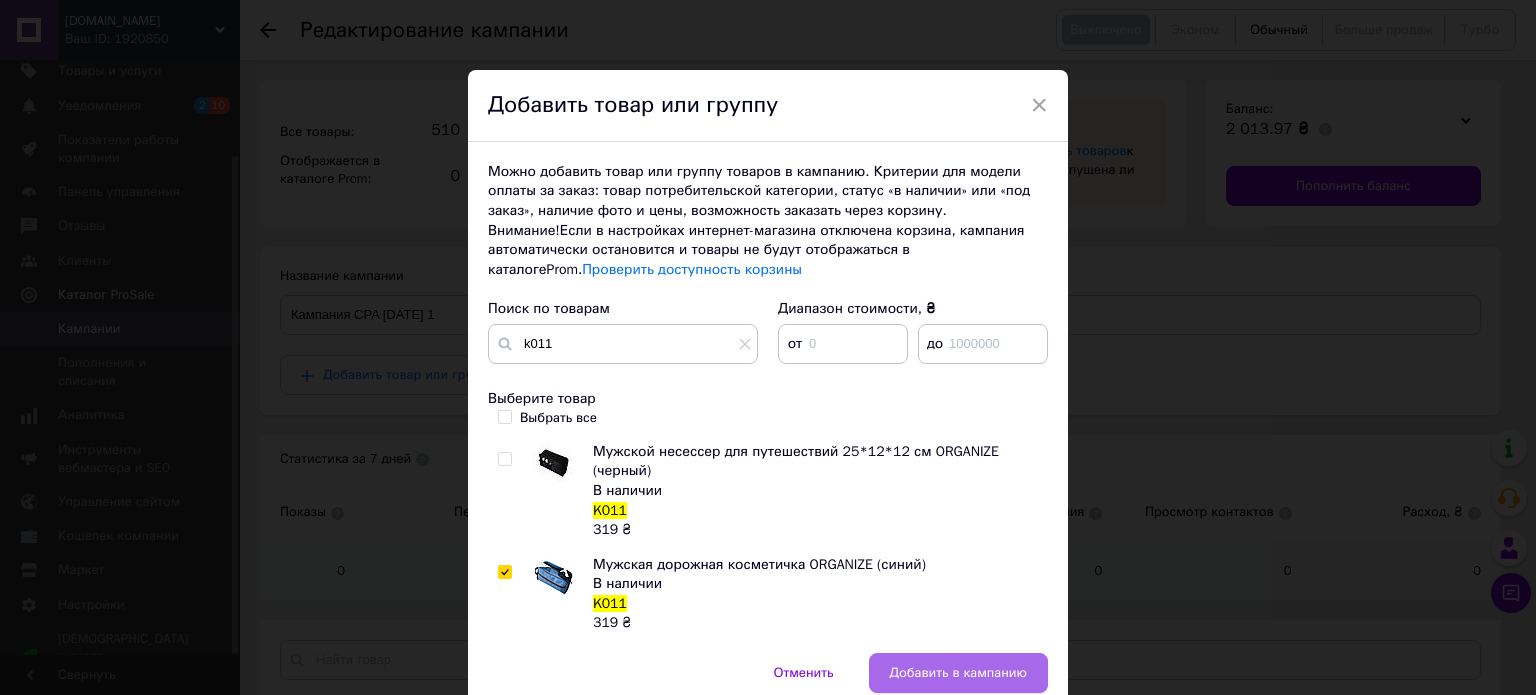 click on "Добавить в кампанию" at bounding box center (958, 673) 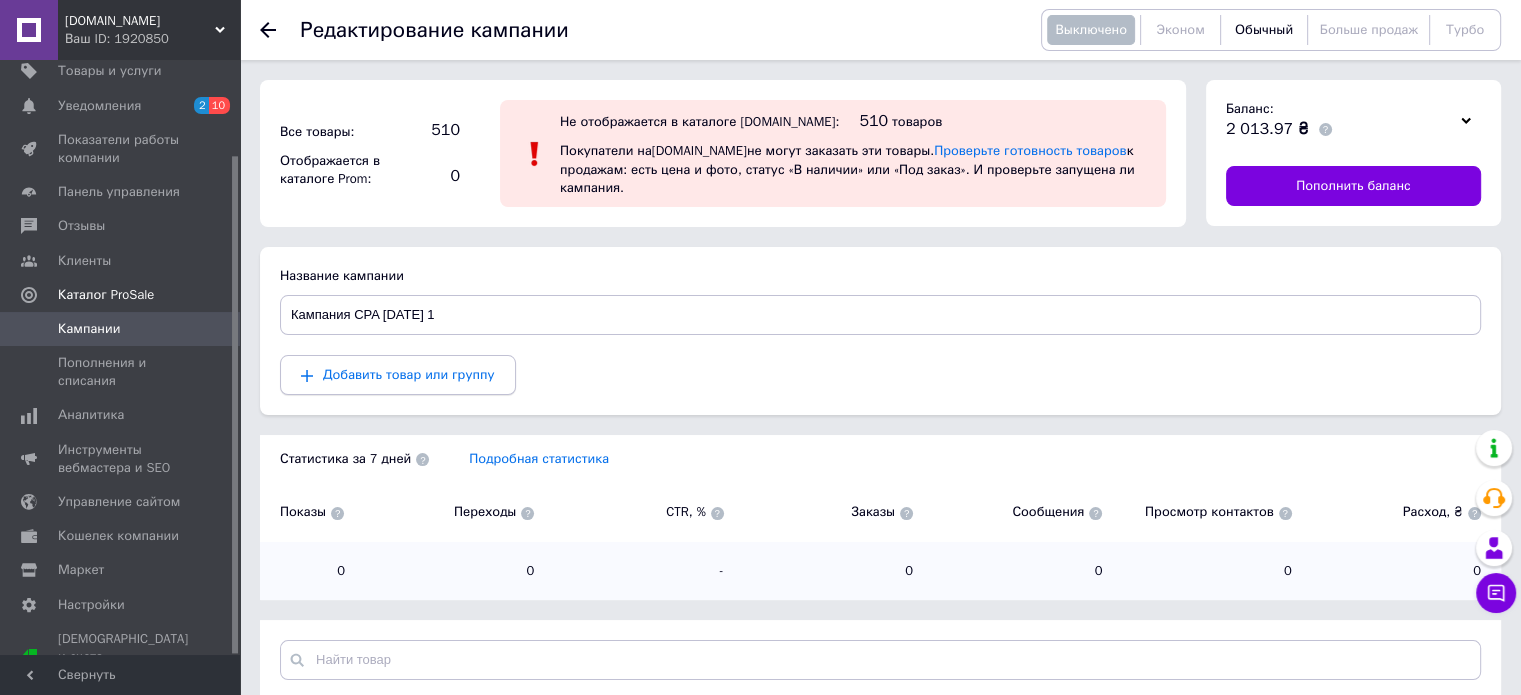 click on "Добавить товар или группу" at bounding box center (409, 374) 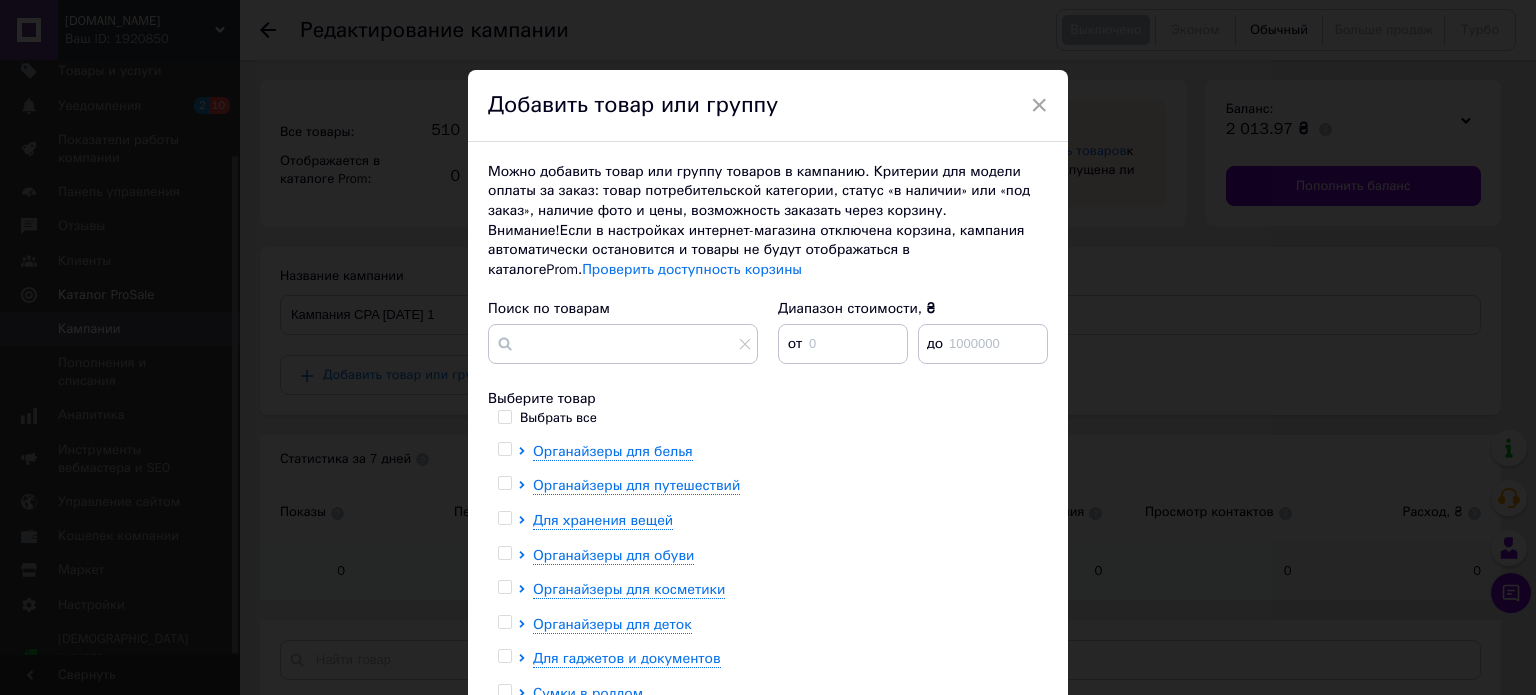 click on "Поиск по товарам" at bounding box center [623, 336] 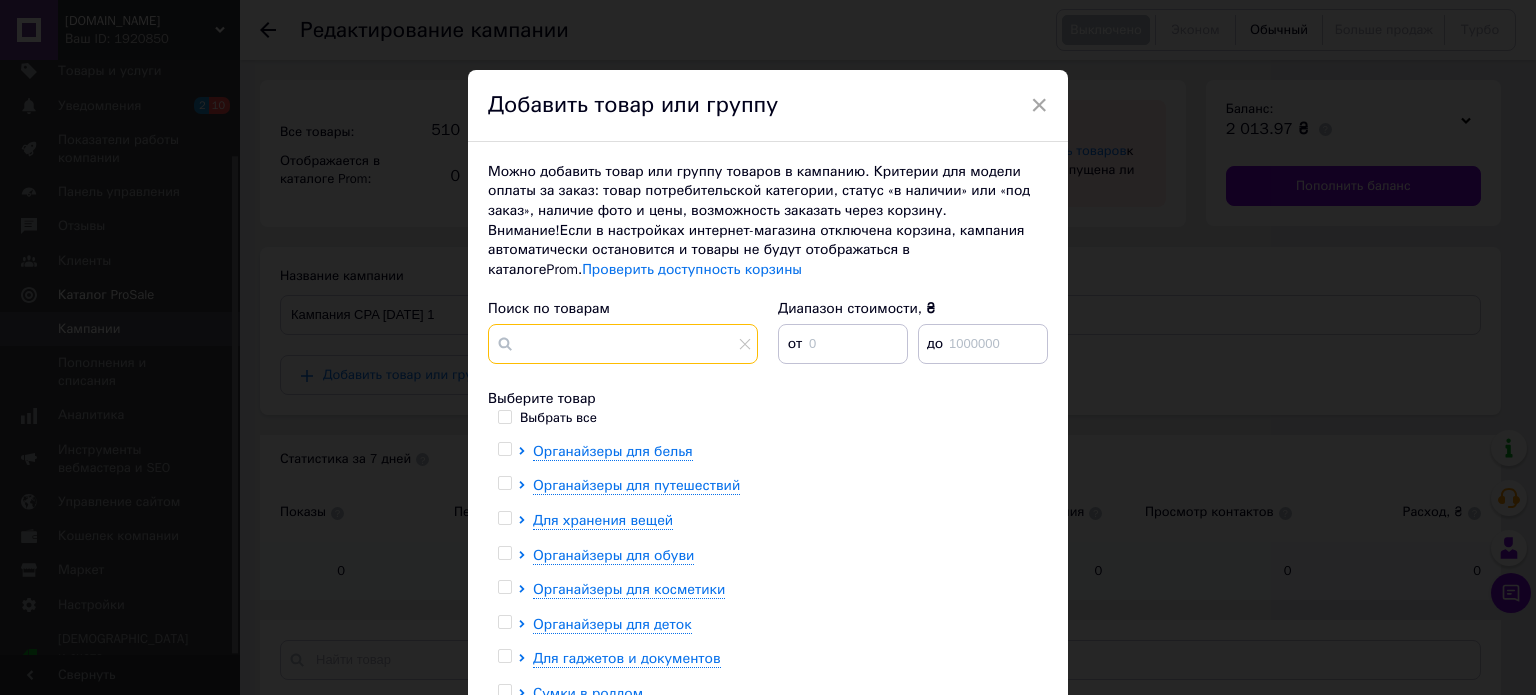 click at bounding box center [623, 344] 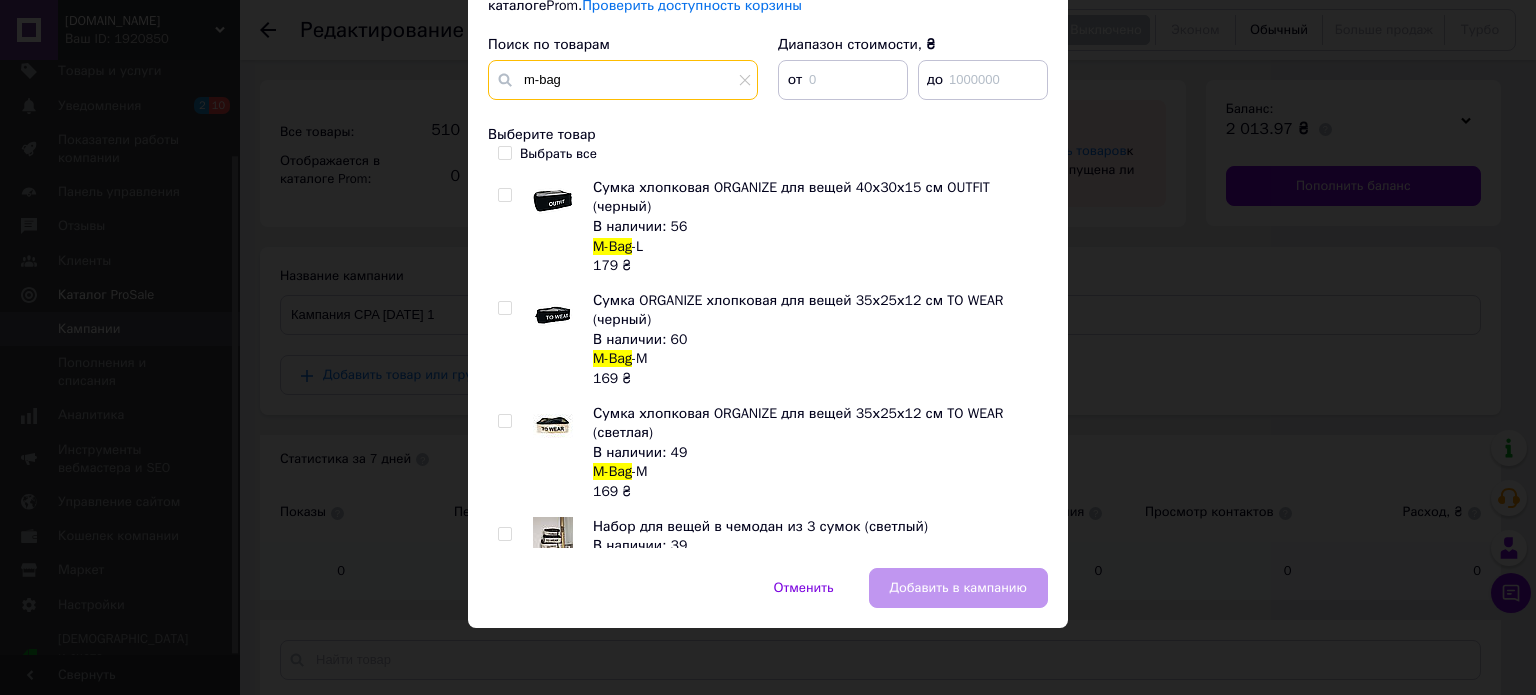 scroll, scrollTop: 266, scrollLeft: 0, axis: vertical 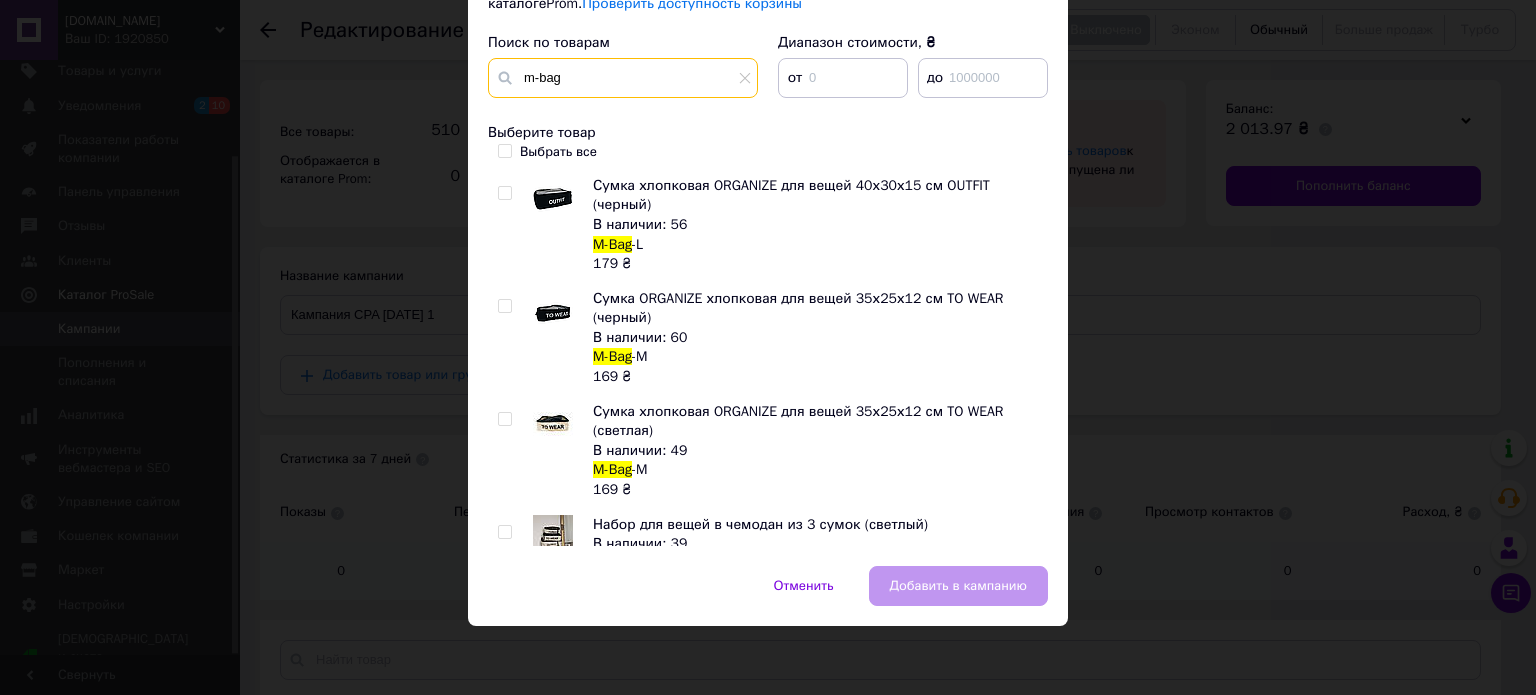 type on "m-bag" 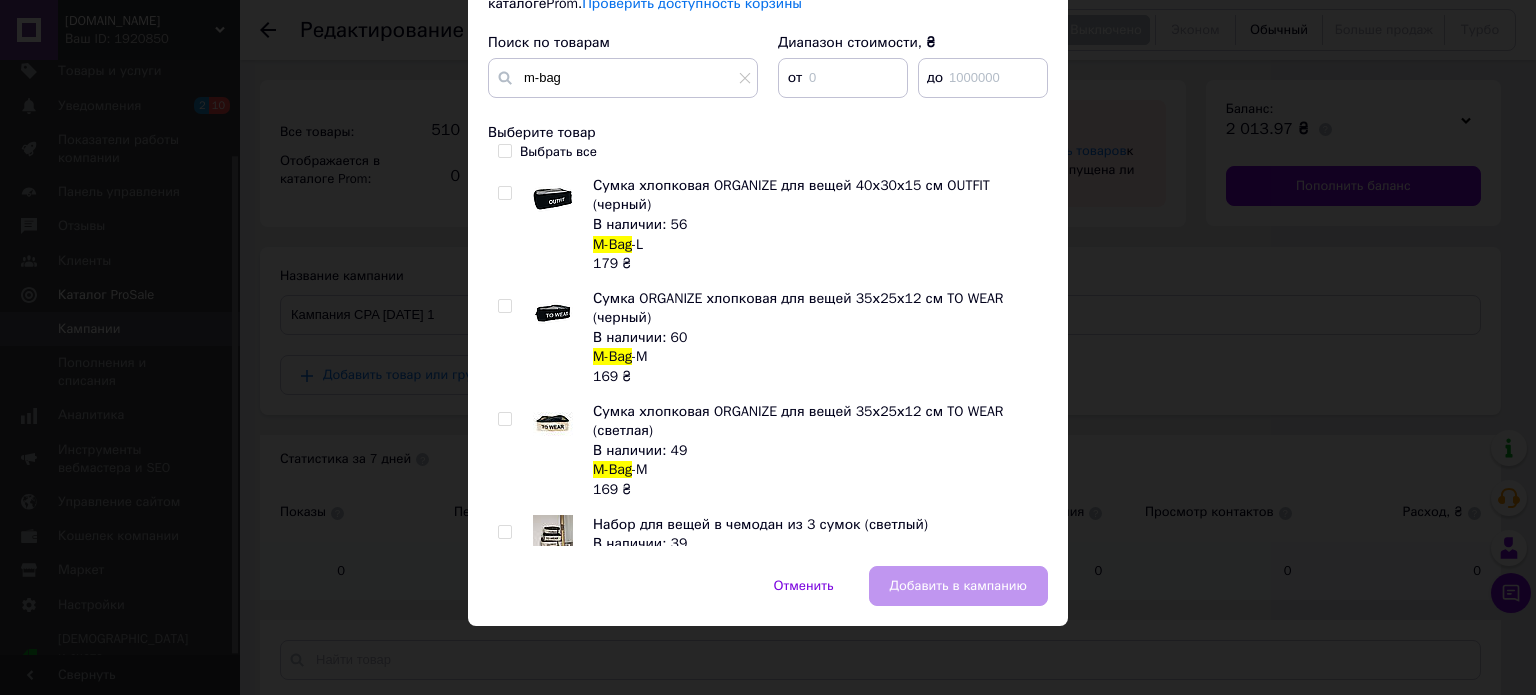 click at bounding box center [504, 532] 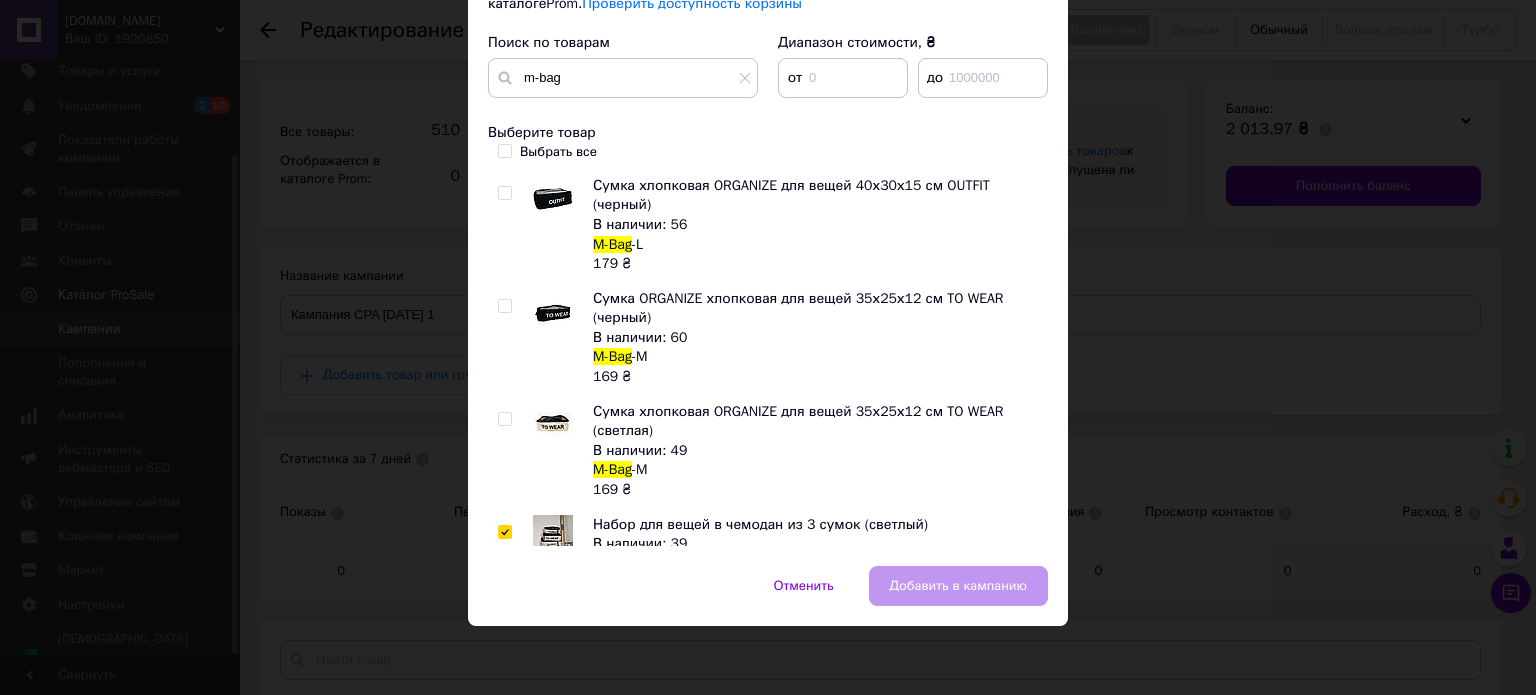 checkbox on "true" 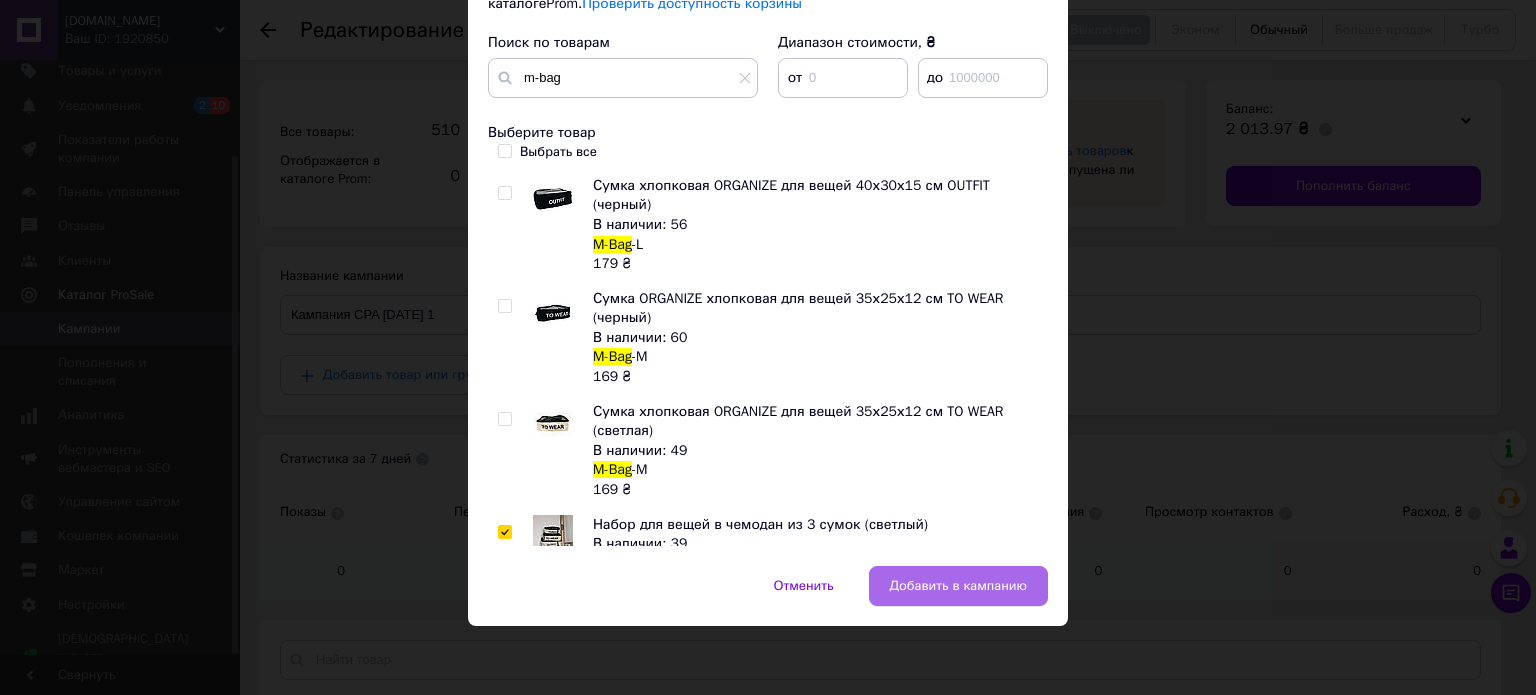 click on "Добавить в кампанию" at bounding box center [958, 586] 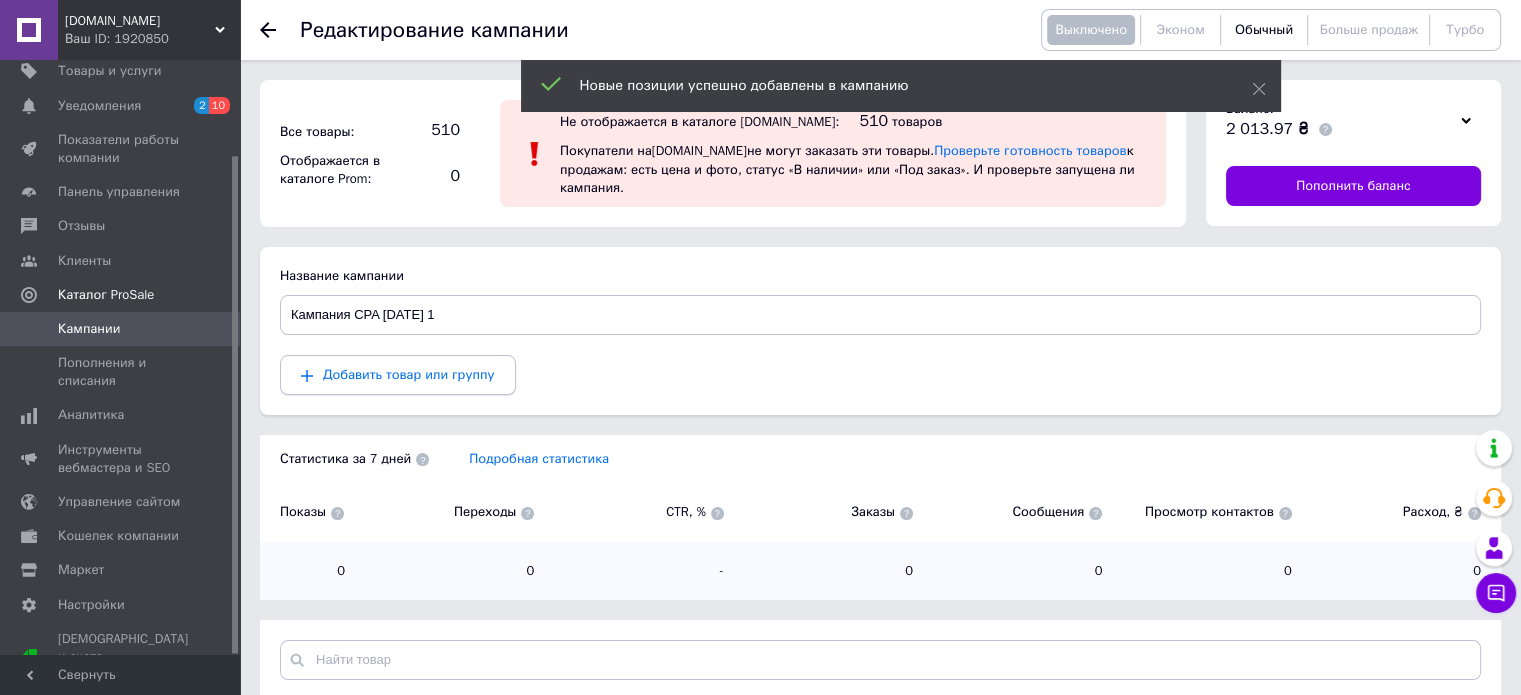 click on "Добавить товар или группу" at bounding box center [409, 374] 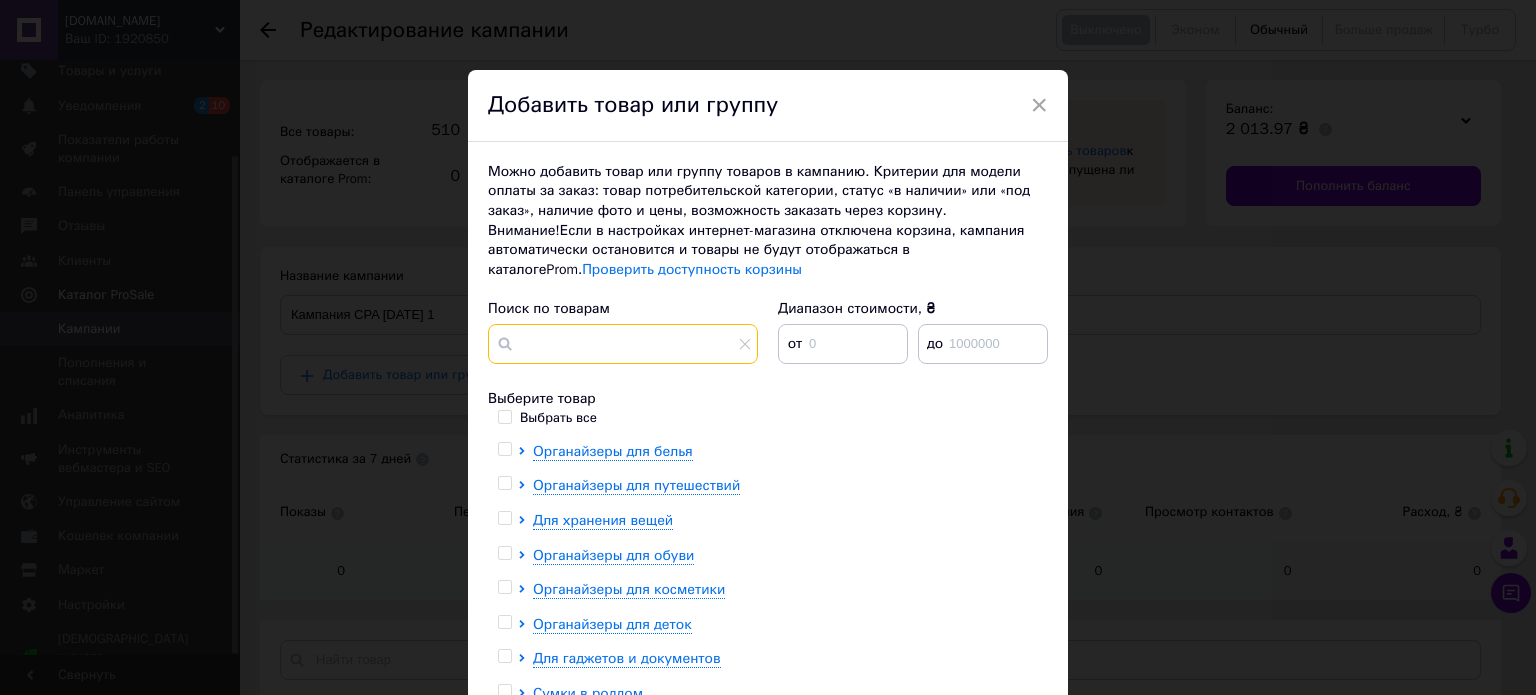 click at bounding box center [623, 344] 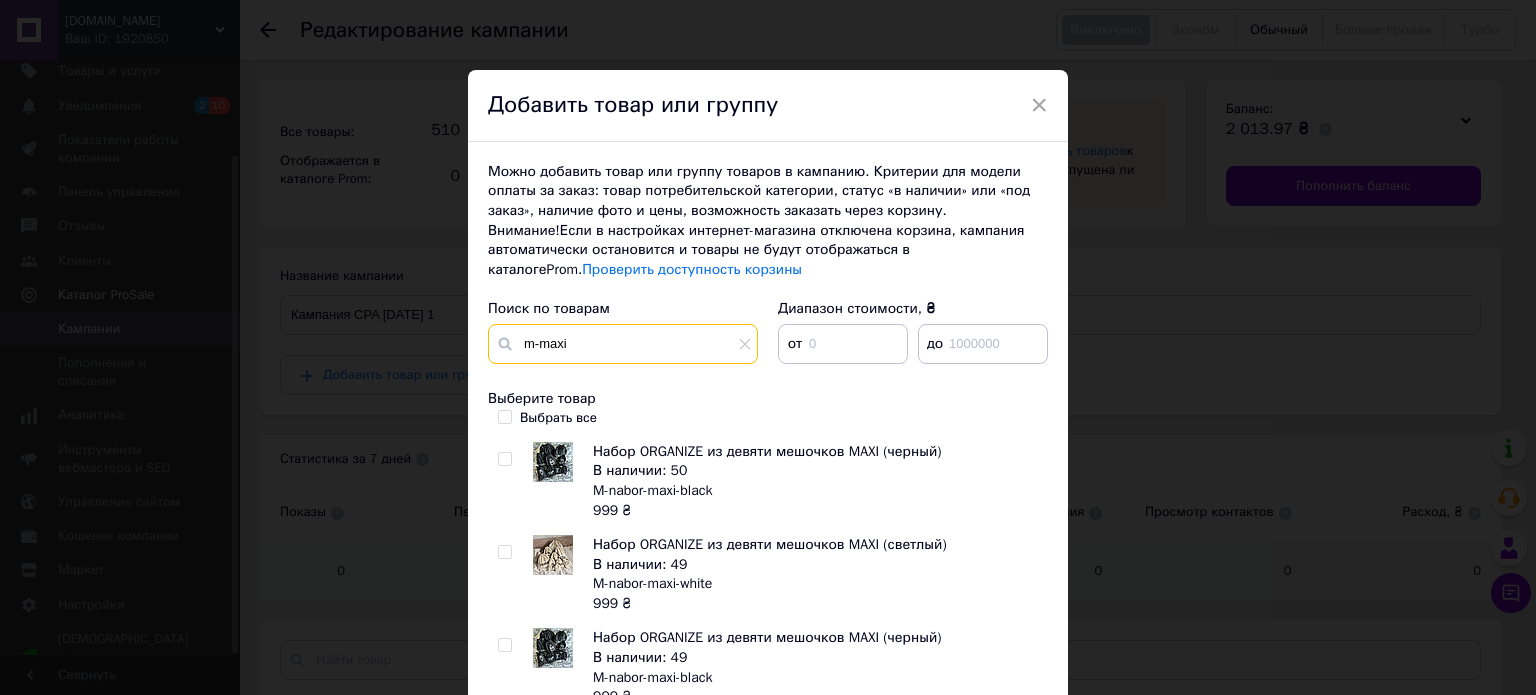 type on "m-maxi" 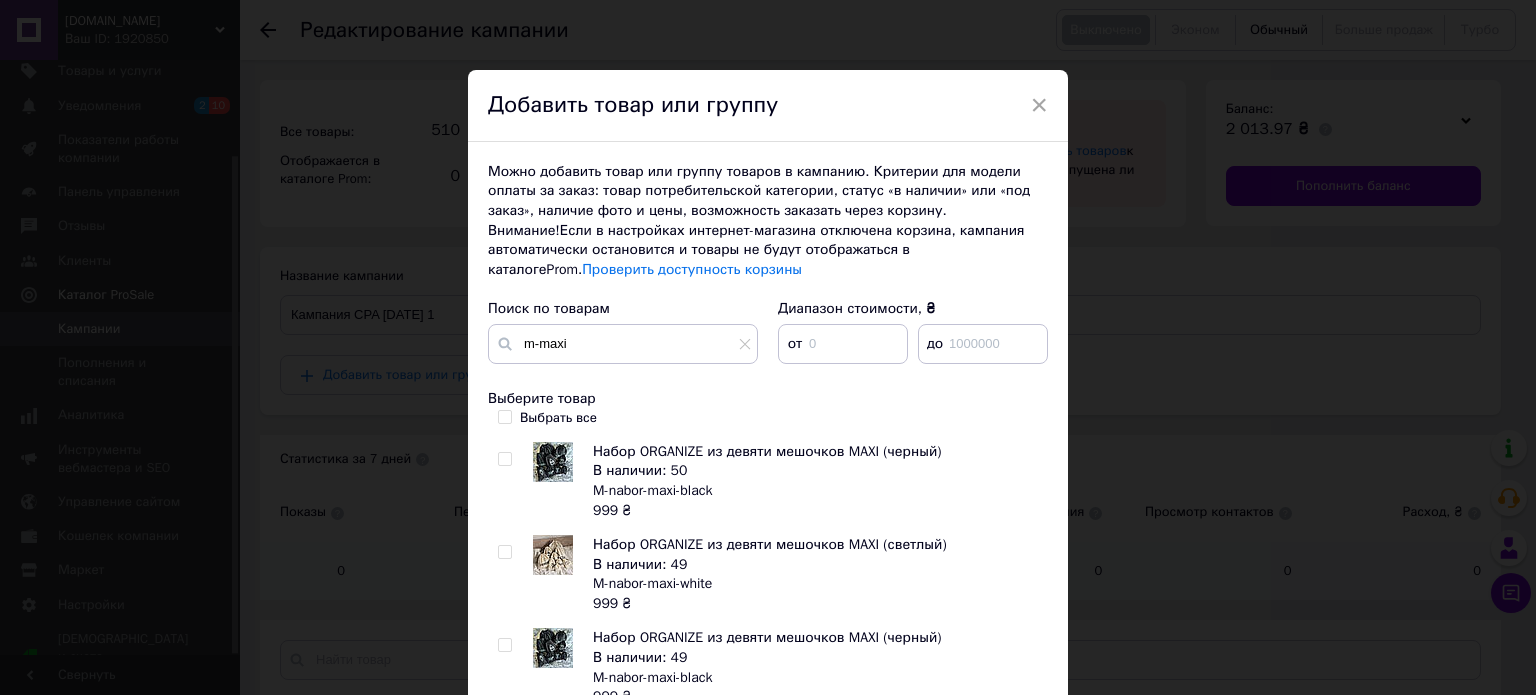 click at bounding box center (505, 552) 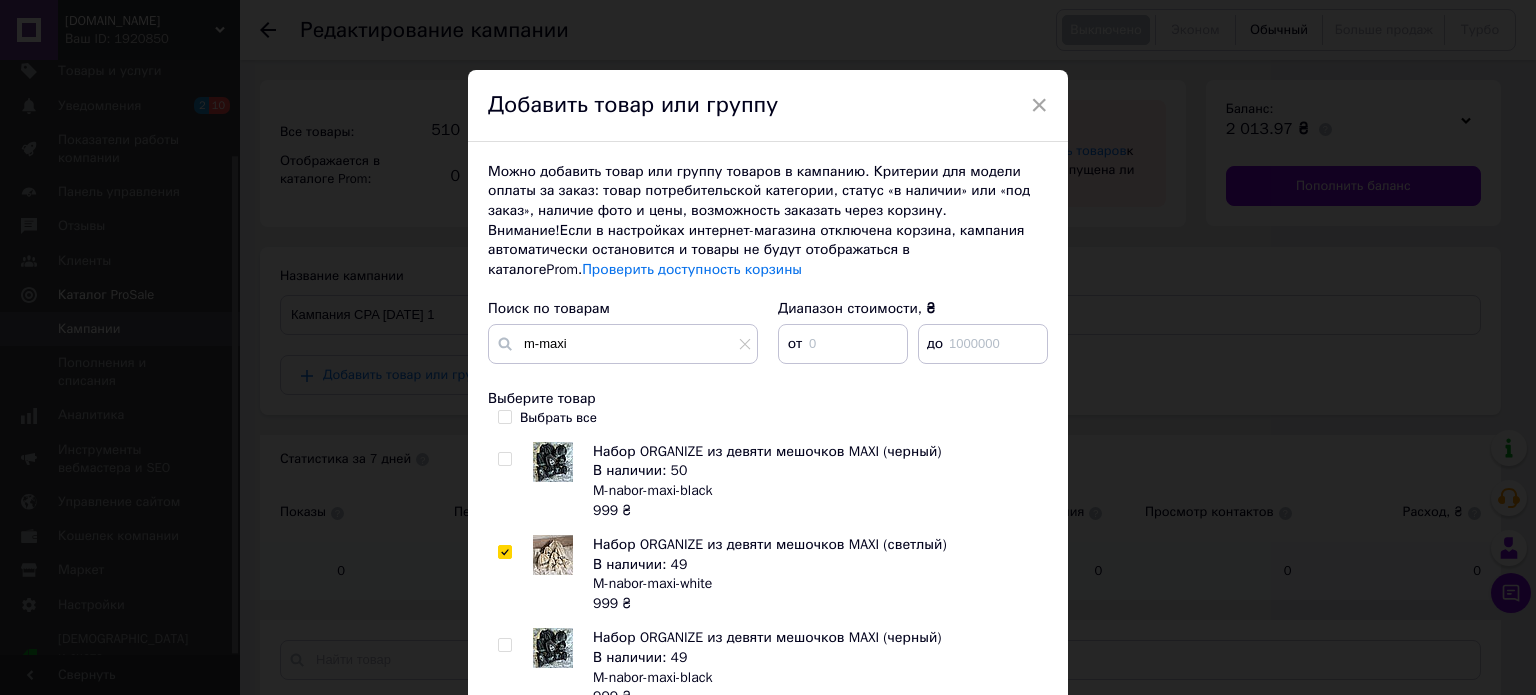 checkbox on "true" 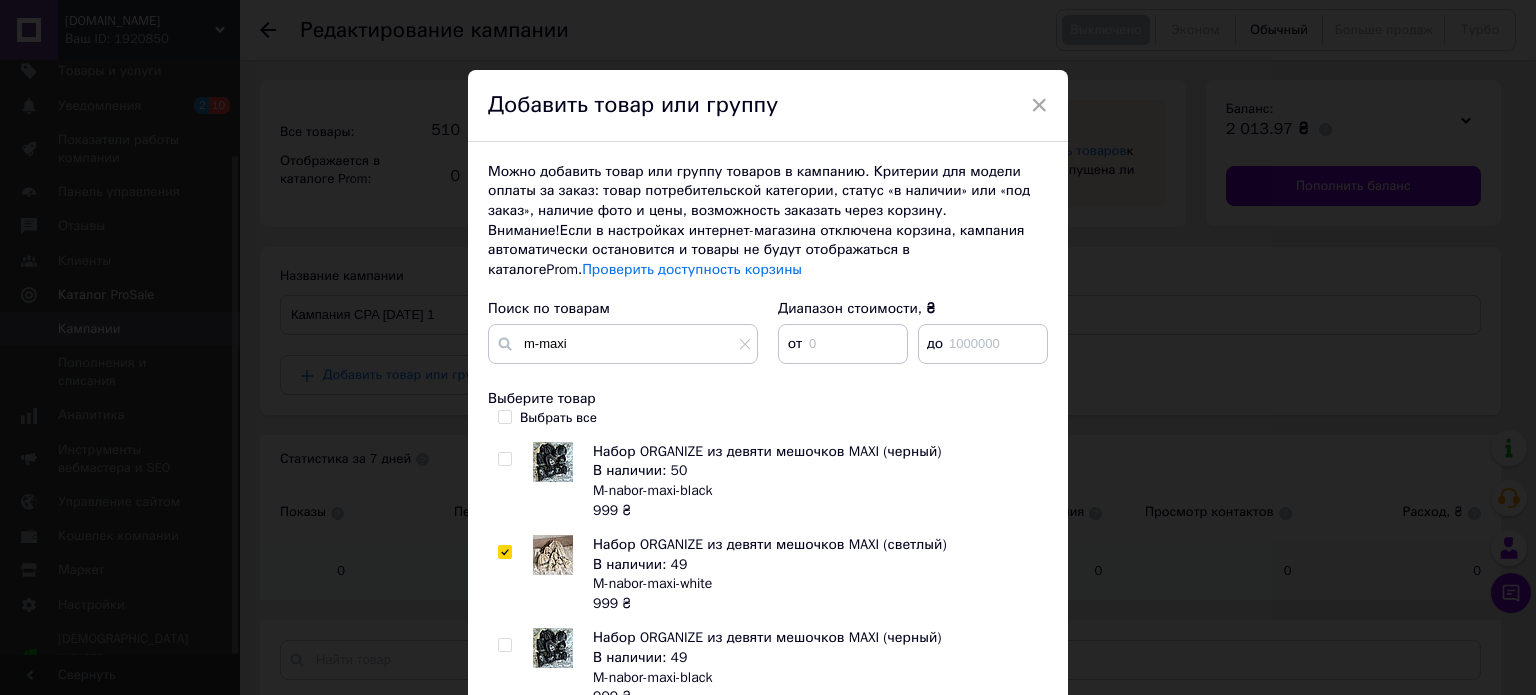 click at bounding box center [504, 459] 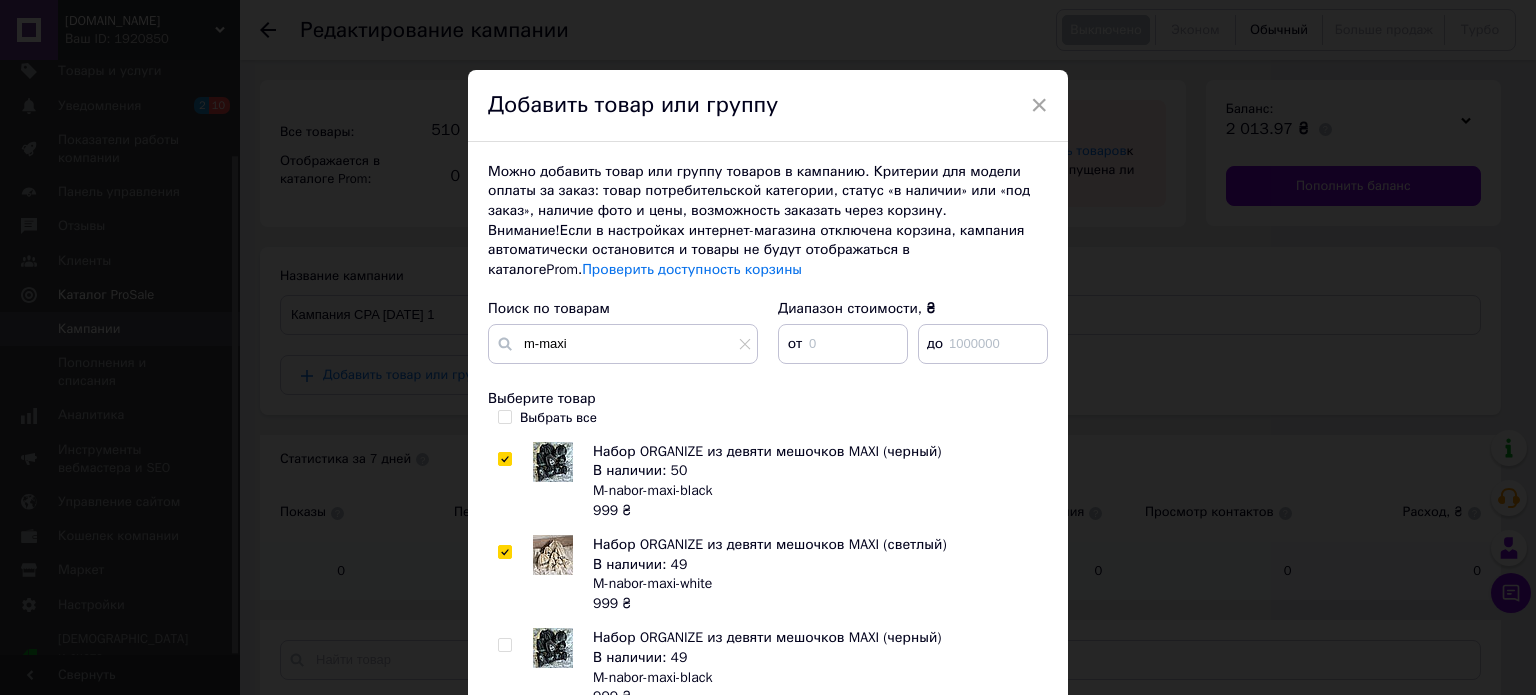 scroll, scrollTop: 161, scrollLeft: 0, axis: vertical 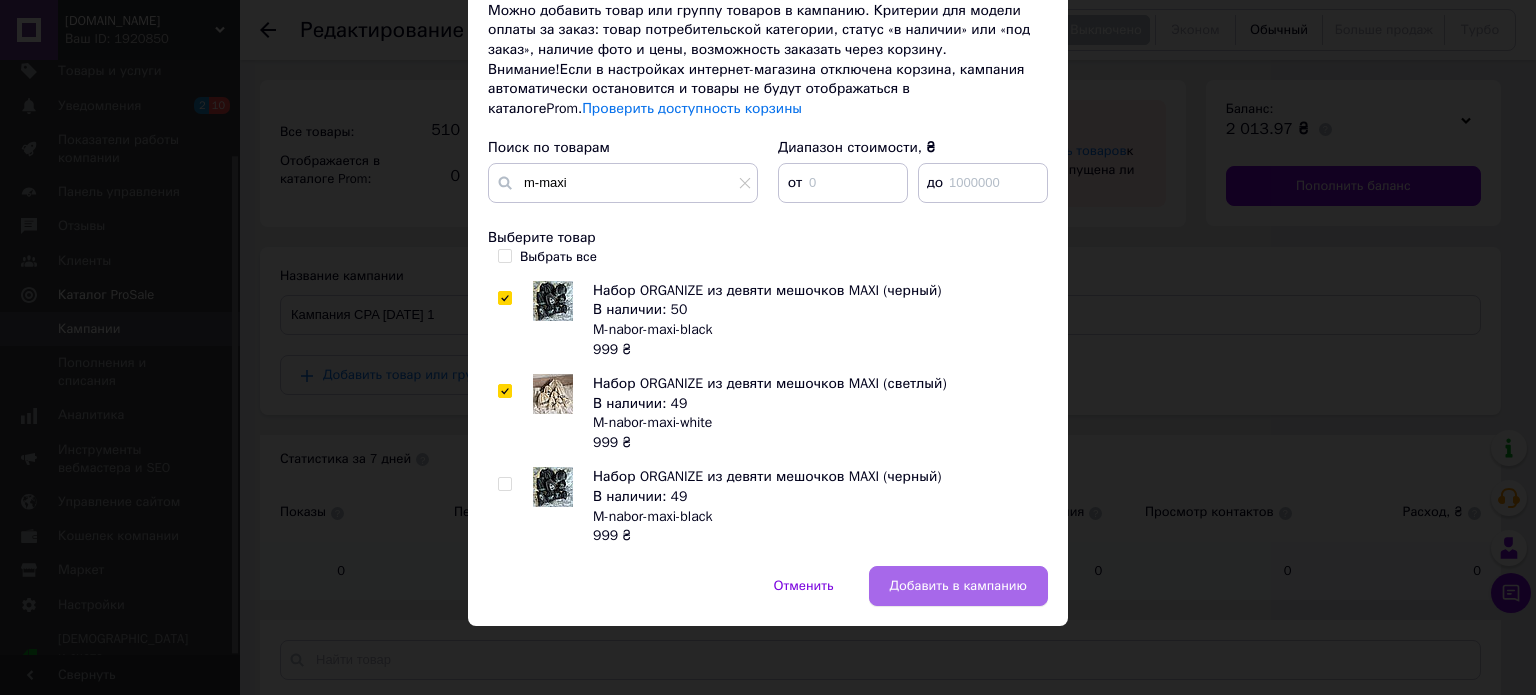 click on "Добавить в кампанию" at bounding box center (958, 586) 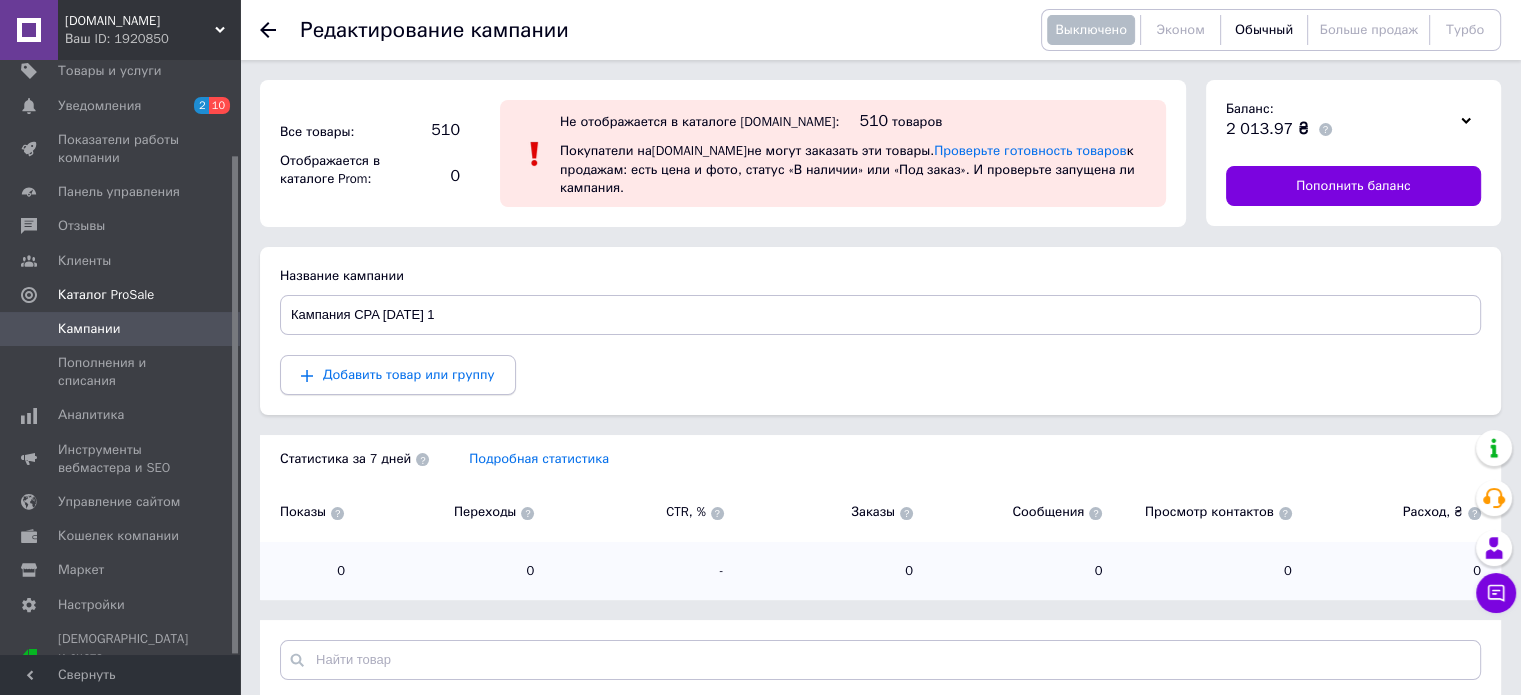 click on "Добавить товар или группу" at bounding box center (409, 374) 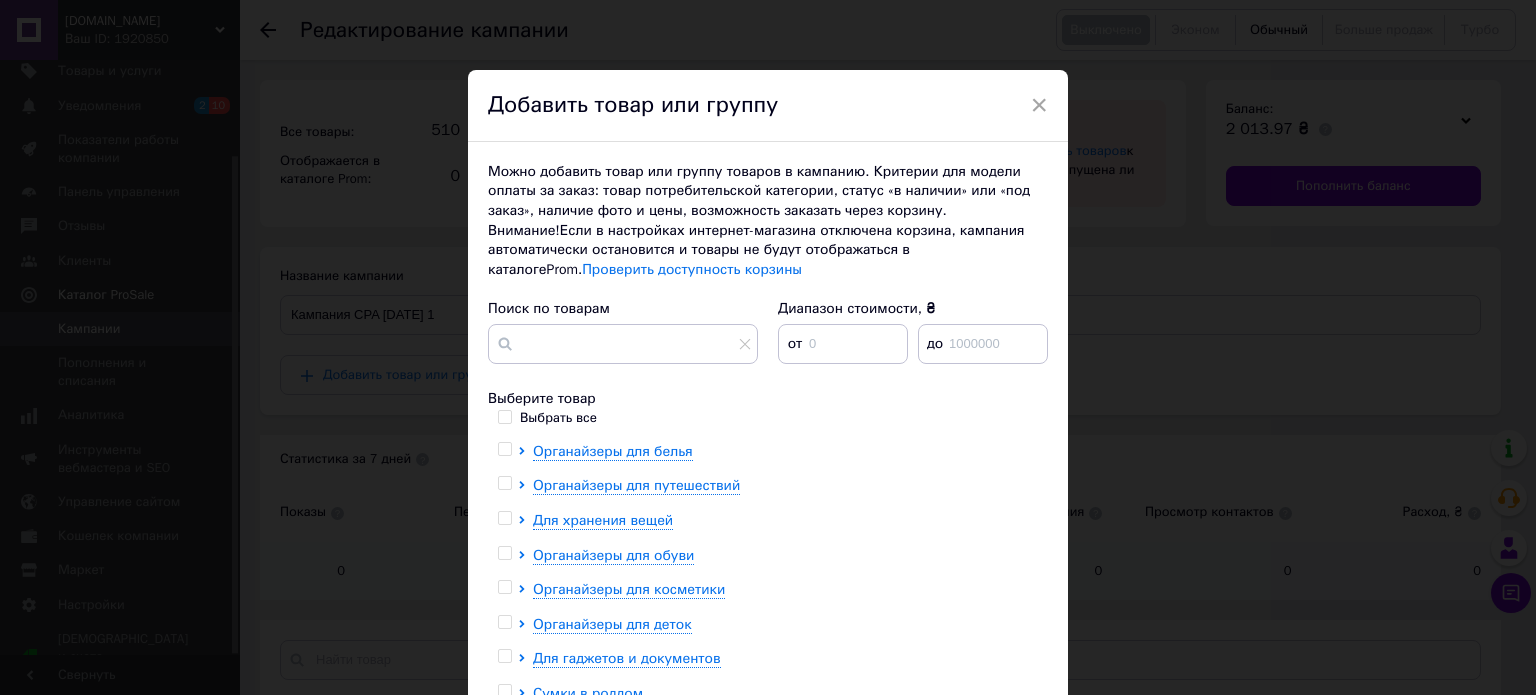 type 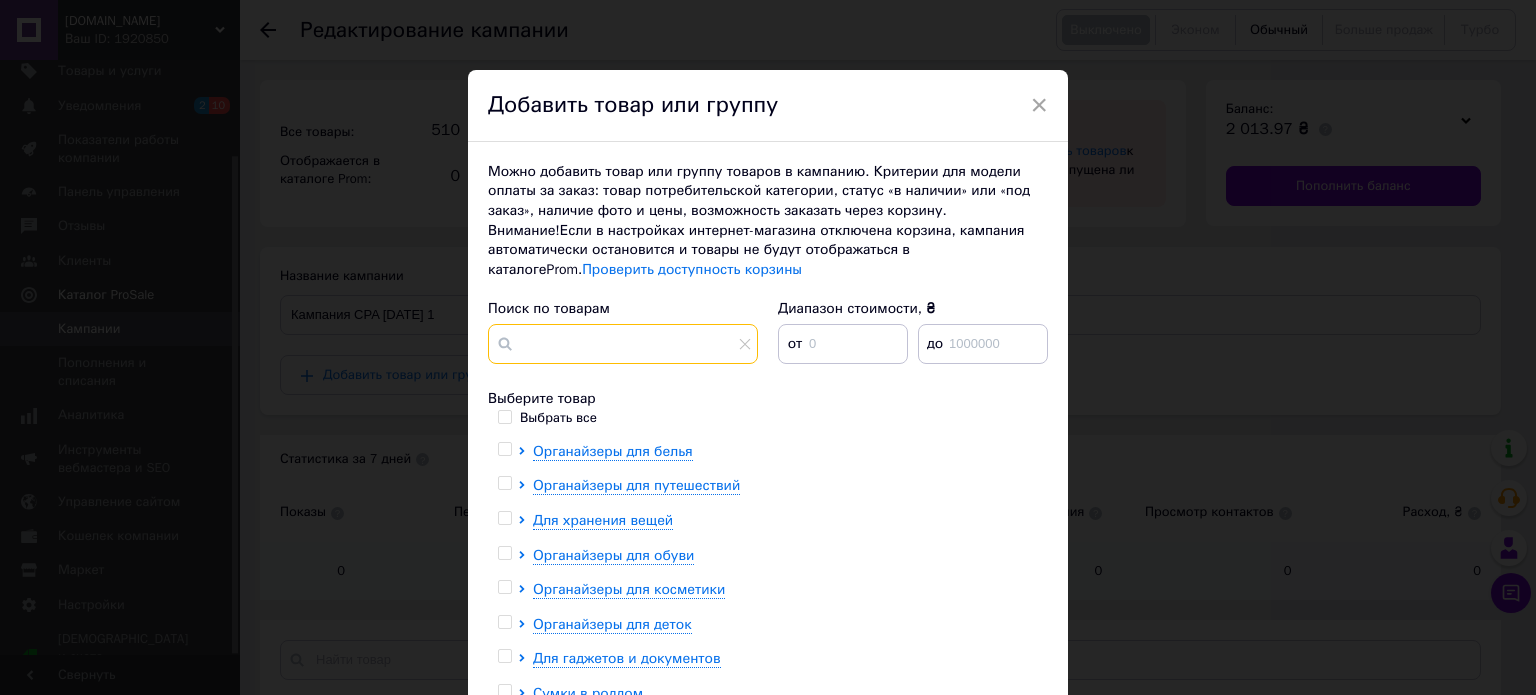 paste on "1030-K-brht-nabor-blue" 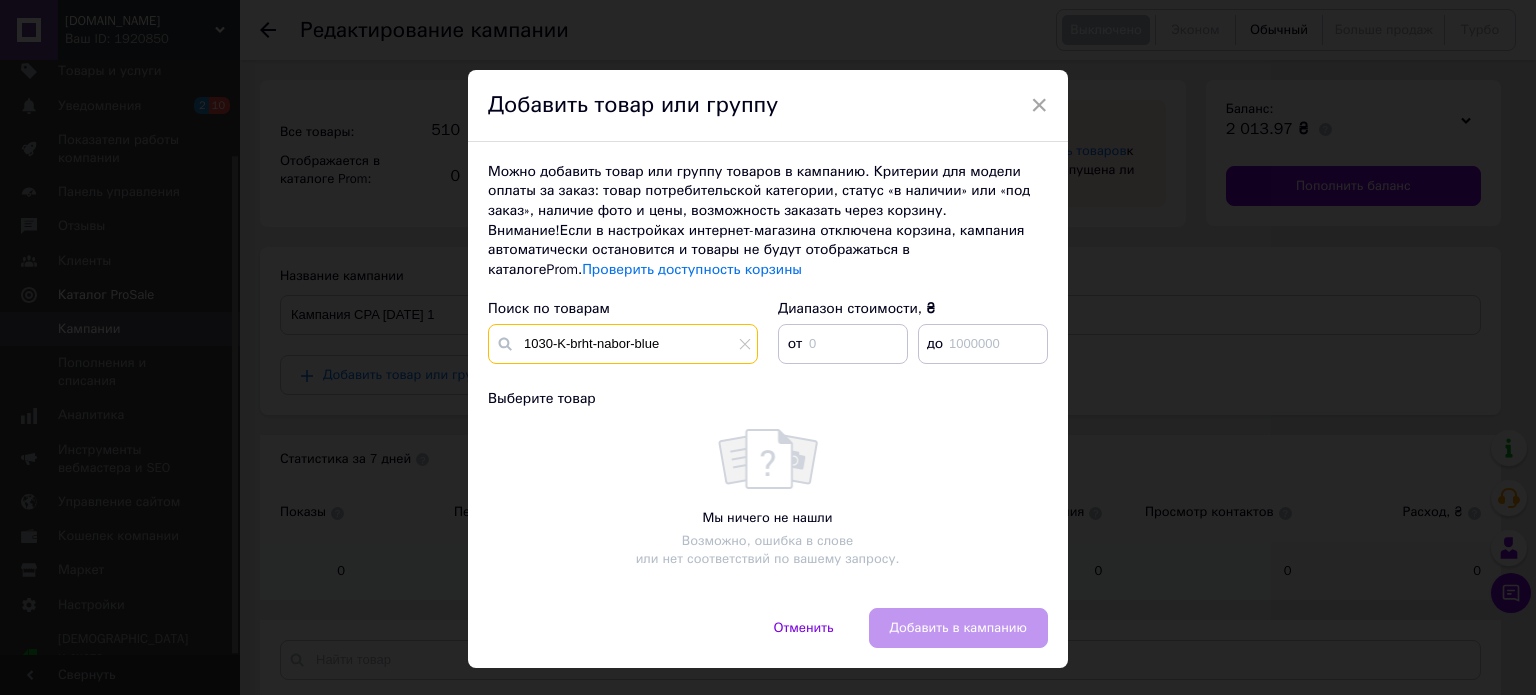 click on "1030-K-brht-nabor-blue" at bounding box center (623, 344) 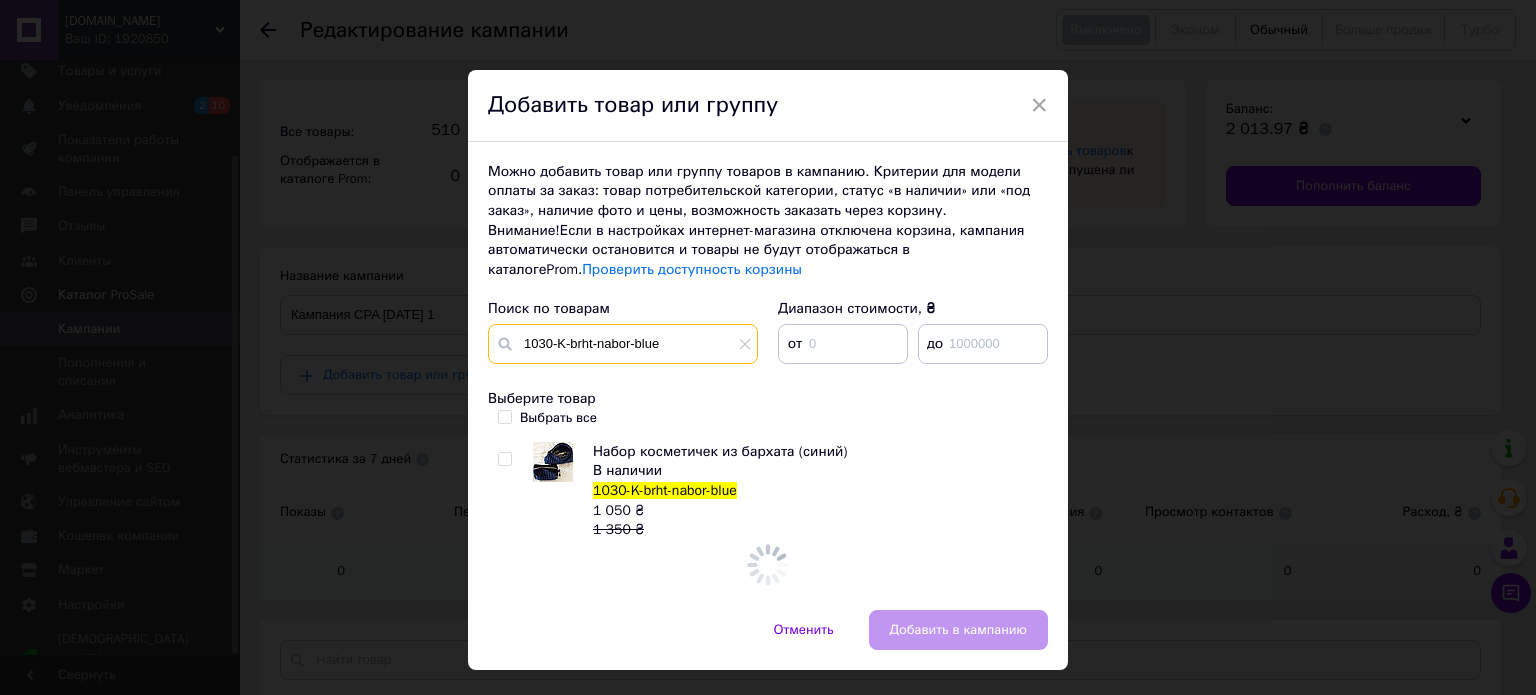type on "1030-K-brht-nabor-blue" 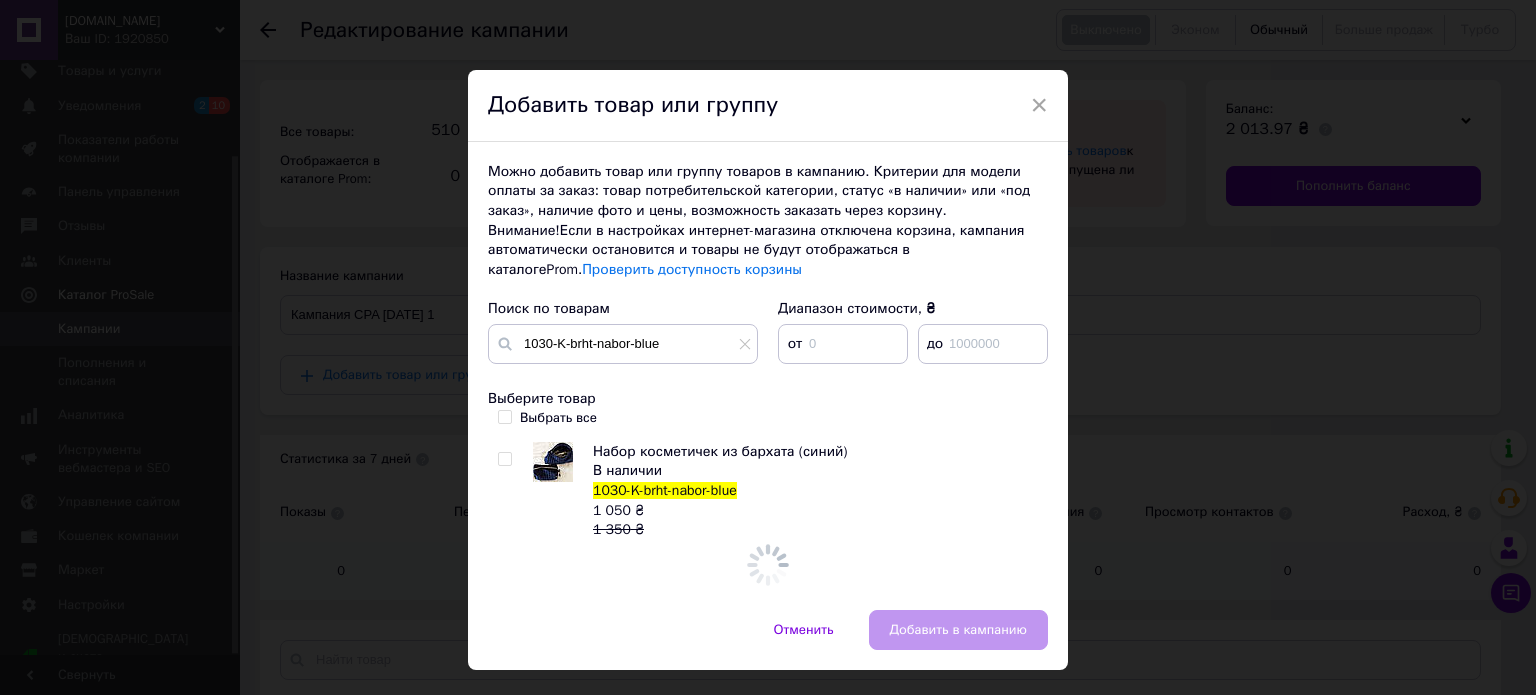 drag, startPoint x: 515, startPoint y: 464, endPoint x: 499, endPoint y: 454, distance: 18.867962 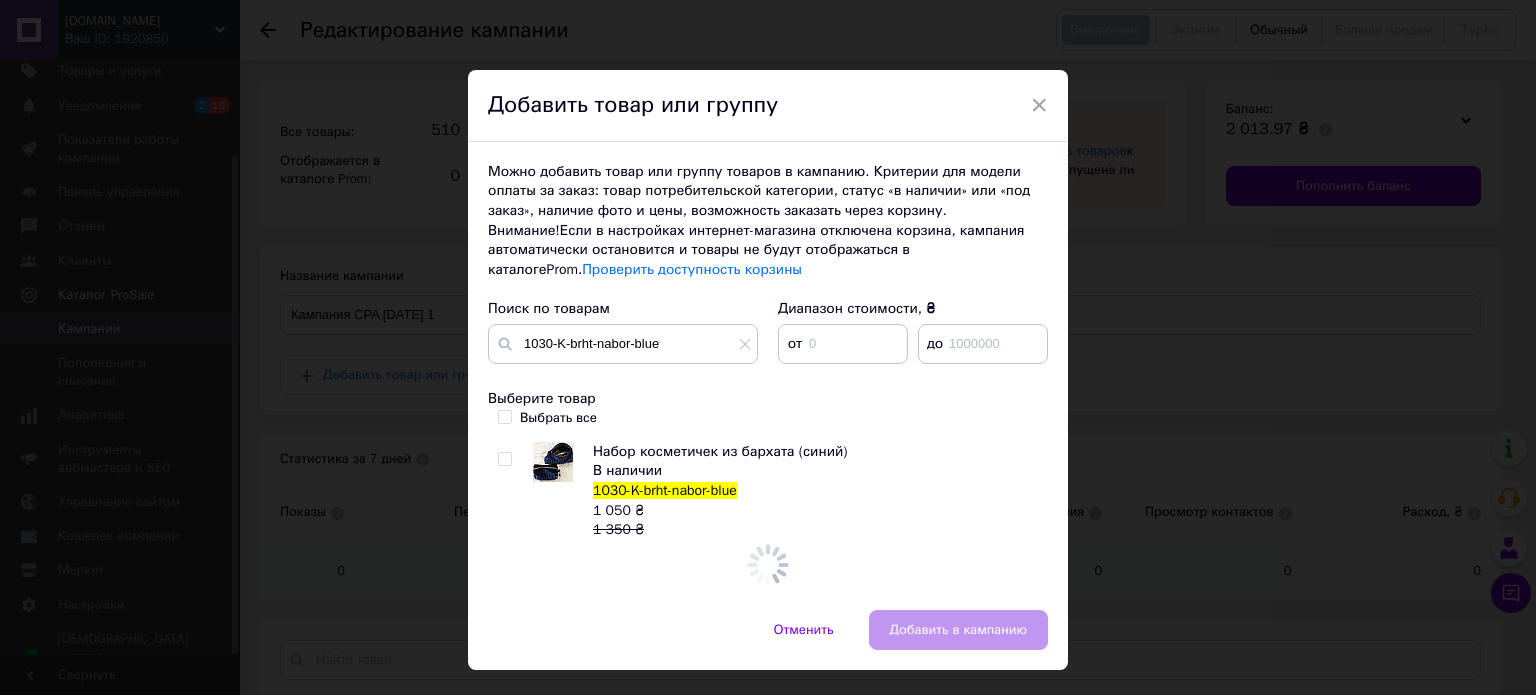 click on "Набор косметичек из бархата (синий) В наличии 1030-K-brht-nabor-blue 1 050   ₴ 1 350   ₴" at bounding box center (767, 491) 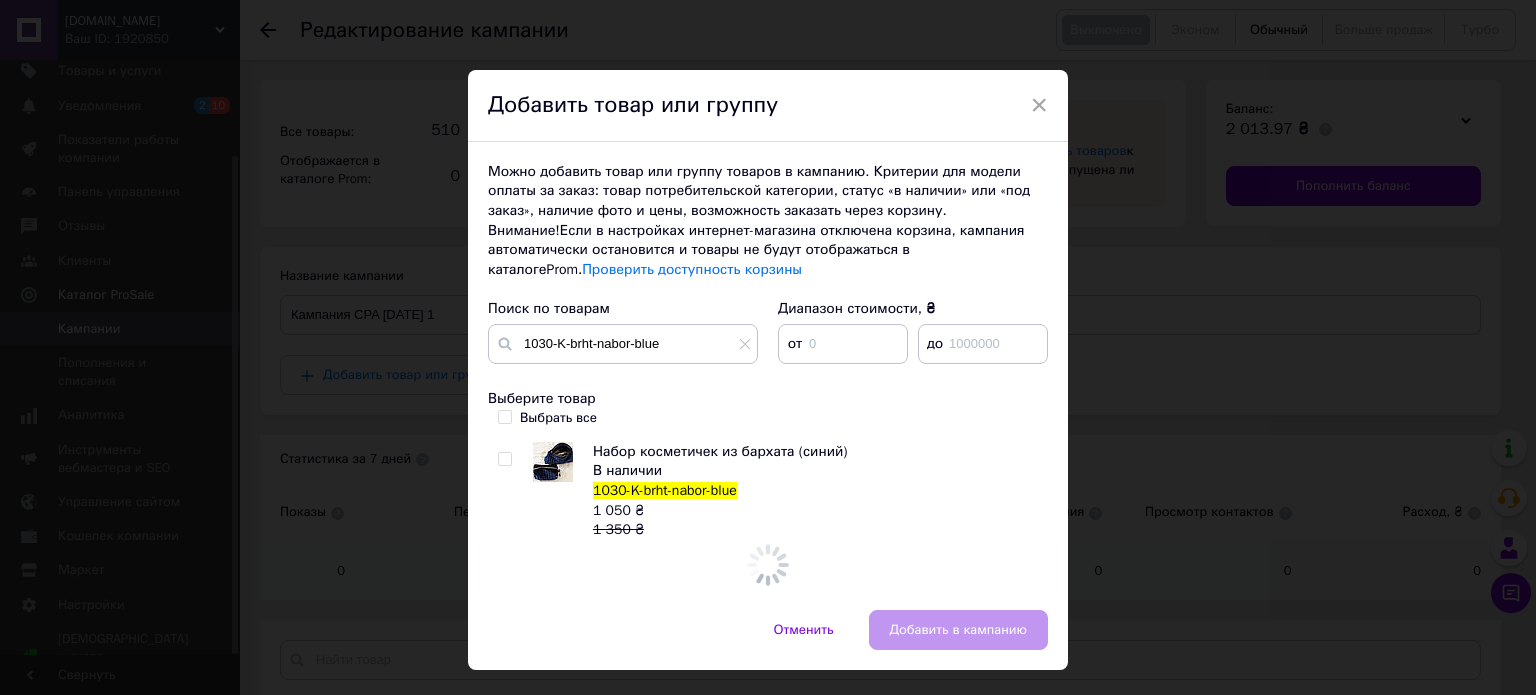 click at bounding box center [504, 459] 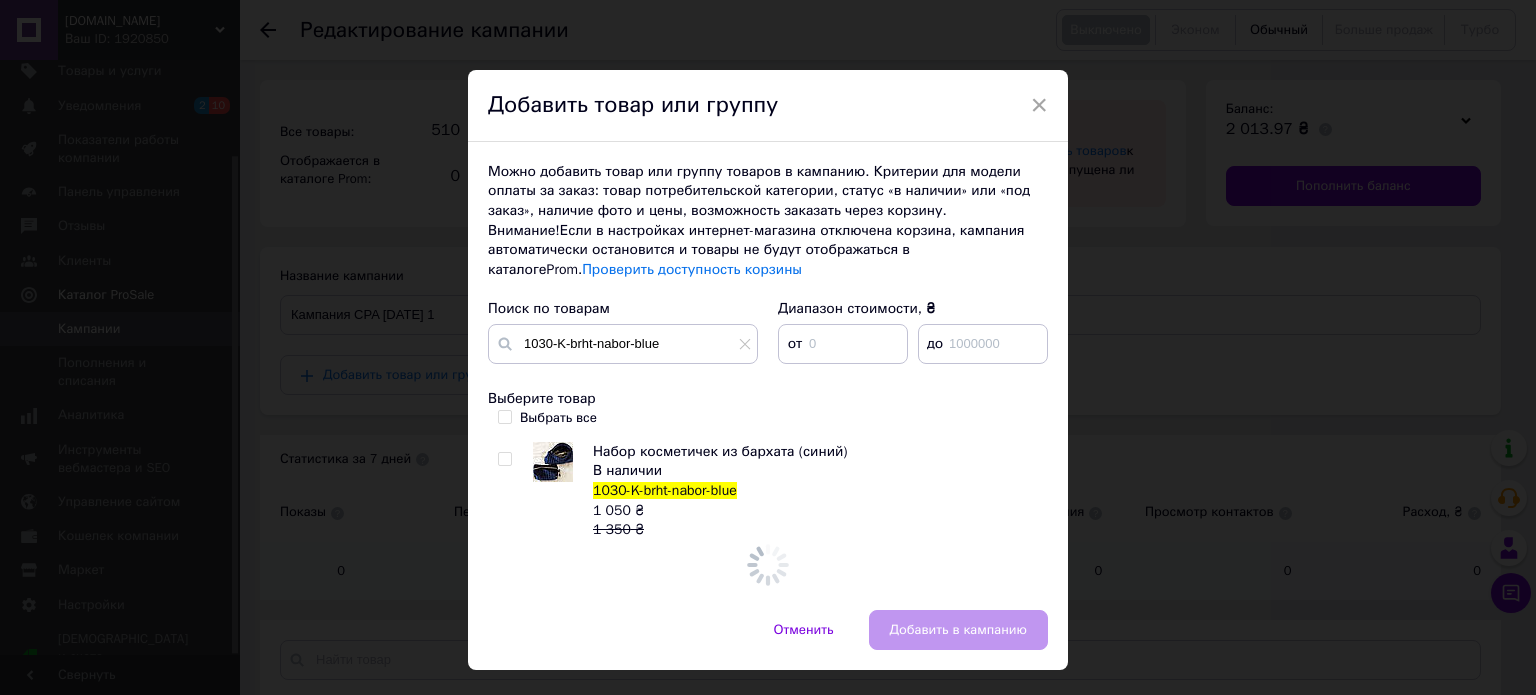 checkbox on "true" 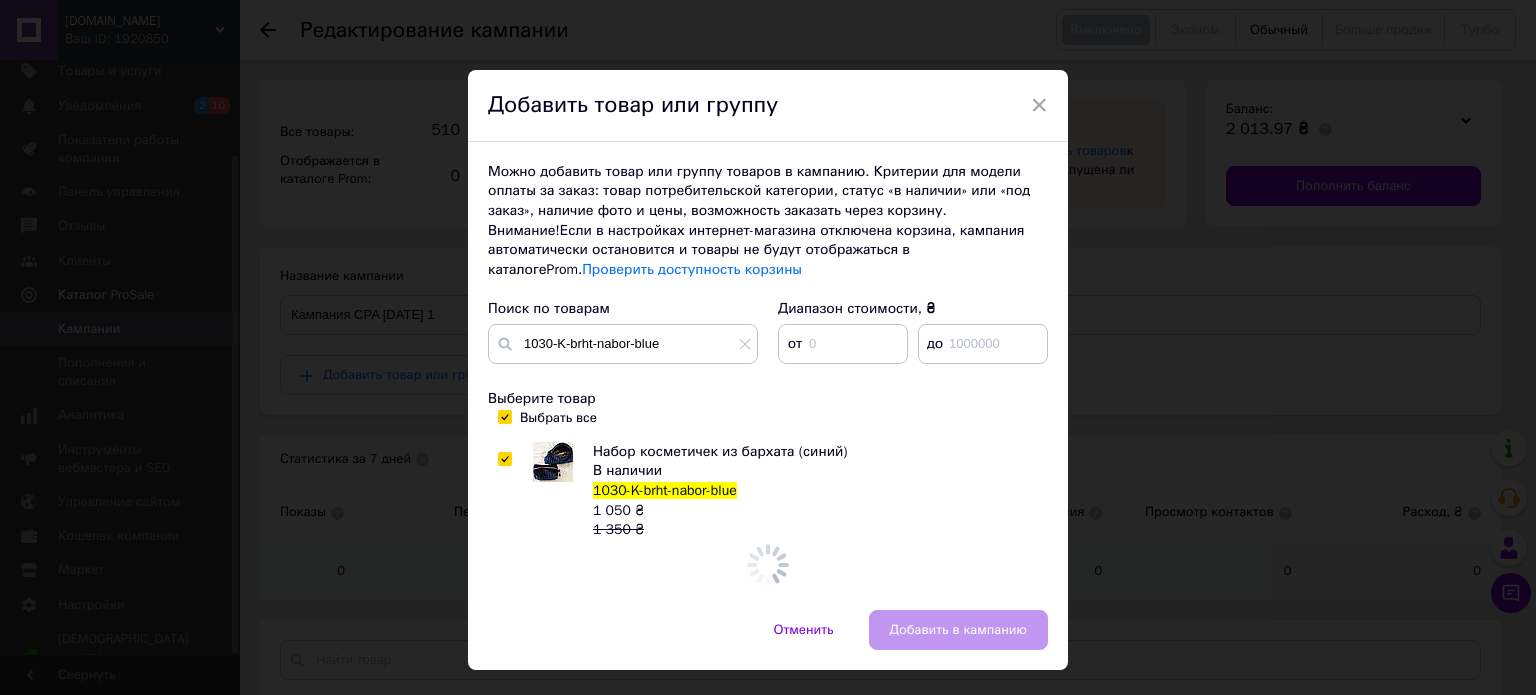 checkbox on "true" 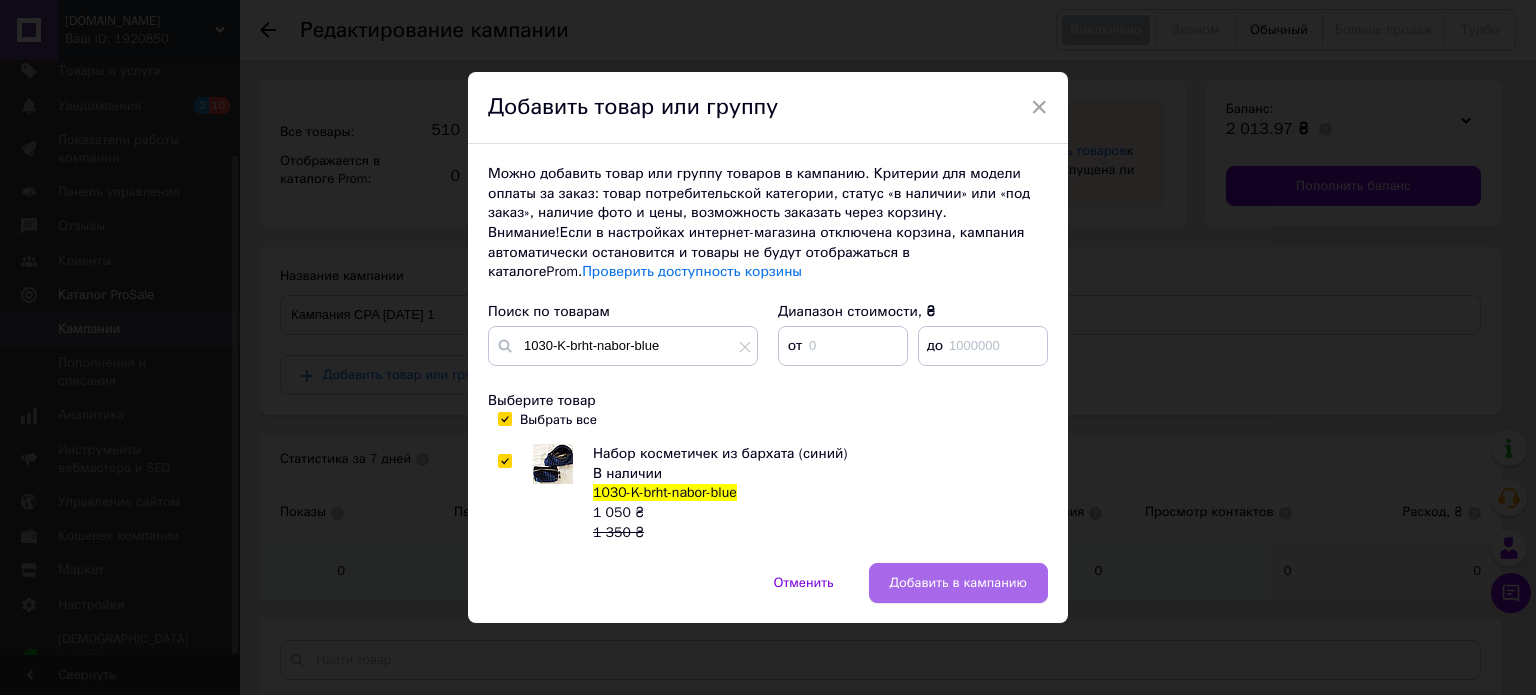 click on "Добавить в кампанию" at bounding box center (958, 583) 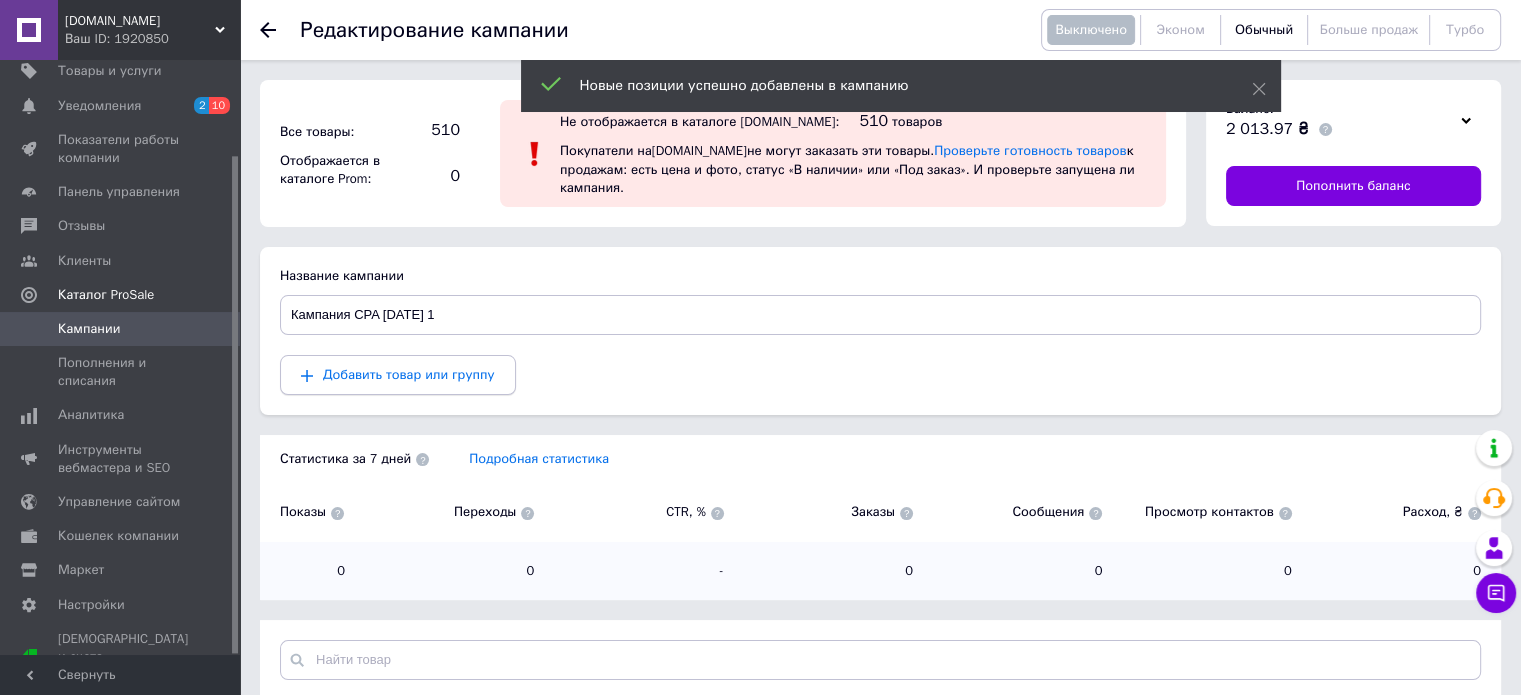 click on "Добавить товар или группу" at bounding box center [398, 375] 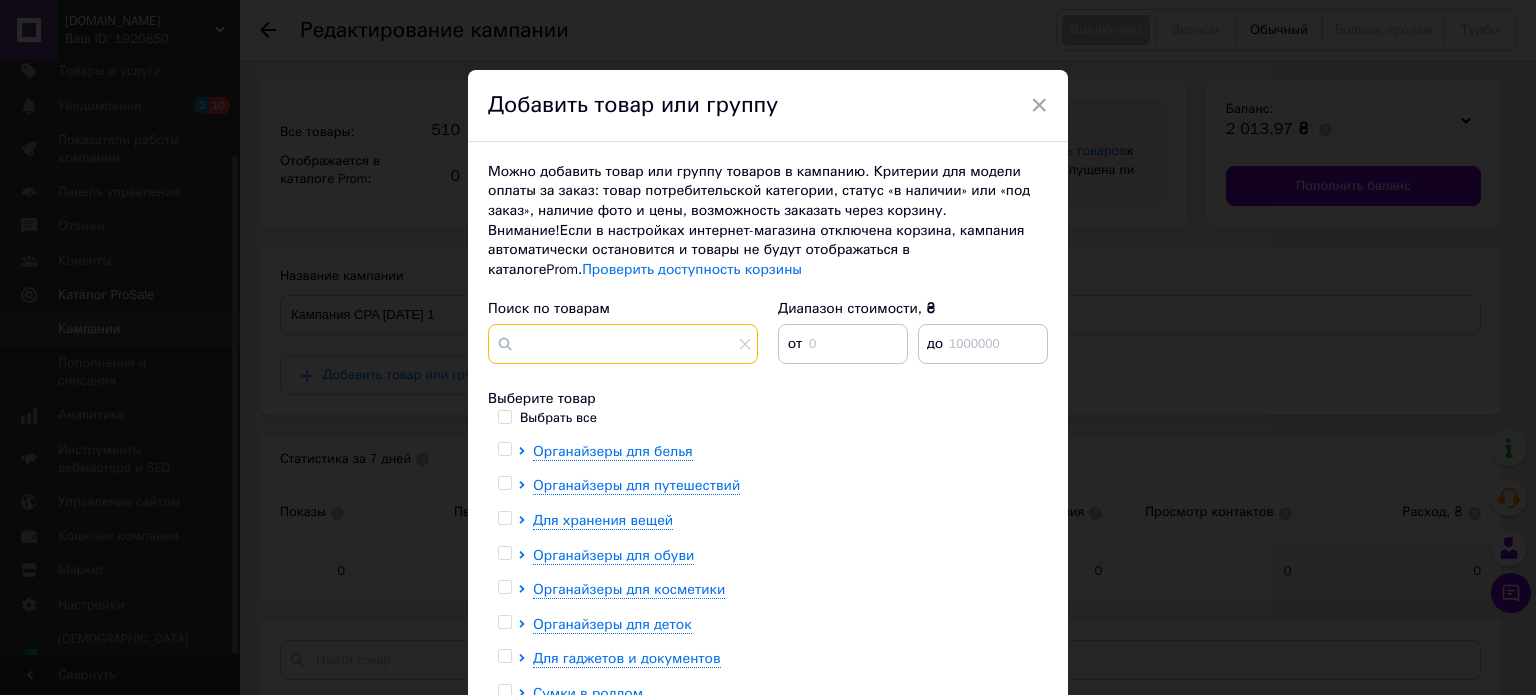 click at bounding box center [623, 344] 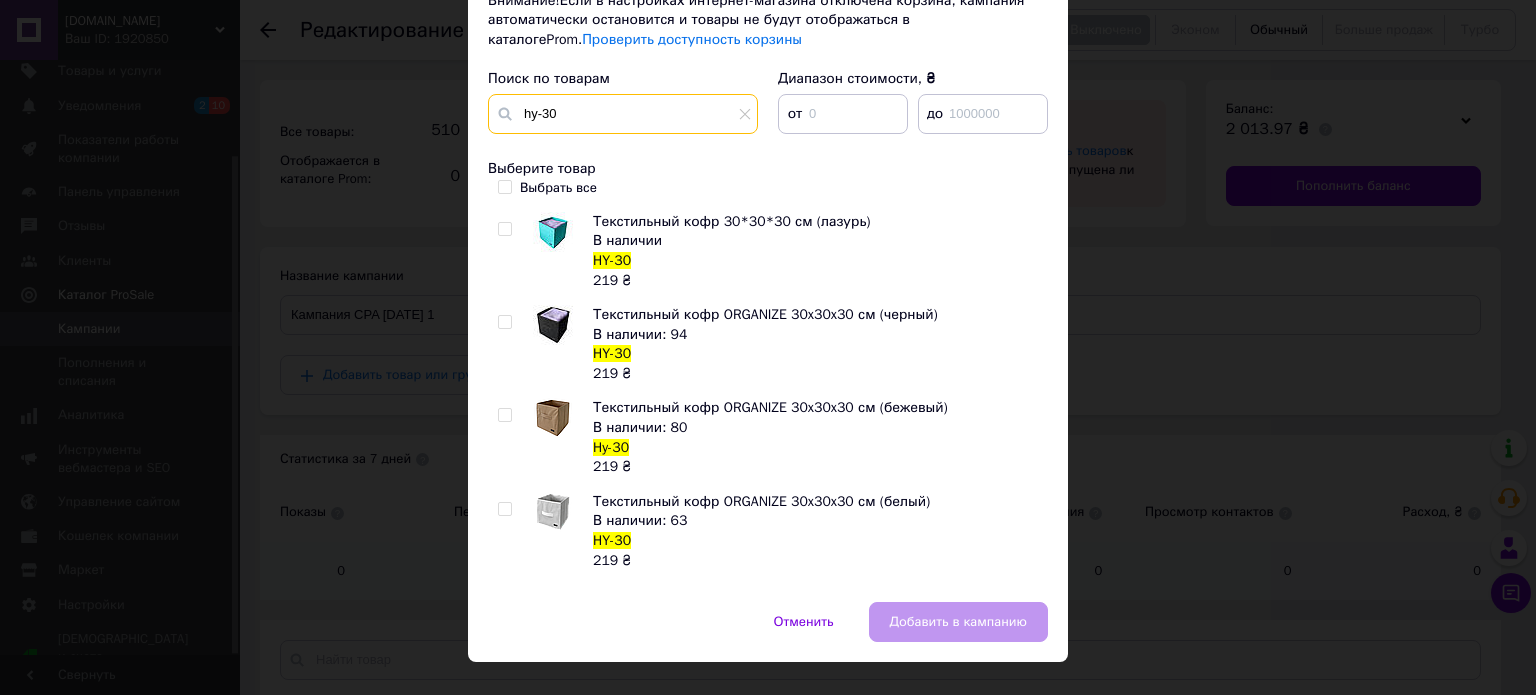 scroll, scrollTop: 266, scrollLeft: 0, axis: vertical 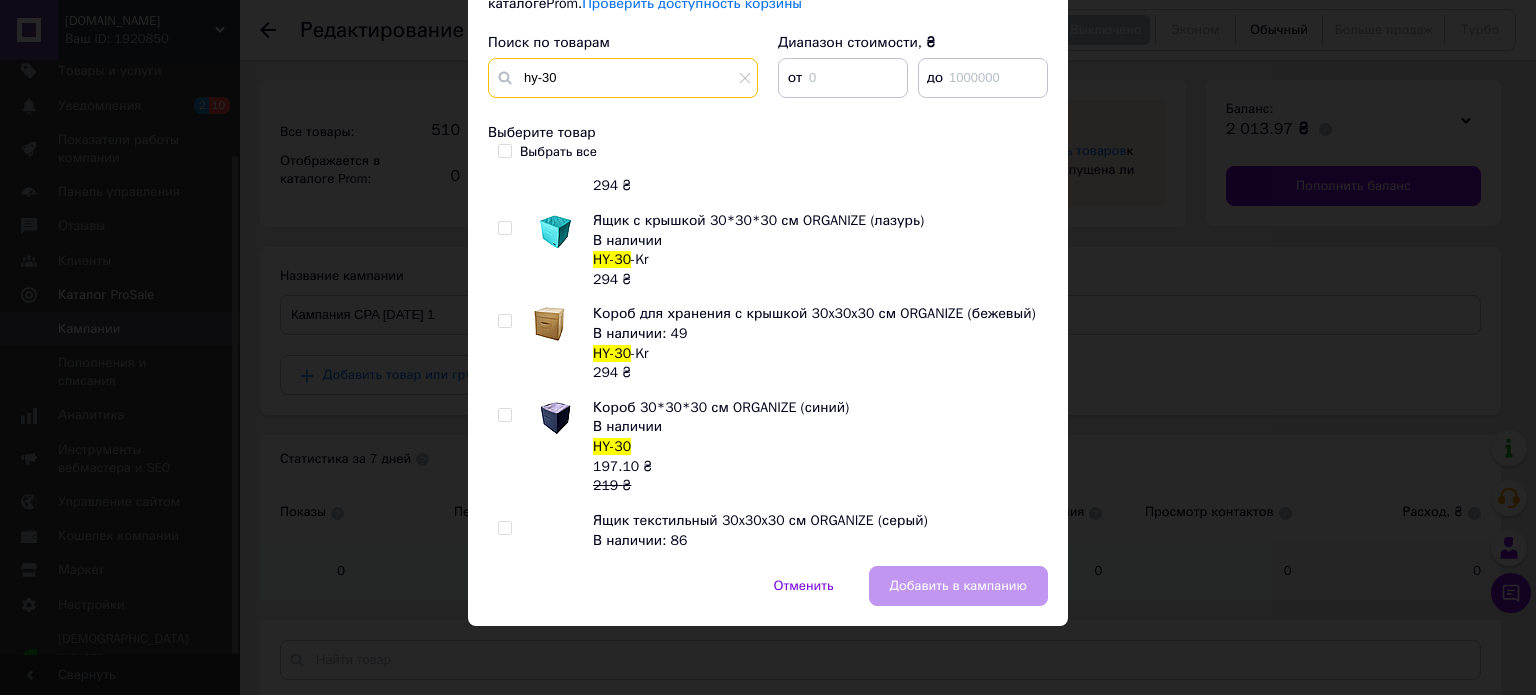 type on "hy-30" 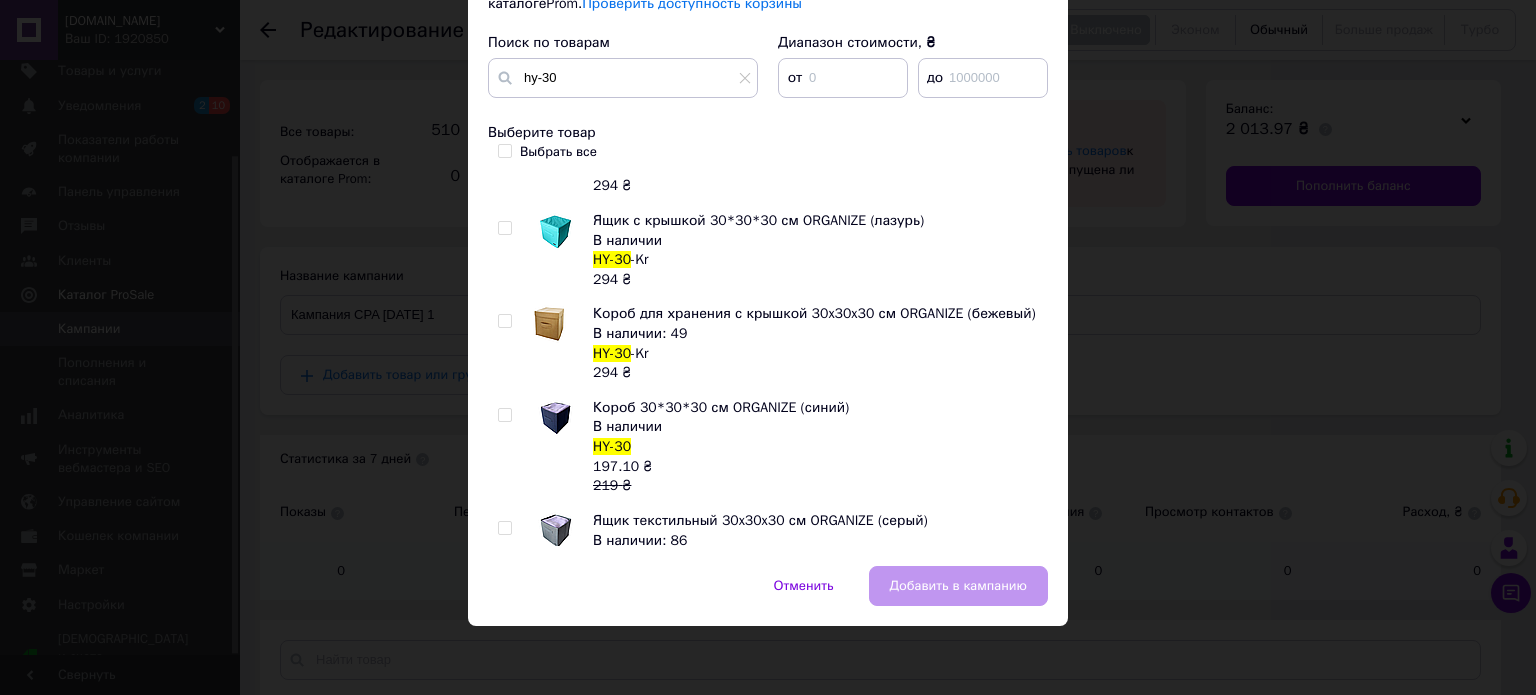 click at bounding box center (504, 321) 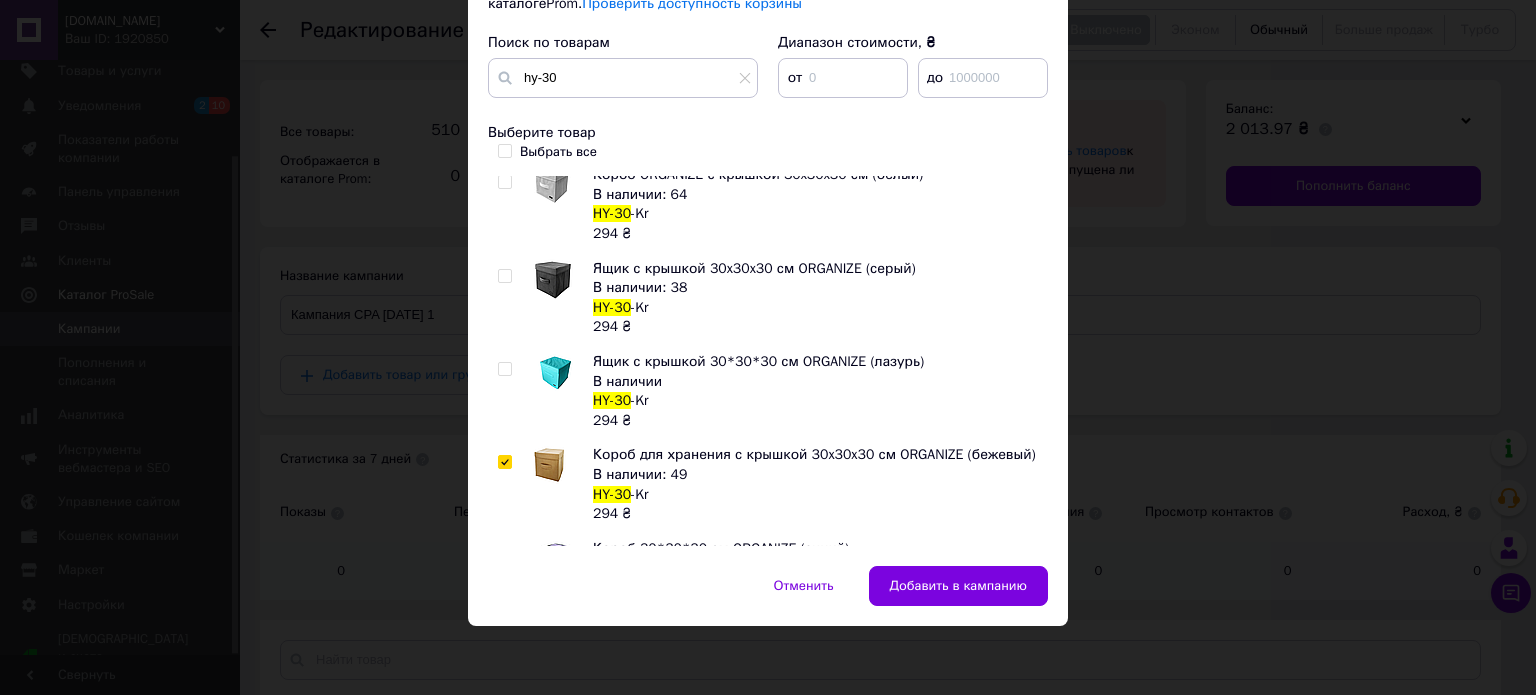 scroll, scrollTop: 376, scrollLeft: 0, axis: vertical 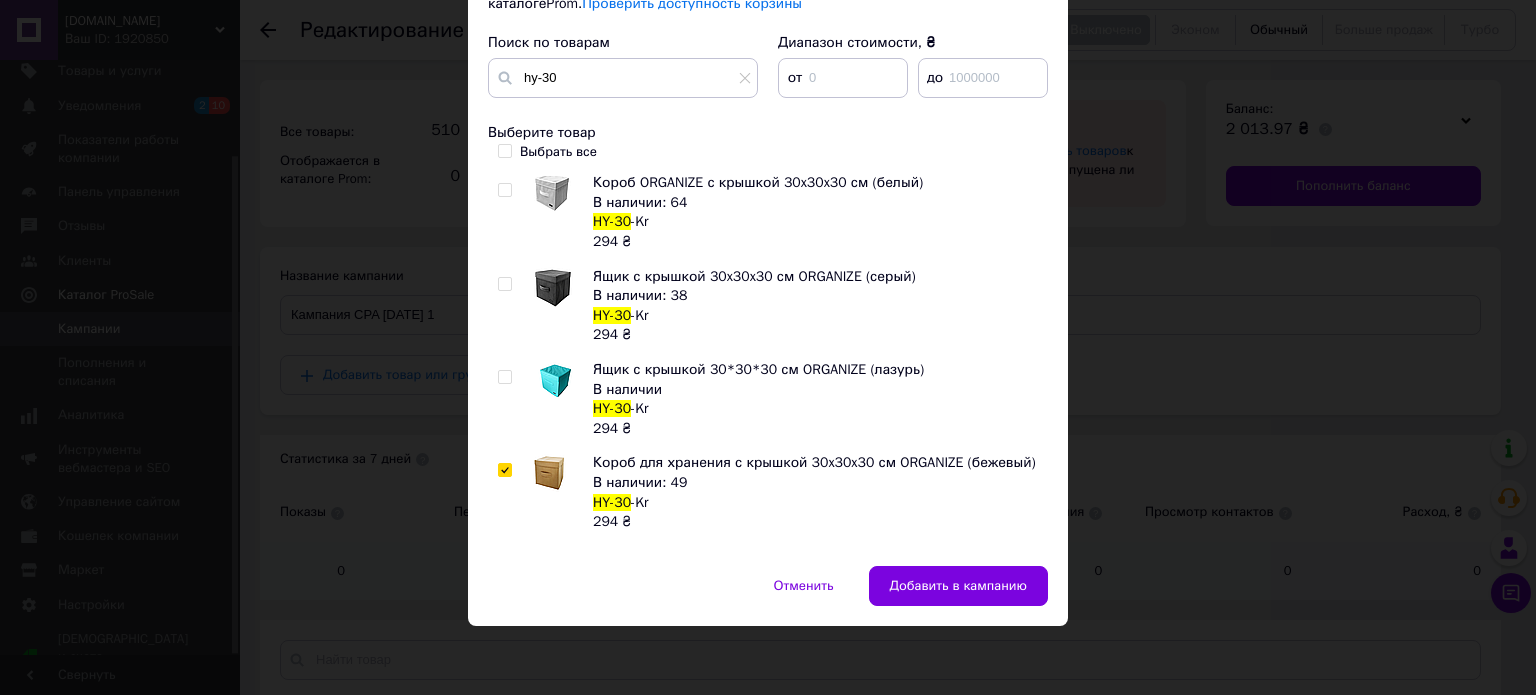 click at bounding box center (504, 284) 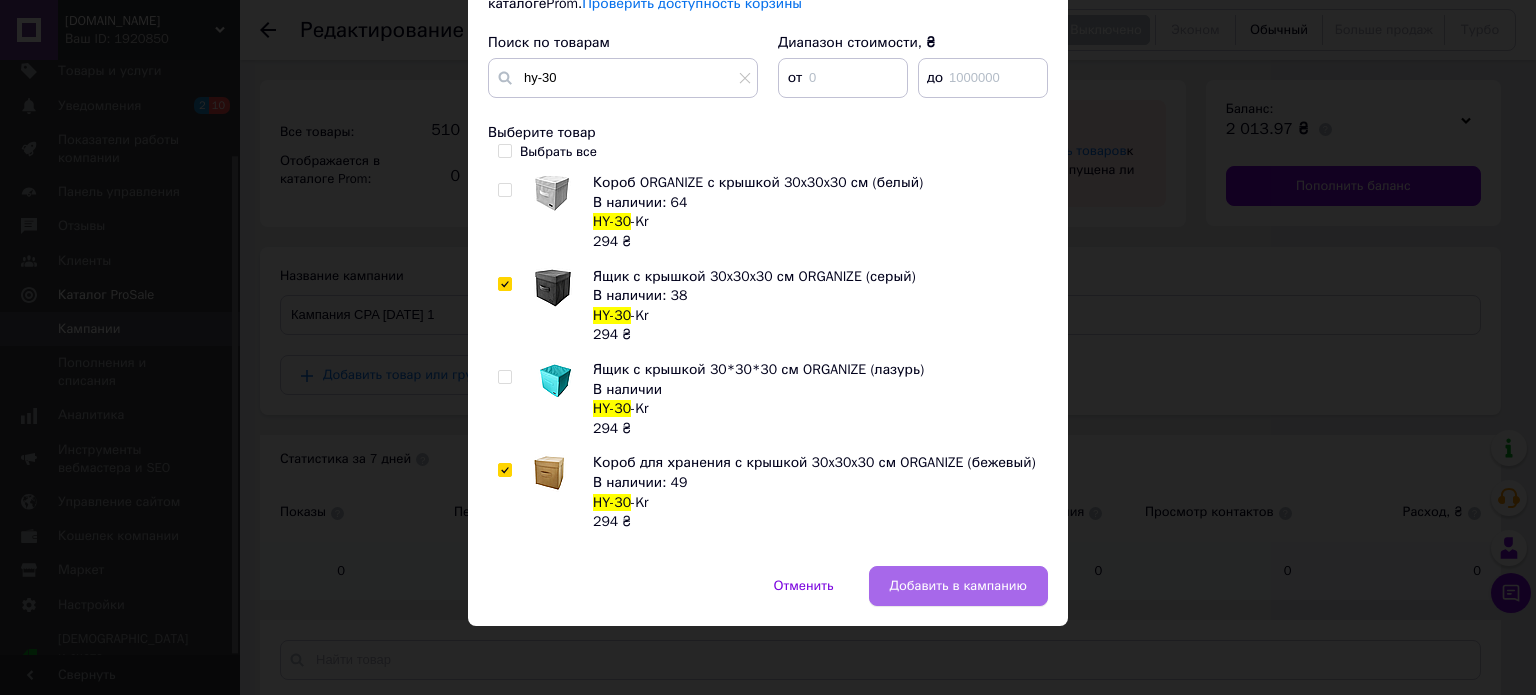 click on "Добавить в кампанию" at bounding box center [958, 586] 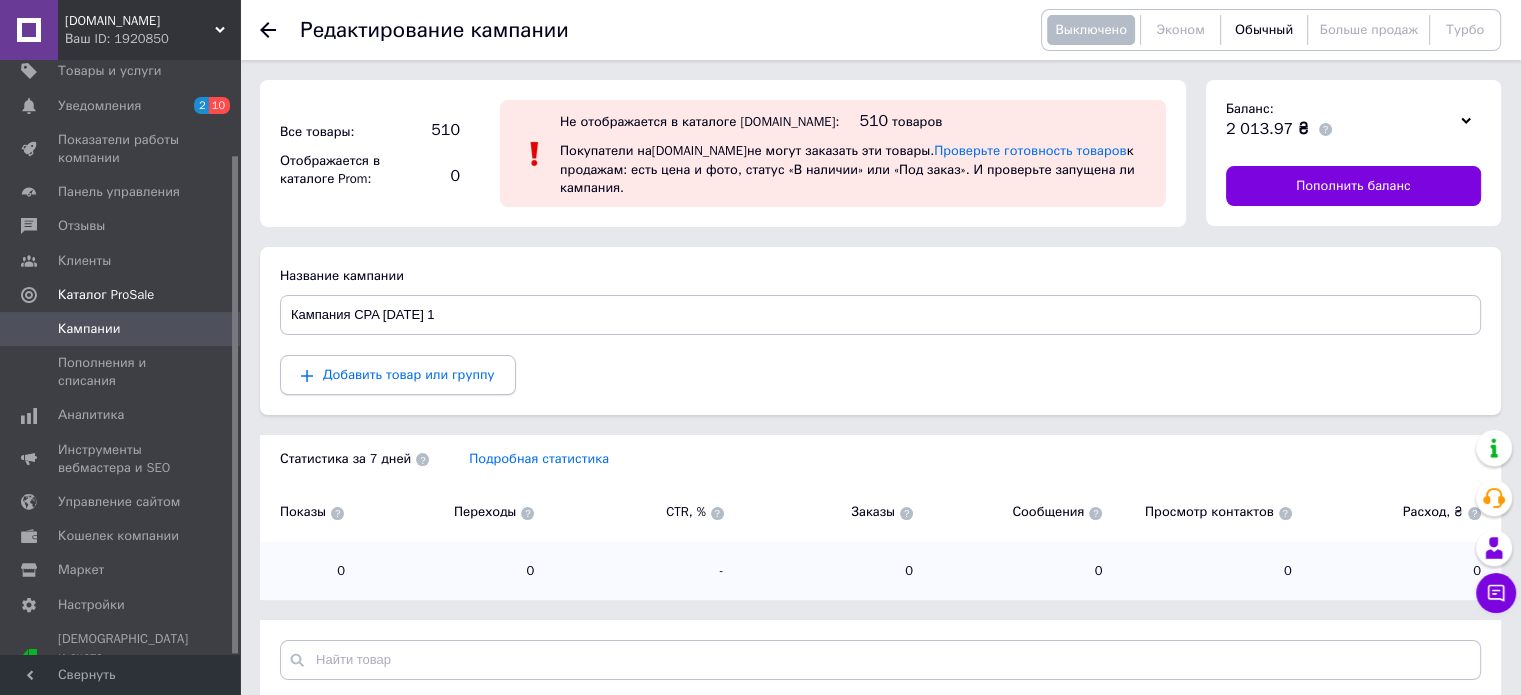 click on "Добавить товар или группу" at bounding box center (409, 374) 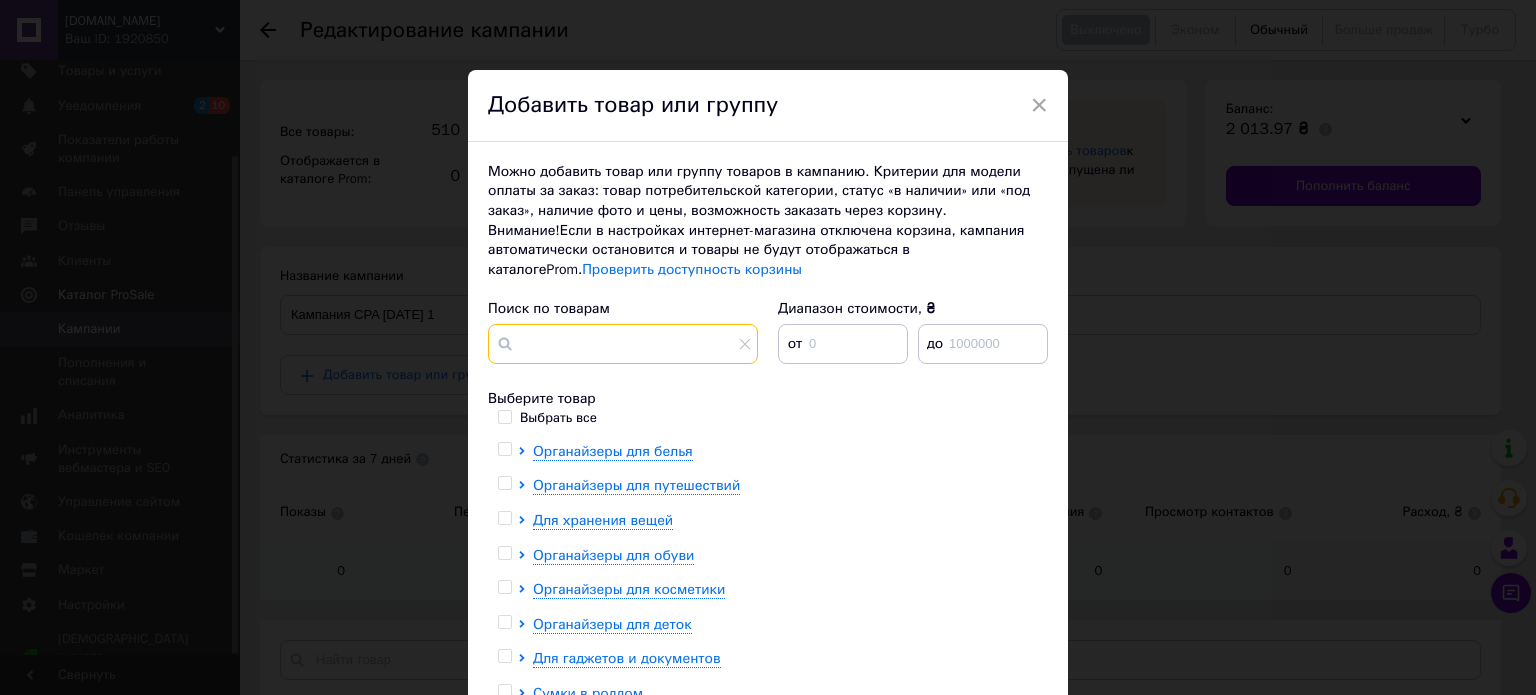 click at bounding box center [623, 344] 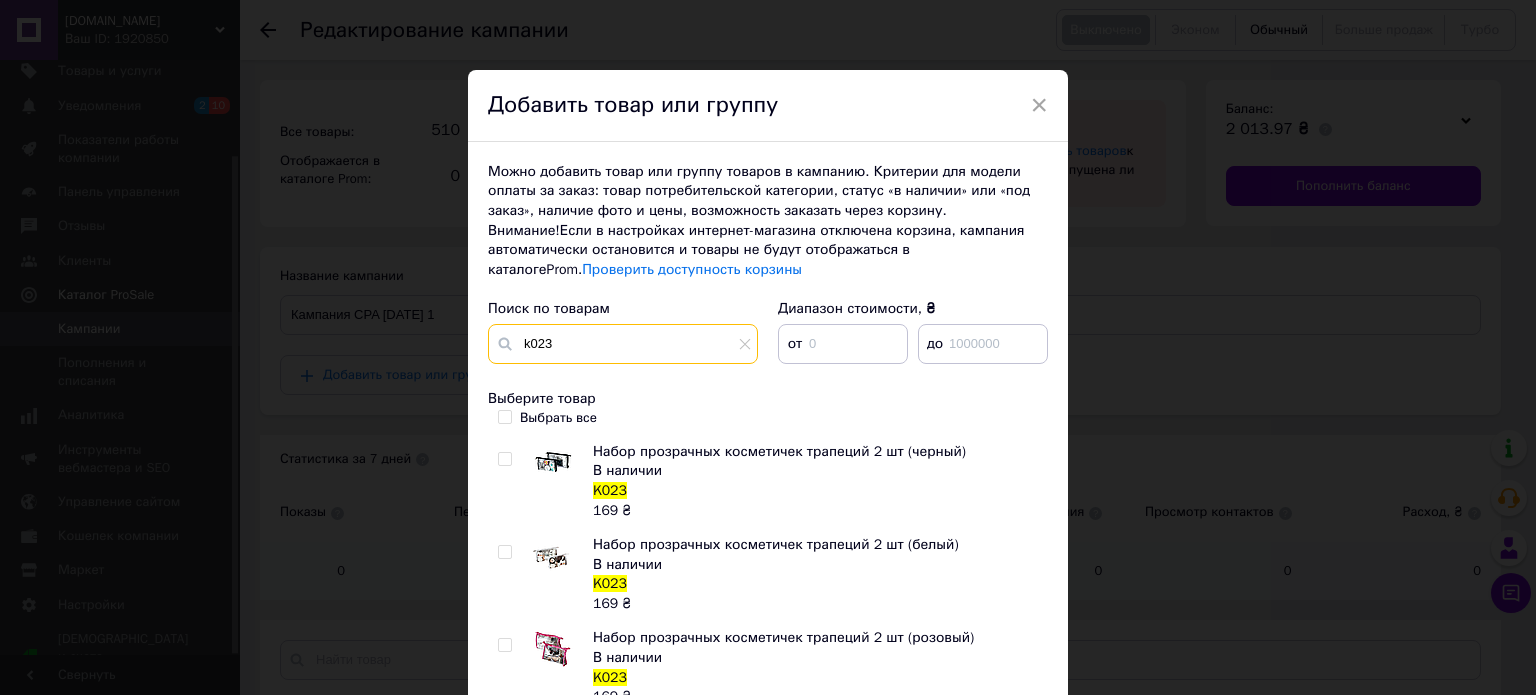 type on "k023" 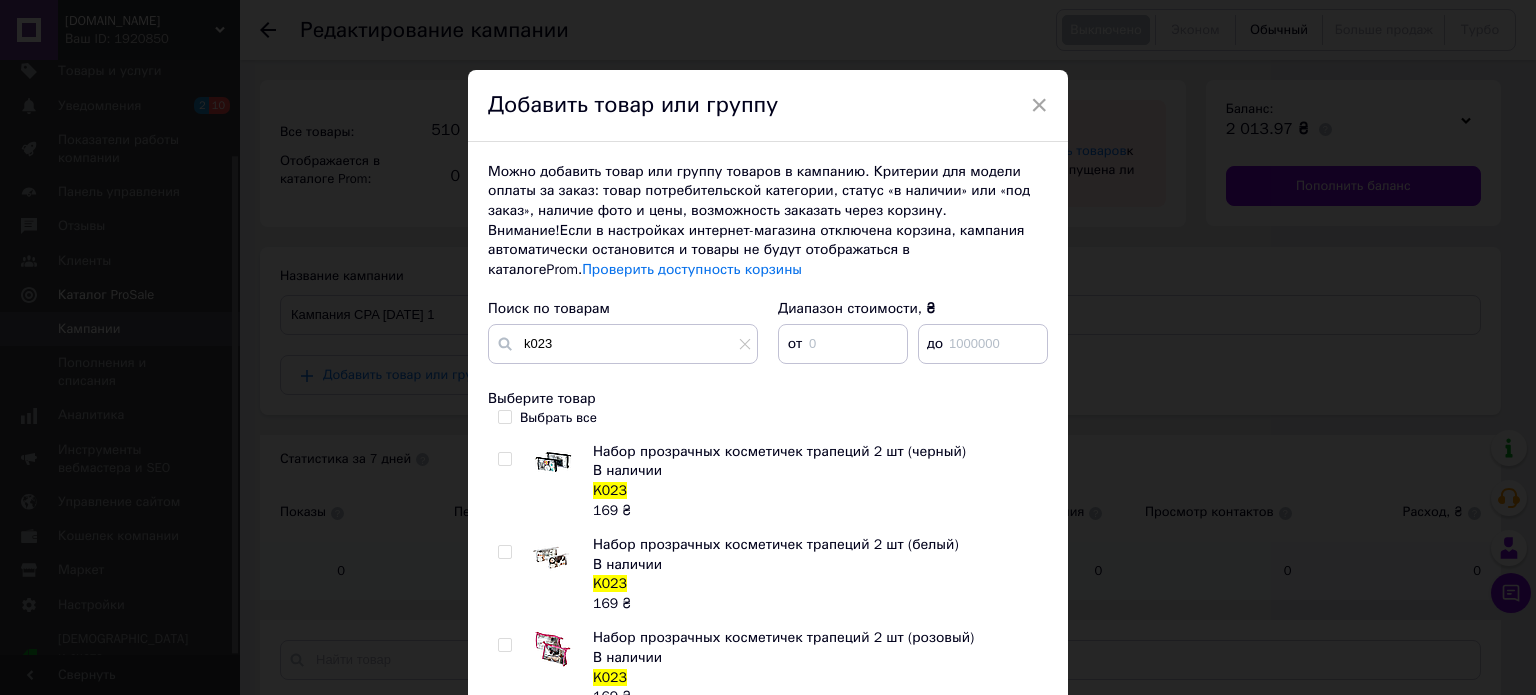click at bounding box center [504, 459] 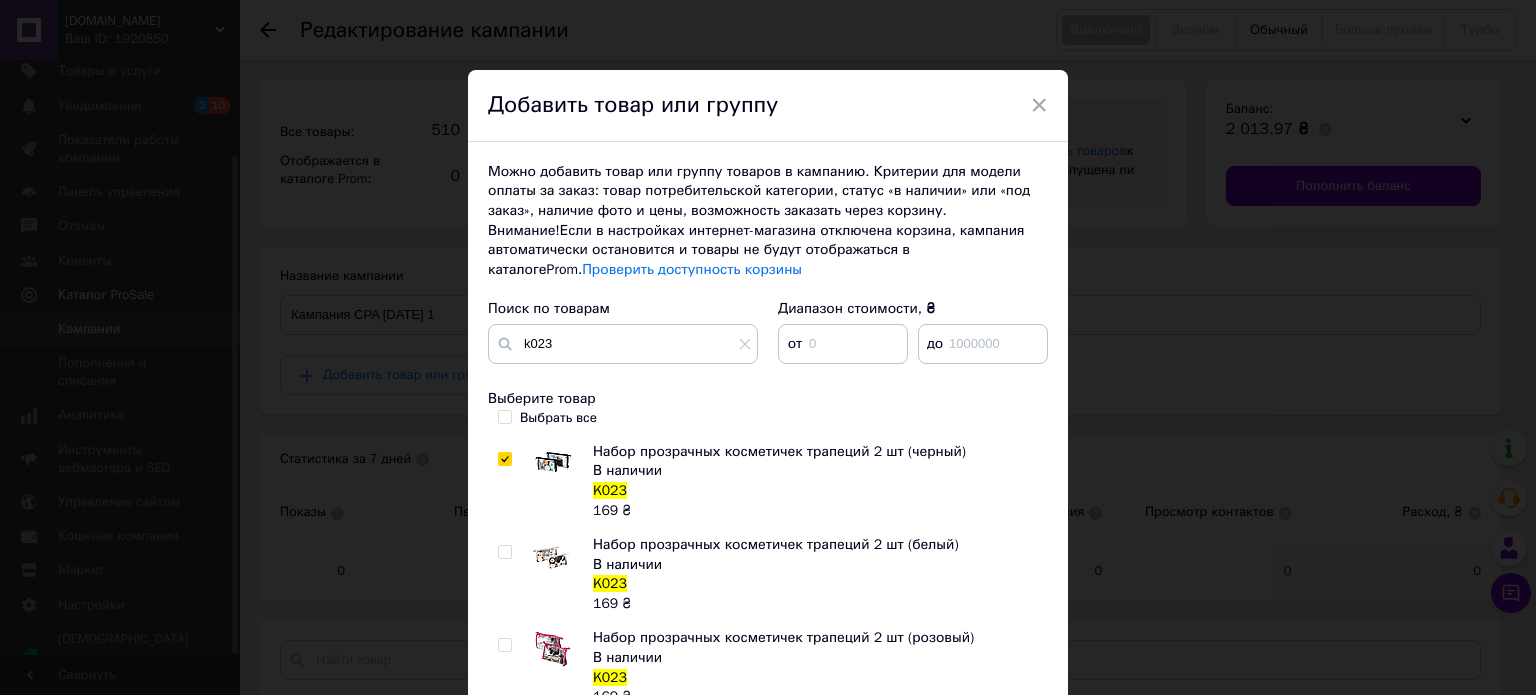 checkbox on "true" 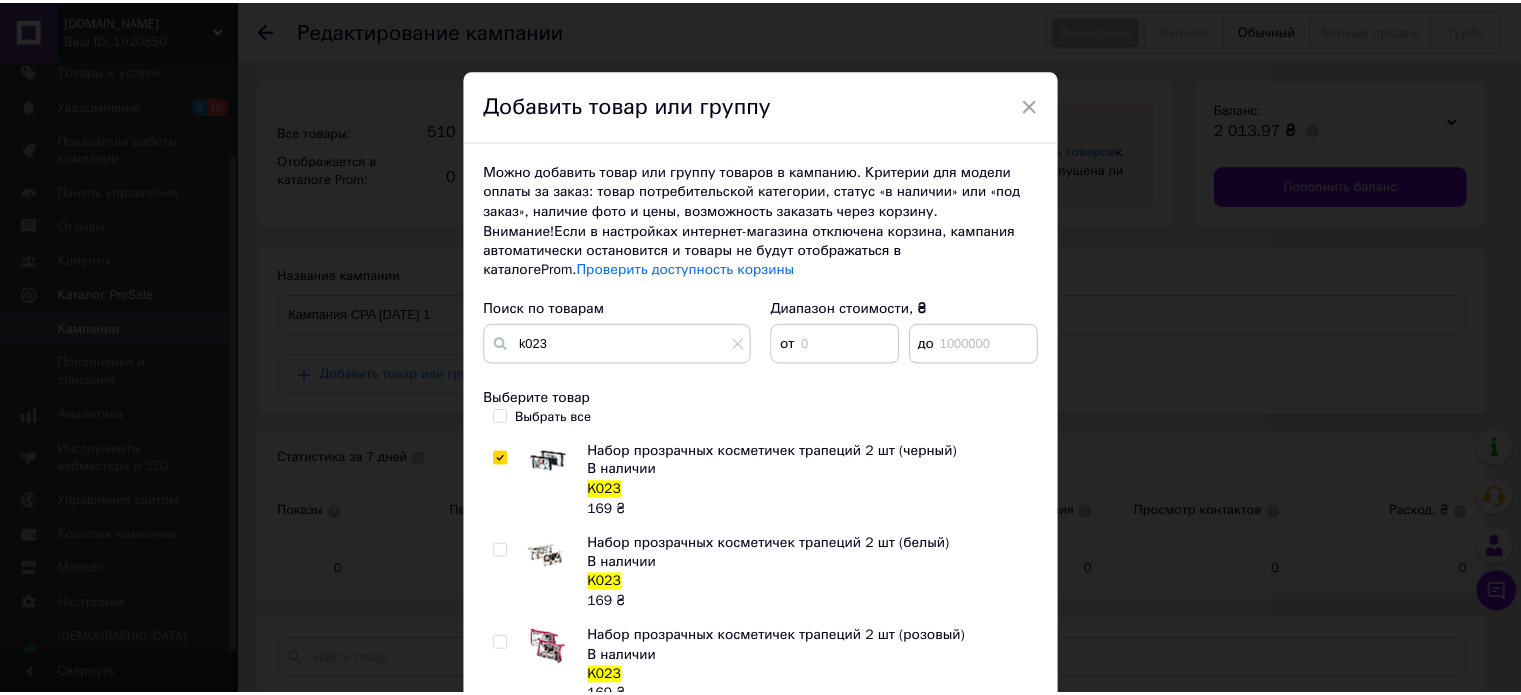 scroll, scrollTop: 161, scrollLeft: 0, axis: vertical 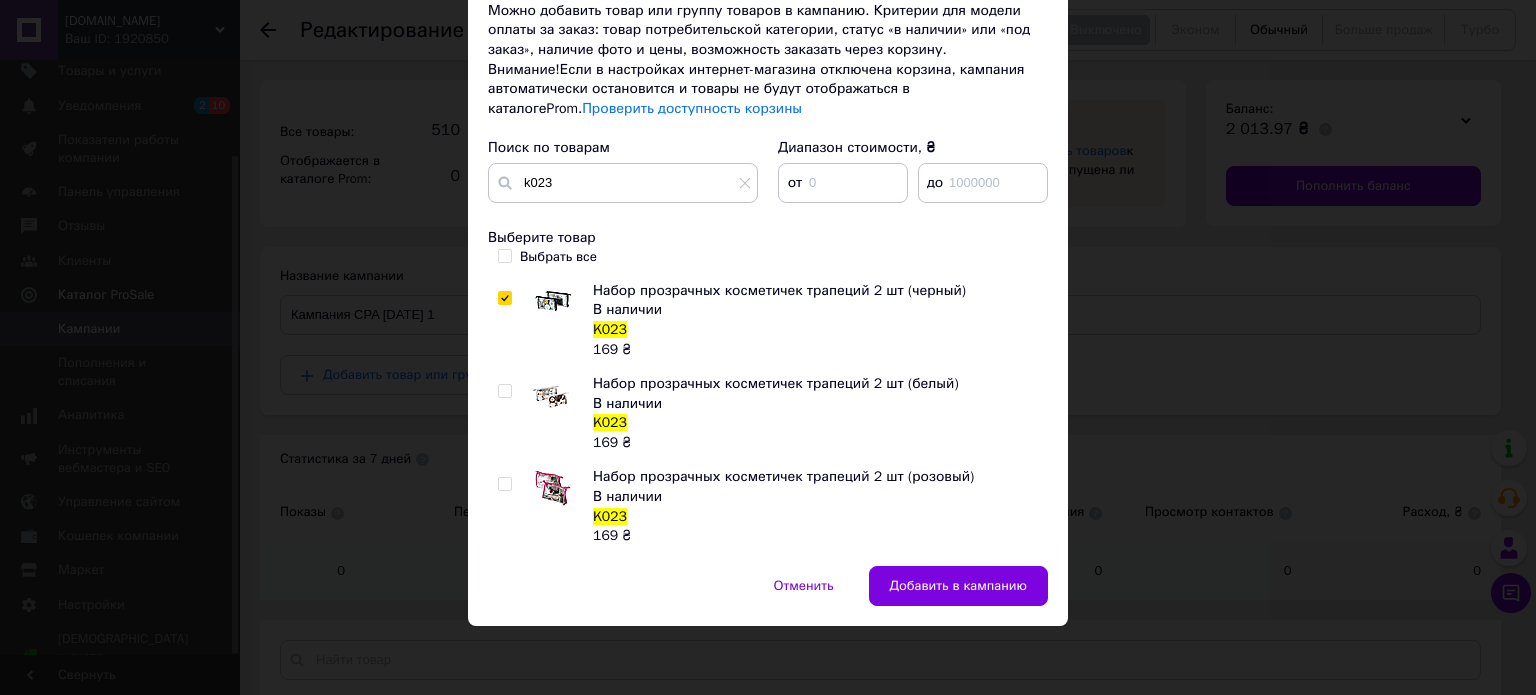 click on "Можно добавить товар или группу товаров в кампанию. Критерии для модели оплаты за заказ:
товар потребительской категории, статус «в наличии» или «под заказ», наличие фото и цены,
возможность заказать через корзину. Внимание!  Если в настройках интернет-магазина отключена корзина, кампания
автоматически остановится и товары не будут отображаться в каталоге  Prom .
Проверить доступность корзины Поиск по товарам k023 Диапазон стоимости, ₴ от до Выберите товар Выбрать все Набор прозрачных косметичек трапеций 2 шт (черный) В наличии K023" at bounding box center [768, 273] 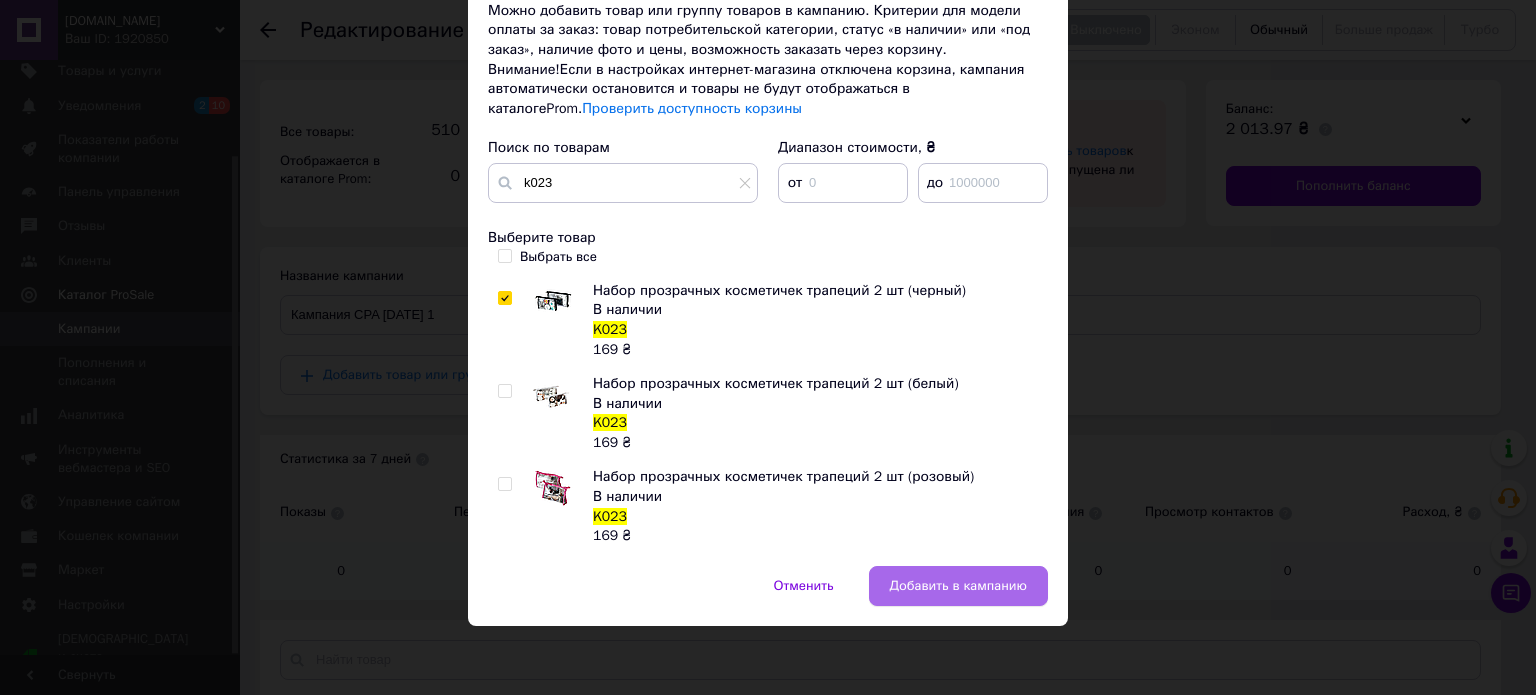 click on "Добавить в кампанию" at bounding box center [958, 586] 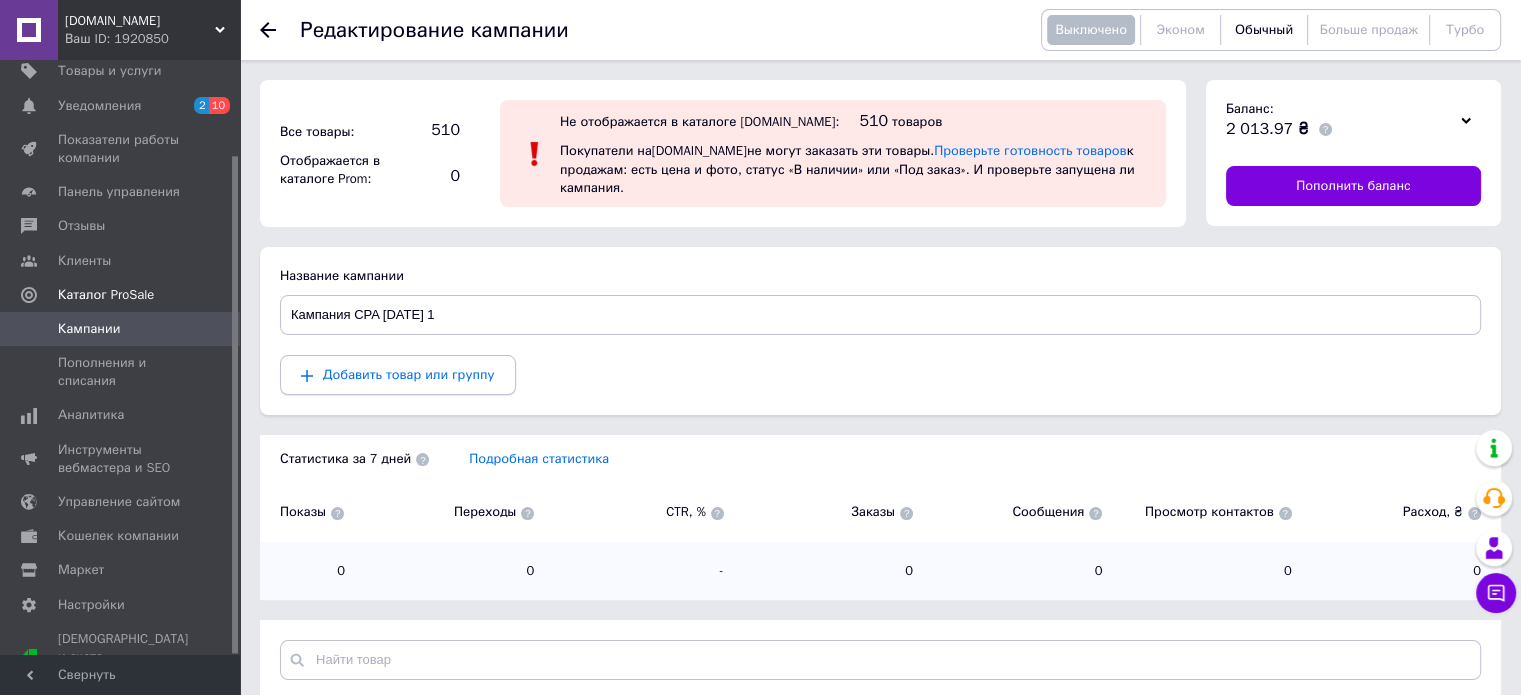 click on "Добавить товар или группу" at bounding box center [398, 375] 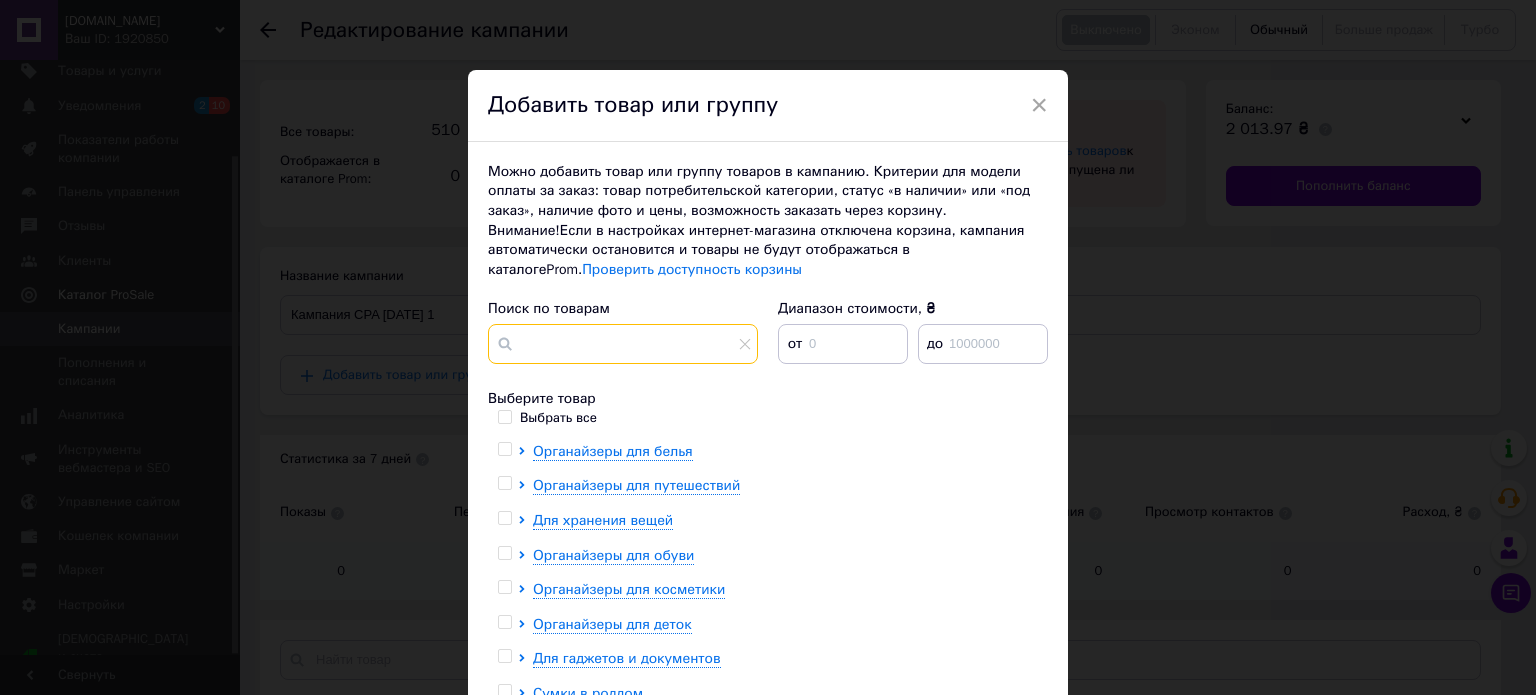 click at bounding box center (623, 344) 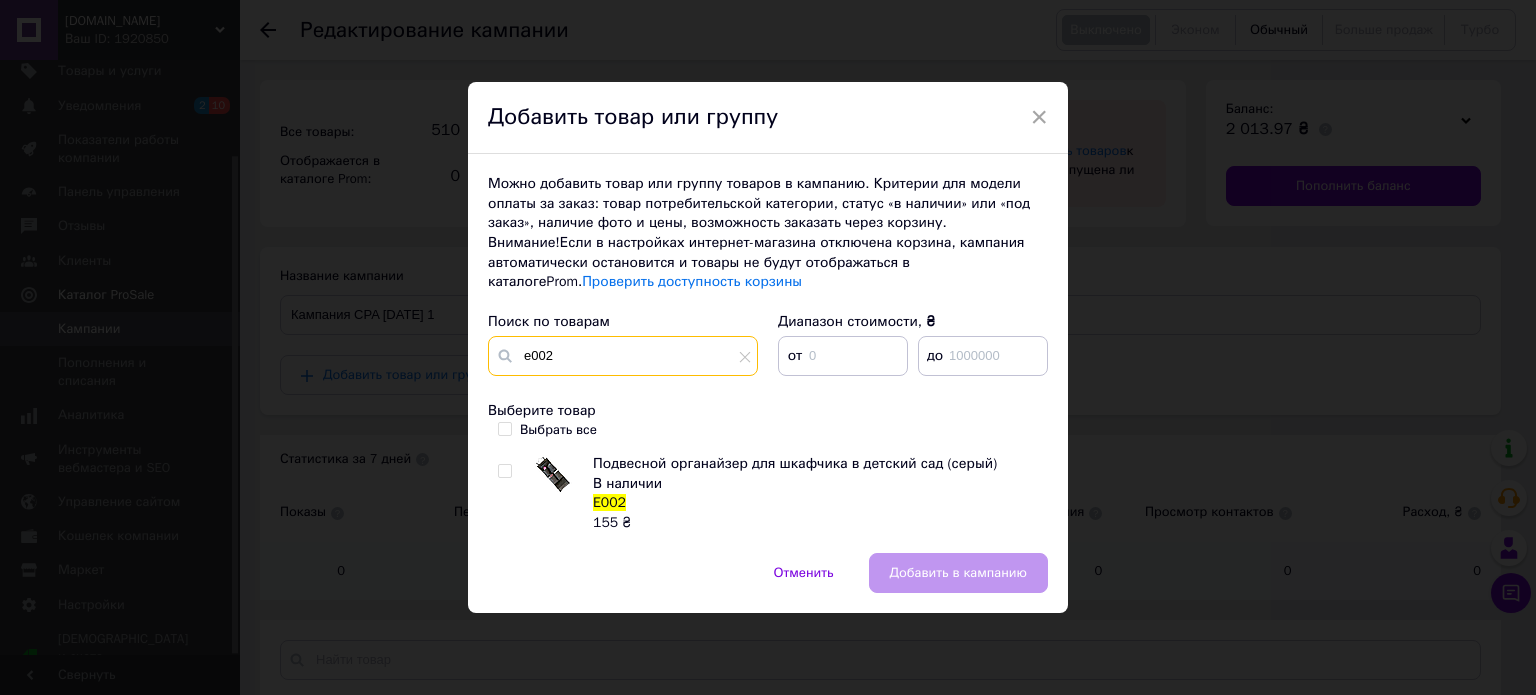 type on "e002" 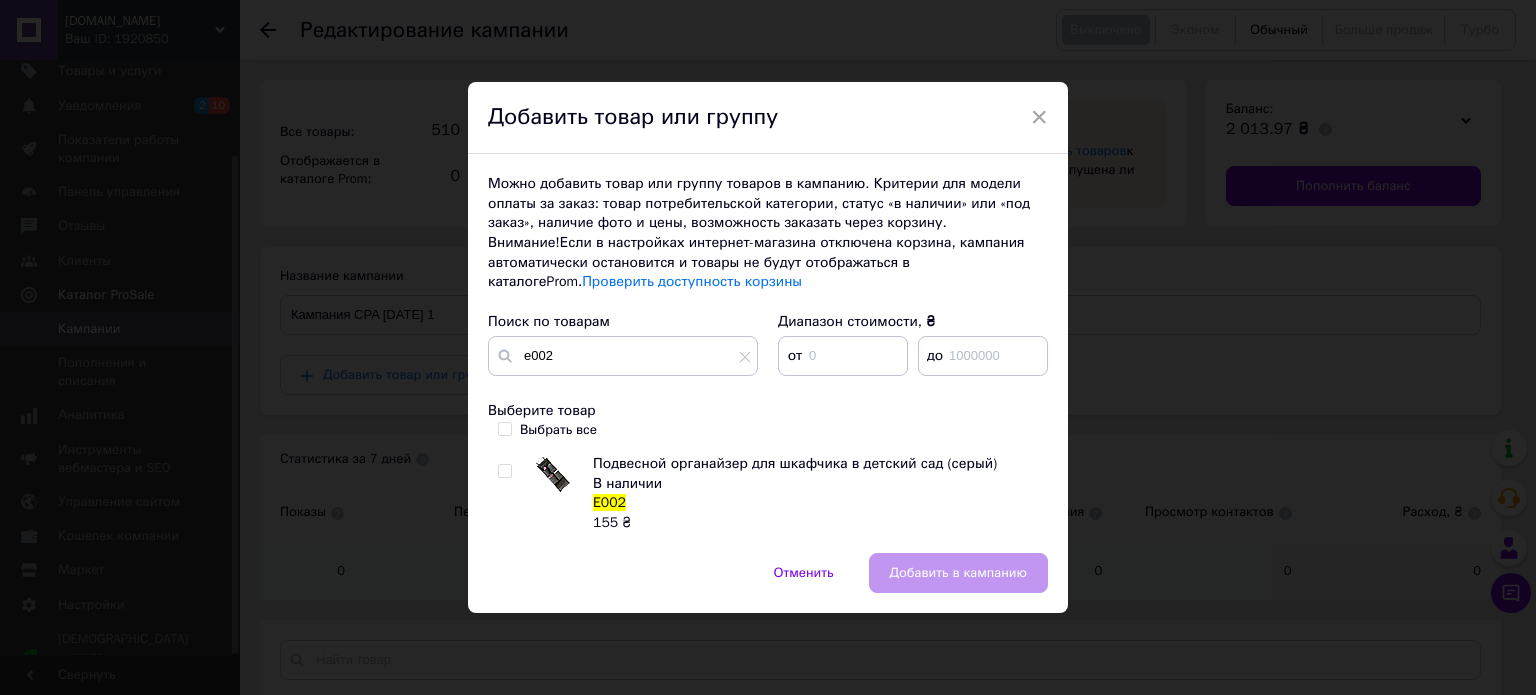 click at bounding box center [504, 471] 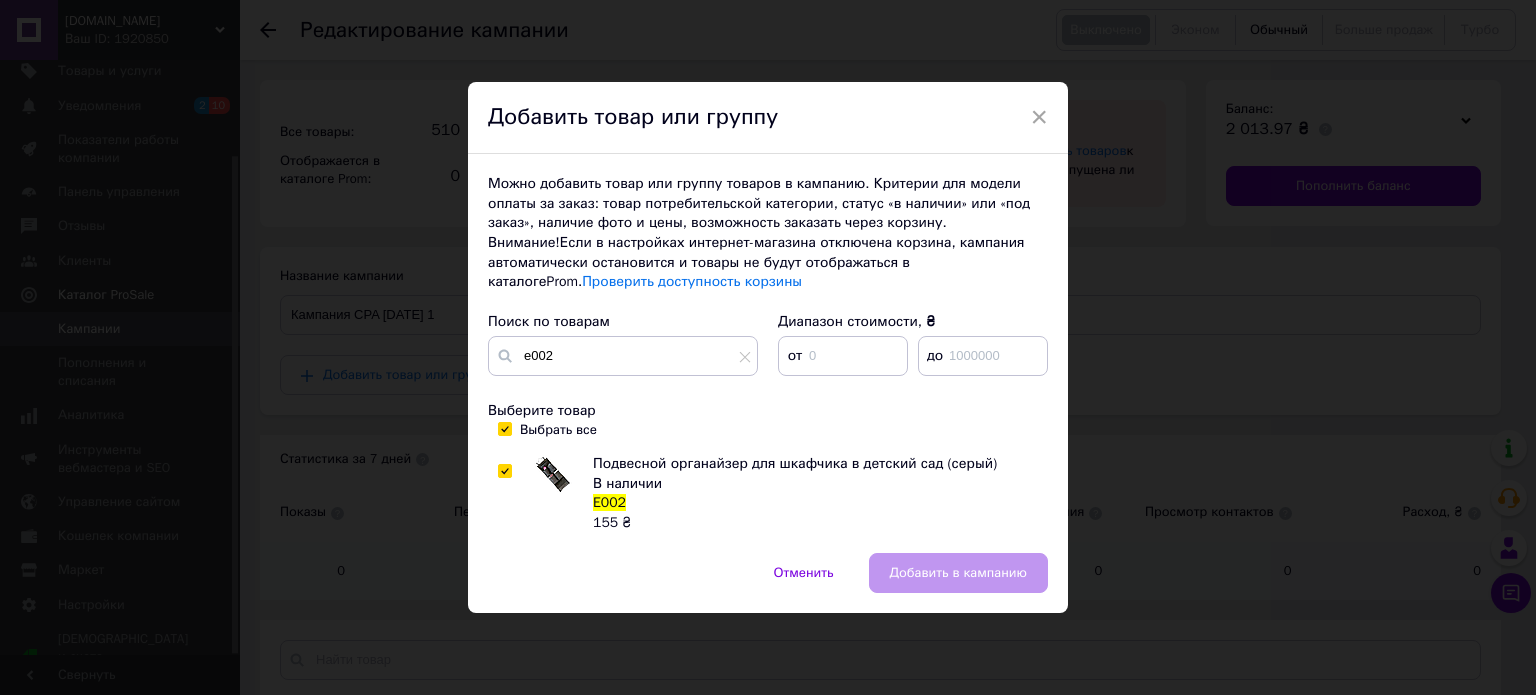 checkbox on "true" 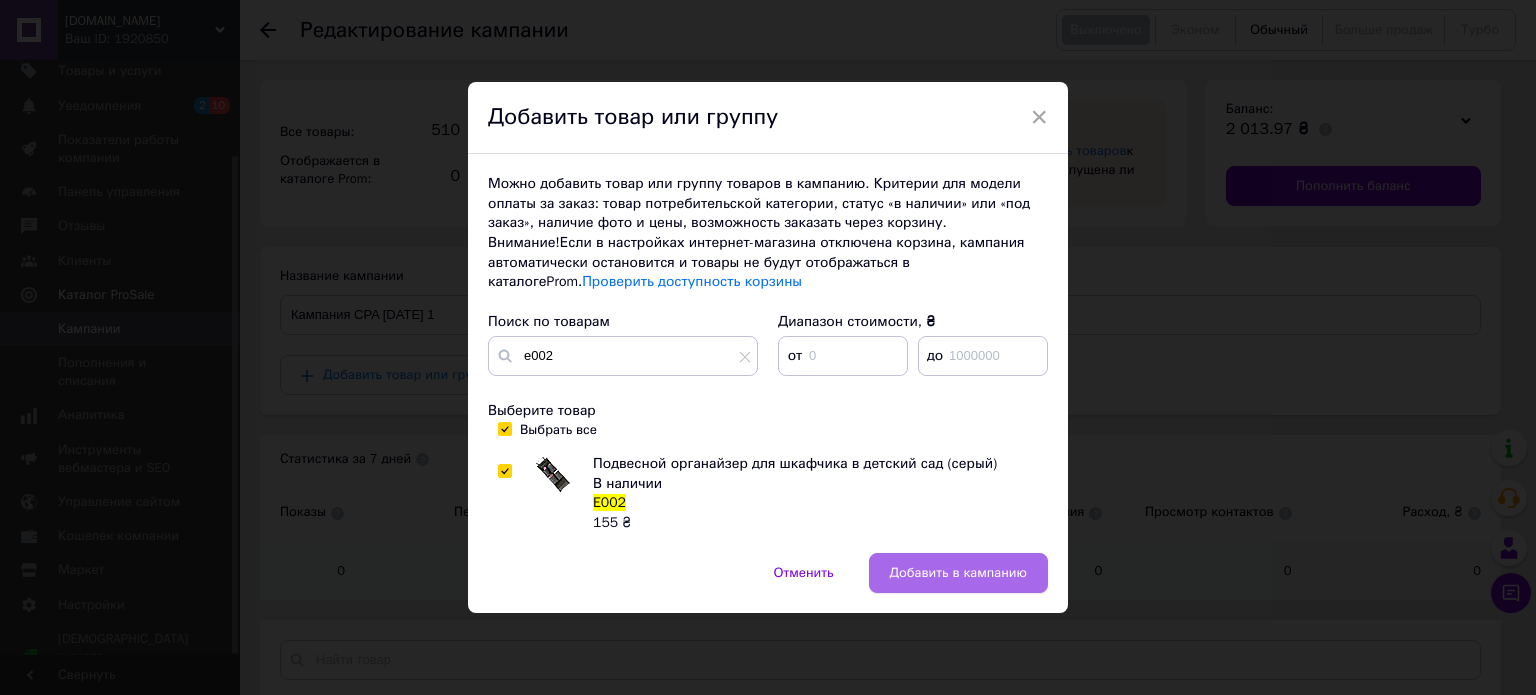 click on "Добавить в кампанию" at bounding box center (958, 573) 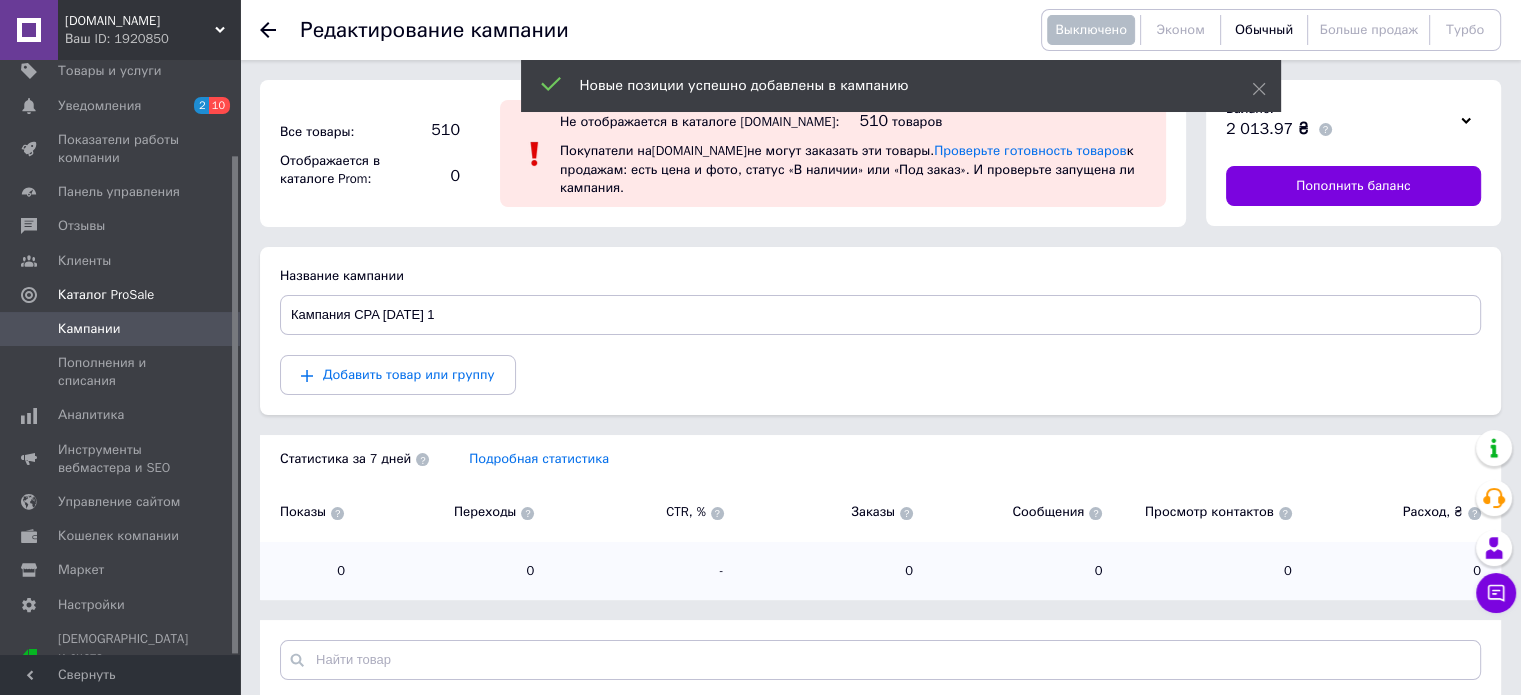 scroll, scrollTop: 608, scrollLeft: 0, axis: vertical 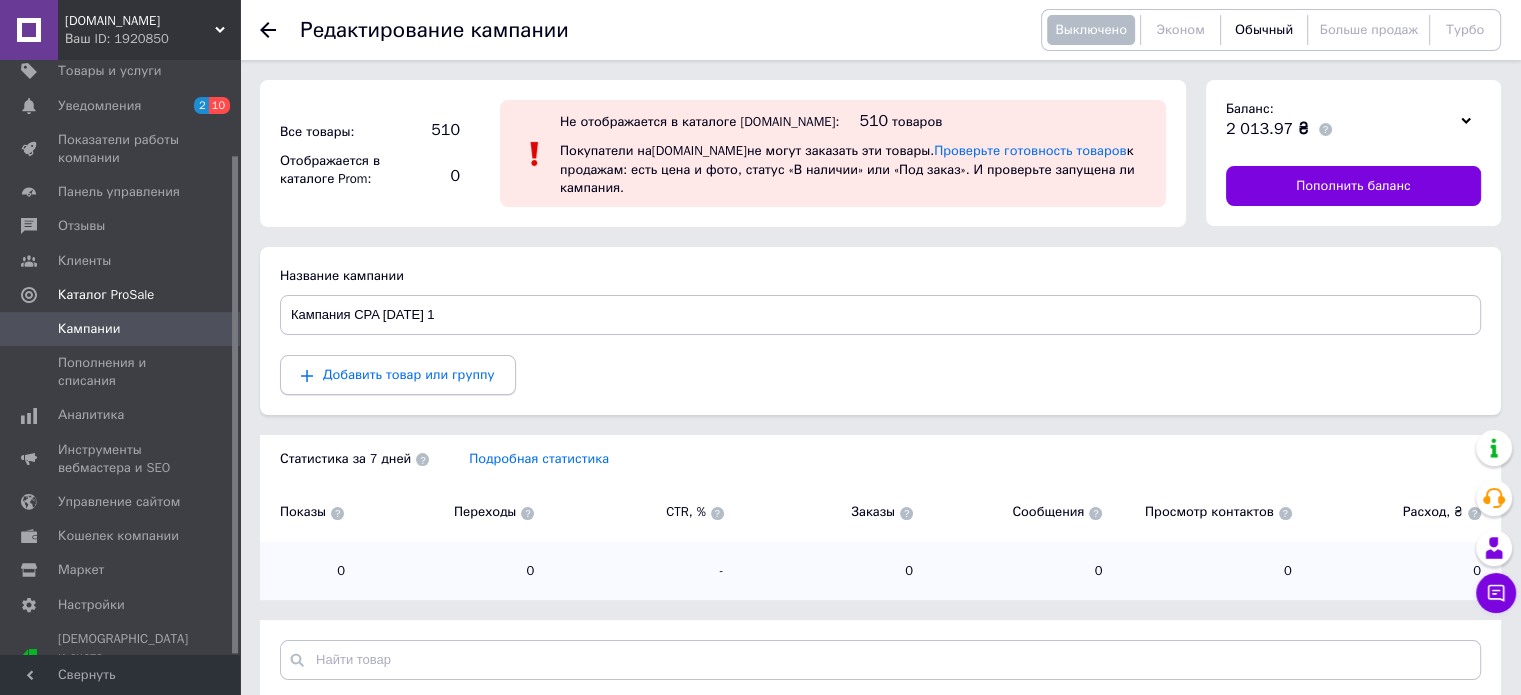 click on "Добавить товар или группу" at bounding box center (398, 375) 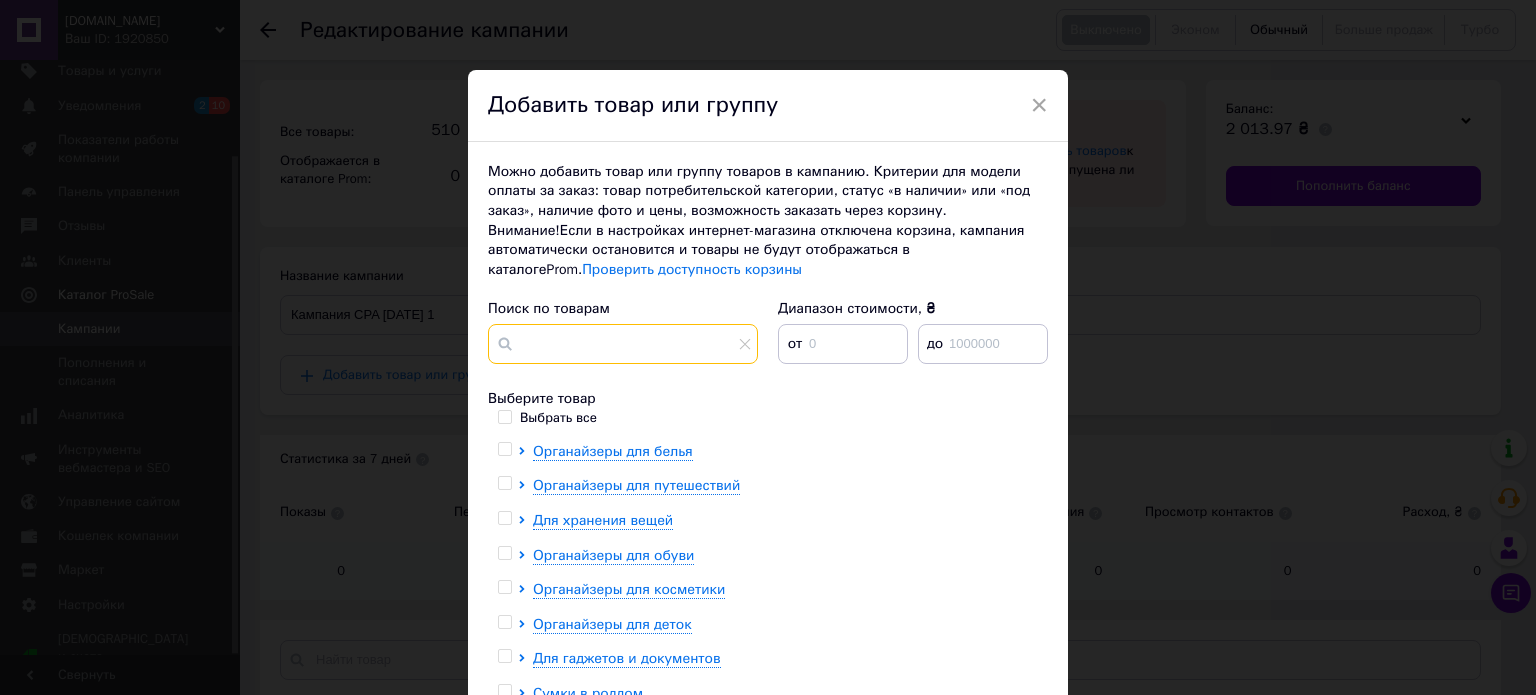 click at bounding box center (623, 344) 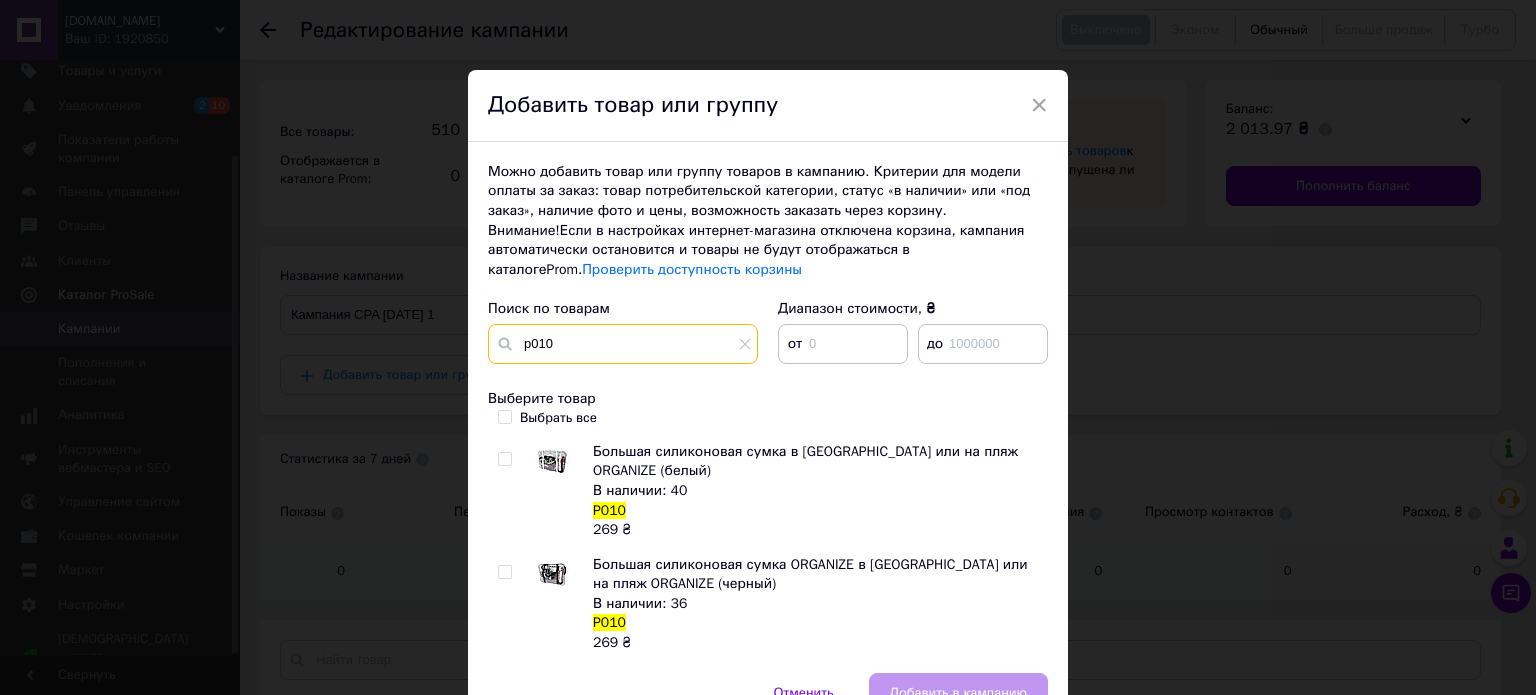 type on "p010" 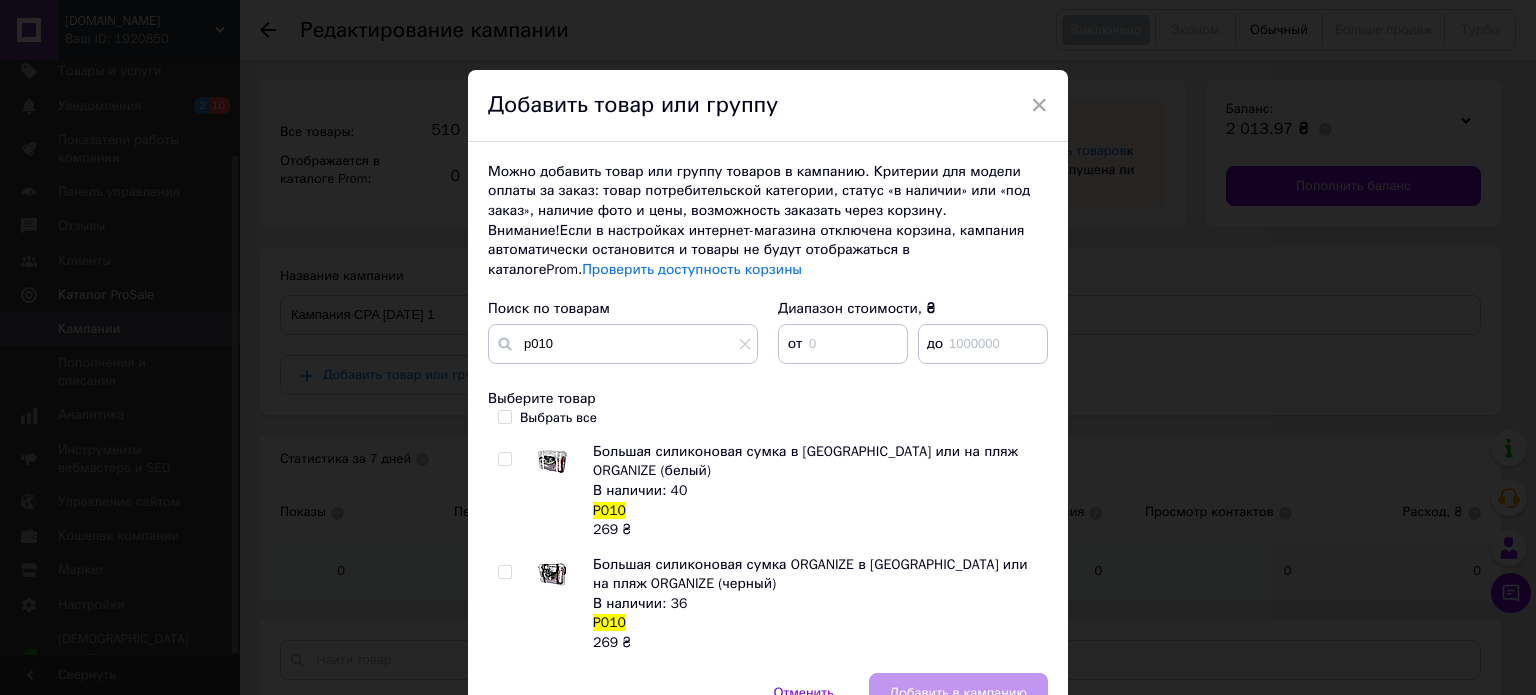 click at bounding box center [504, 459] 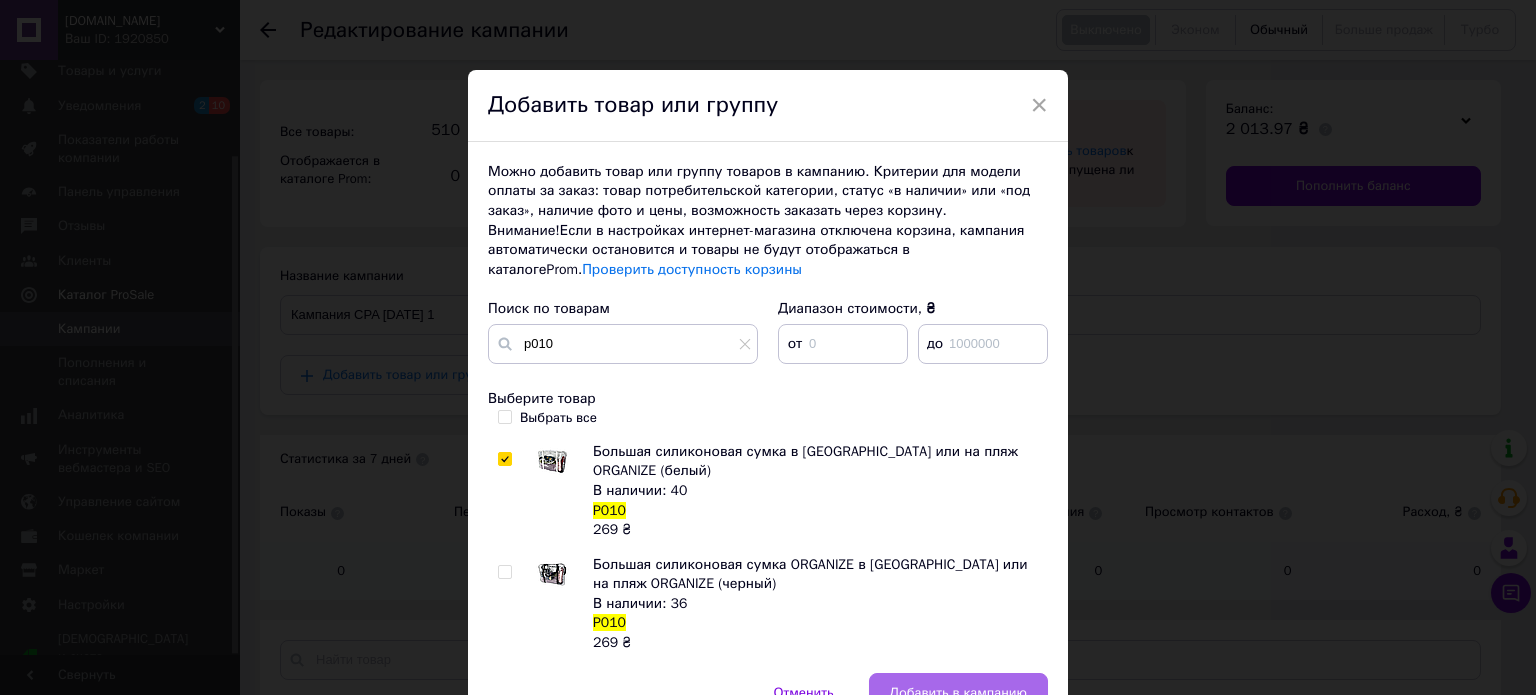 click on "Добавить в кампанию" at bounding box center [958, 693] 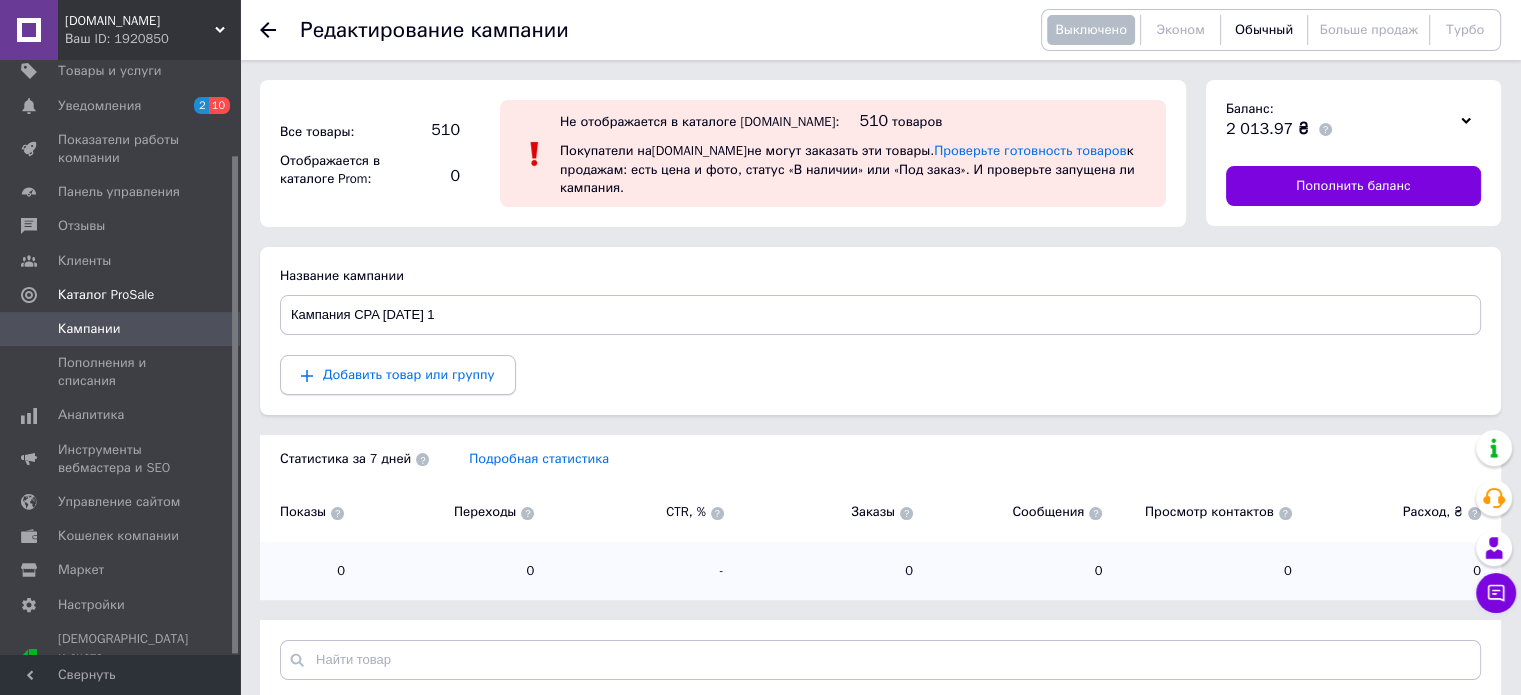 click on "Добавить товар или группу" at bounding box center [409, 374] 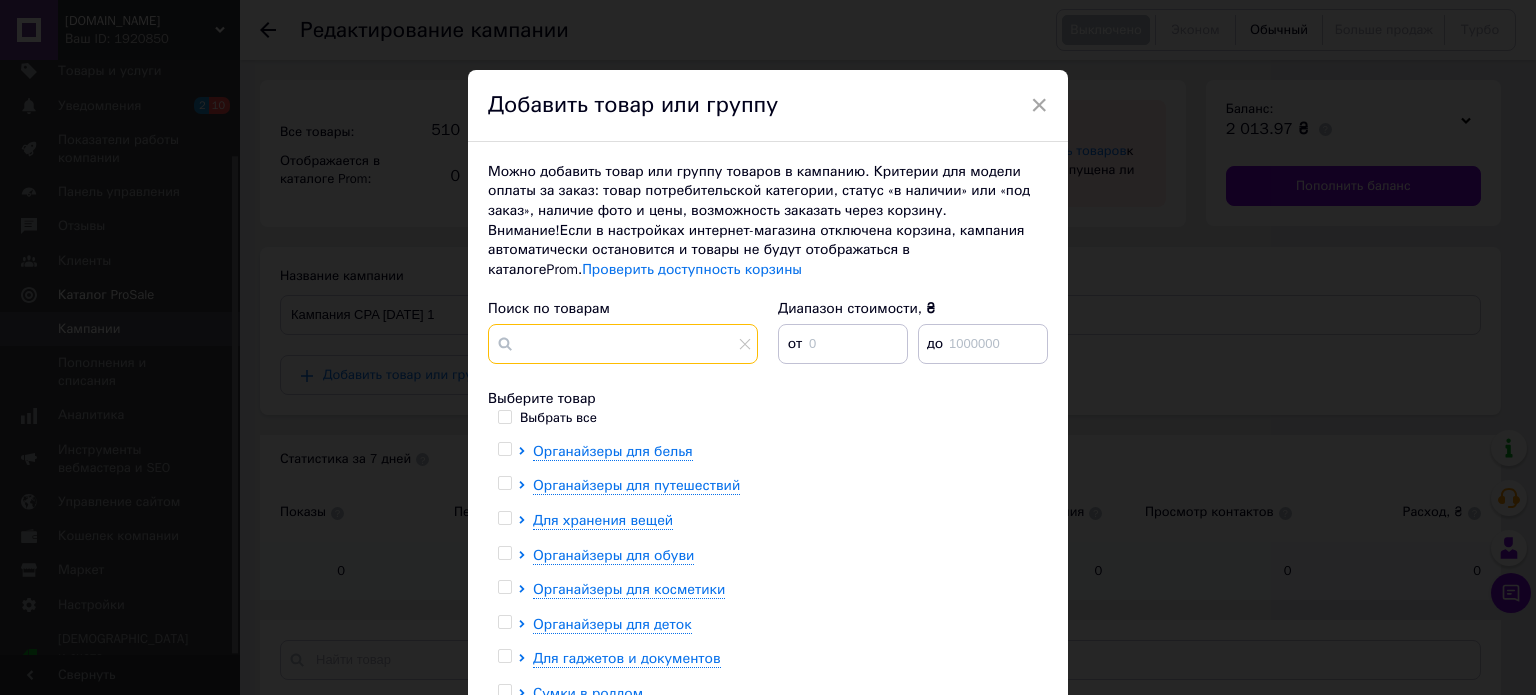 click at bounding box center (623, 344) 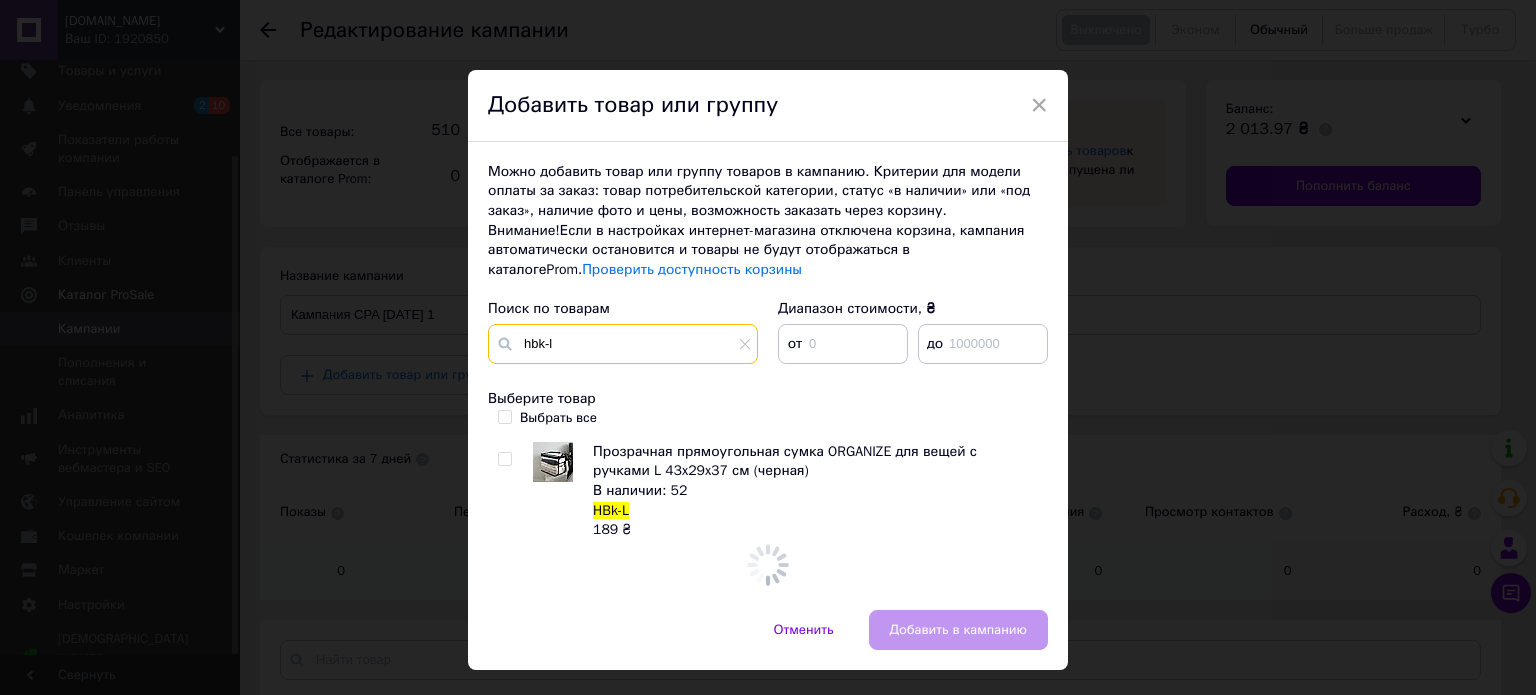 type on "hbk-l" 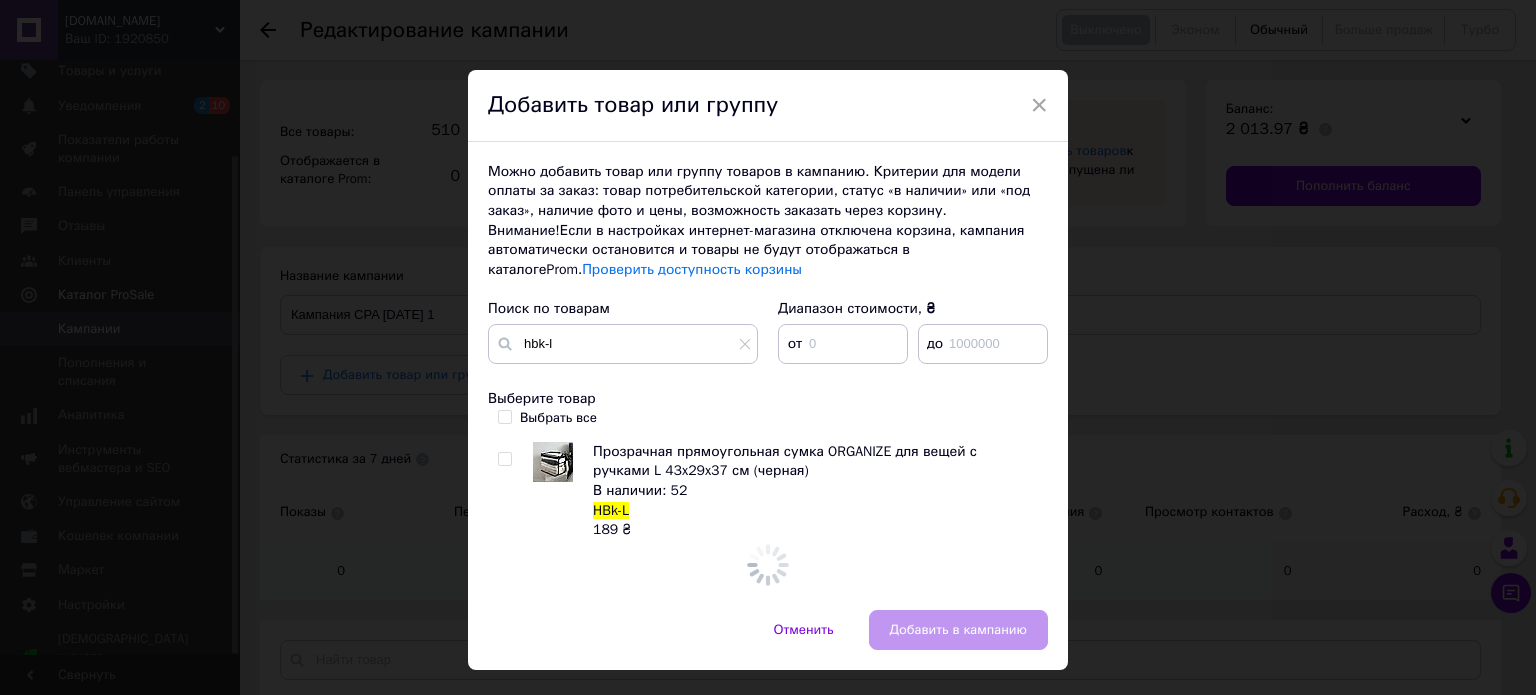 click at bounding box center [504, 459] 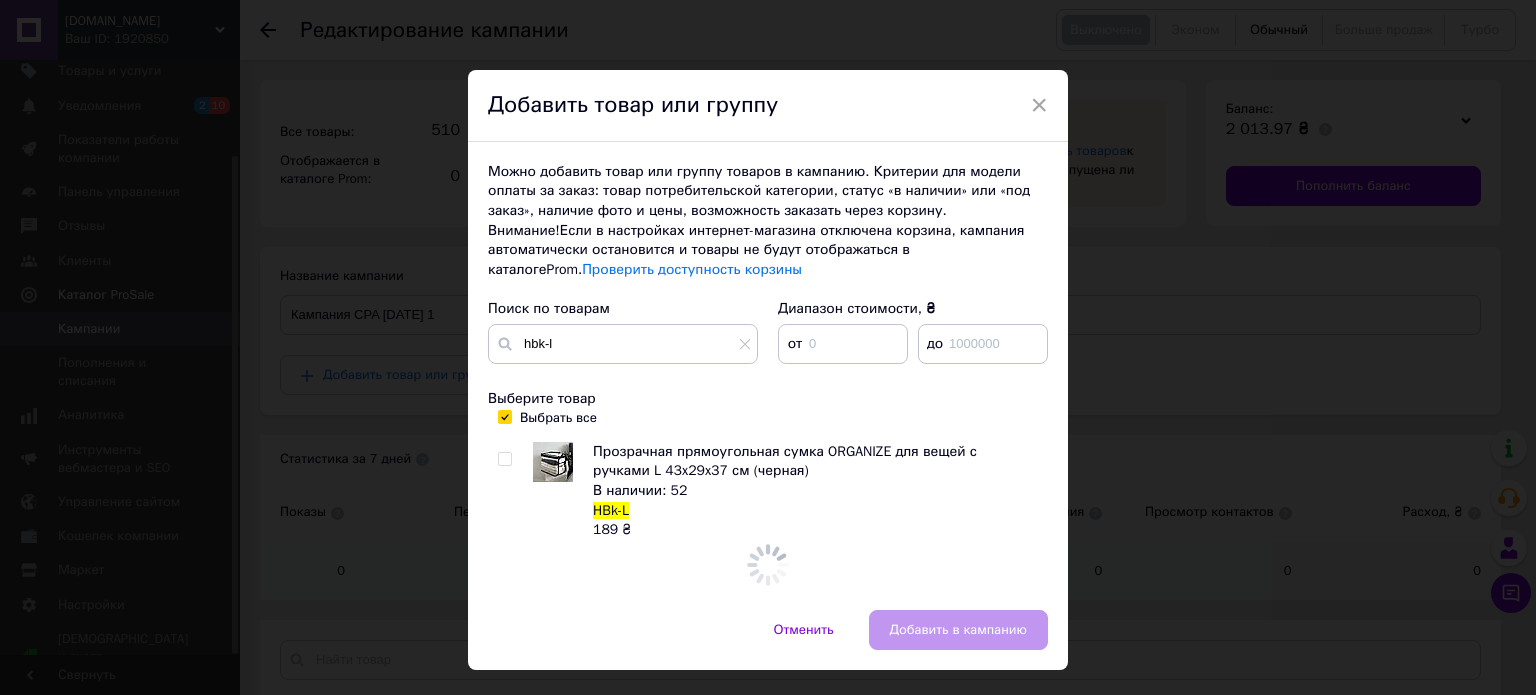 checkbox on "true" 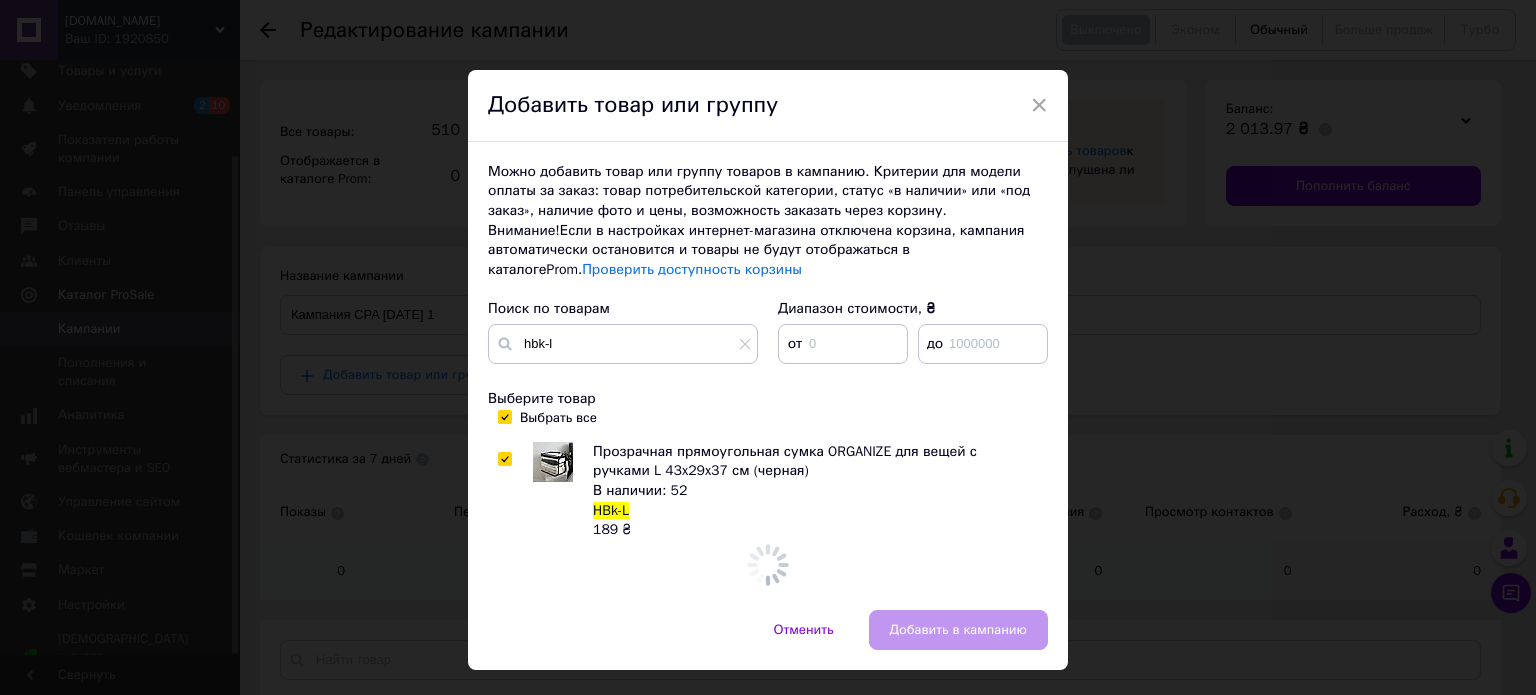 checkbox on "true" 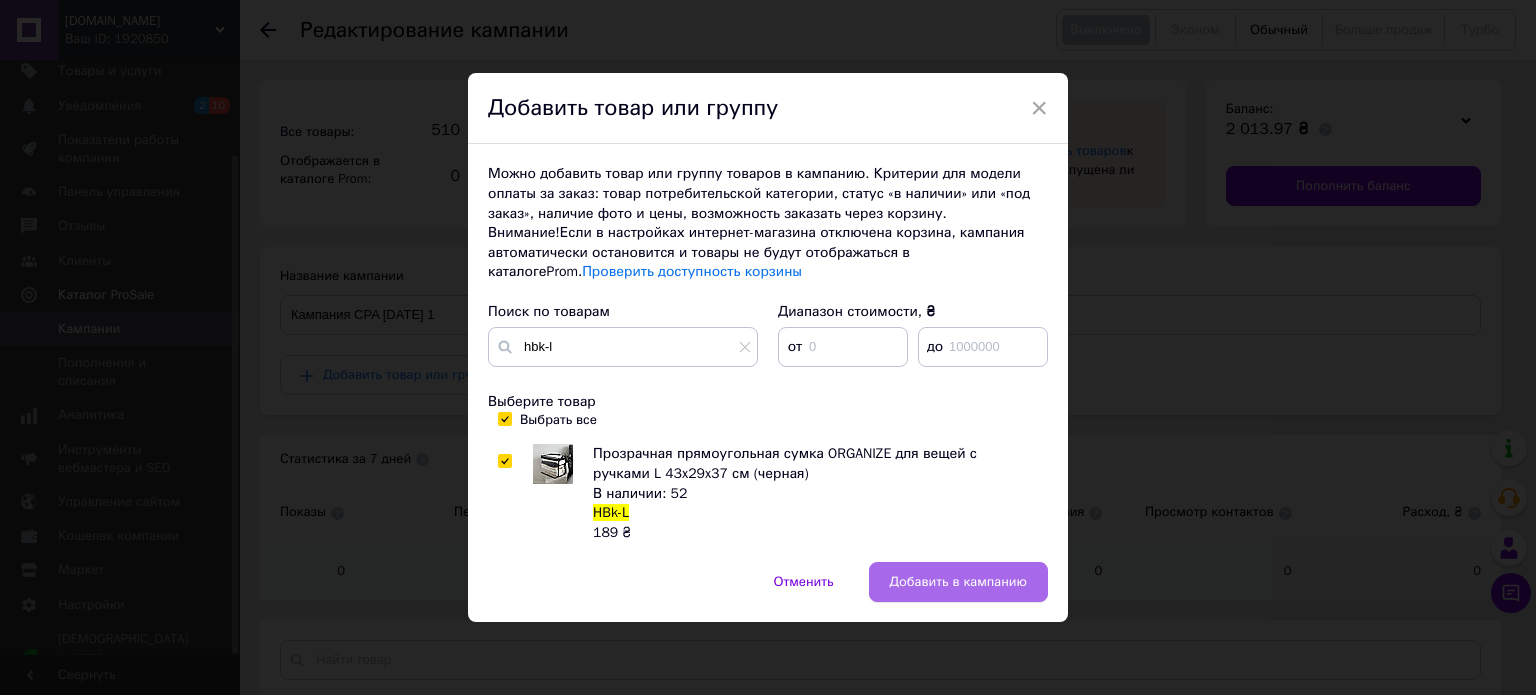 click on "Добавить в кампанию" at bounding box center (958, 582) 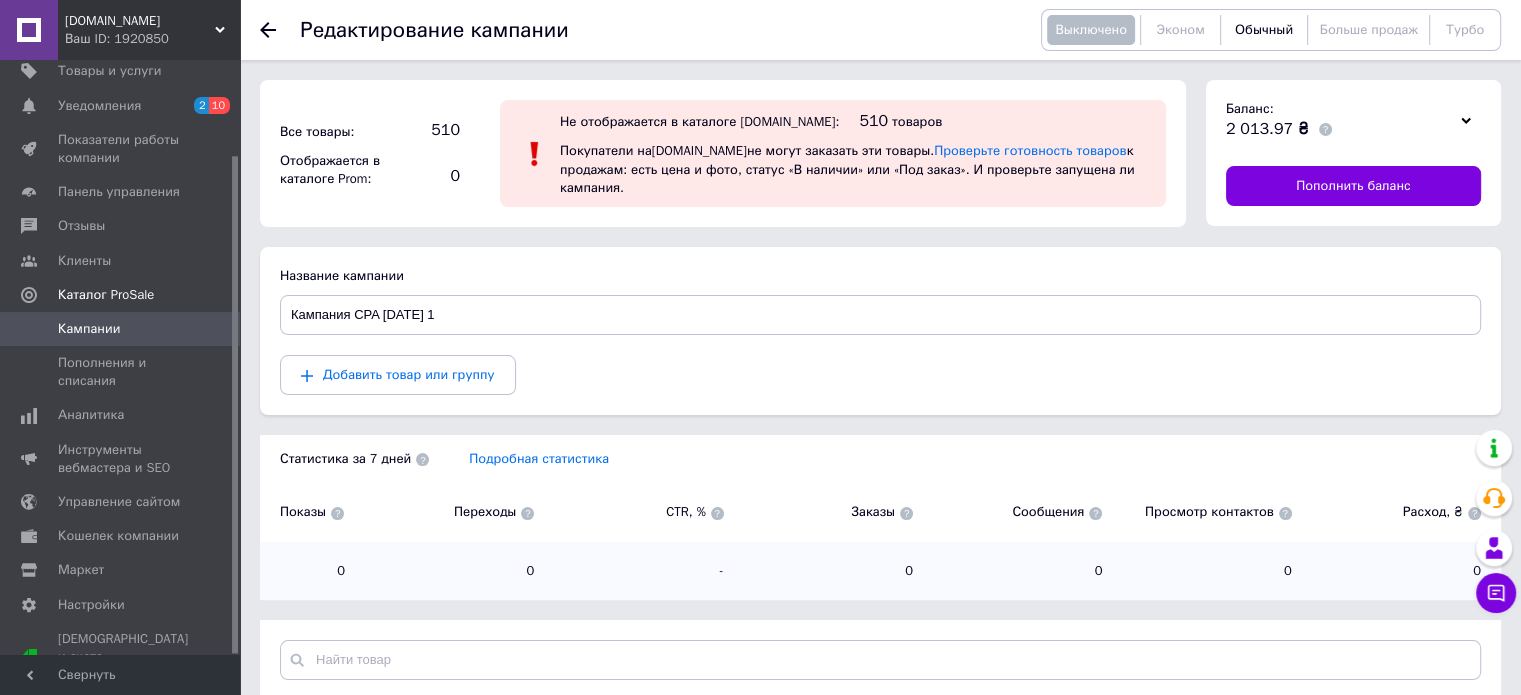 scroll, scrollTop: 608, scrollLeft: 0, axis: vertical 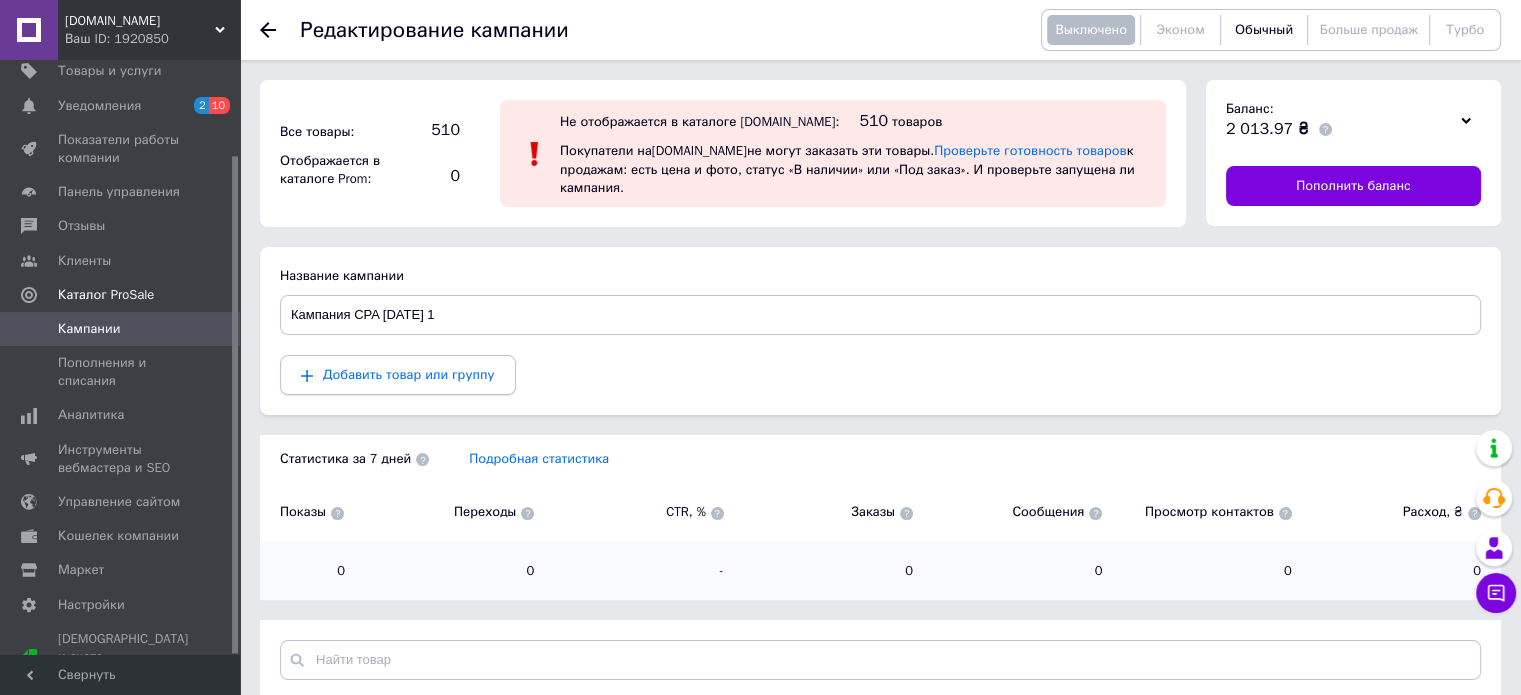 click on "Добавить товар или группу" at bounding box center [409, 374] 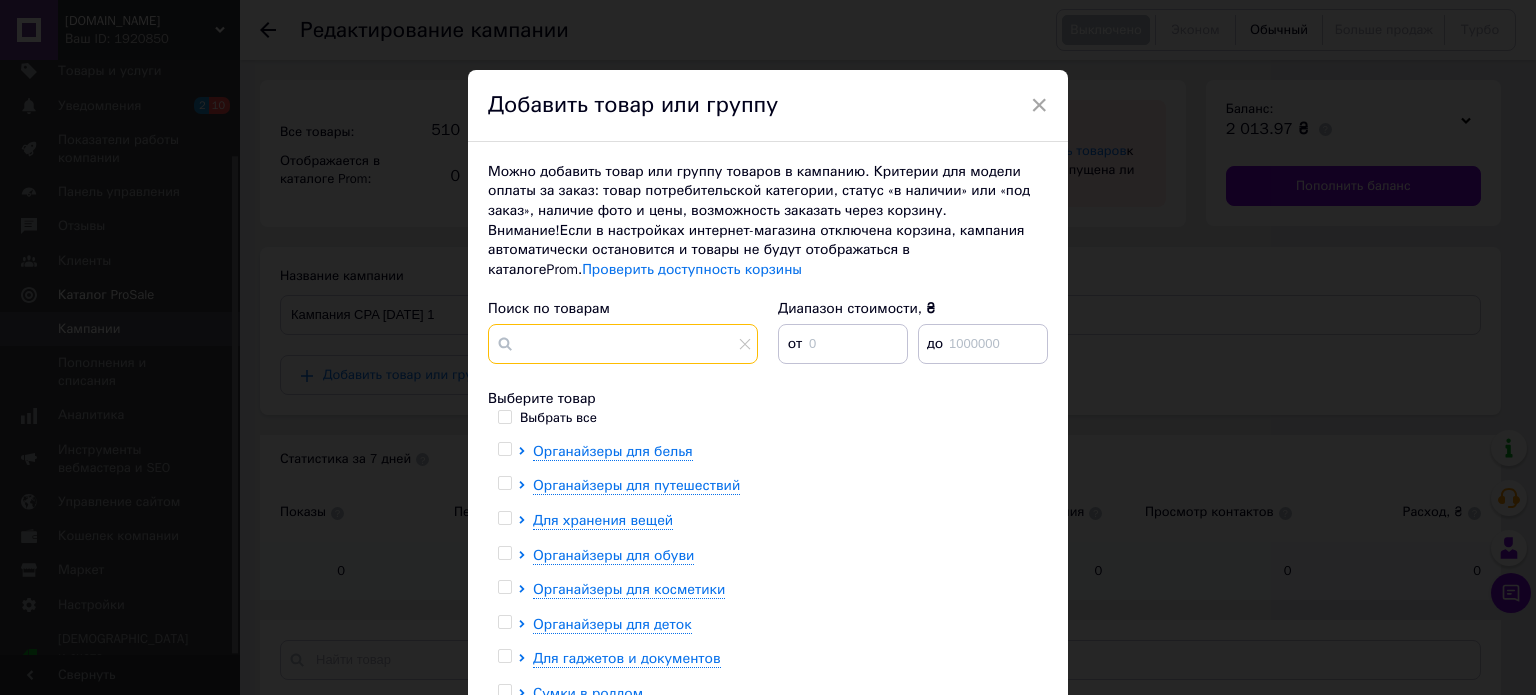 click at bounding box center [623, 344] 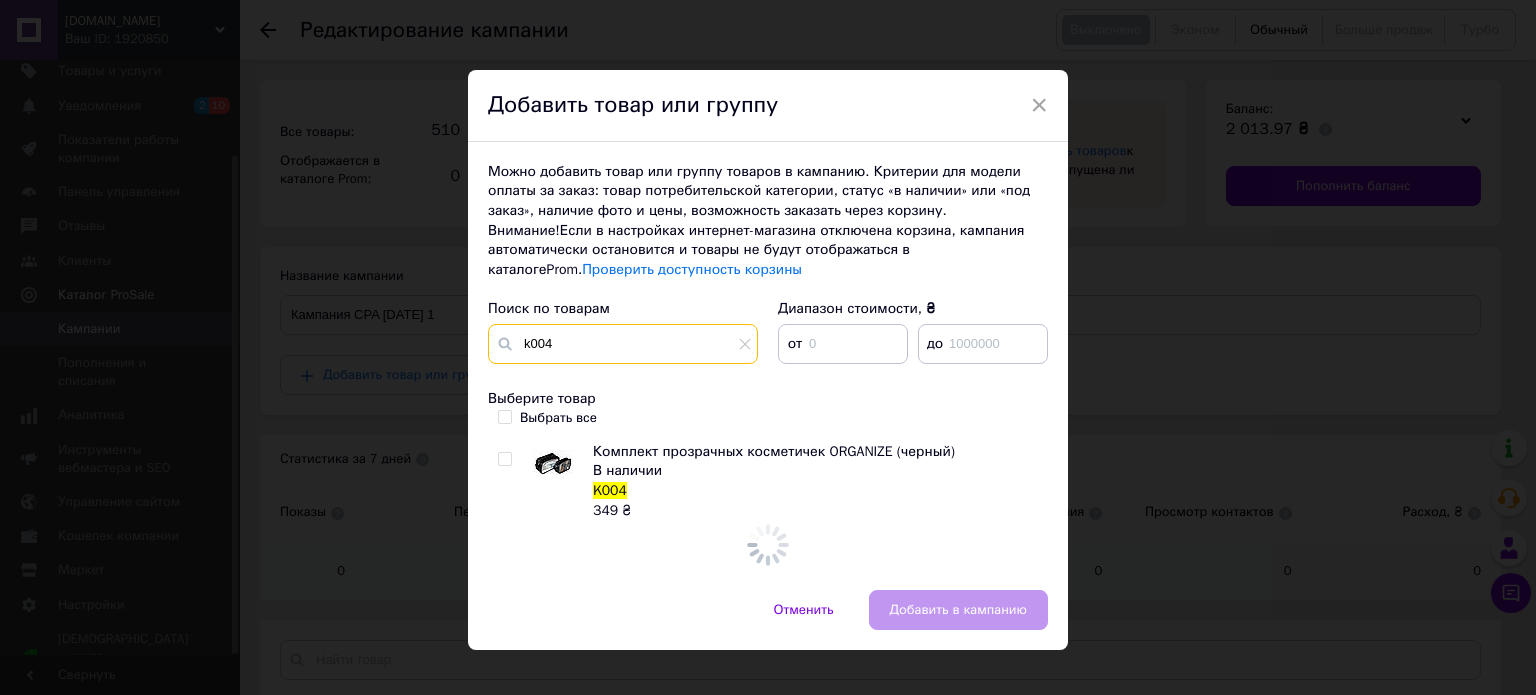 type on "k004" 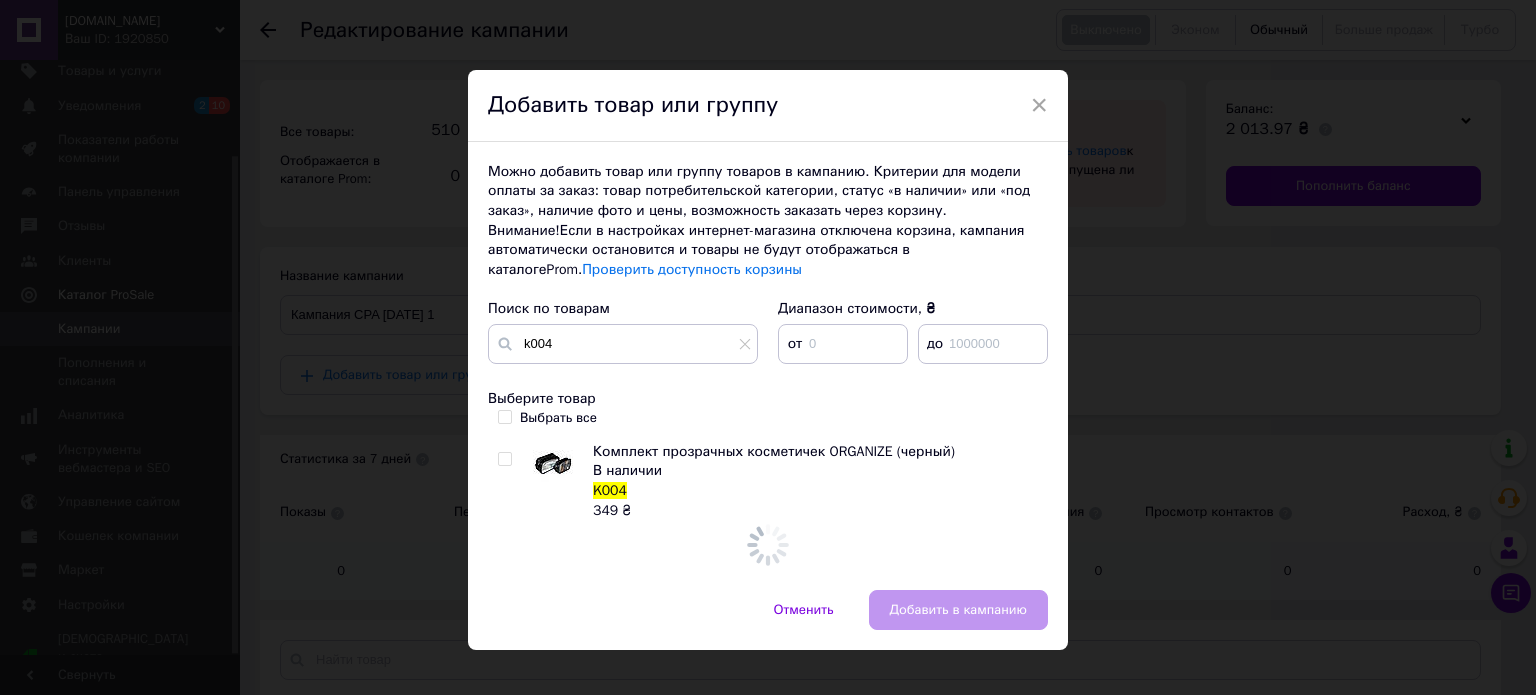 click at bounding box center (505, 459) 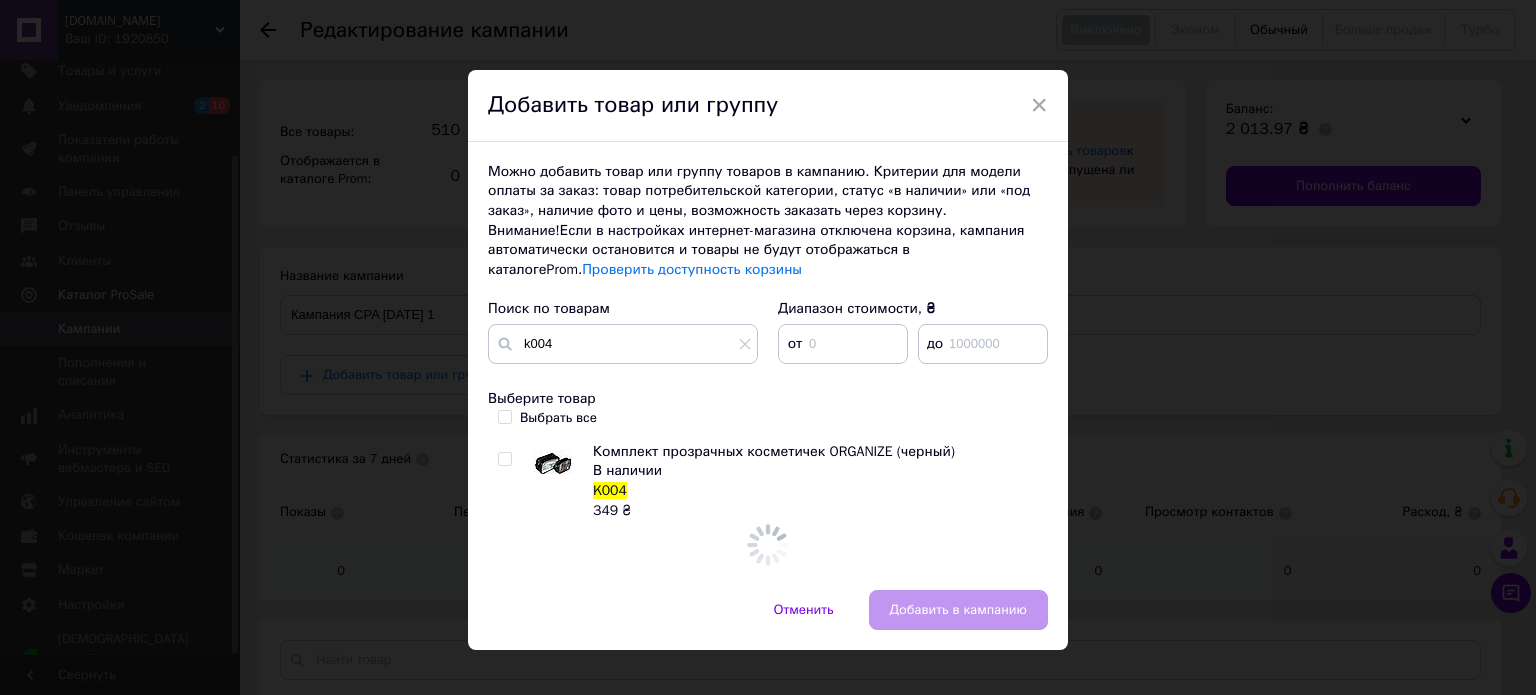 click at bounding box center (504, 459) 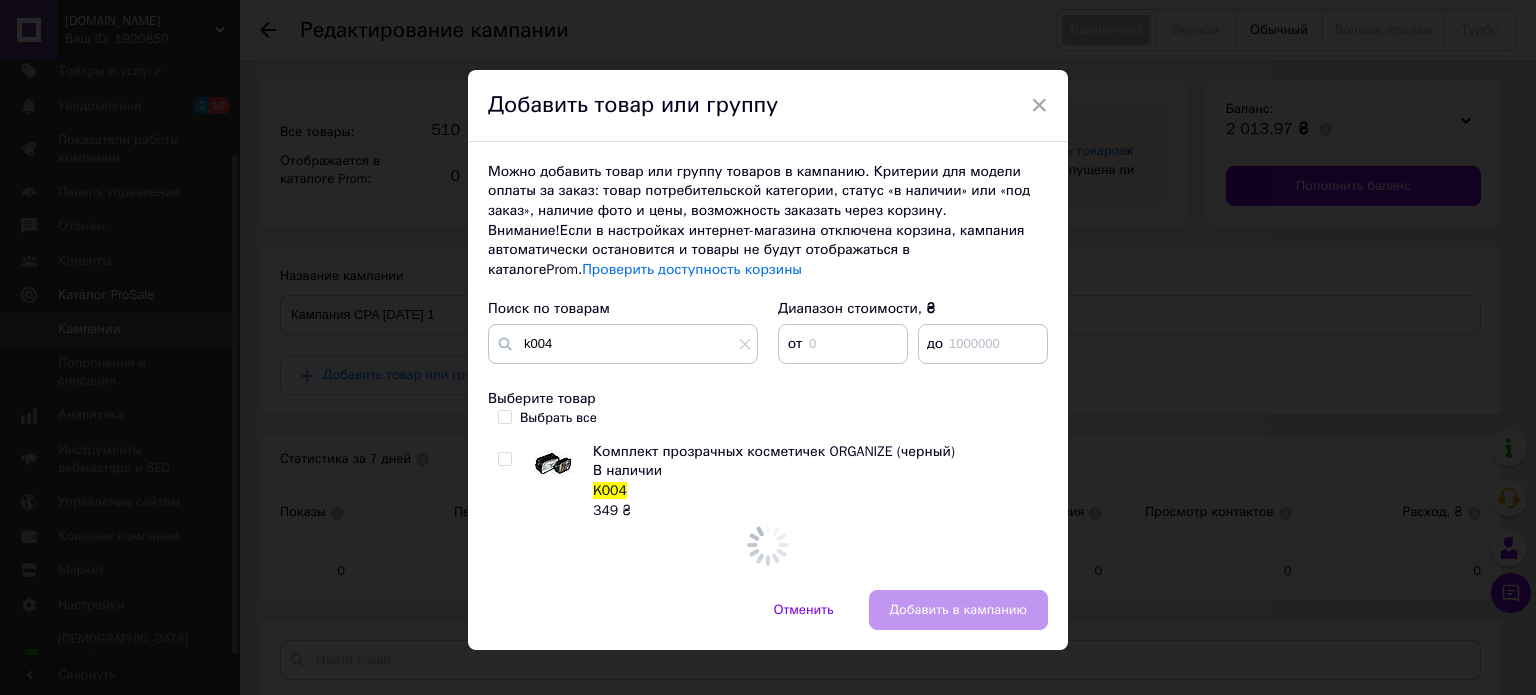 checkbox on "true" 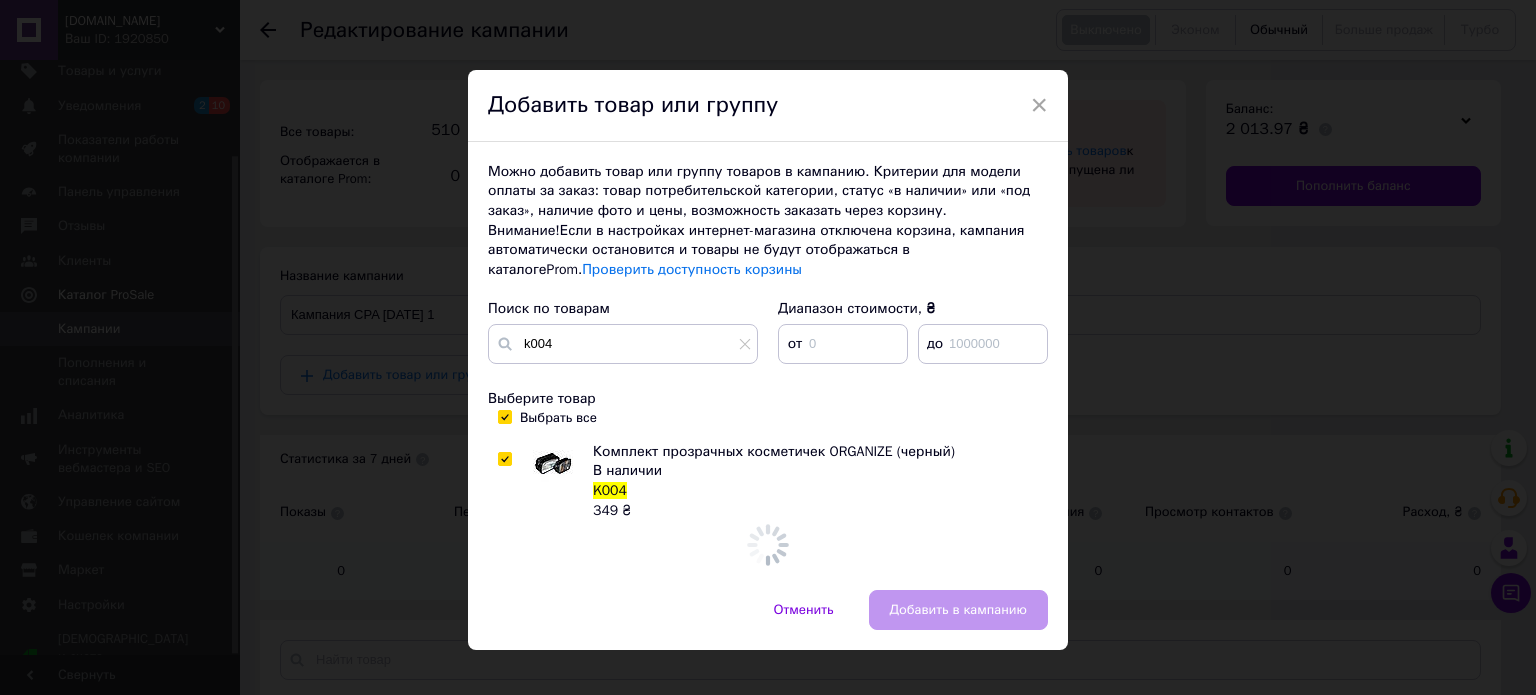 checkbox on "true" 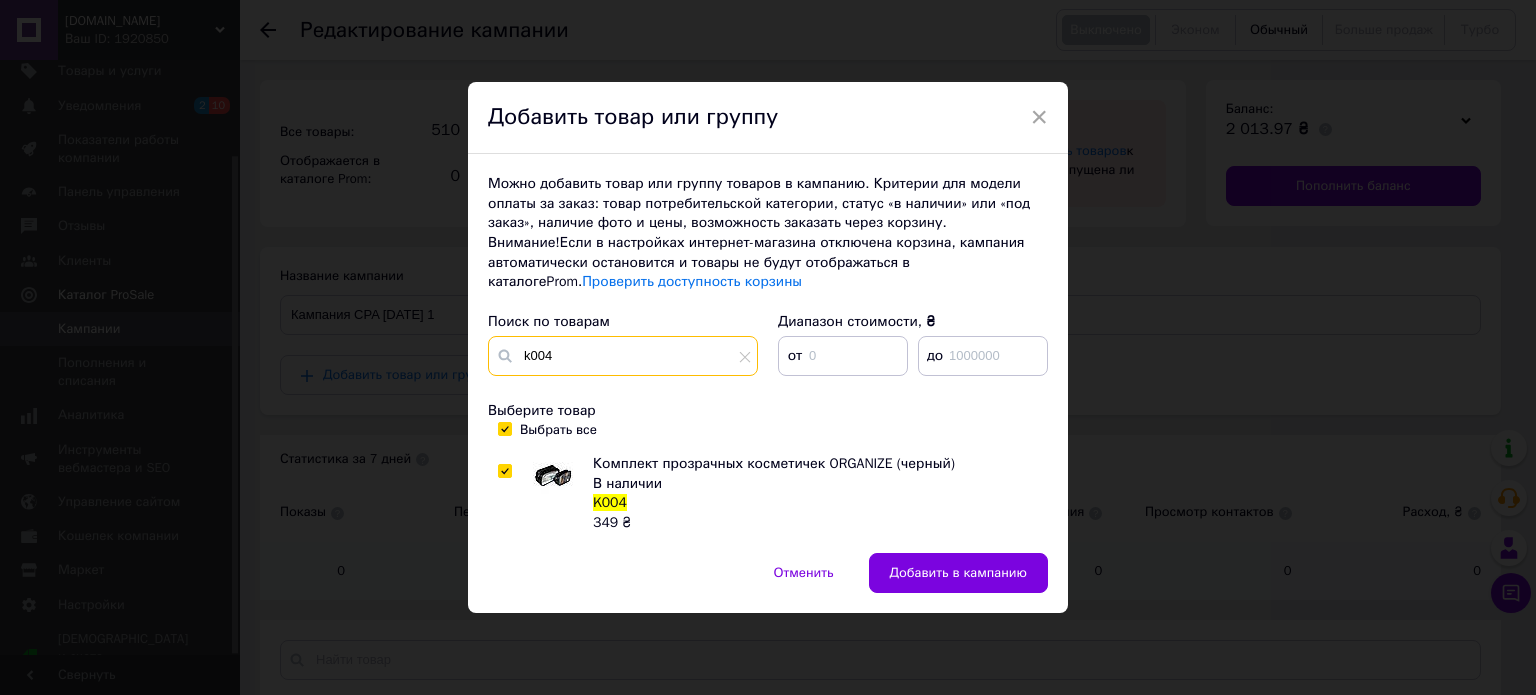 click on "k004" at bounding box center (623, 356) 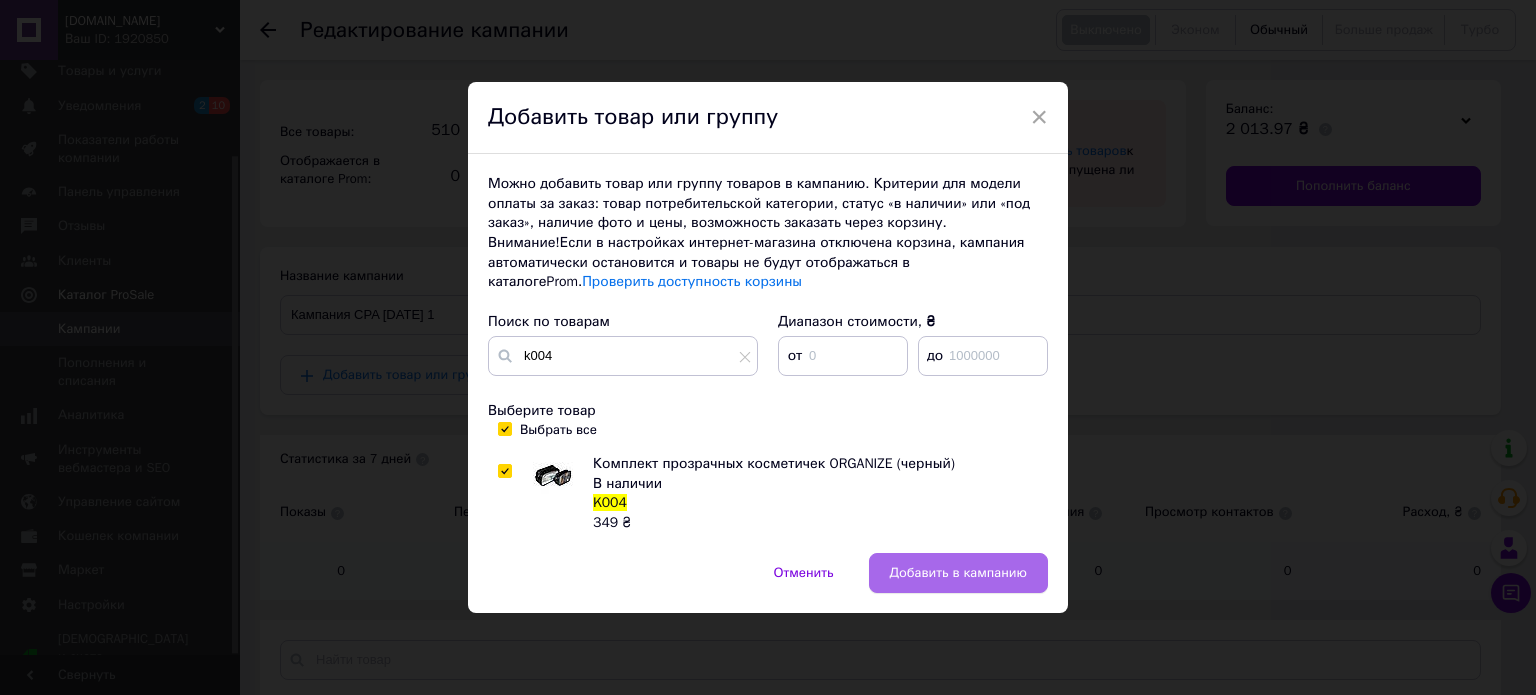 click on "Добавить в кампанию" at bounding box center [958, 573] 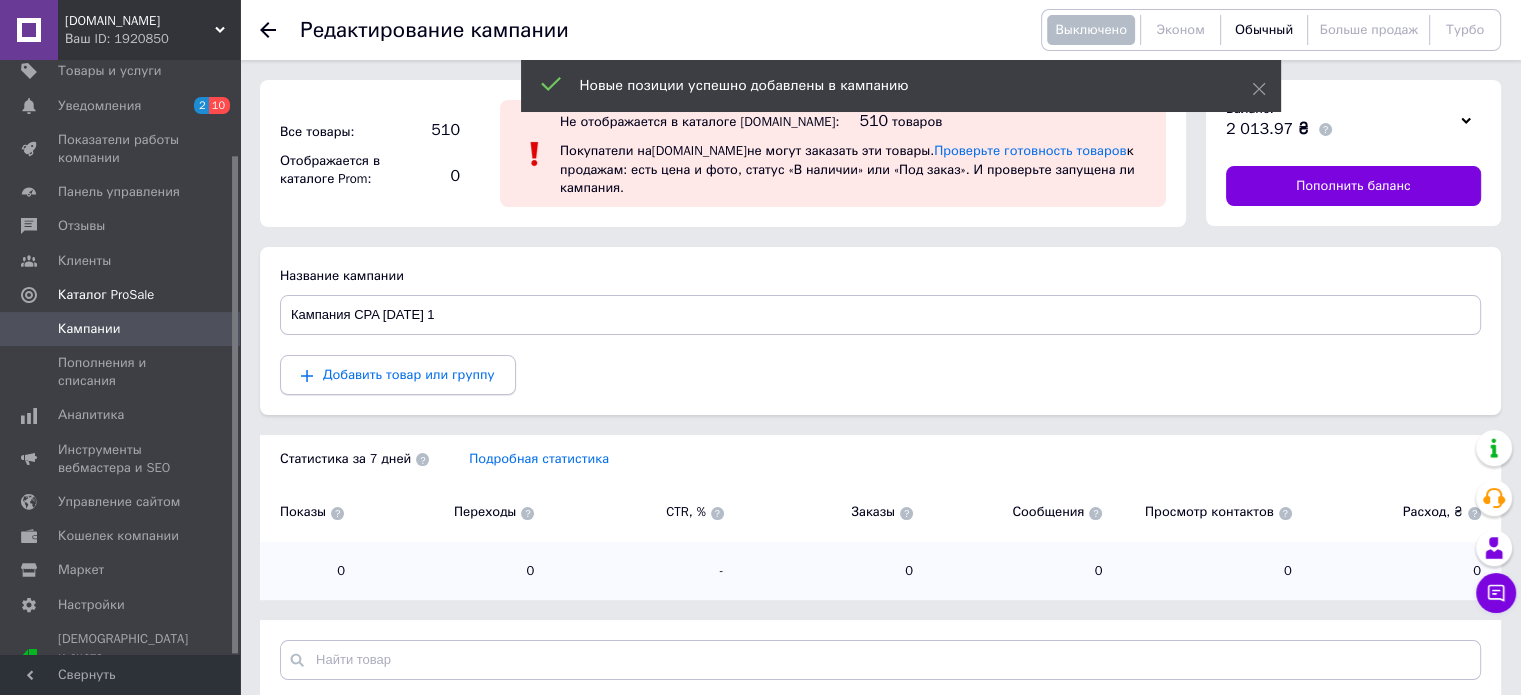 click on "Добавить товар или группу" at bounding box center (409, 374) 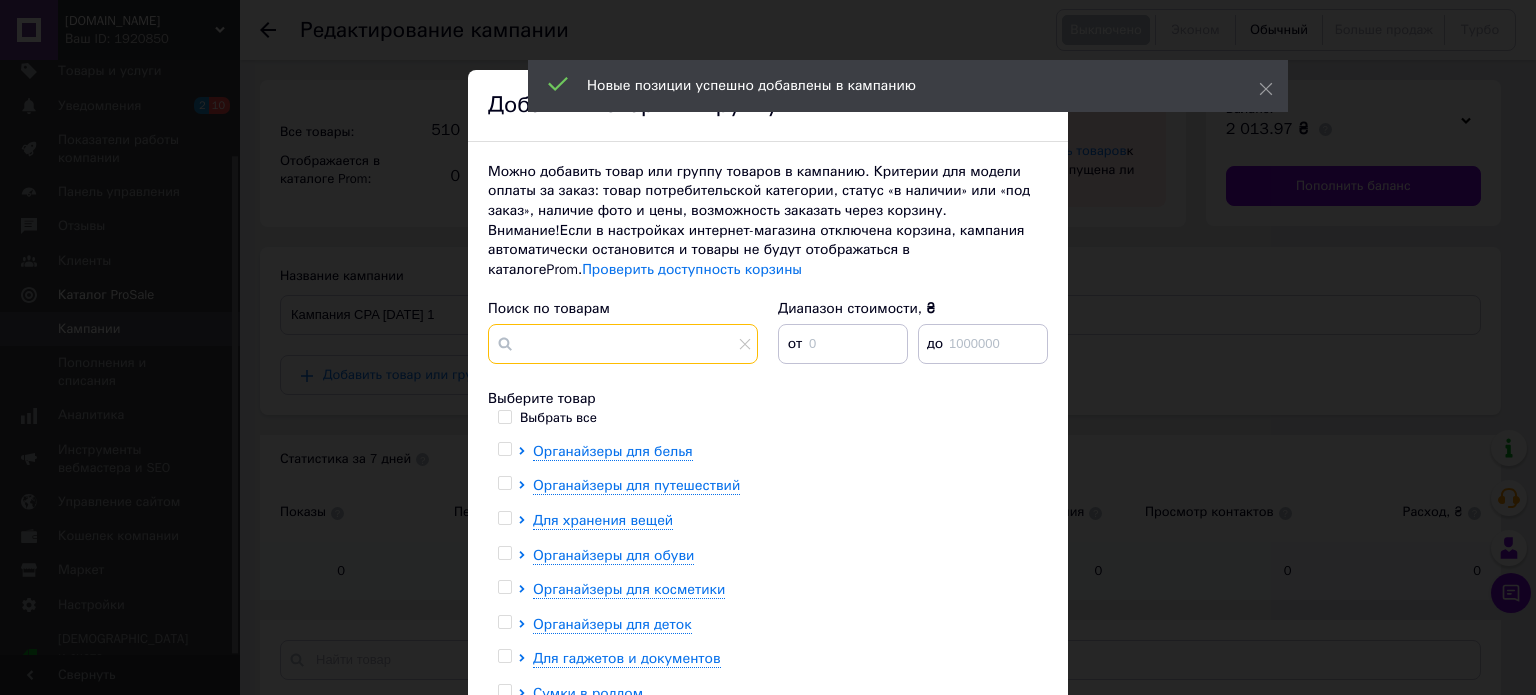 click at bounding box center (623, 344) 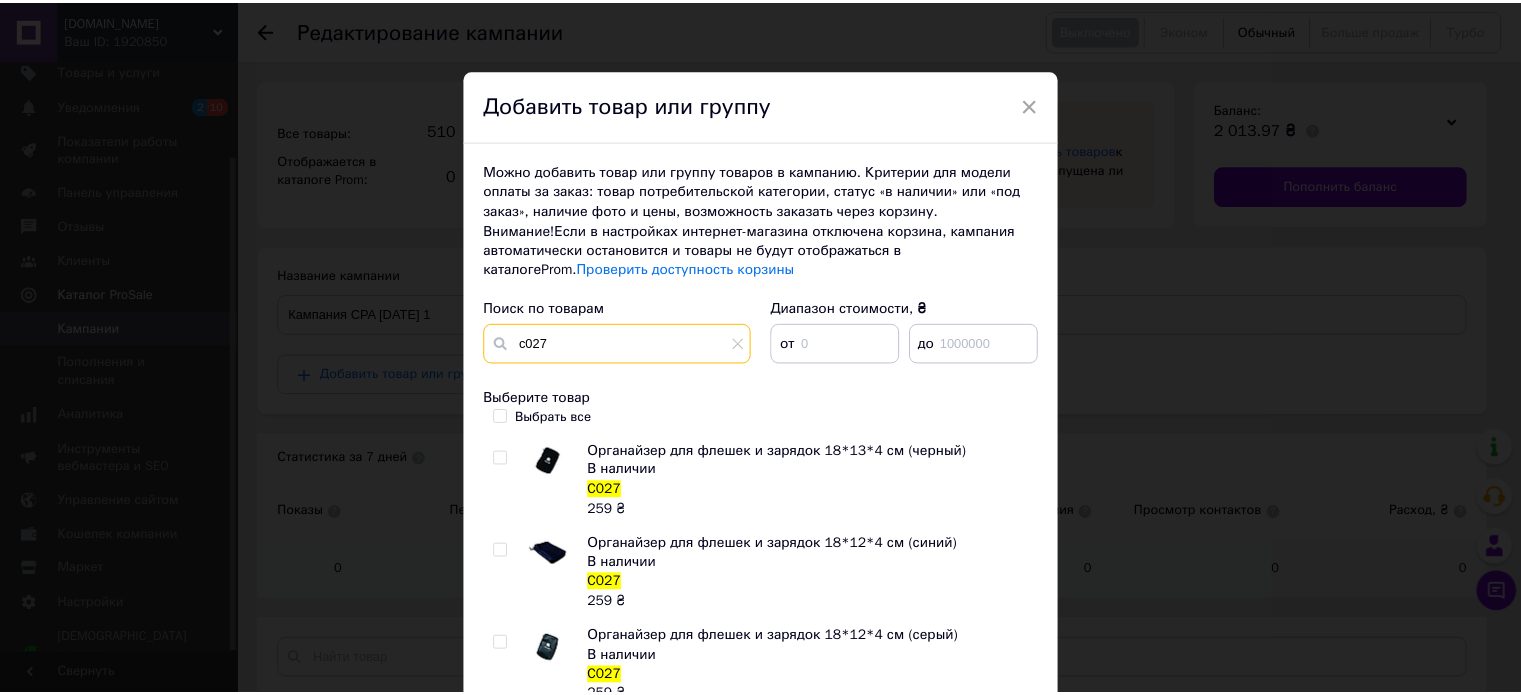 scroll, scrollTop: 254, scrollLeft: 0, axis: vertical 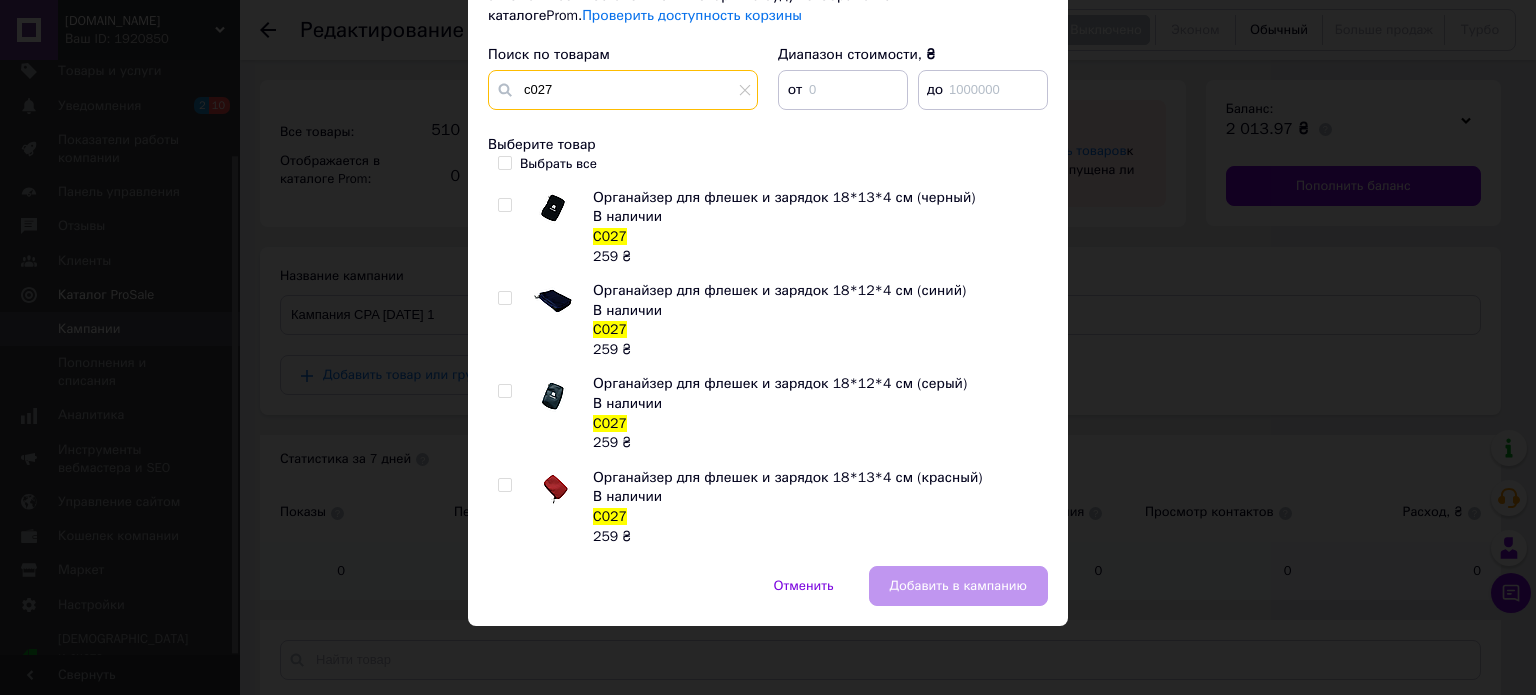 type on "c027" 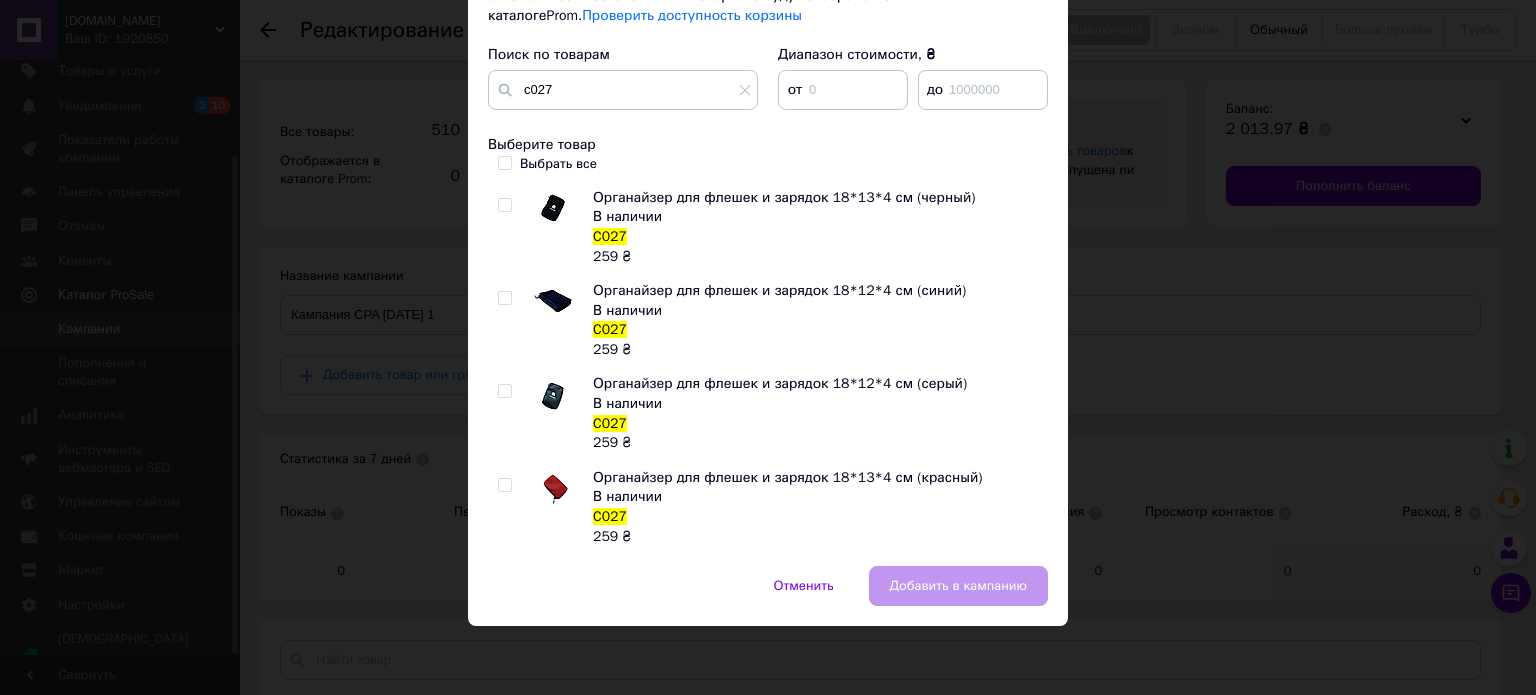 click at bounding box center [504, 485] 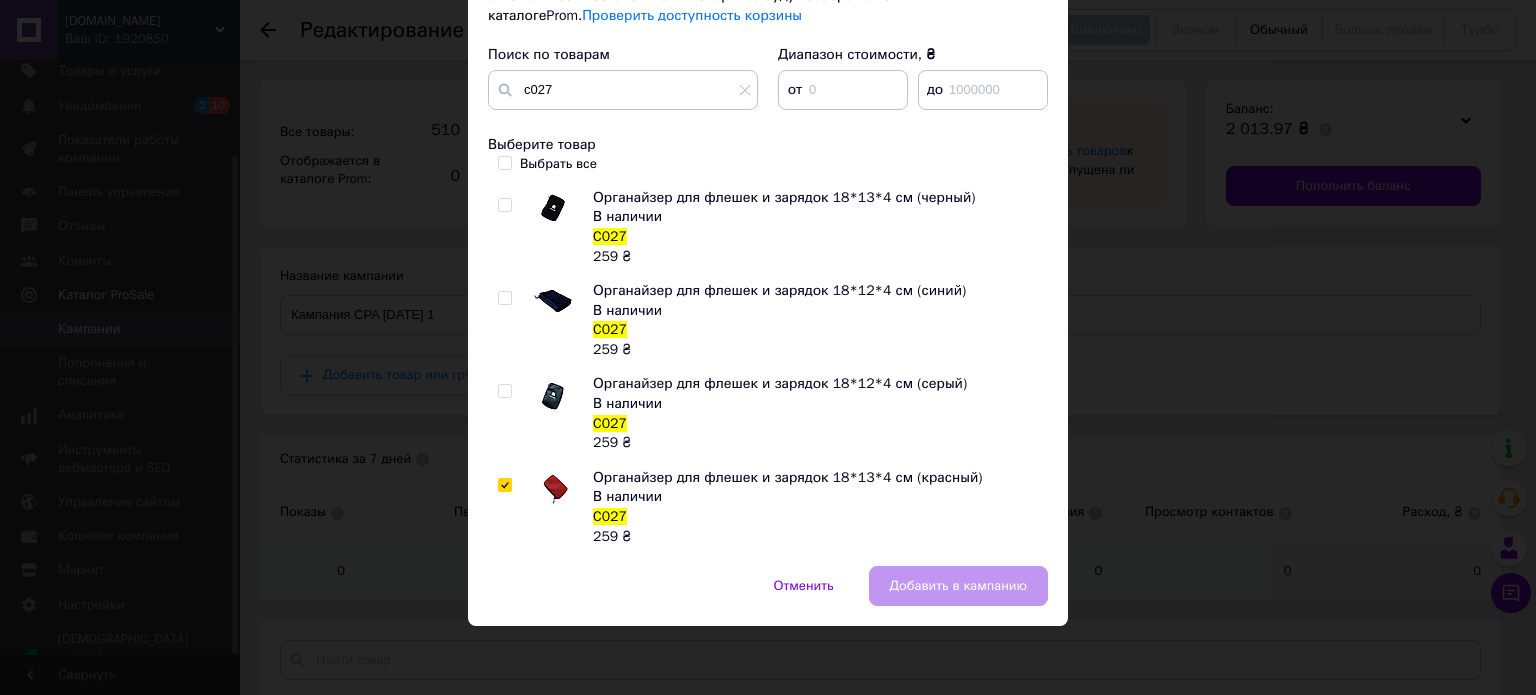 checkbox on "true" 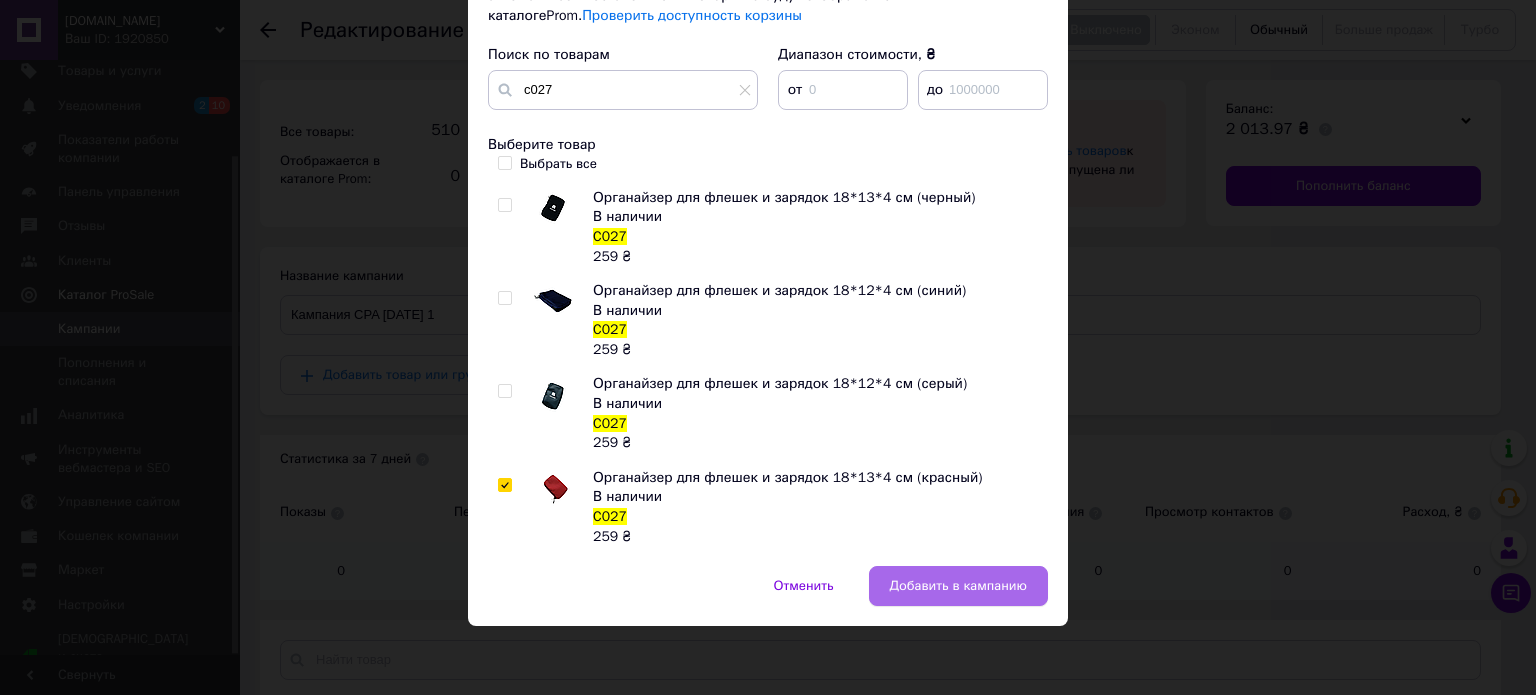 click on "Добавить в кампанию" at bounding box center [958, 586] 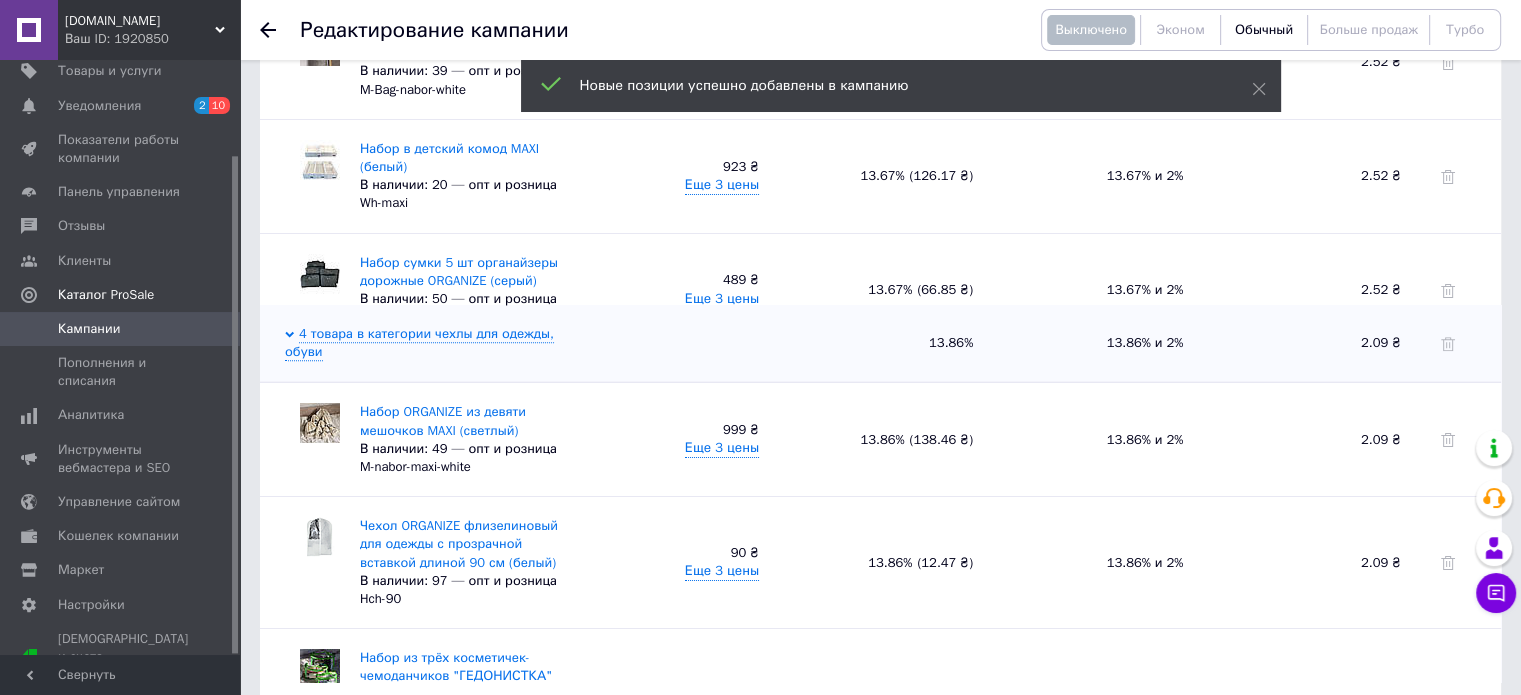 scroll, scrollTop: 1824, scrollLeft: 0, axis: vertical 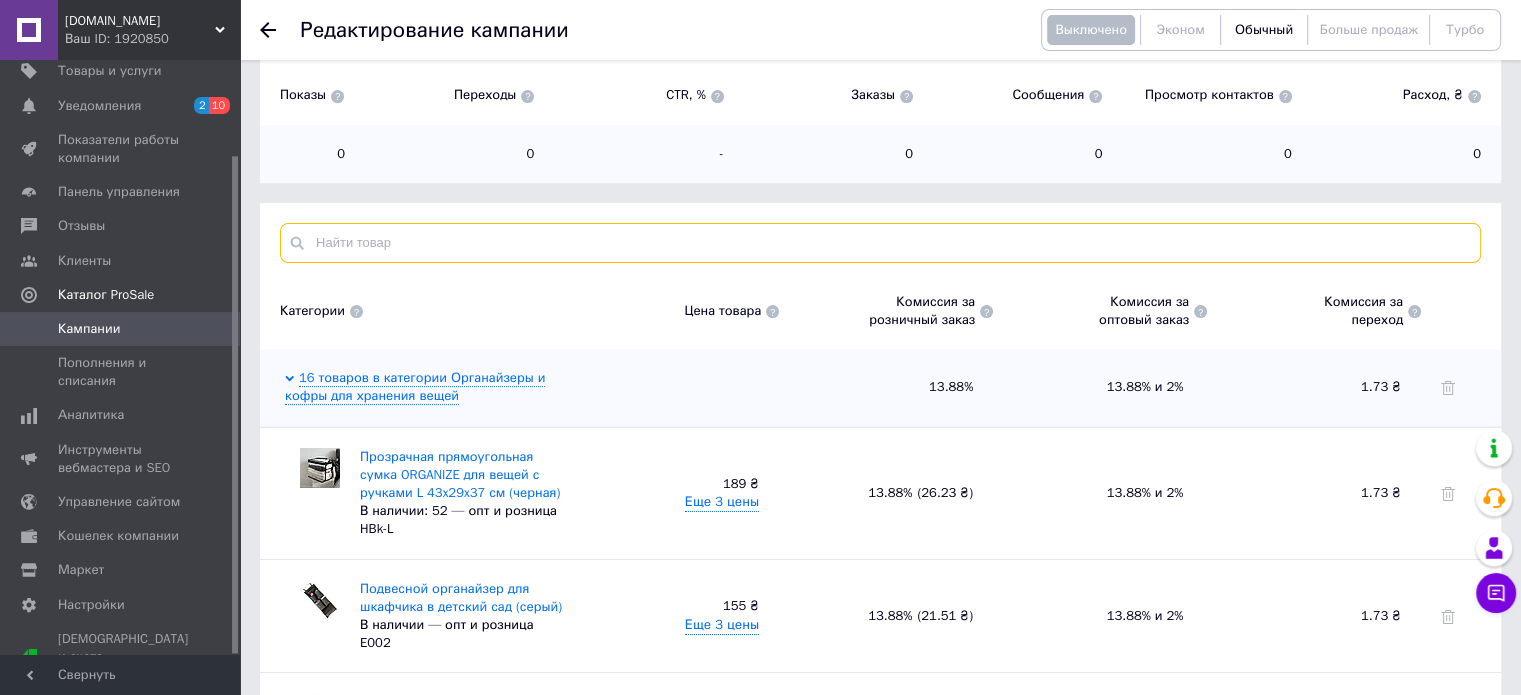 click at bounding box center (880, 243) 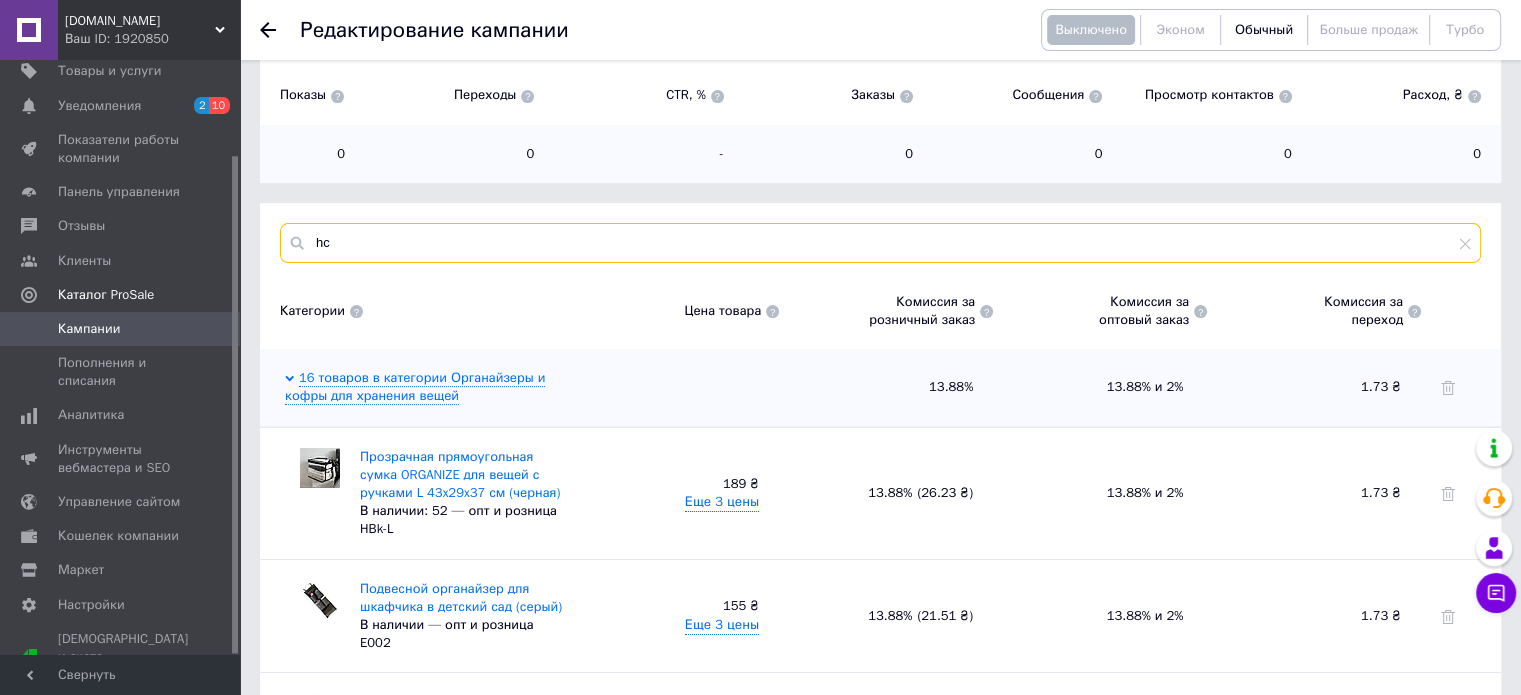 type on "h" 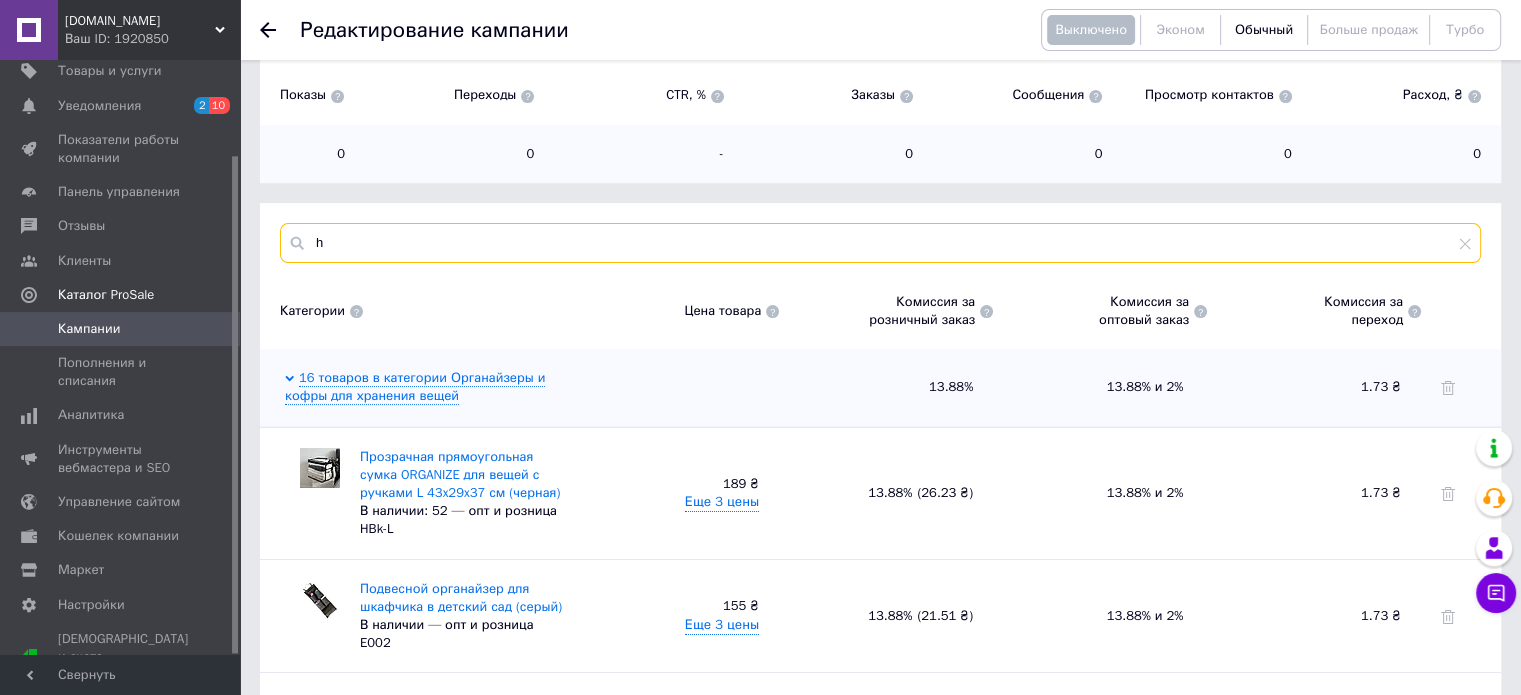 type 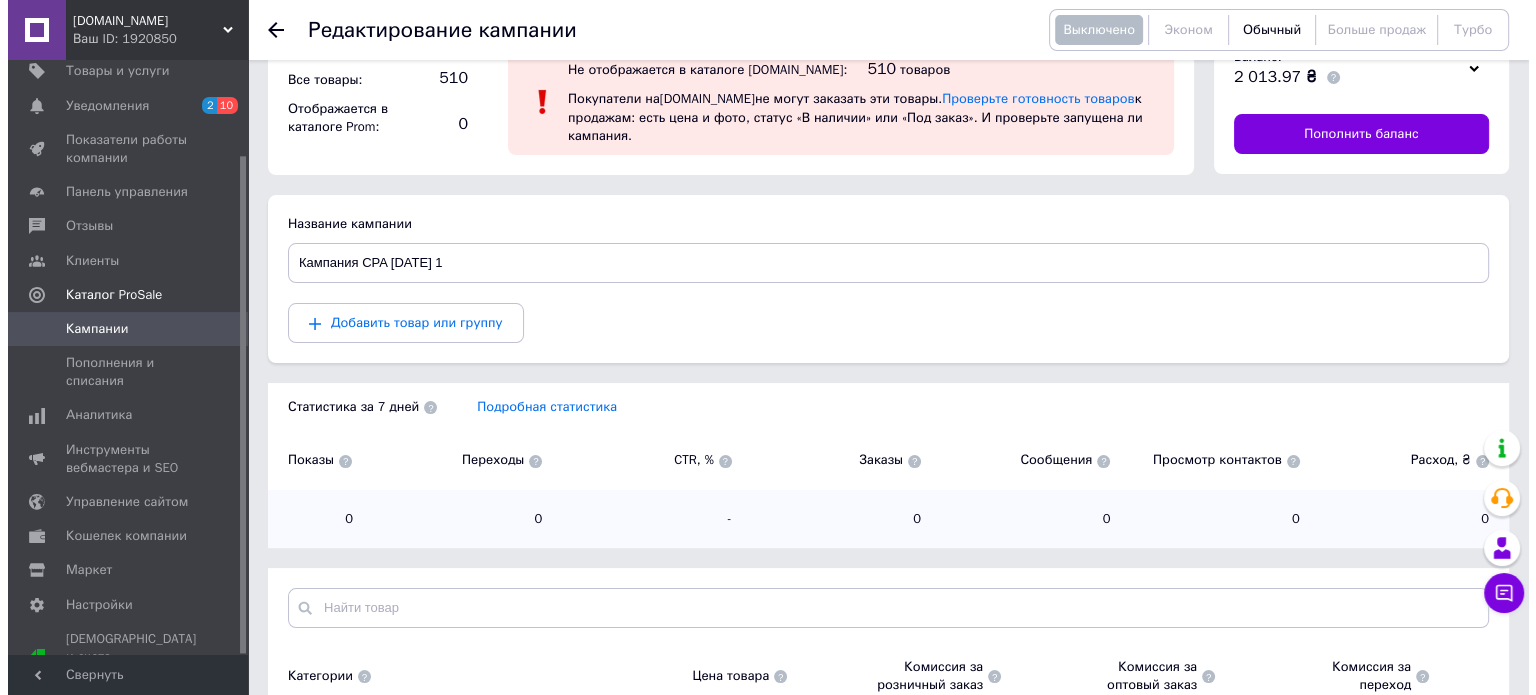 scroll, scrollTop: 0, scrollLeft: 0, axis: both 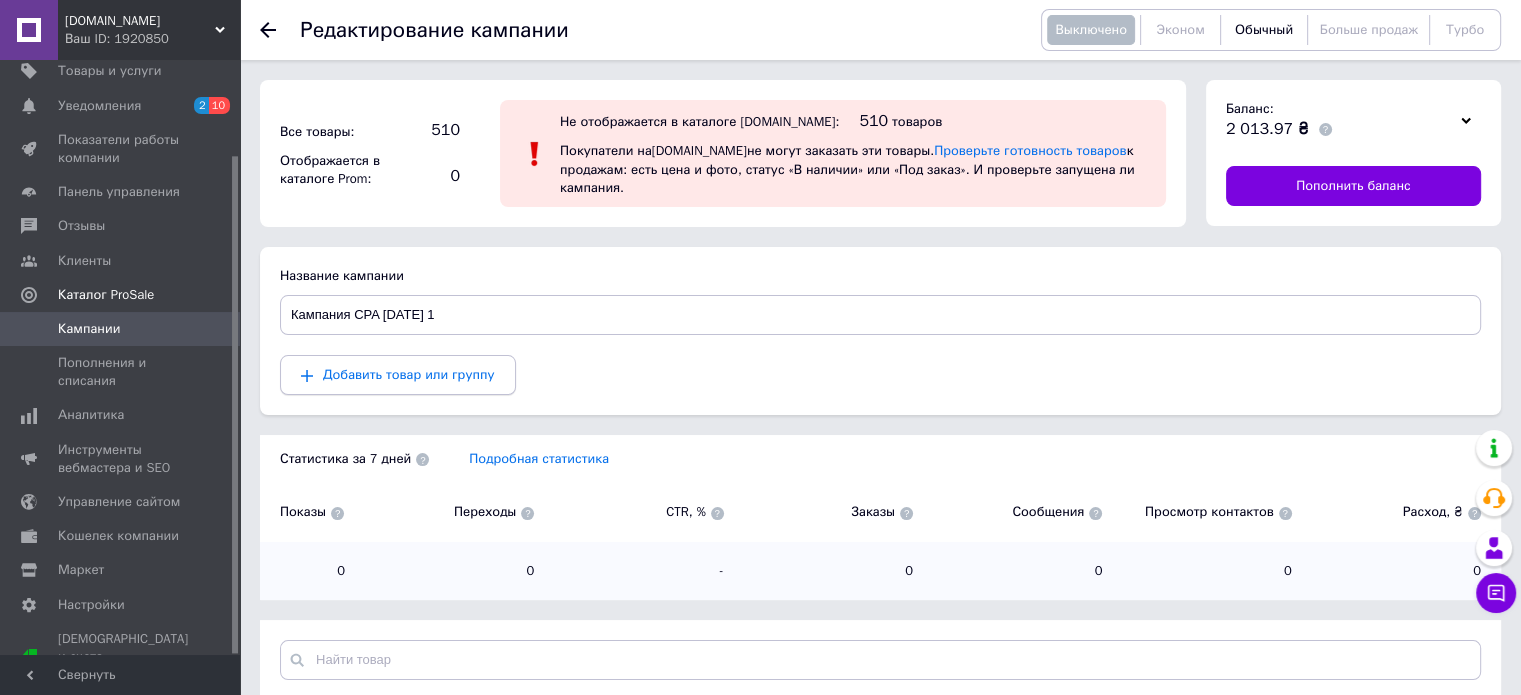 click on "Добавить товар или группу" at bounding box center (398, 375) 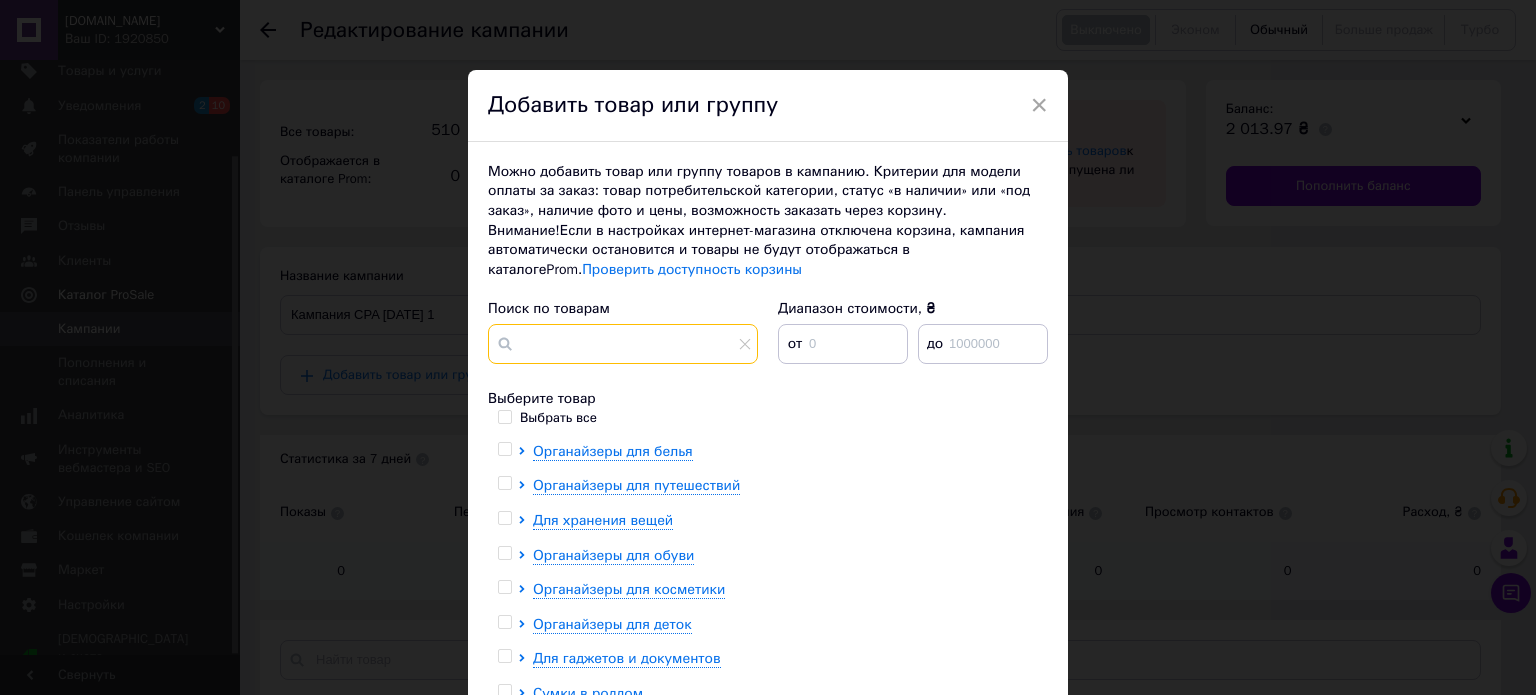 click at bounding box center [623, 344] 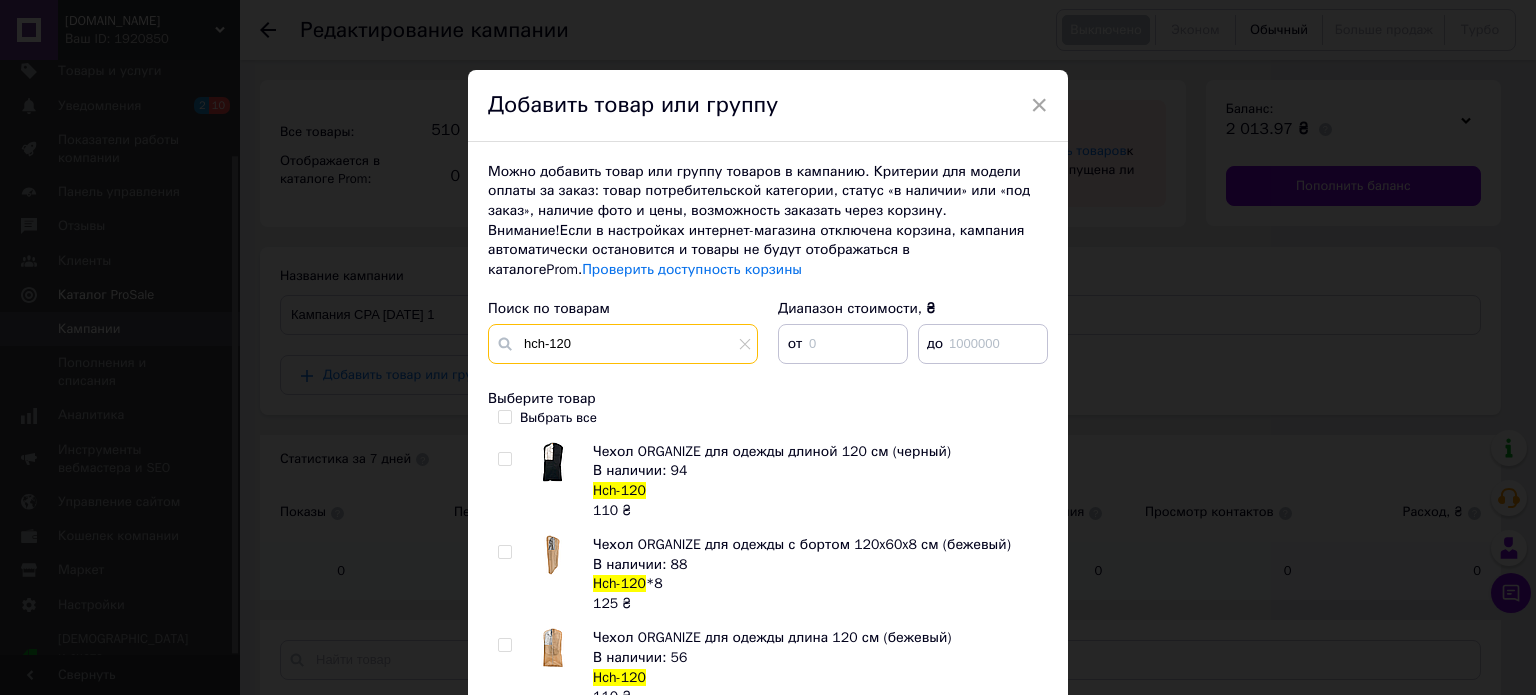 type on "hch-120" 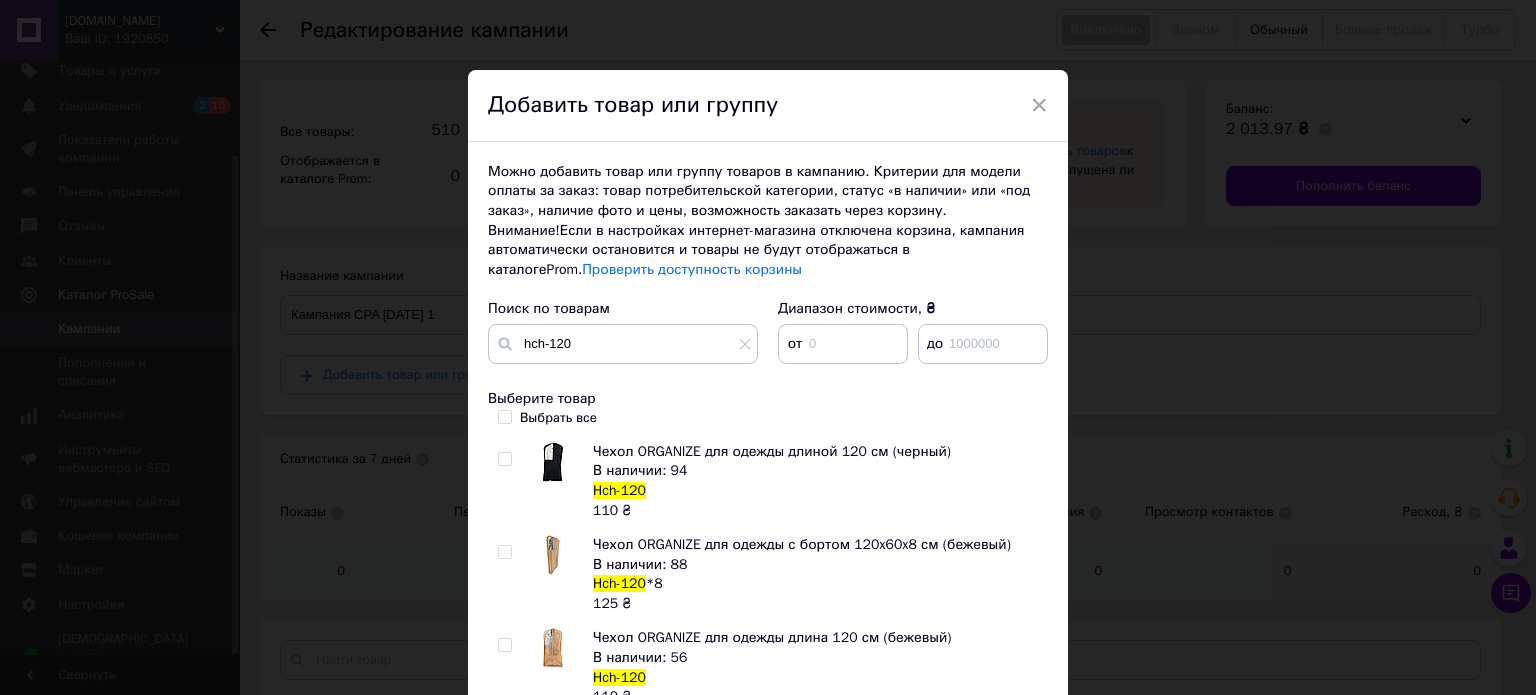 click at bounding box center (508, 667) 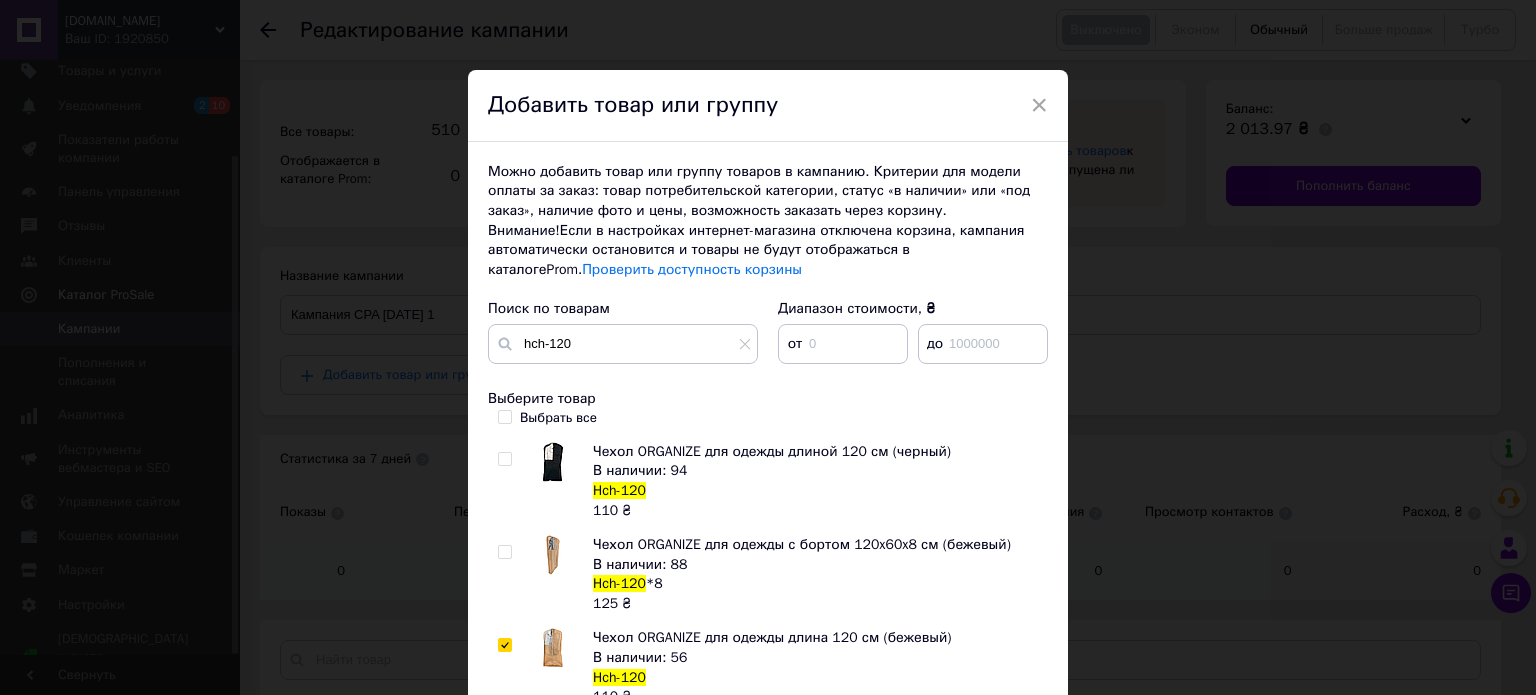 checkbox on "true" 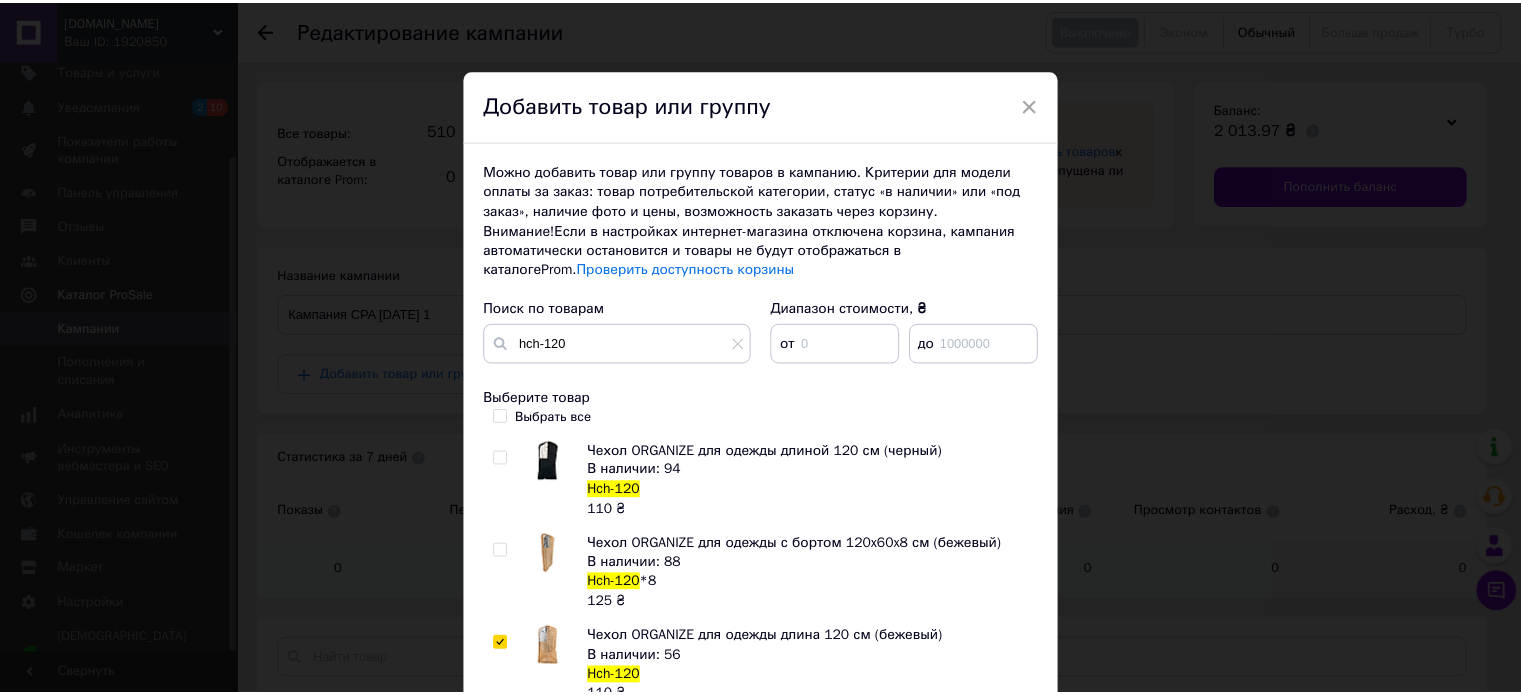 scroll, scrollTop: 266, scrollLeft: 0, axis: vertical 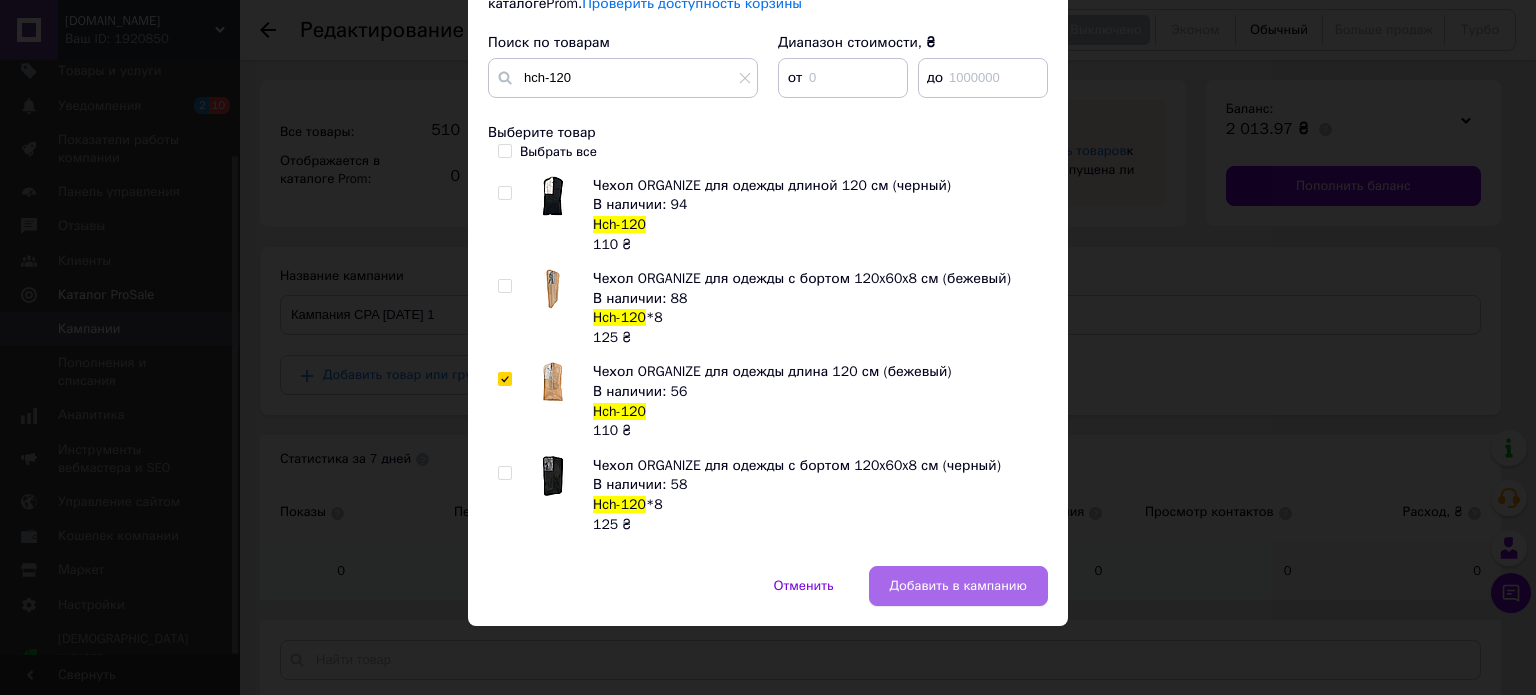 click on "Добавить в кампанию" at bounding box center [958, 586] 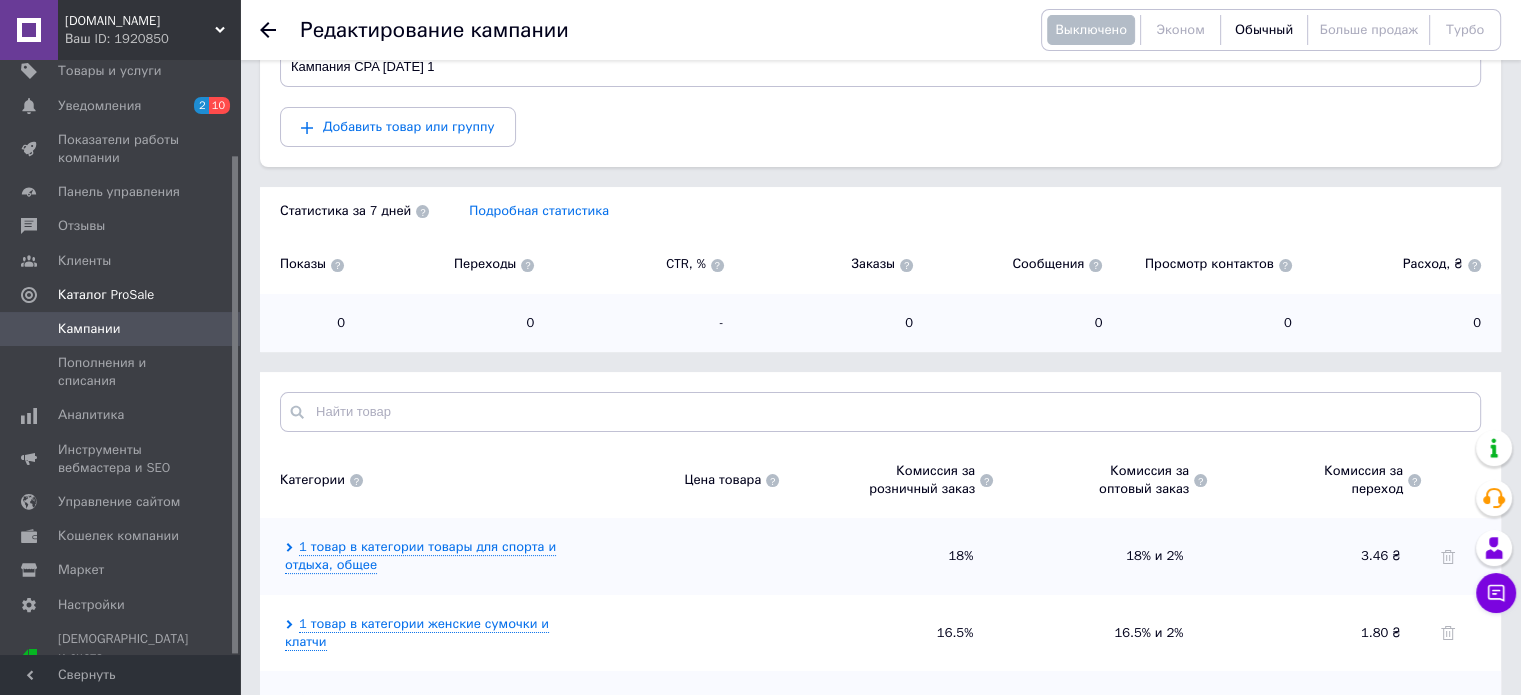 scroll, scrollTop: 400, scrollLeft: 0, axis: vertical 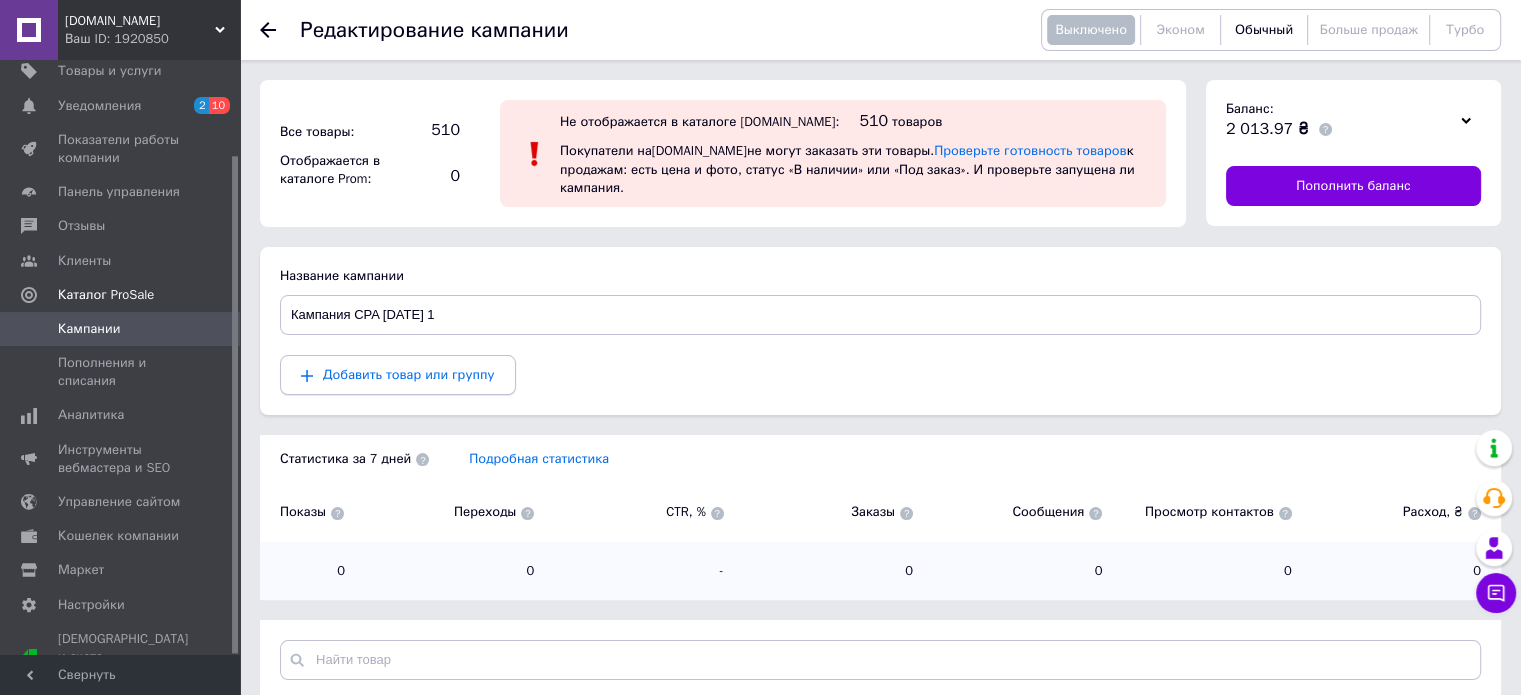 click on "Добавить товар или группу" at bounding box center [409, 374] 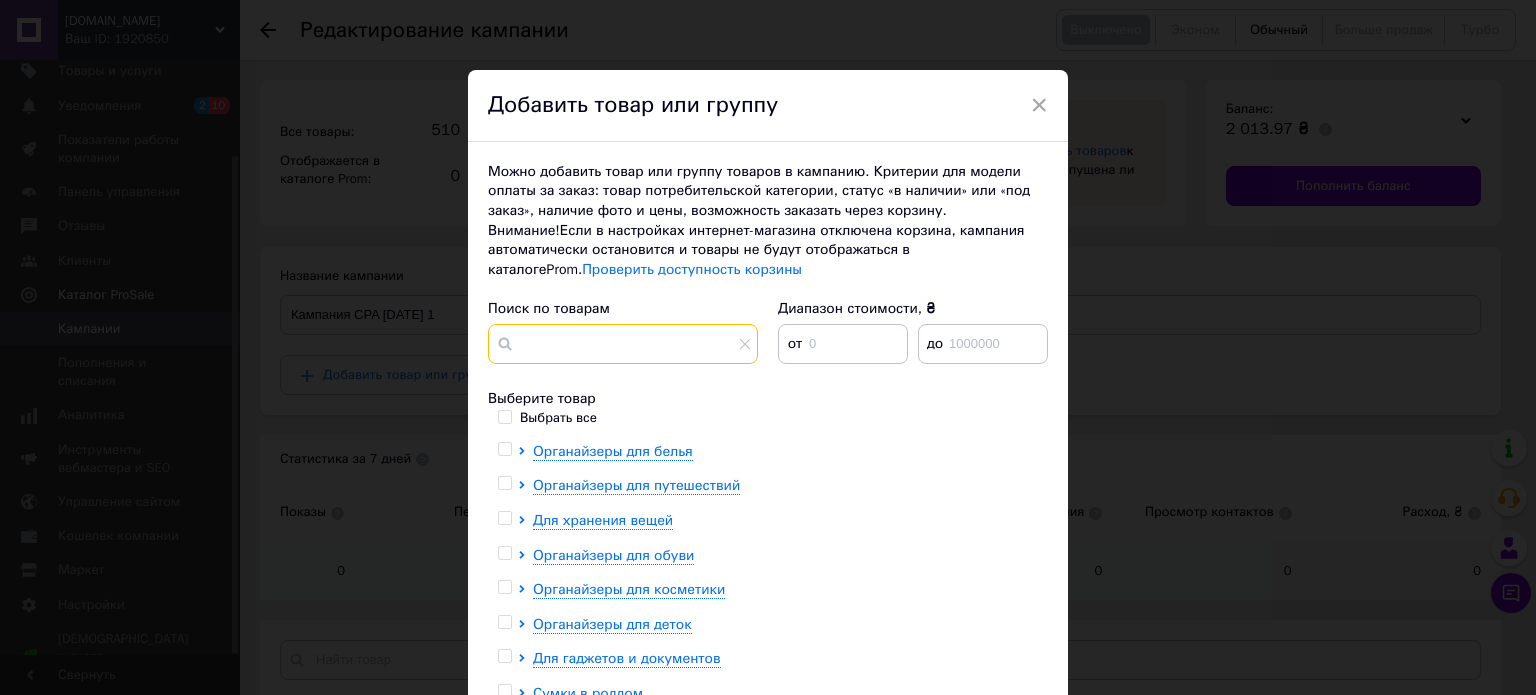 click at bounding box center [623, 344] 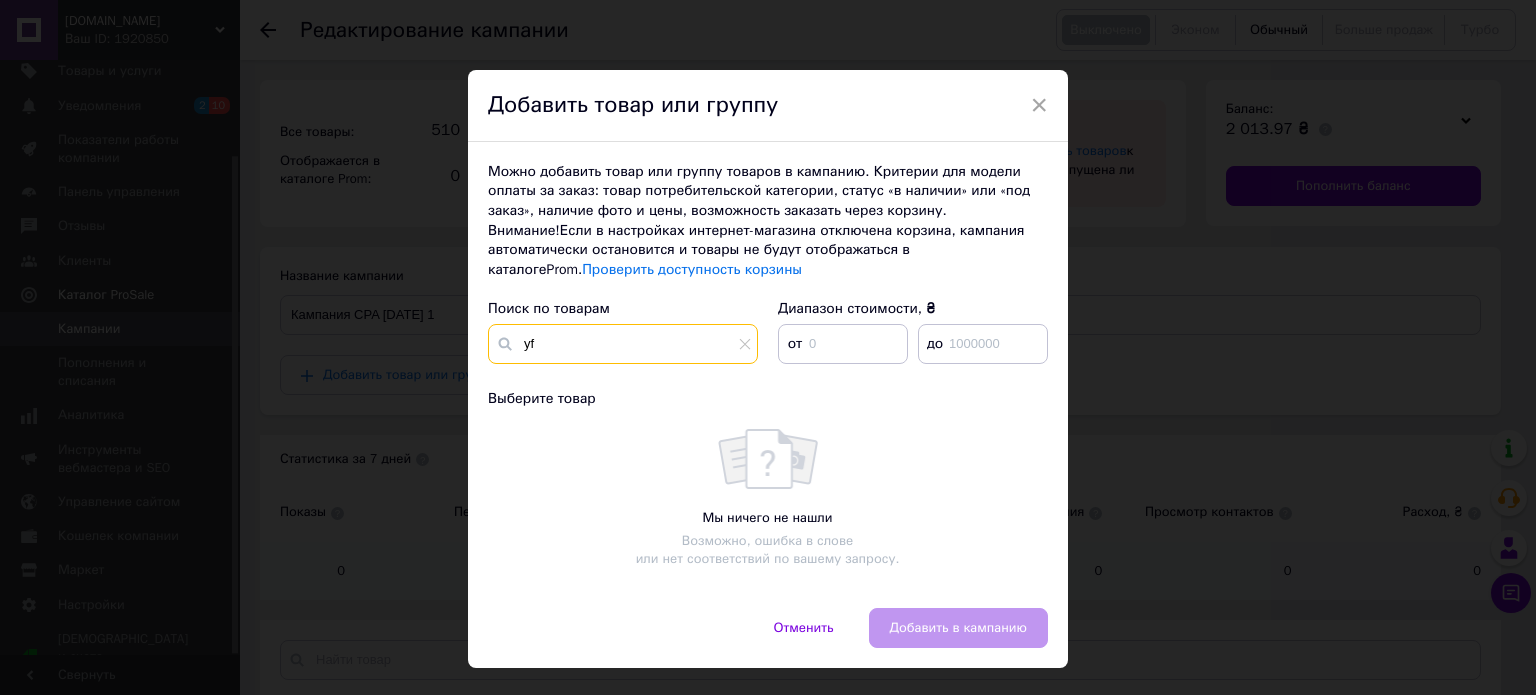 type on "y" 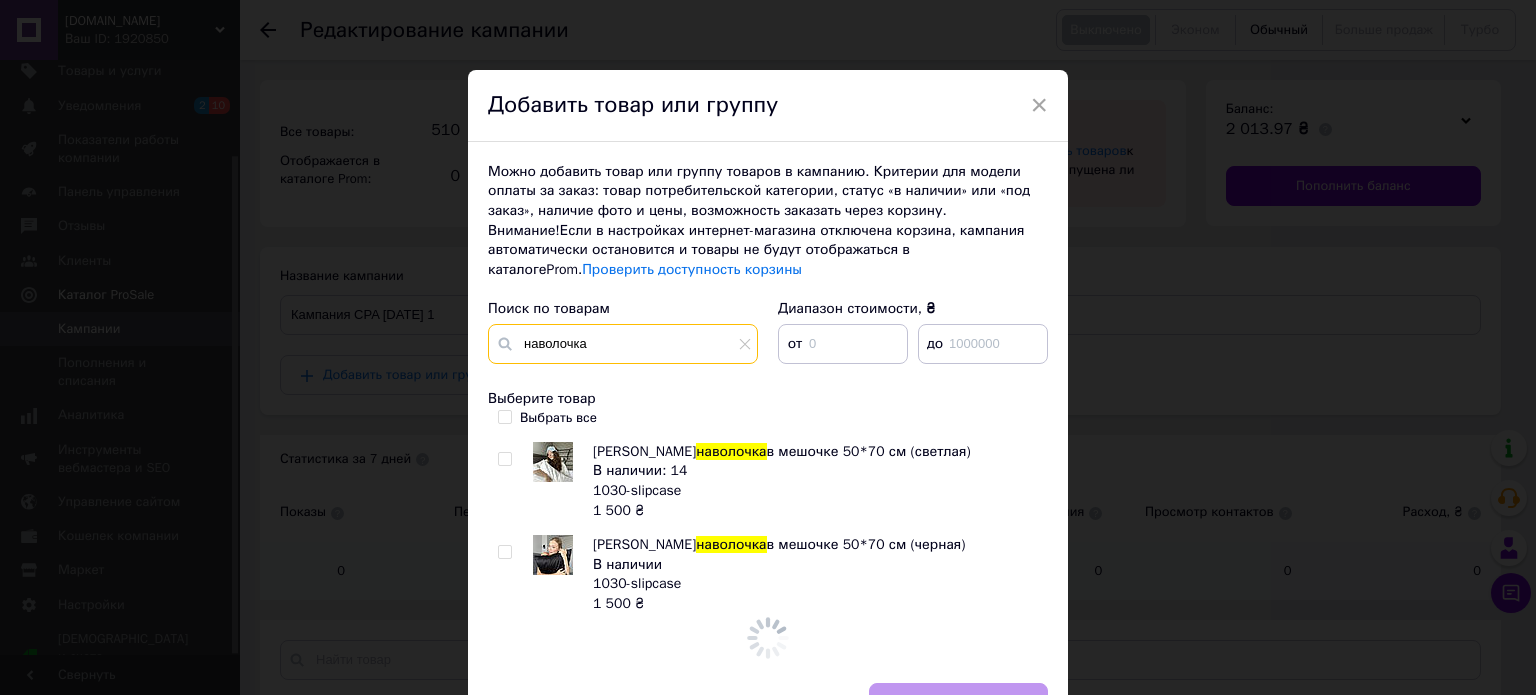 type on "наволочка" 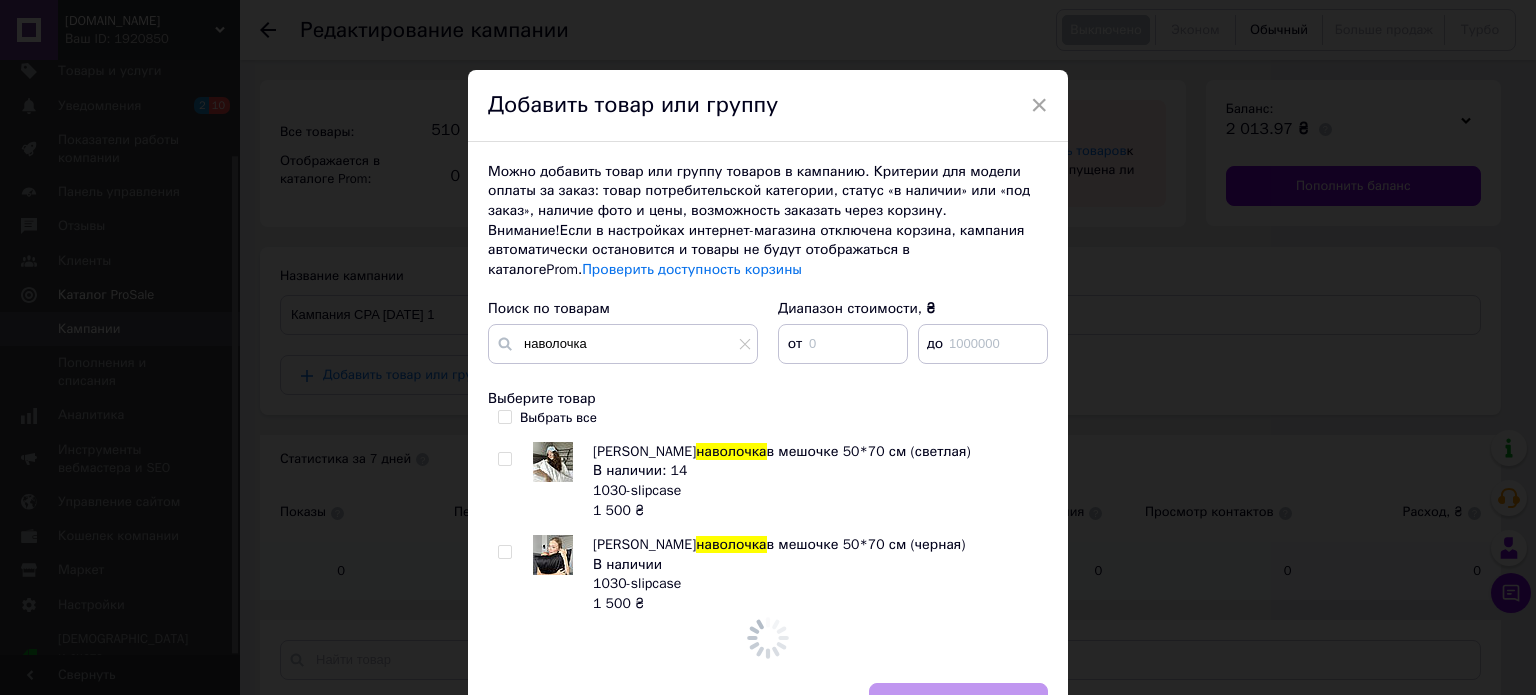click at bounding box center (504, 552) 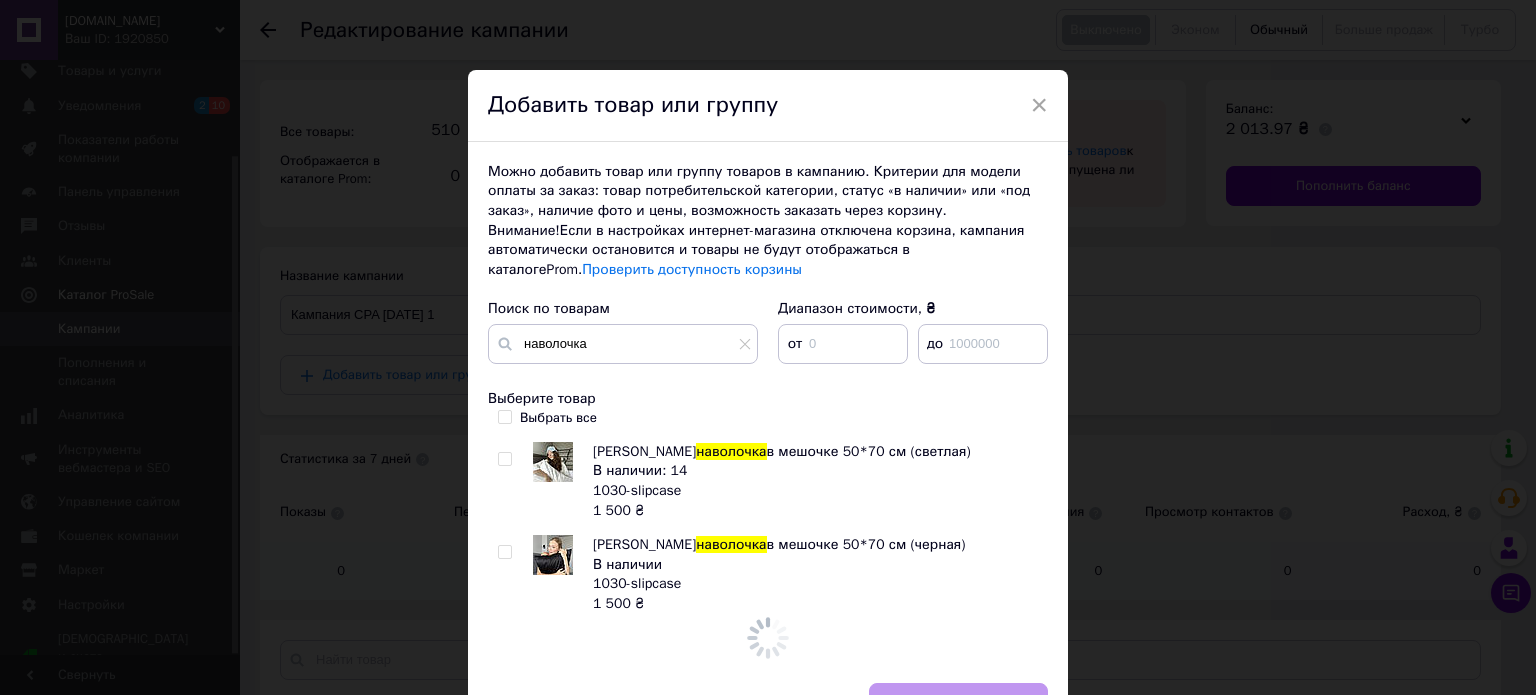 checkbox on "true" 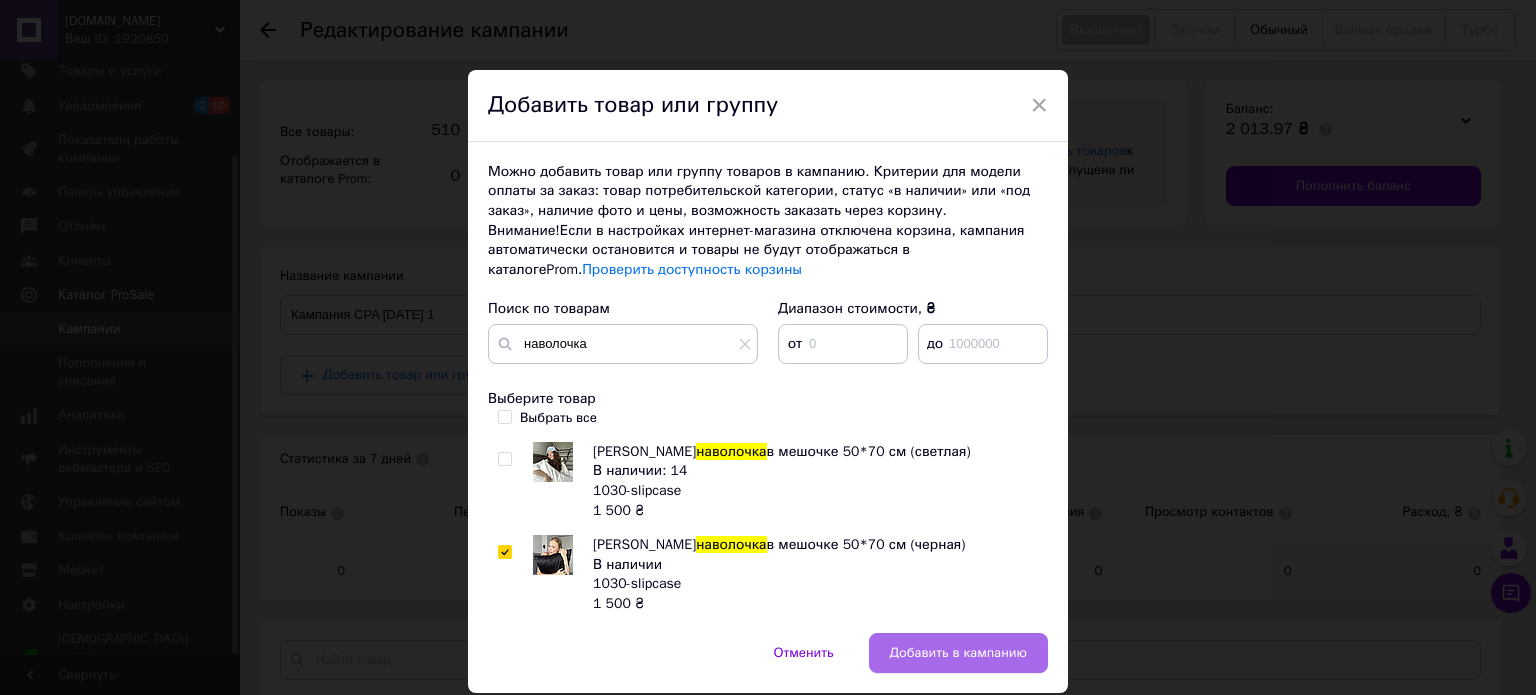 click on "Добавить в кампанию" at bounding box center [958, 653] 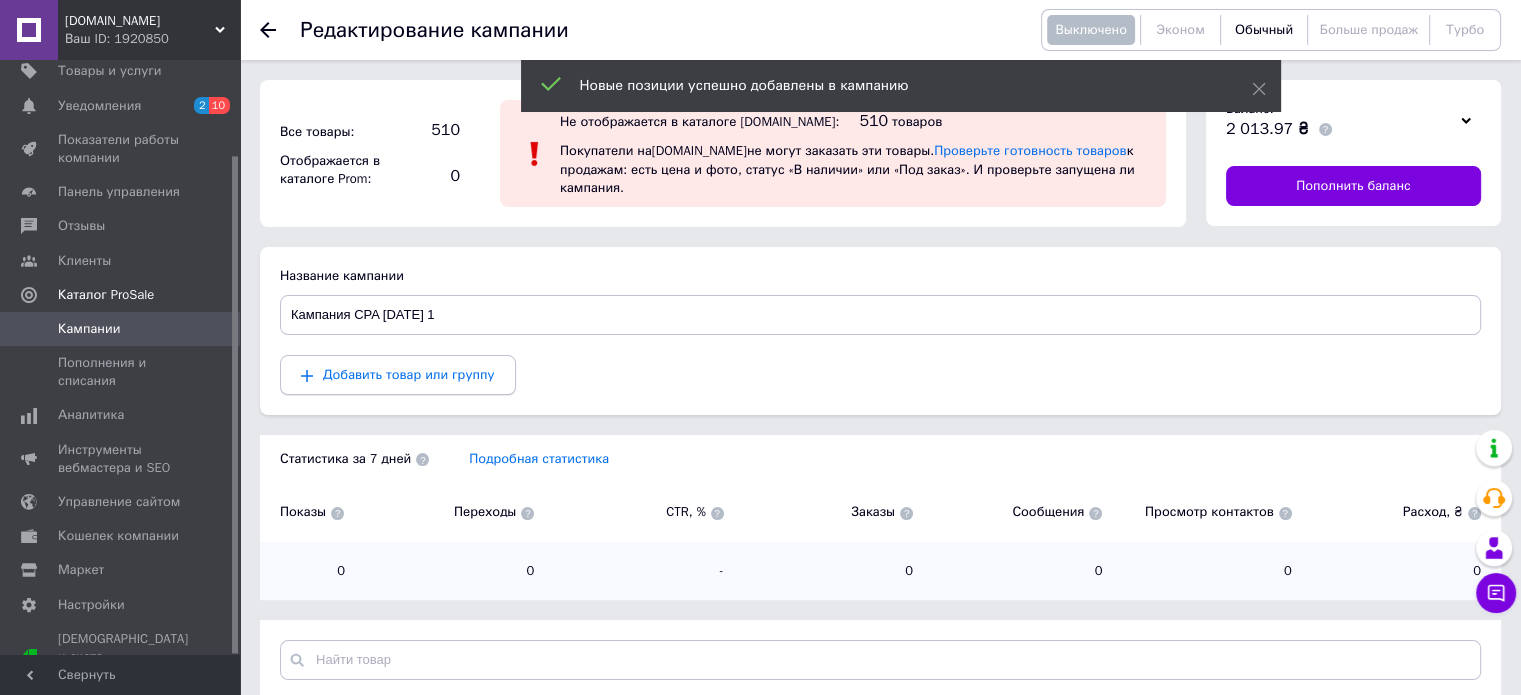 click on "Добавить товар или группу" at bounding box center [409, 374] 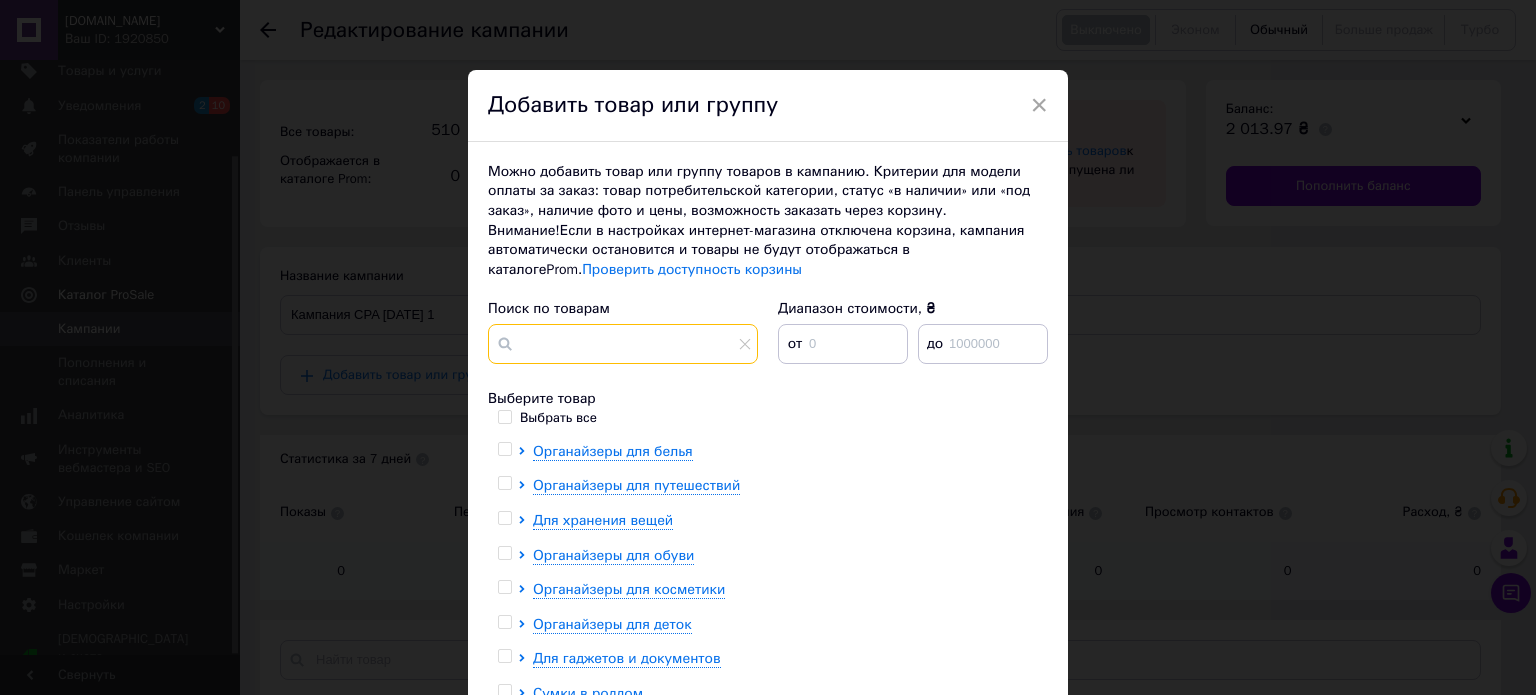 click at bounding box center [623, 344] 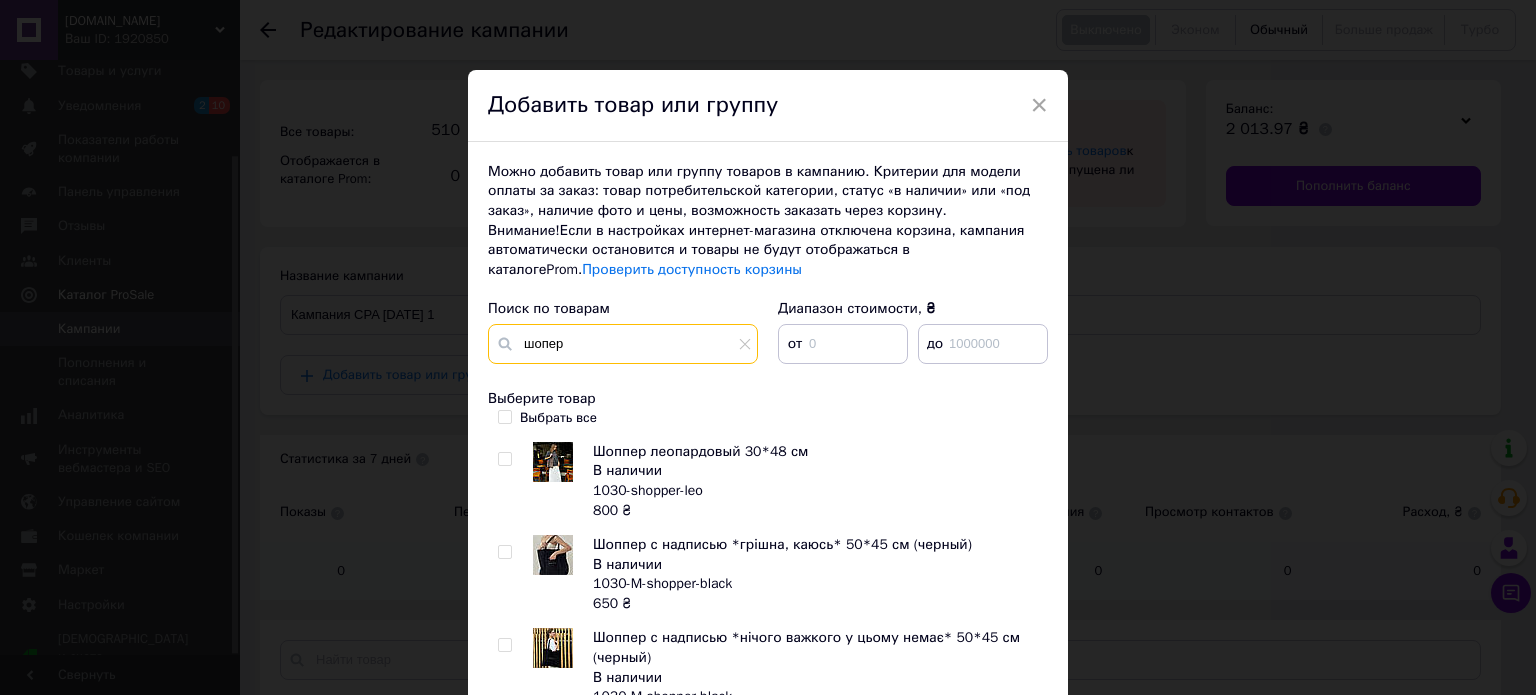 scroll, scrollTop: 266, scrollLeft: 0, axis: vertical 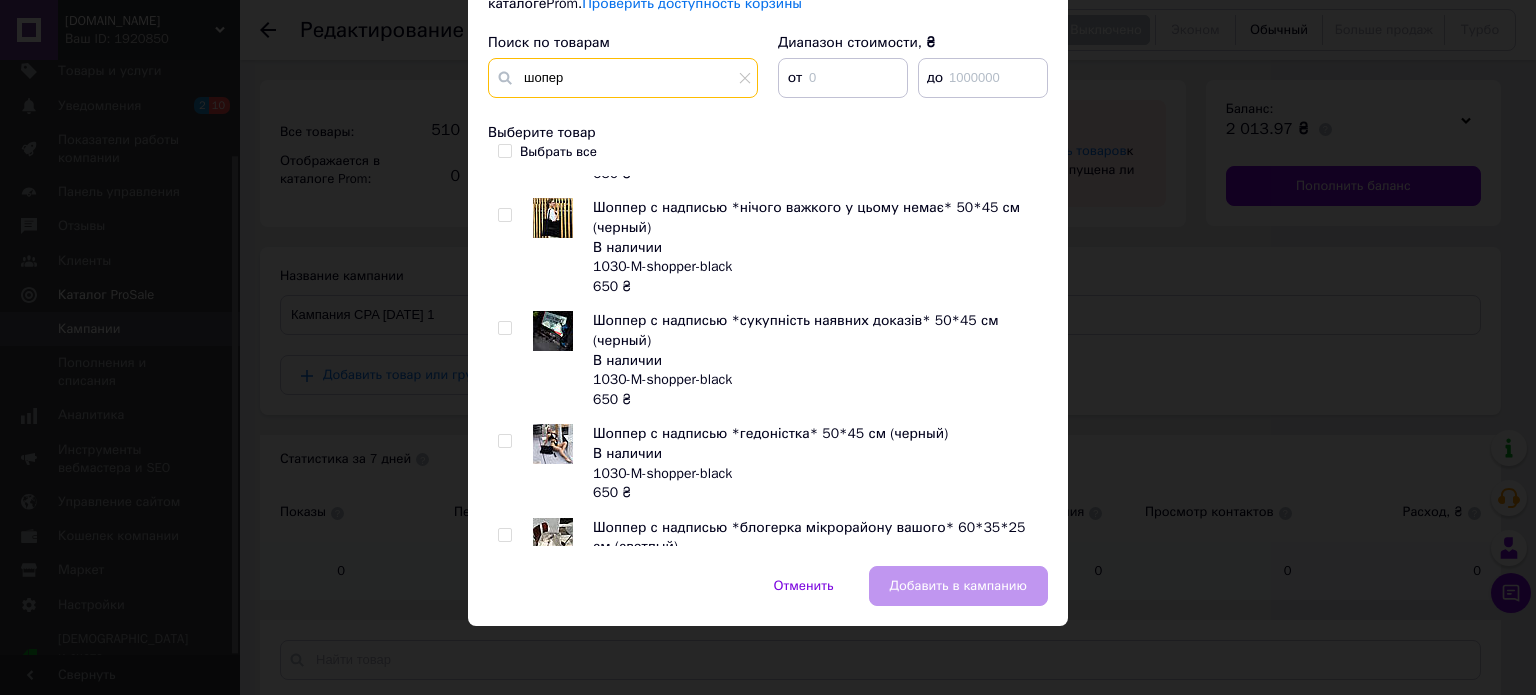 type on "шопер" 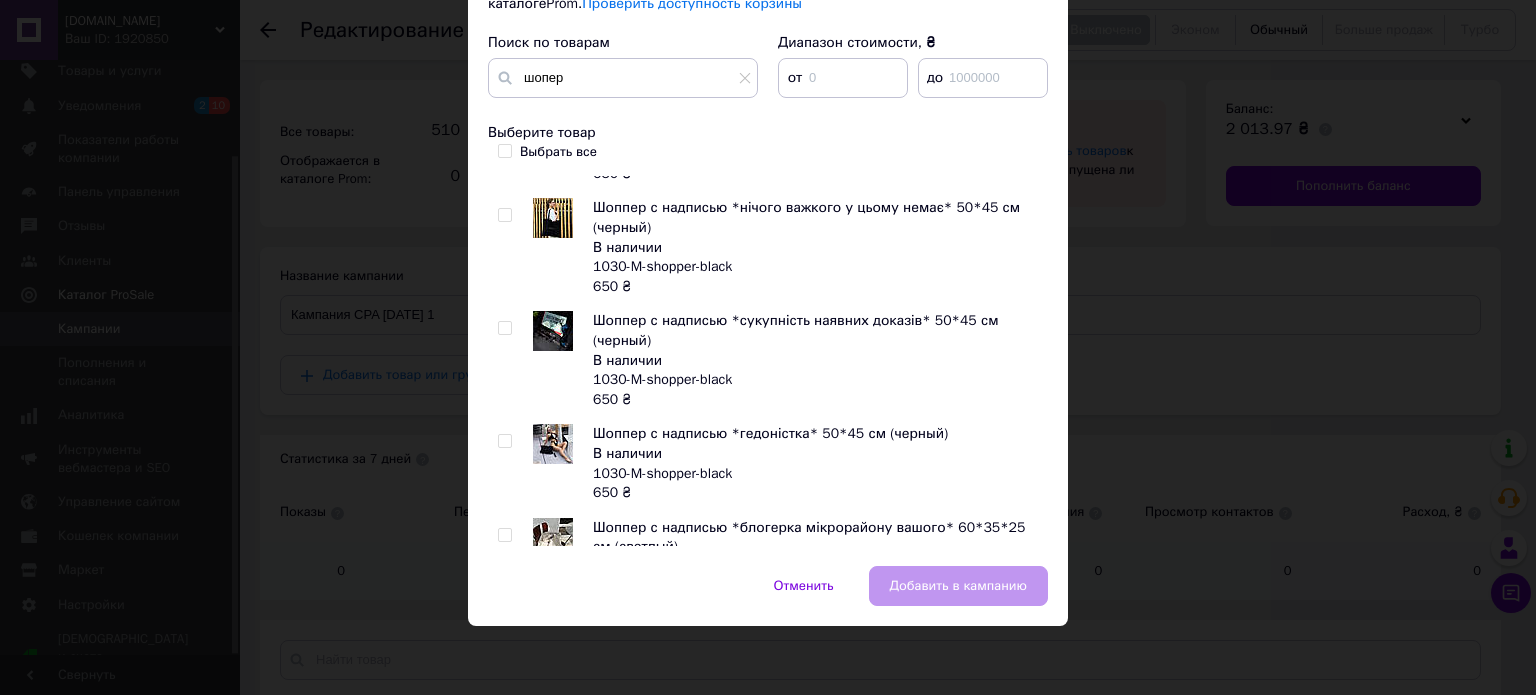 click at bounding box center (504, 215) 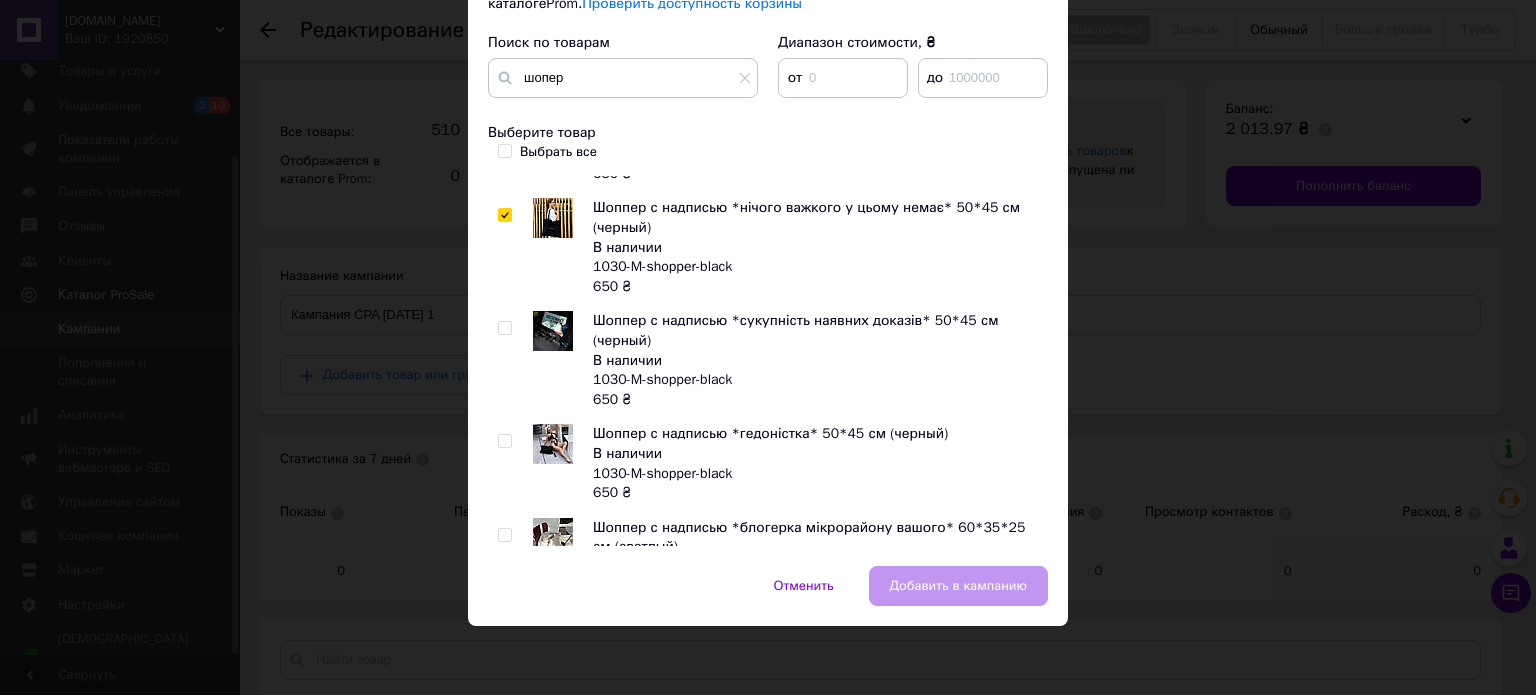 checkbox on "true" 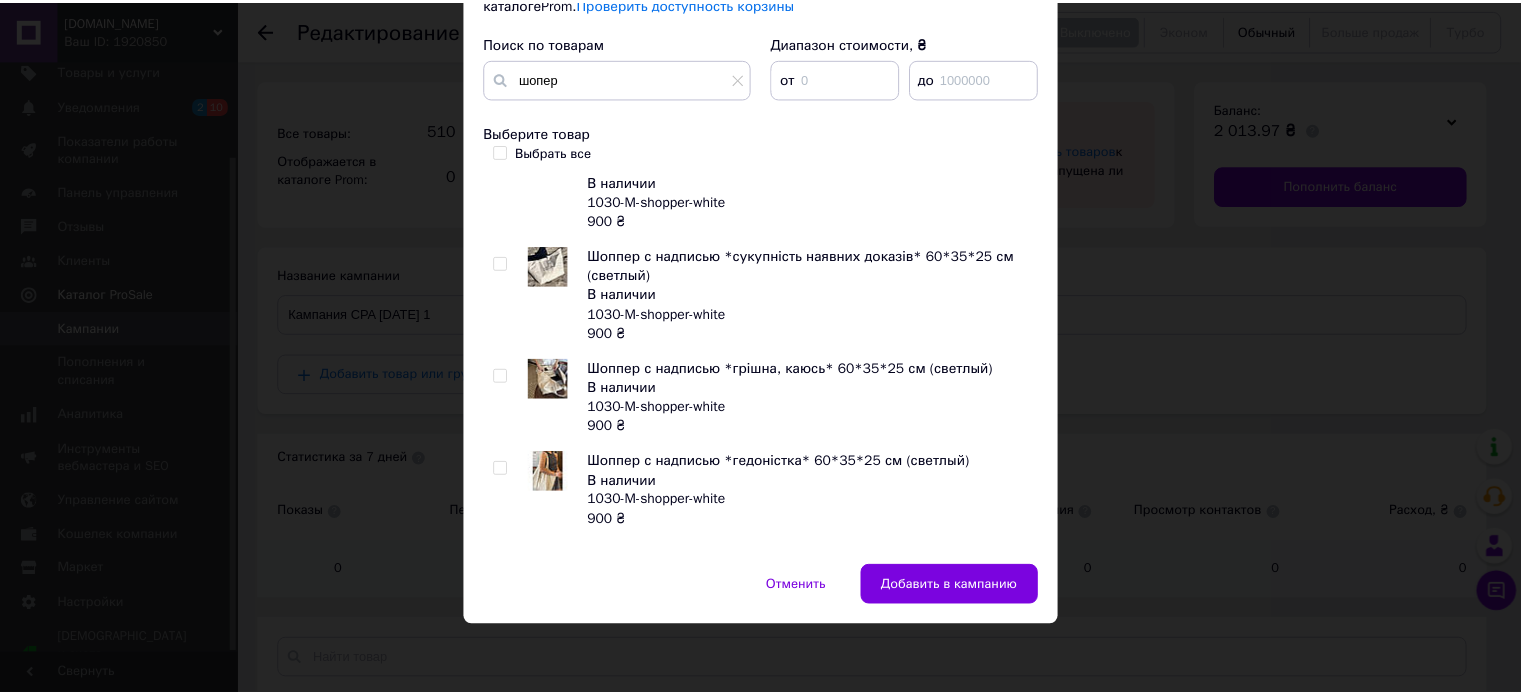 scroll, scrollTop: 669, scrollLeft: 0, axis: vertical 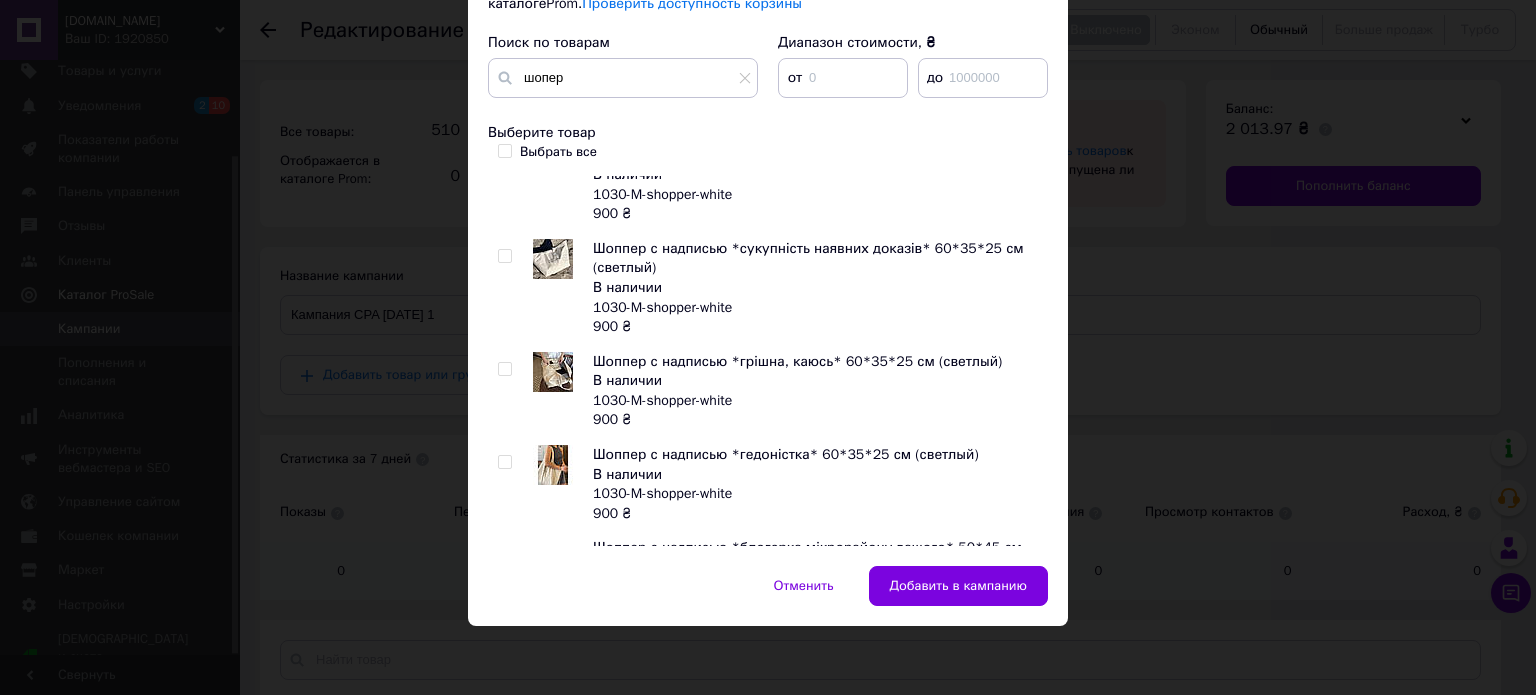 click at bounding box center (504, 462) 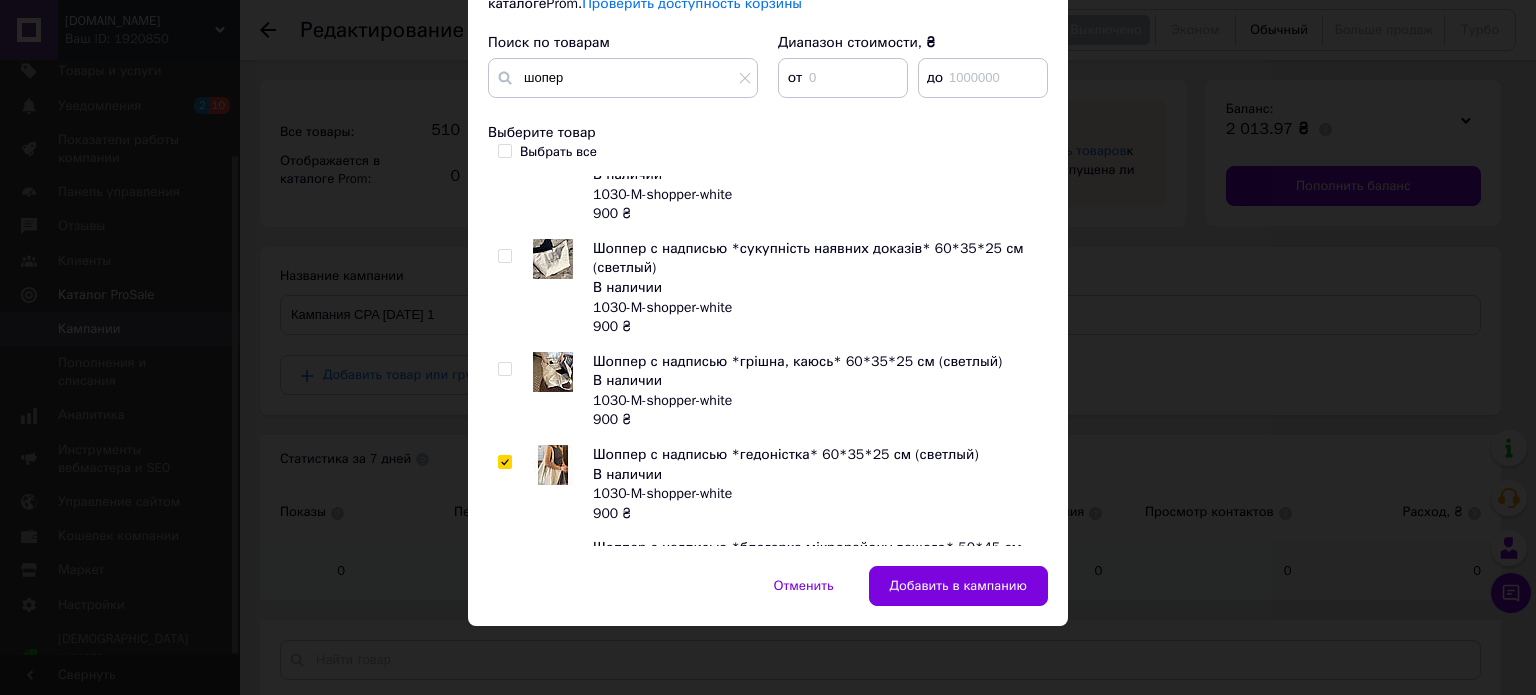 checkbox on "true" 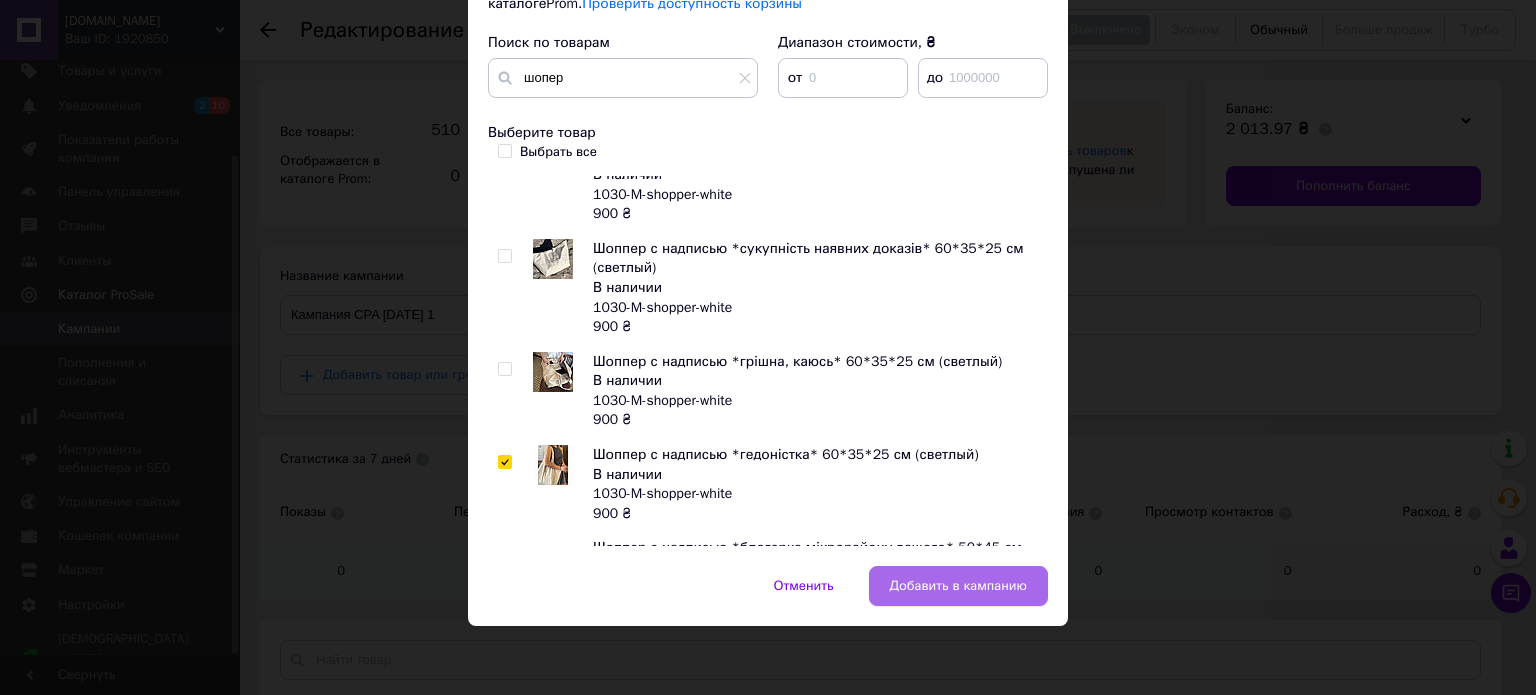 click on "Добавить в кампанию" at bounding box center [958, 586] 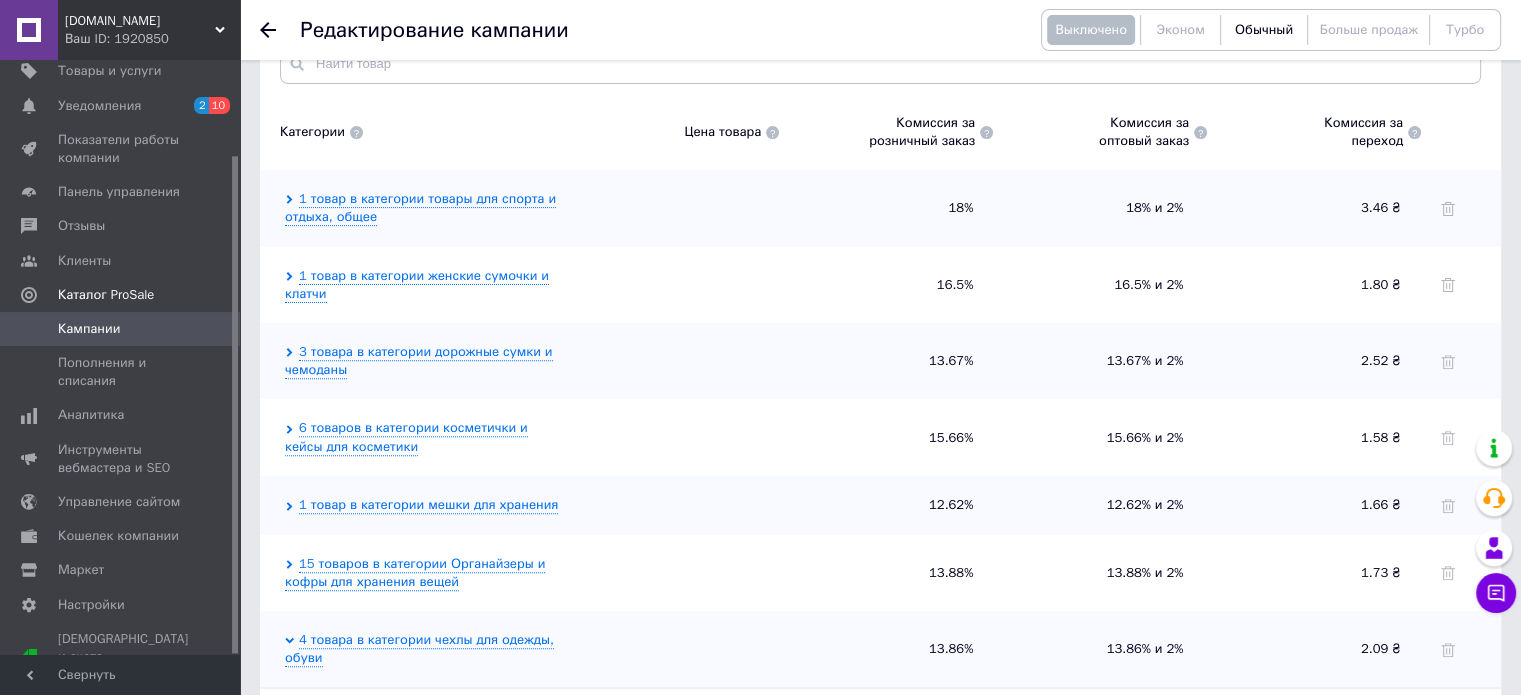 scroll, scrollTop: 584, scrollLeft: 0, axis: vertical 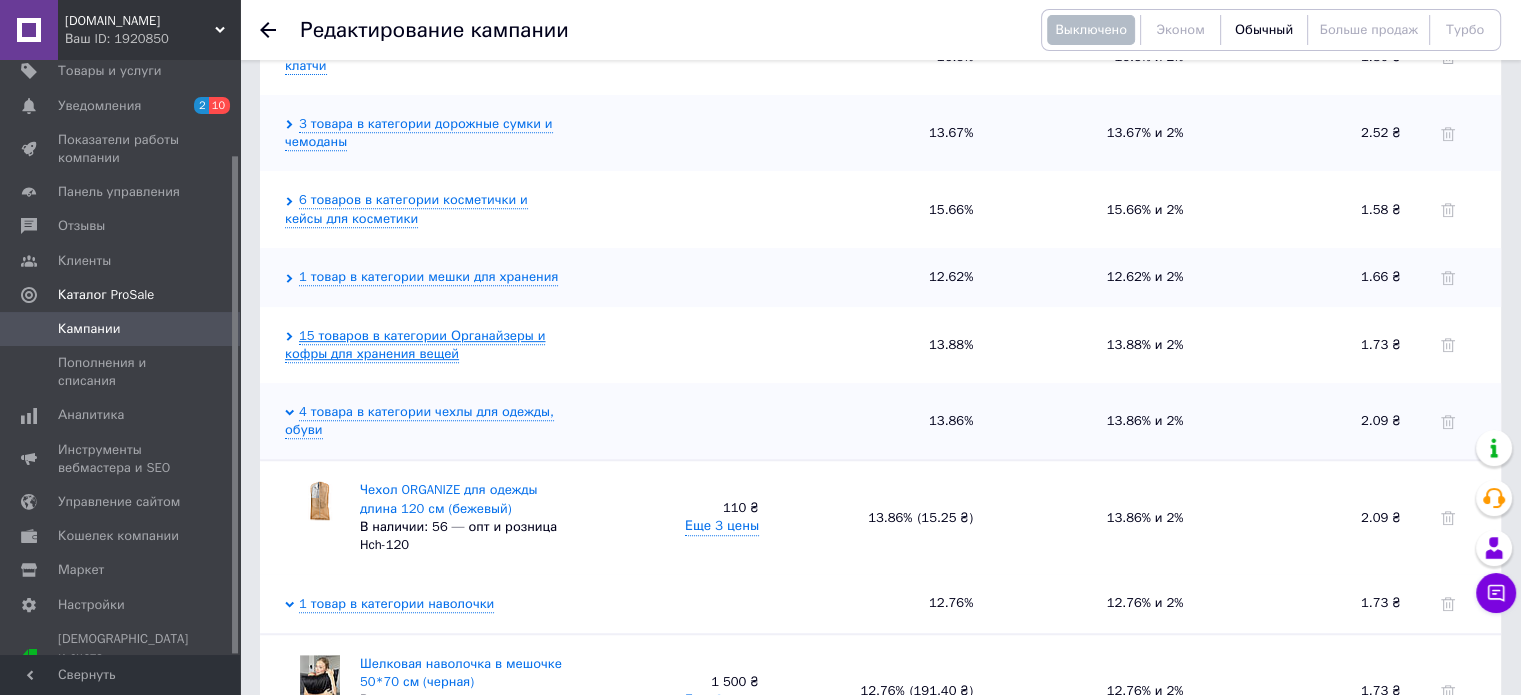 click on "15 товаров в категории Органайзеры и кофры для хранения вещей" at bounding box center (415, 345) 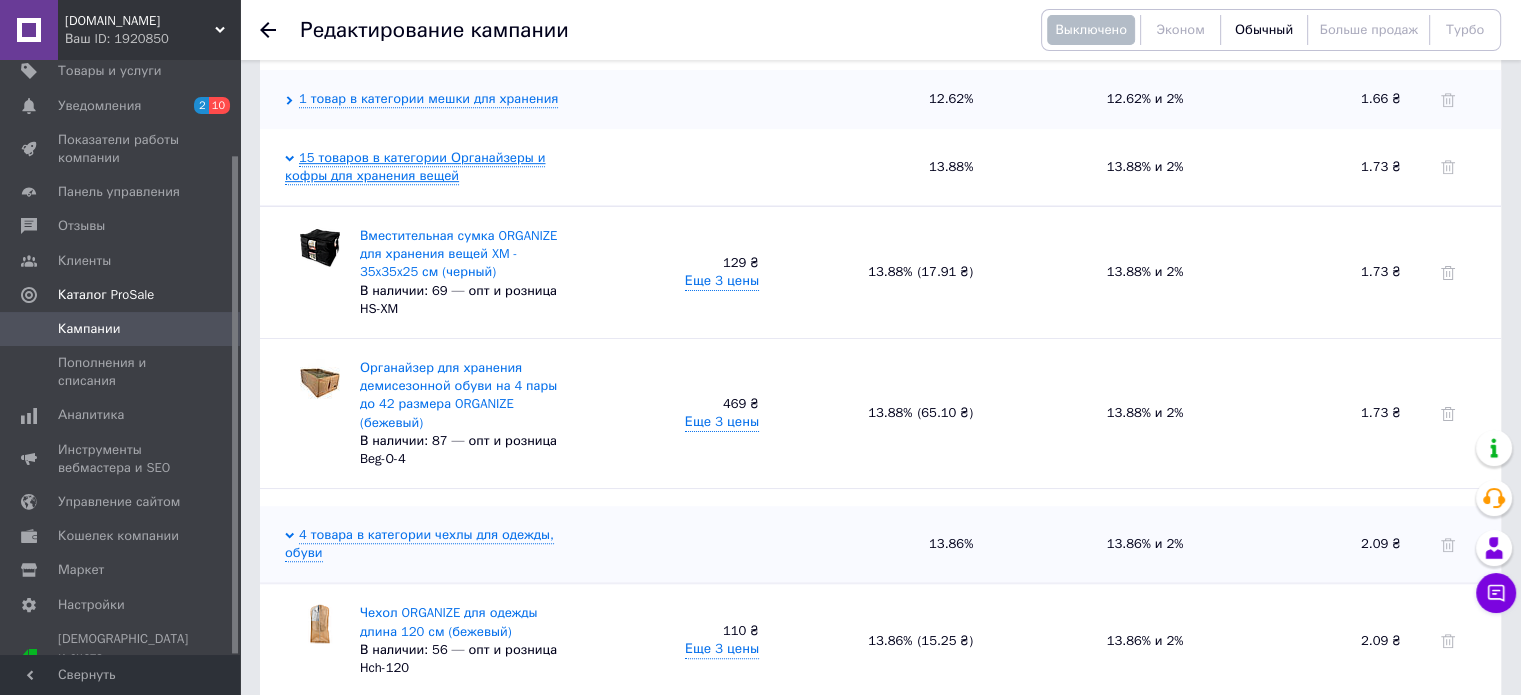 scroll, scrollTop: 984, scrollLeft: 0, axis: vertical 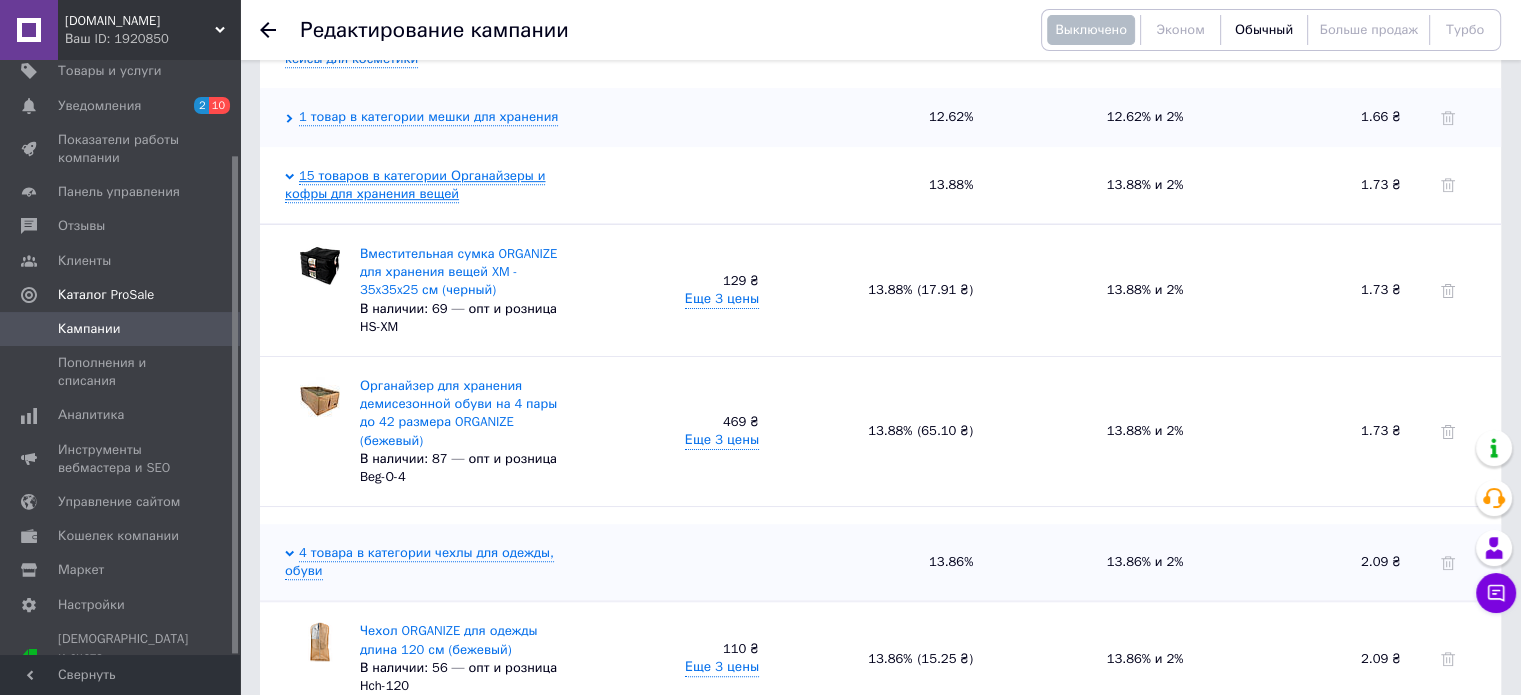click on "15 товаров в категории Органайзеры и кофры для хранения вещей" at bounding box center [415, 185] 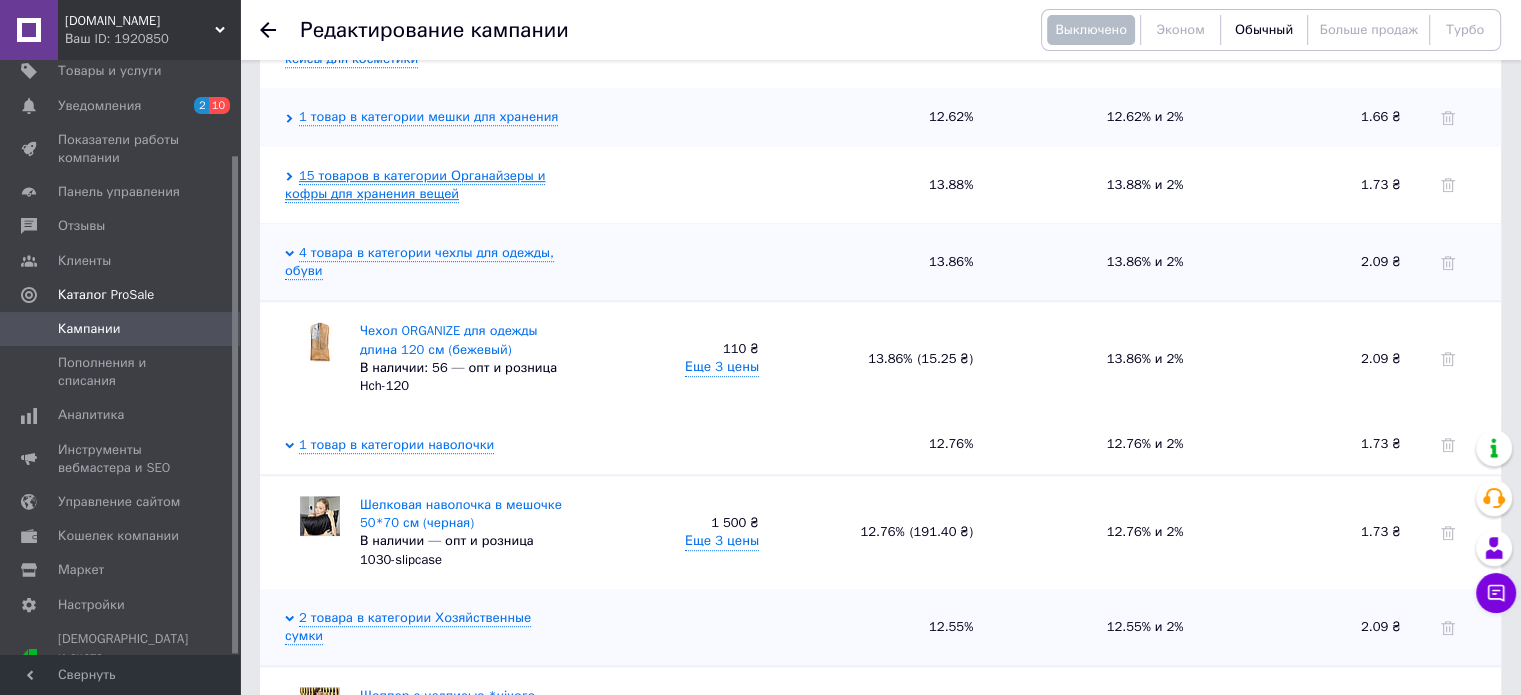 click on "15 товаров в категории Органайзеры и кофры для хранения вещей" at bounding box center (415, 185) 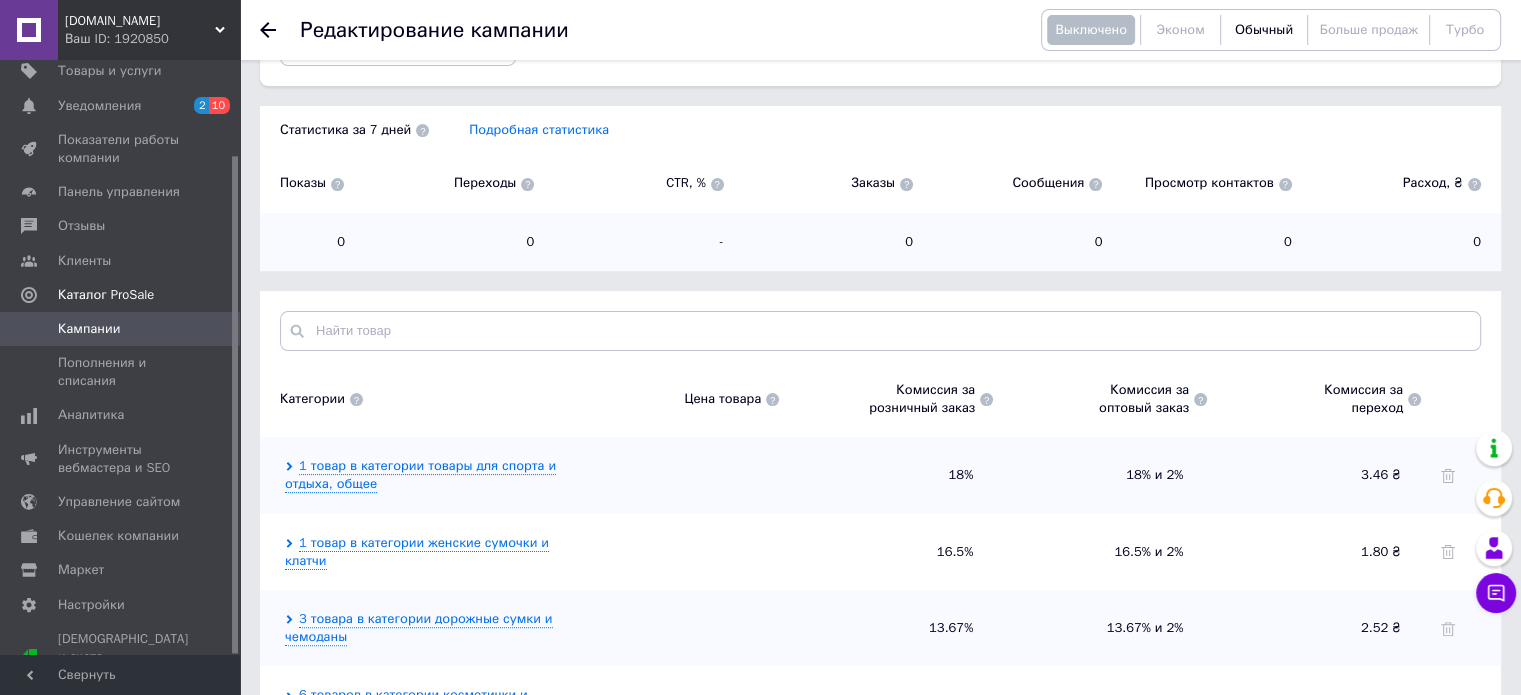 scroll, scrollTop: 155, scrollLeft: 0, axis: vertical 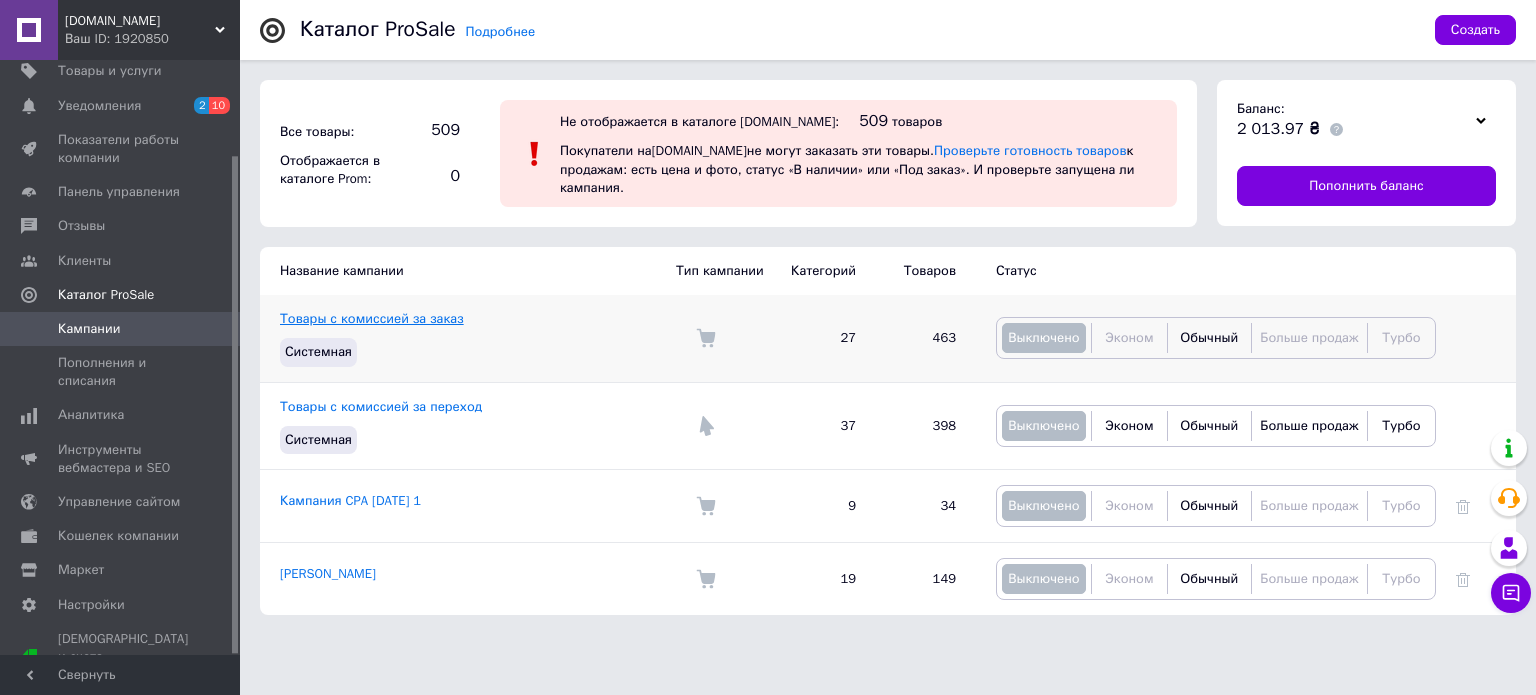 click on "Товары с комиссией за заказ" at bounding box center (372, 318) 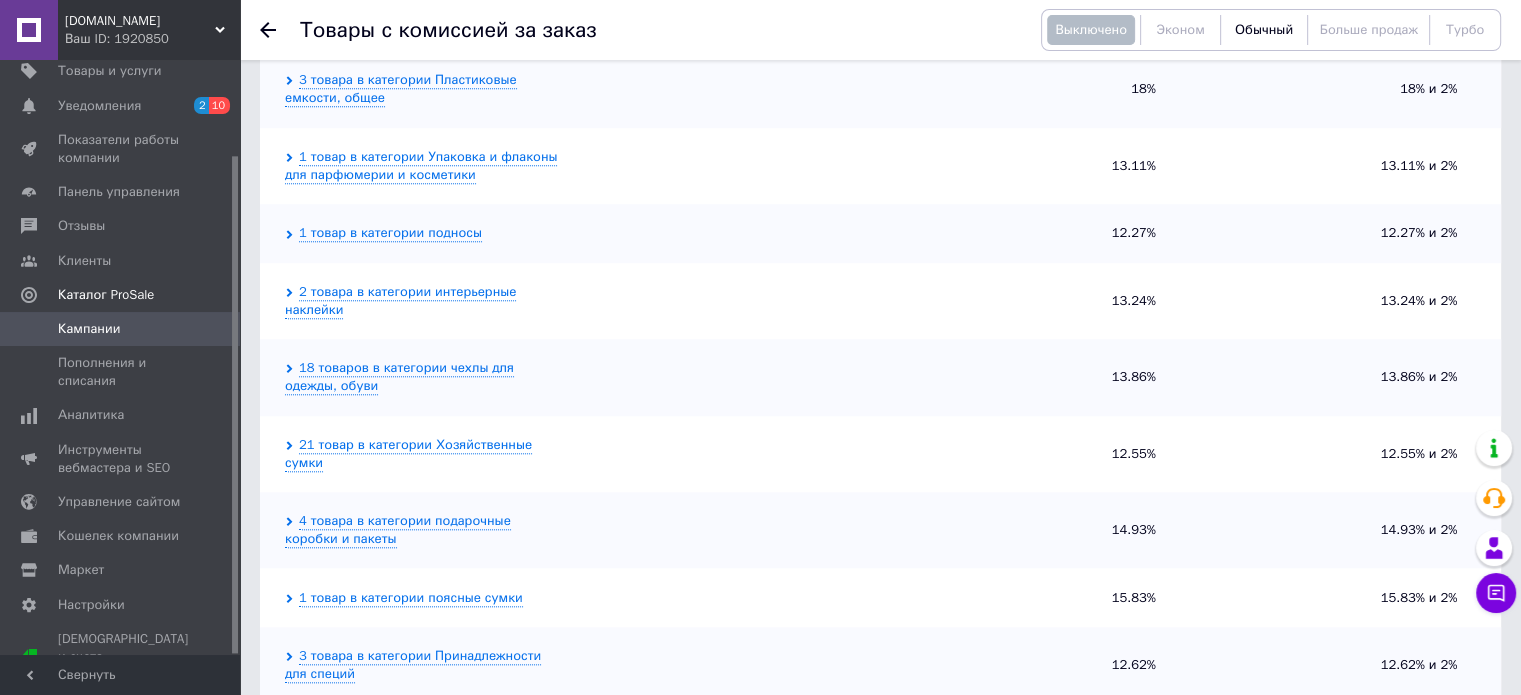 scroll, scrollTop: 1868, scrollLeft: 0, axis: vertical 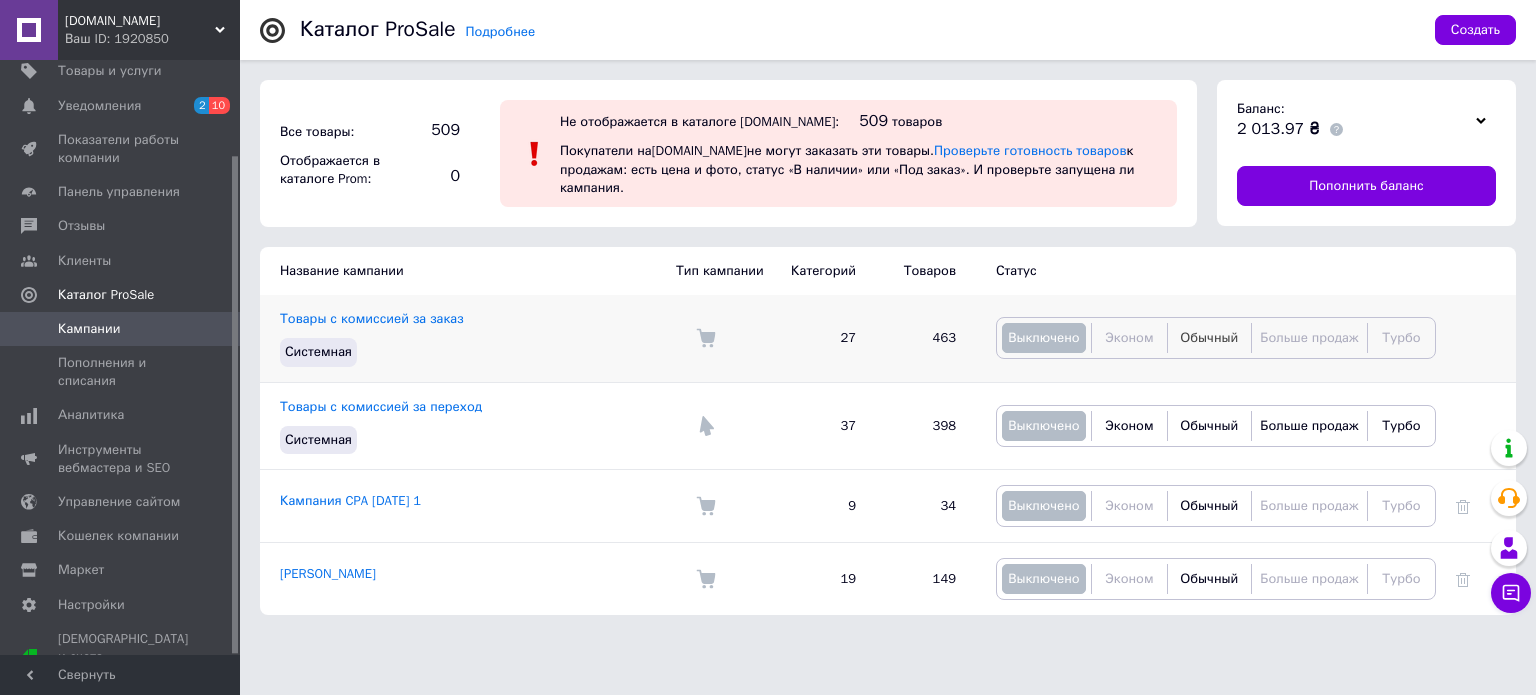 click on "Обычный" at bounding box center [1209, 337] 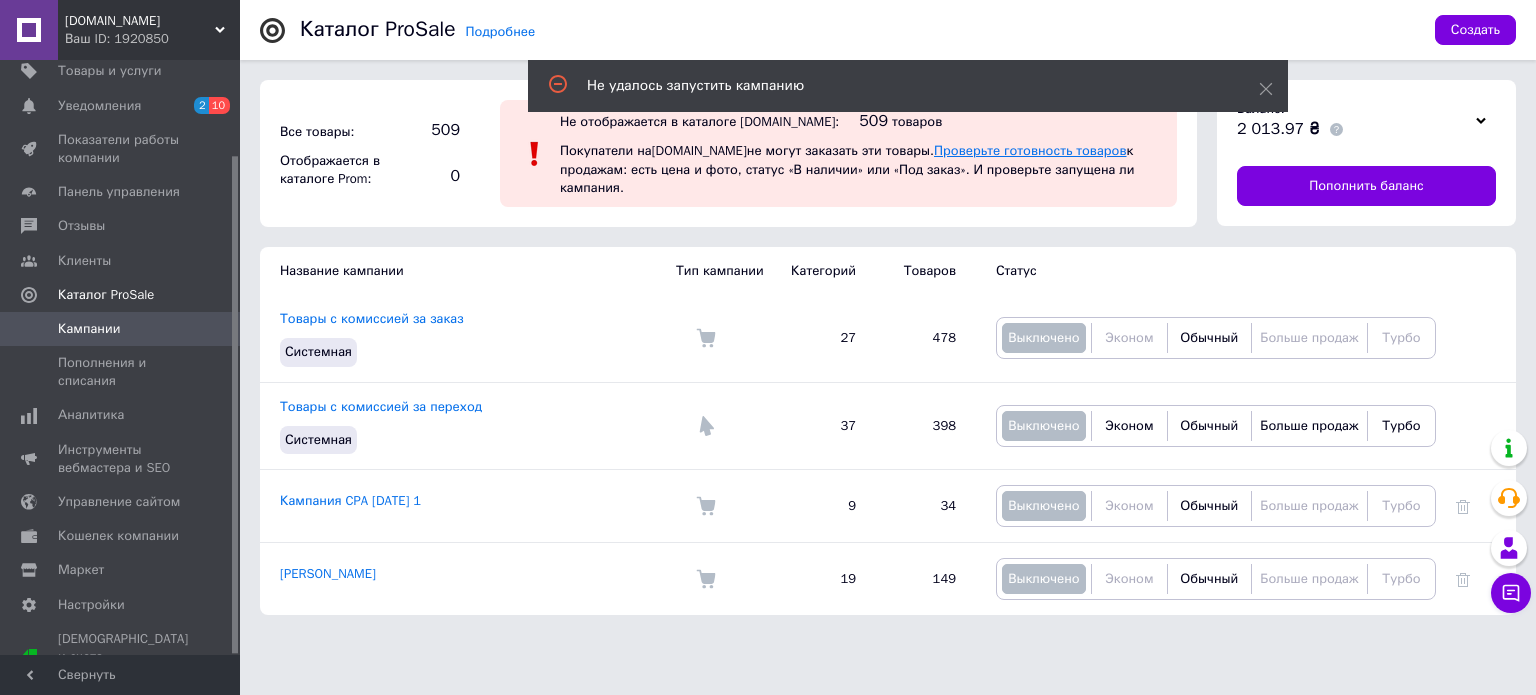 click on "Проверьте готовность товаров" at bounding box center [1030, 150] 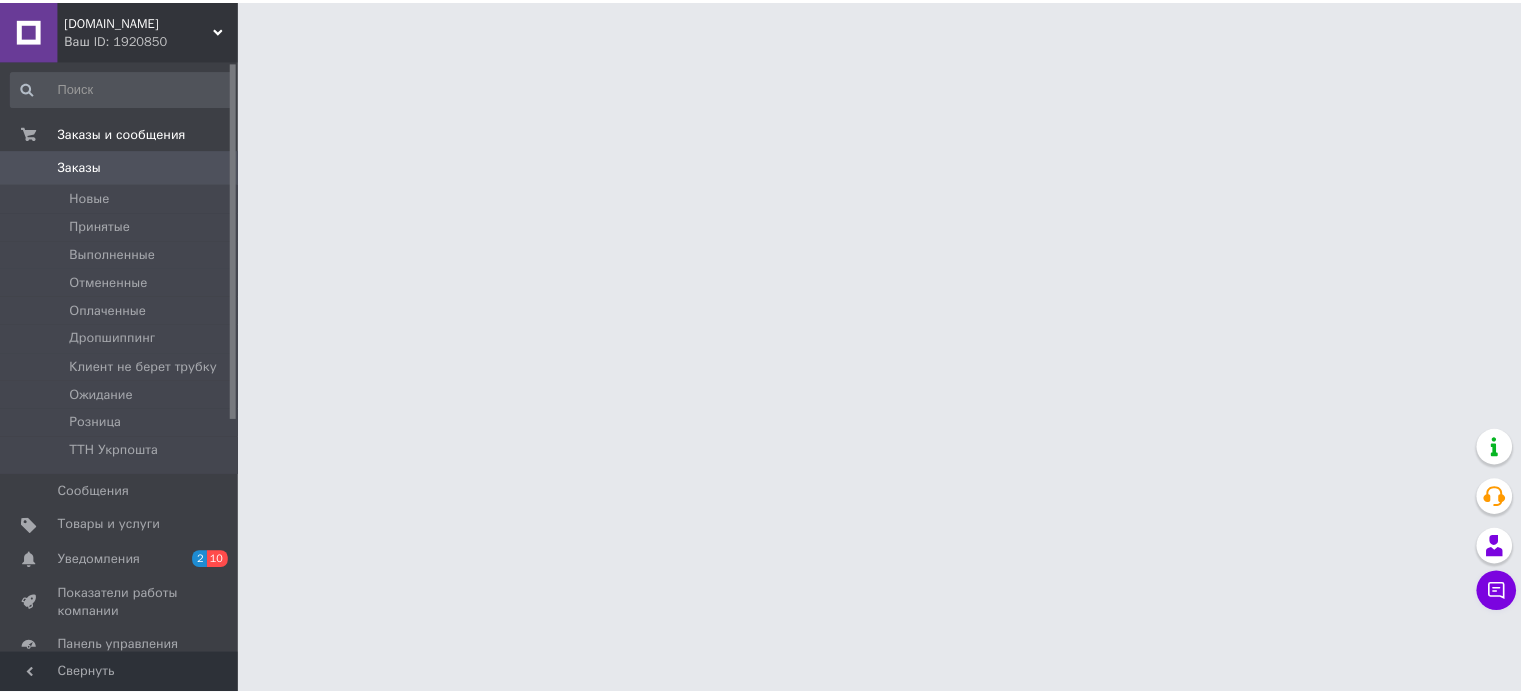 scroll, scrollTop: 0, scrollLeft: 0, axis: both 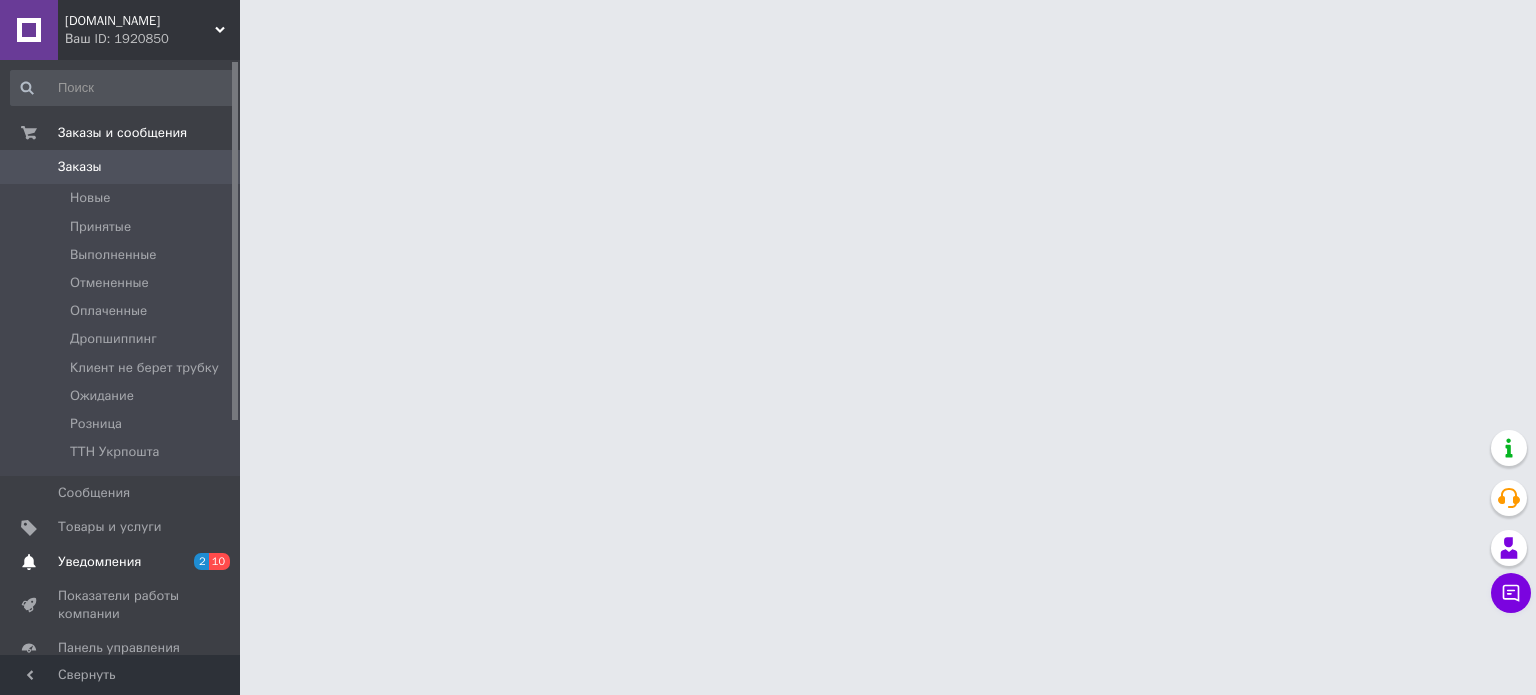 click on "2 10" at bounding box center [212, 562] 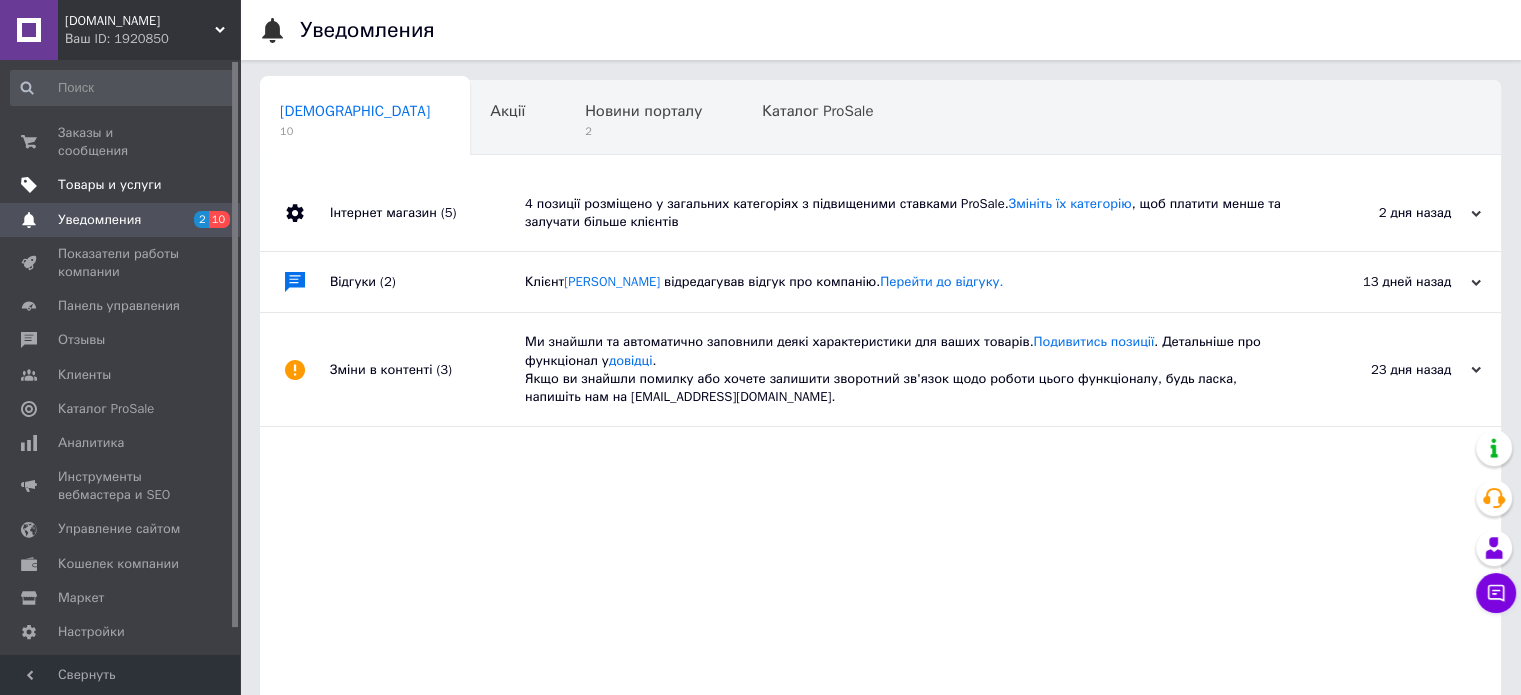 click on "Товары и услуги" at bounding box center (110, 185) 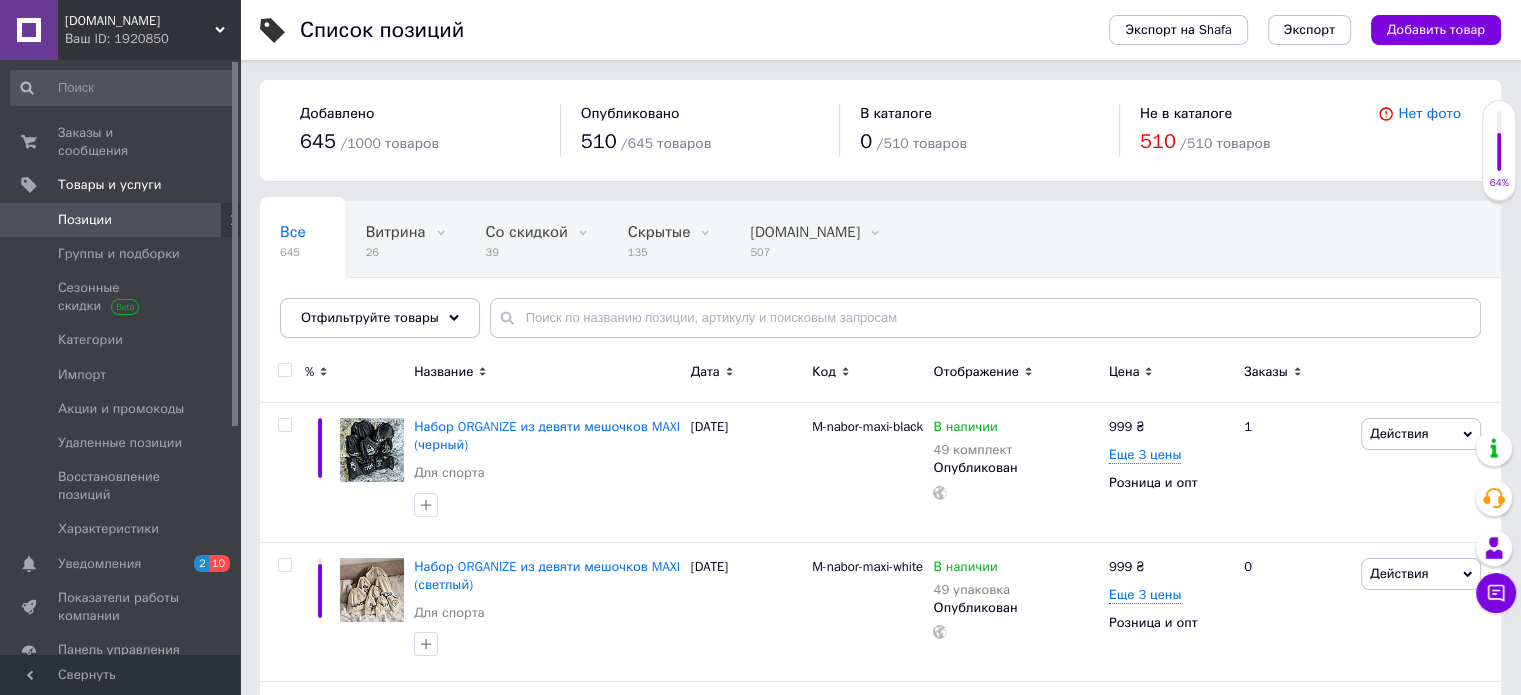 click on "Заказы" at bounding box center (1266, 372) 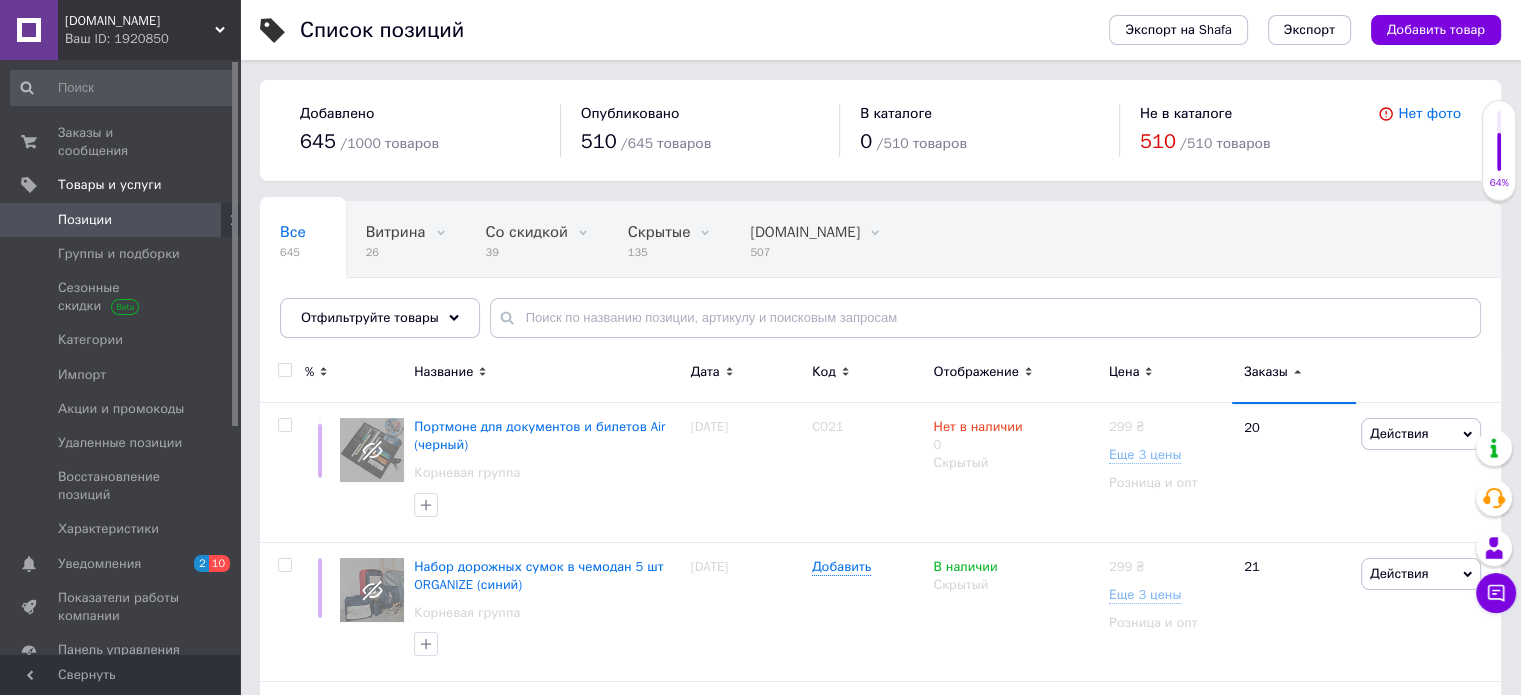 click on "Заказы" at bounding box center [1266, 372] 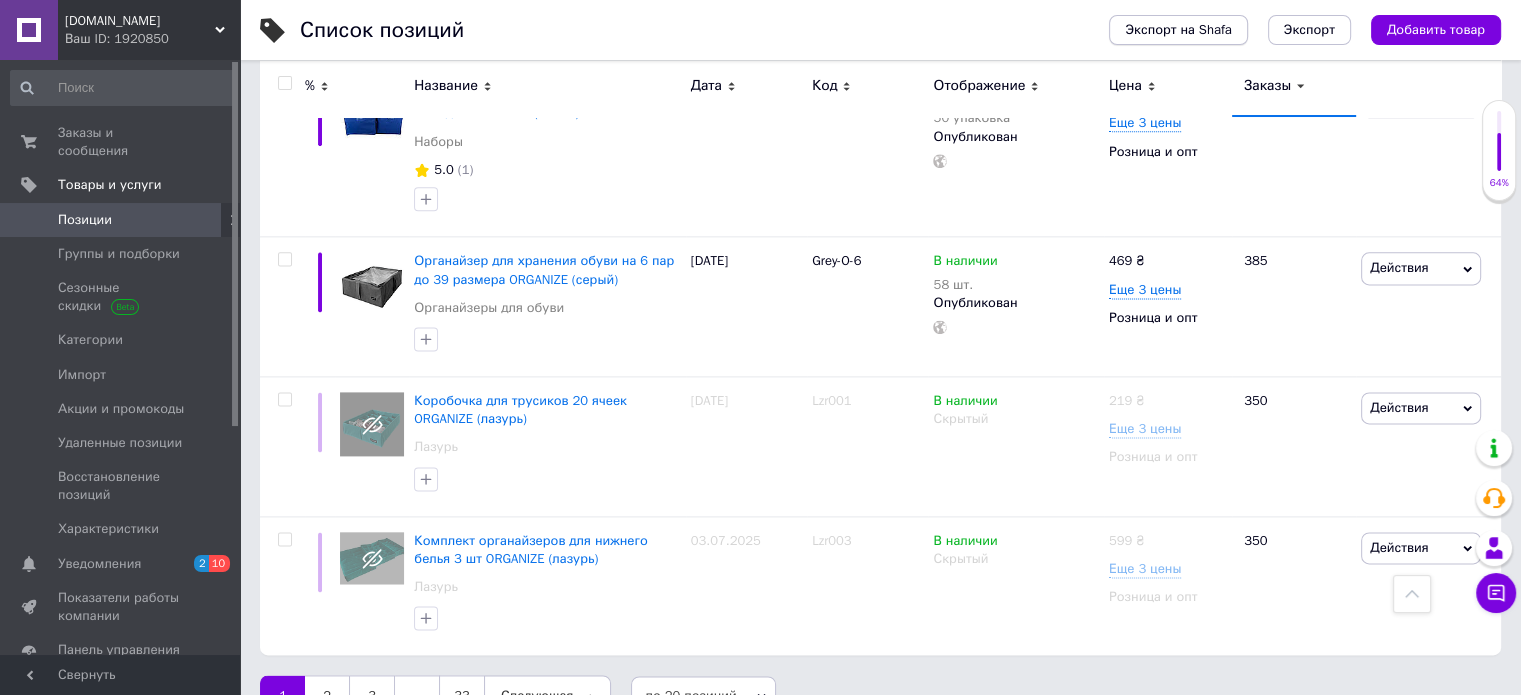 scroll, scrollTop: 2628, scrollLeft: 0, axis: vertical 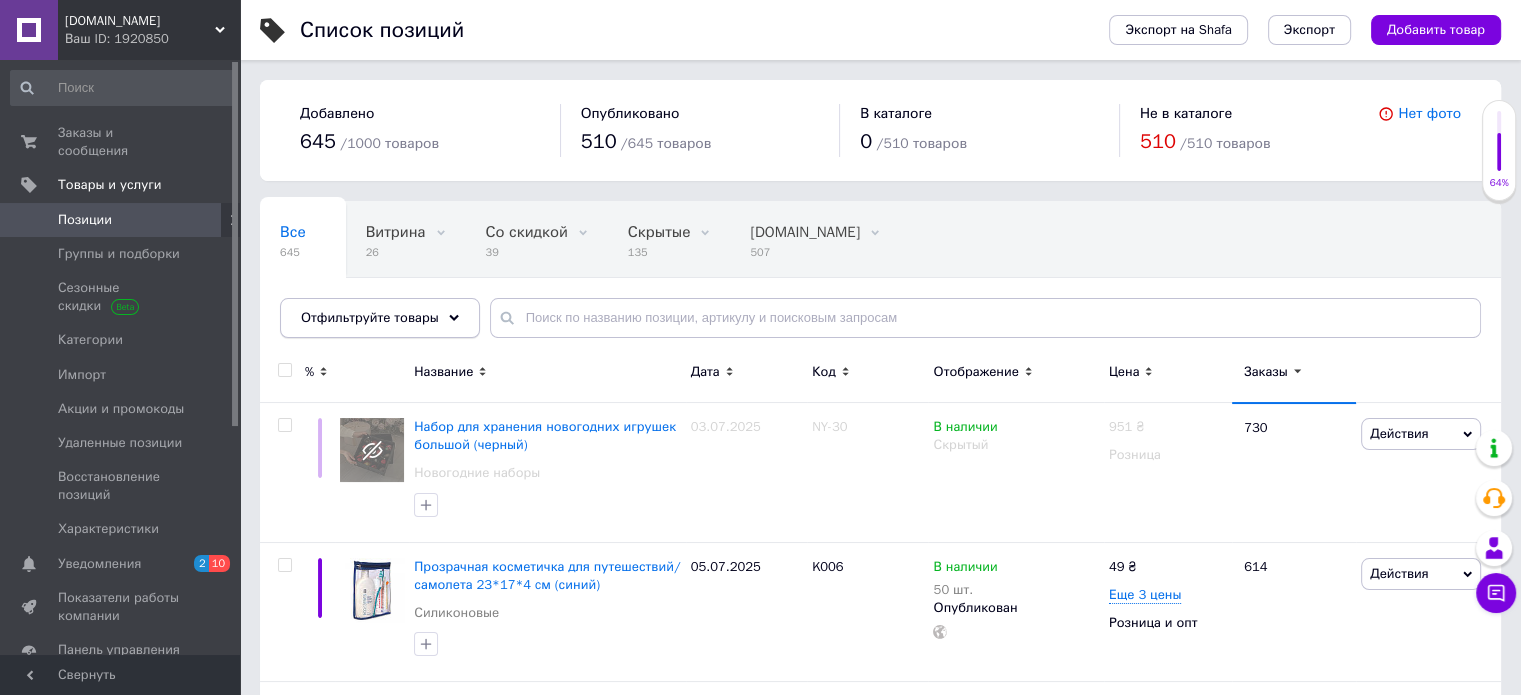 click on "Отфильтруйте товары" at bounding box center (370, 317) 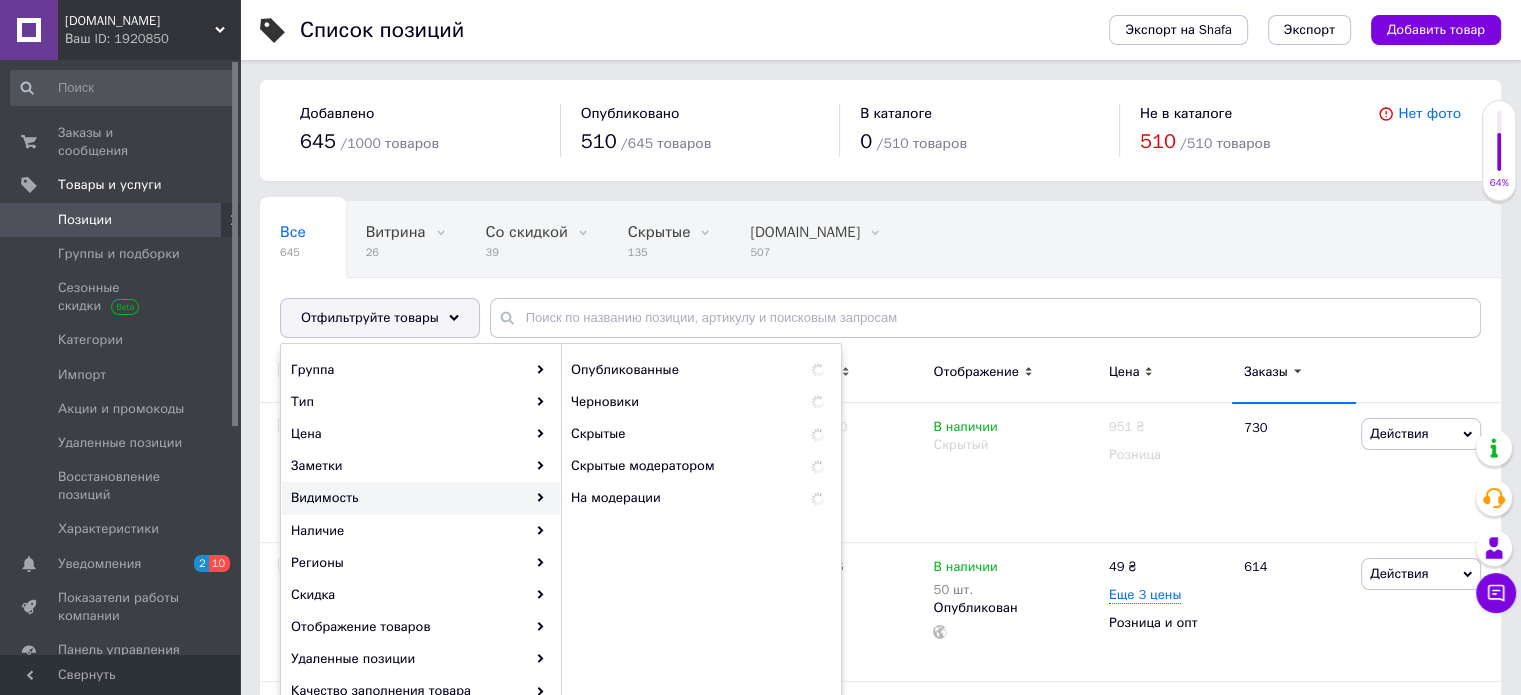 click on "Видимость" at bounding box center (421, 498) 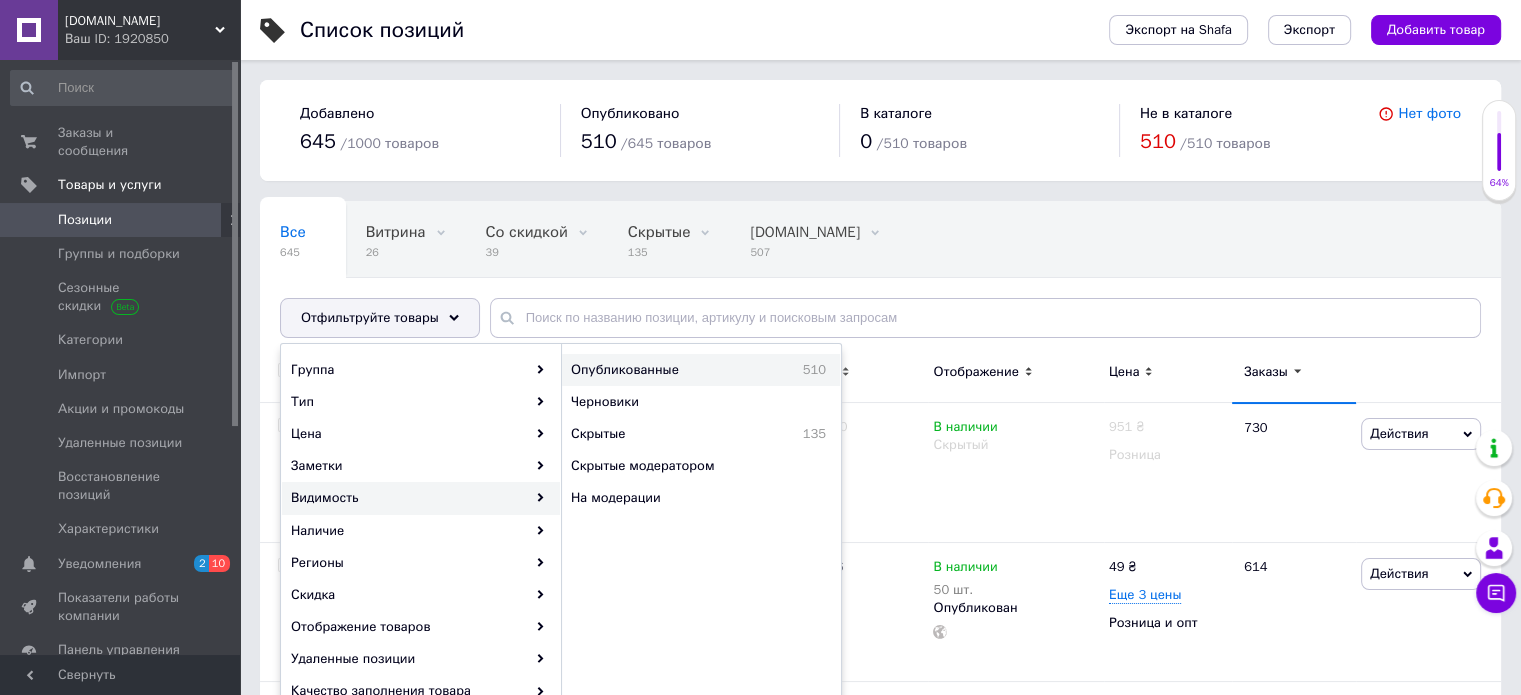 click on "Опубликованные" at bounding box center [668, 370] 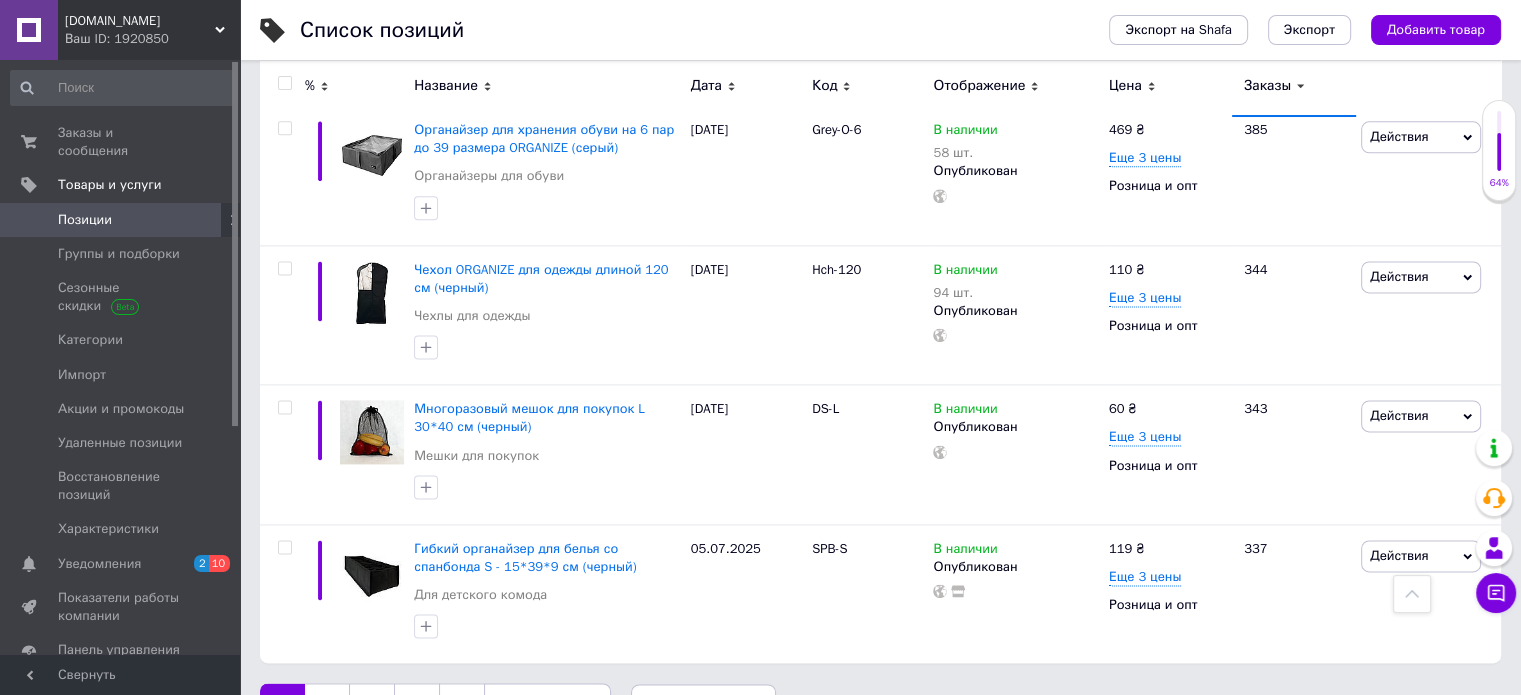 scroll, scrollTop: 2663, scrollLeft: 0, axis: vertical 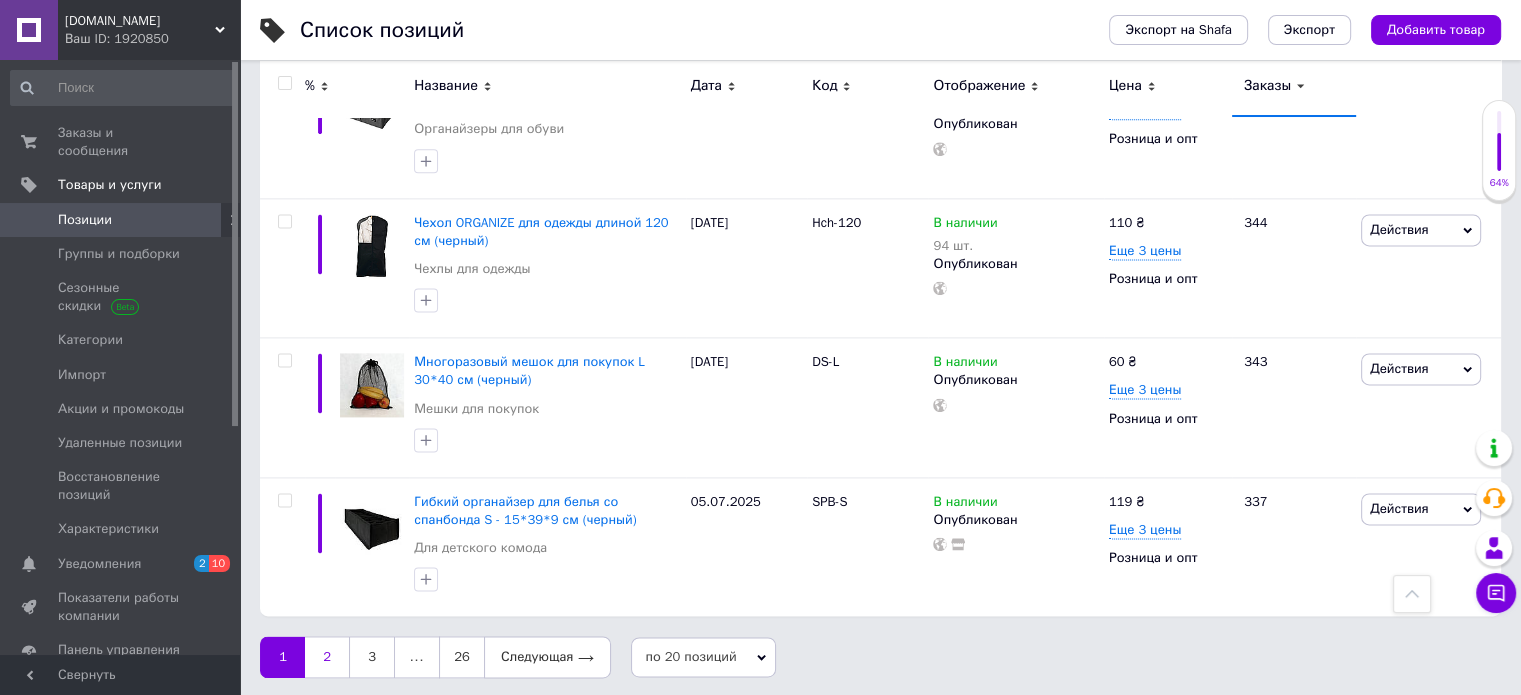 click on "2" at bounding box center [327, 657] 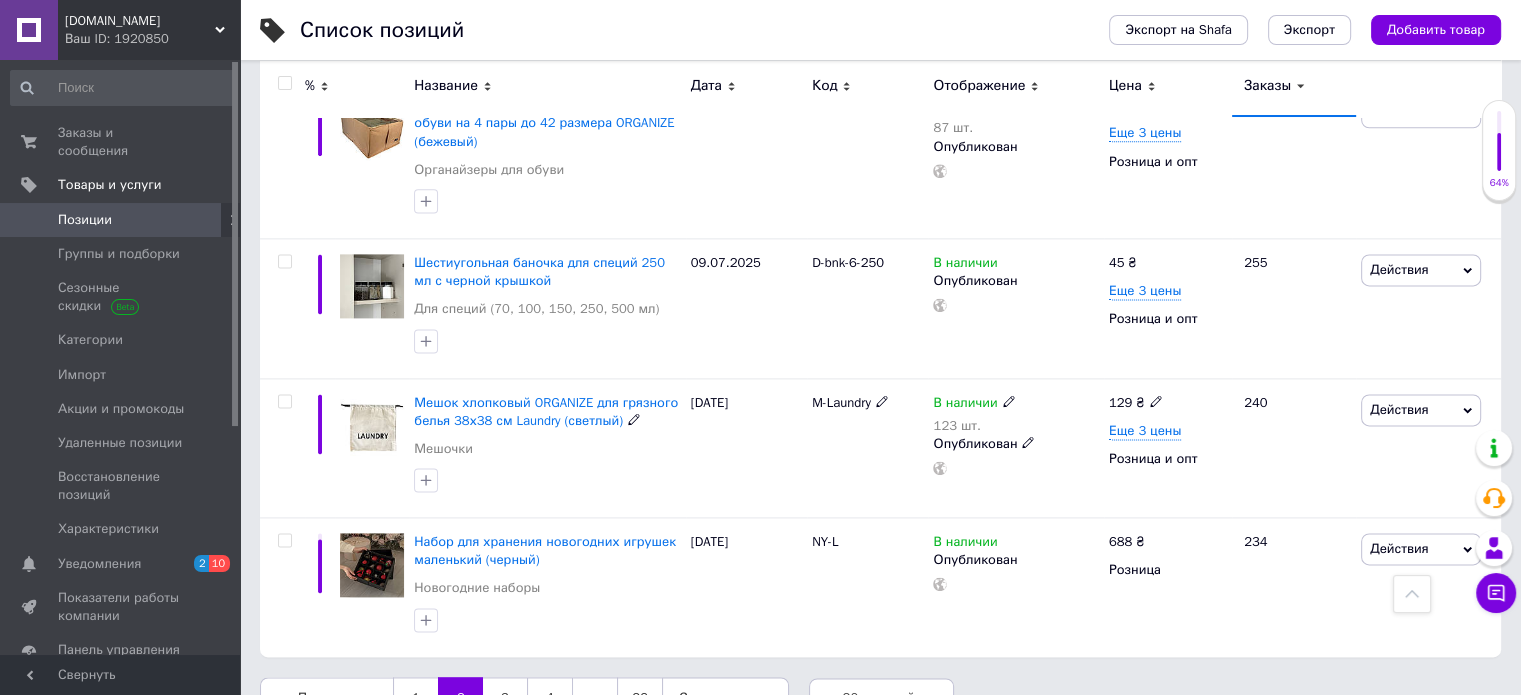 scroll, scrollTop: 2693, scrollLeft: 0, axis: vertical 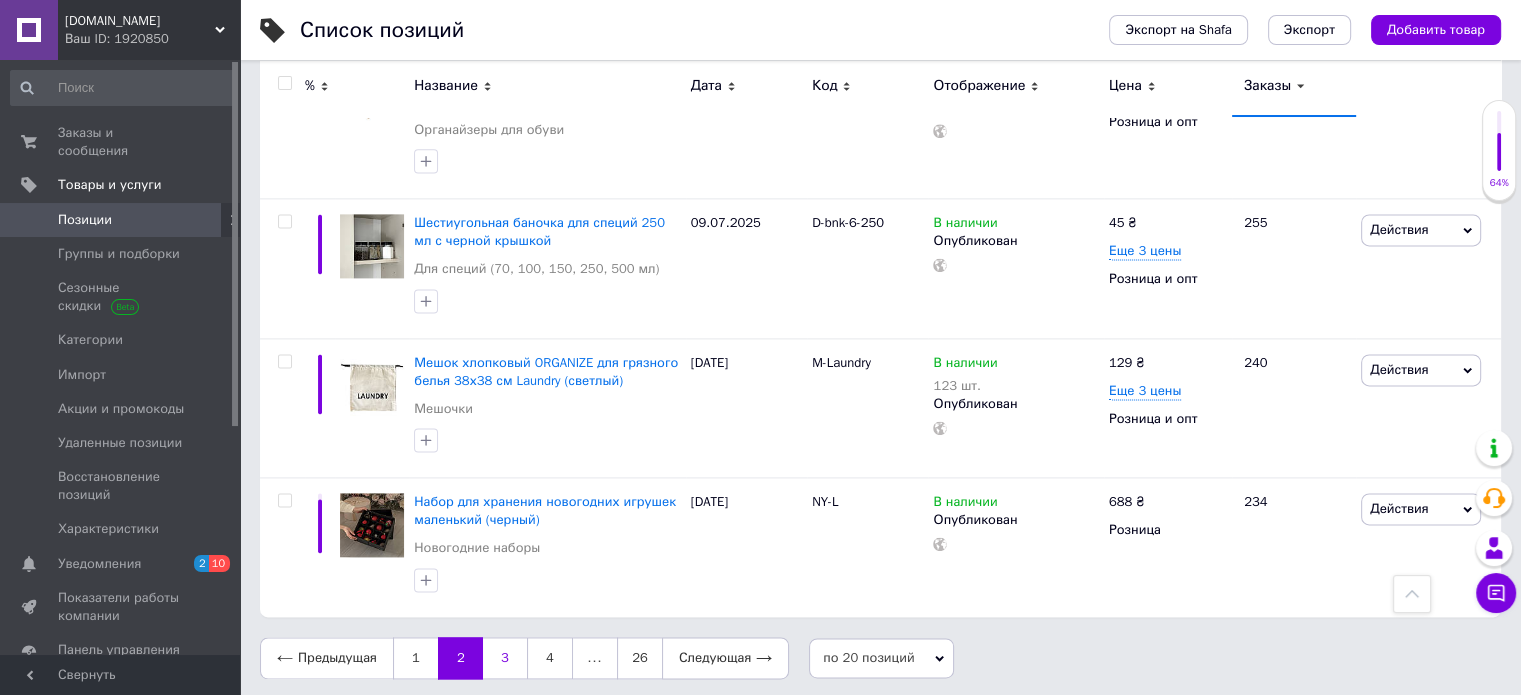 click on "3" at bounding box center (505, 658) 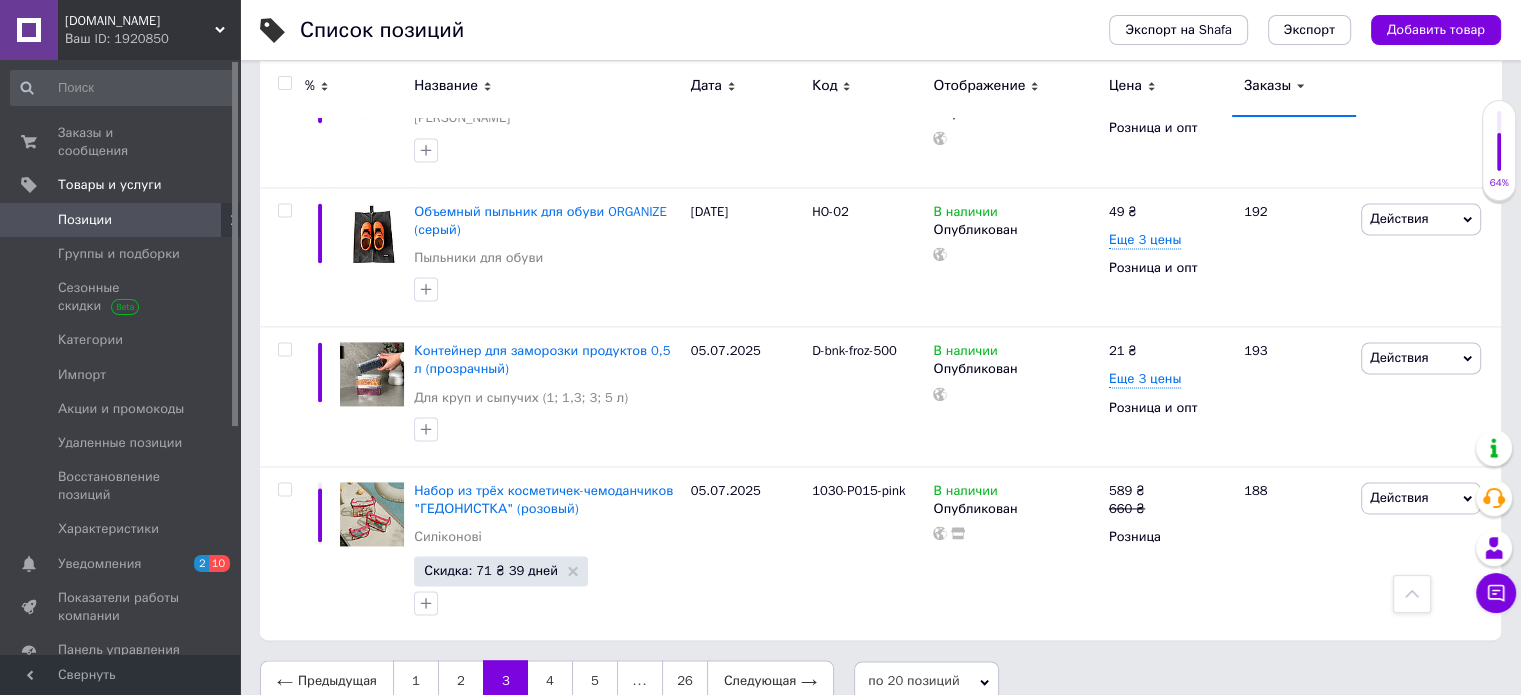 scroll, scrollTop: 2754, scrollLeft: 0, axis: vertical 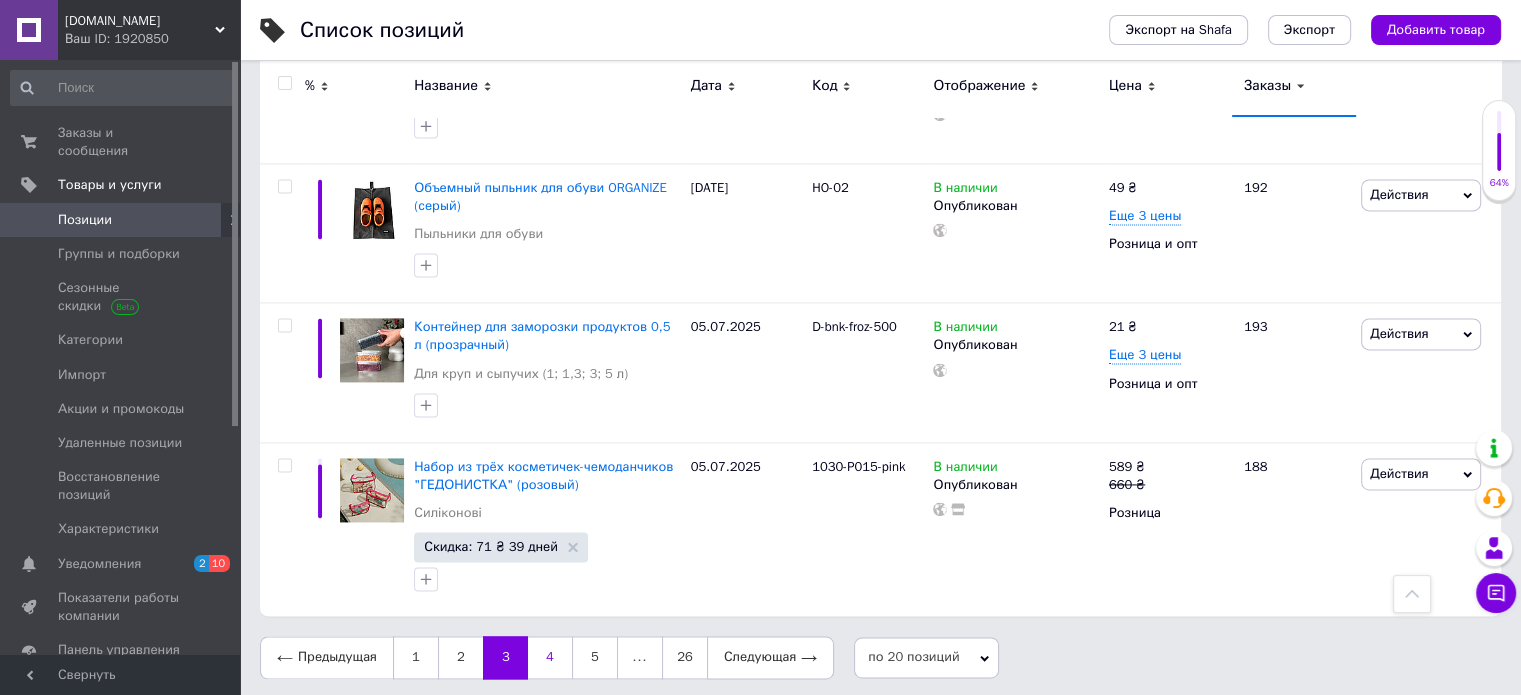 click on "4" at bounding box center (550, 657) 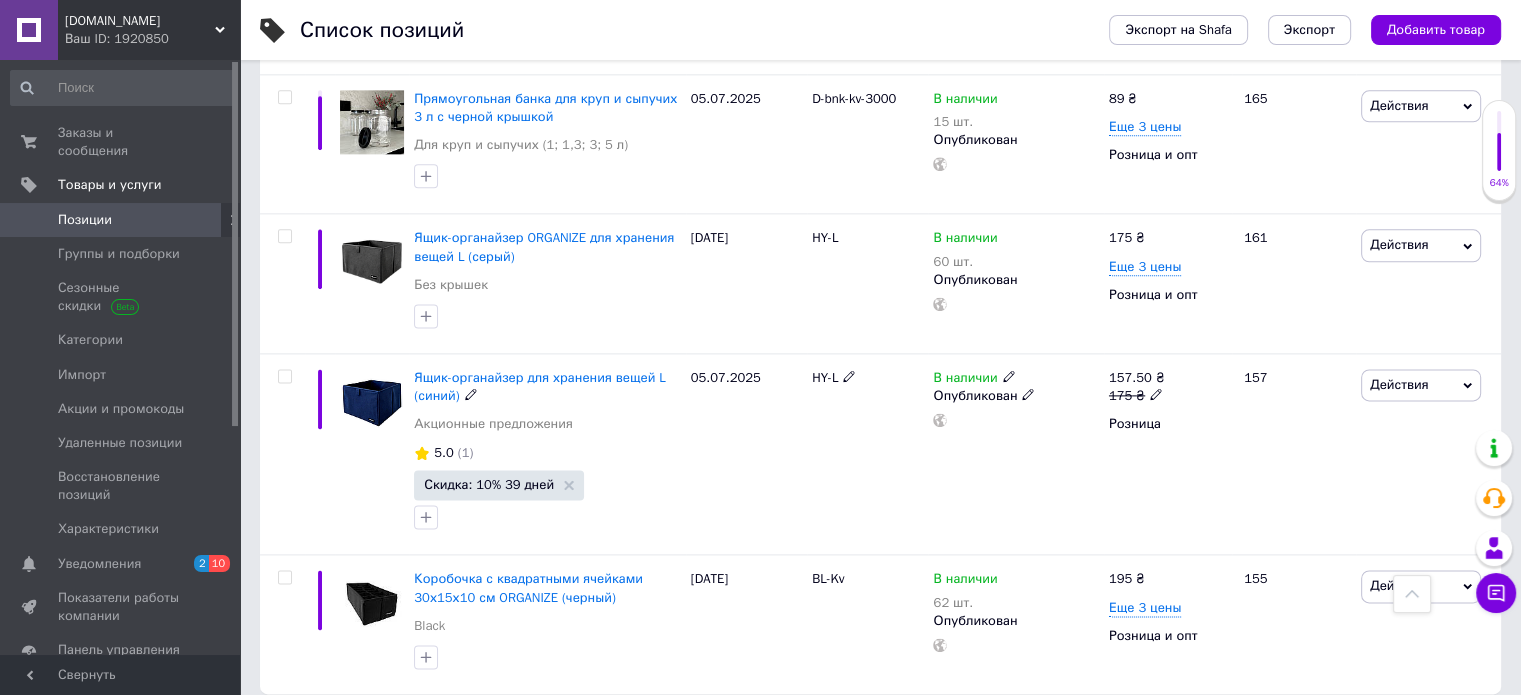 scroll, scrollTop: 2637, scrollLeft: 0, axis: vertical 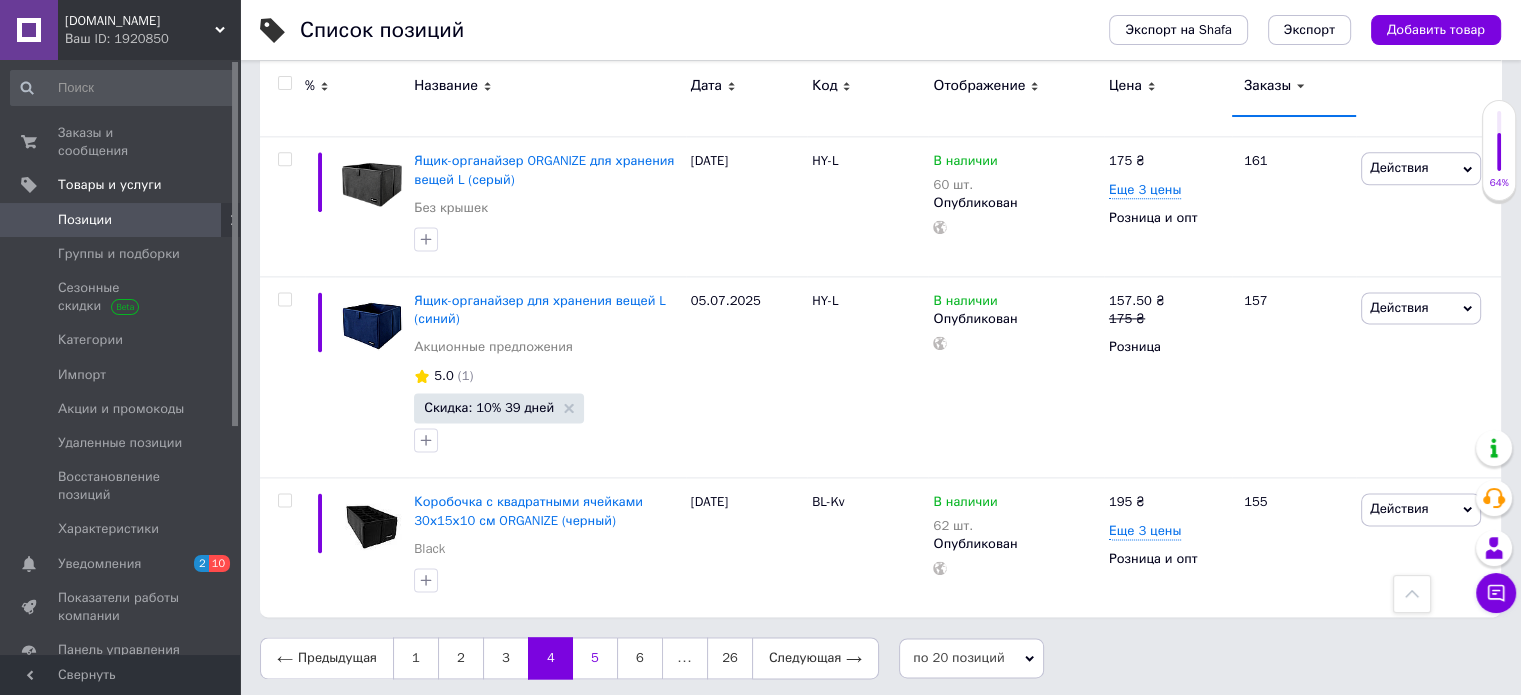 click on "5" at bounding box center (595, 658) 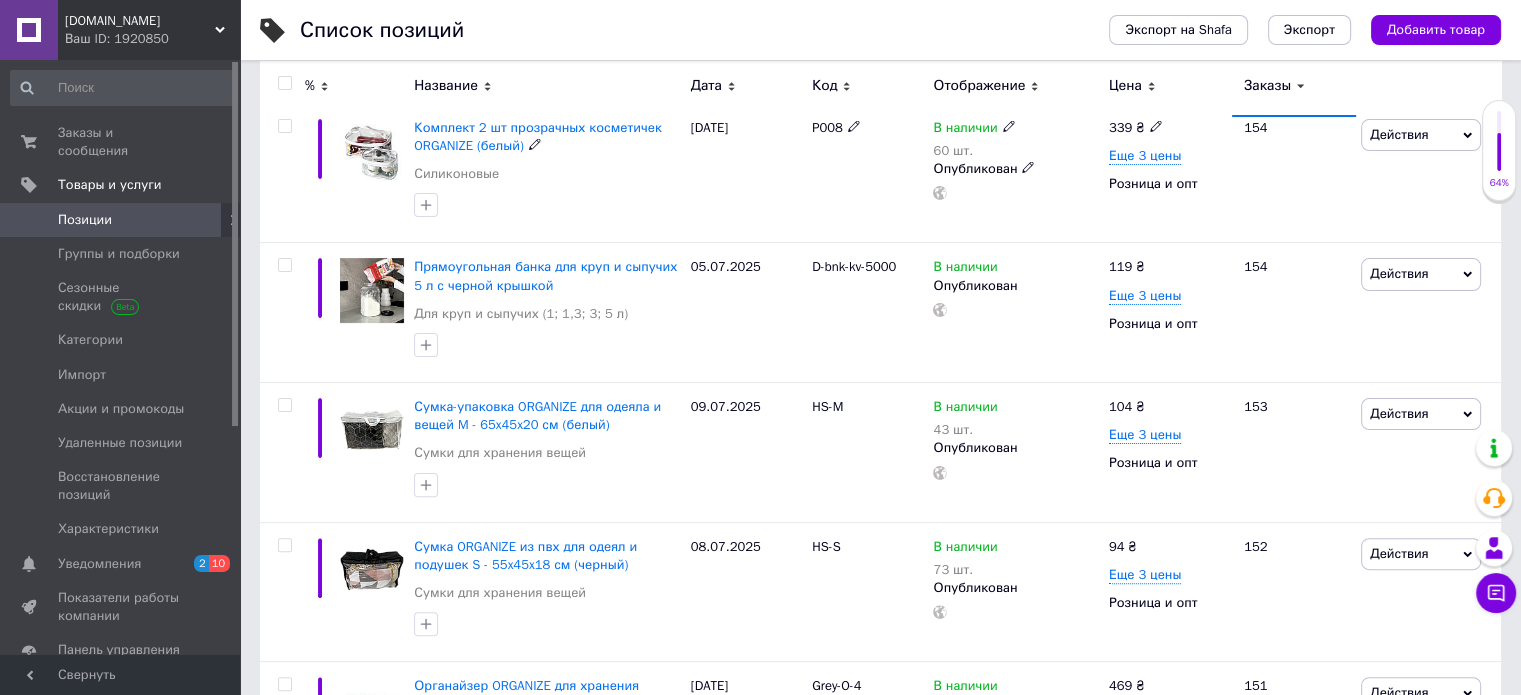 scroll, scrollTop: 520, scrollLeft: 0, axis: vertical 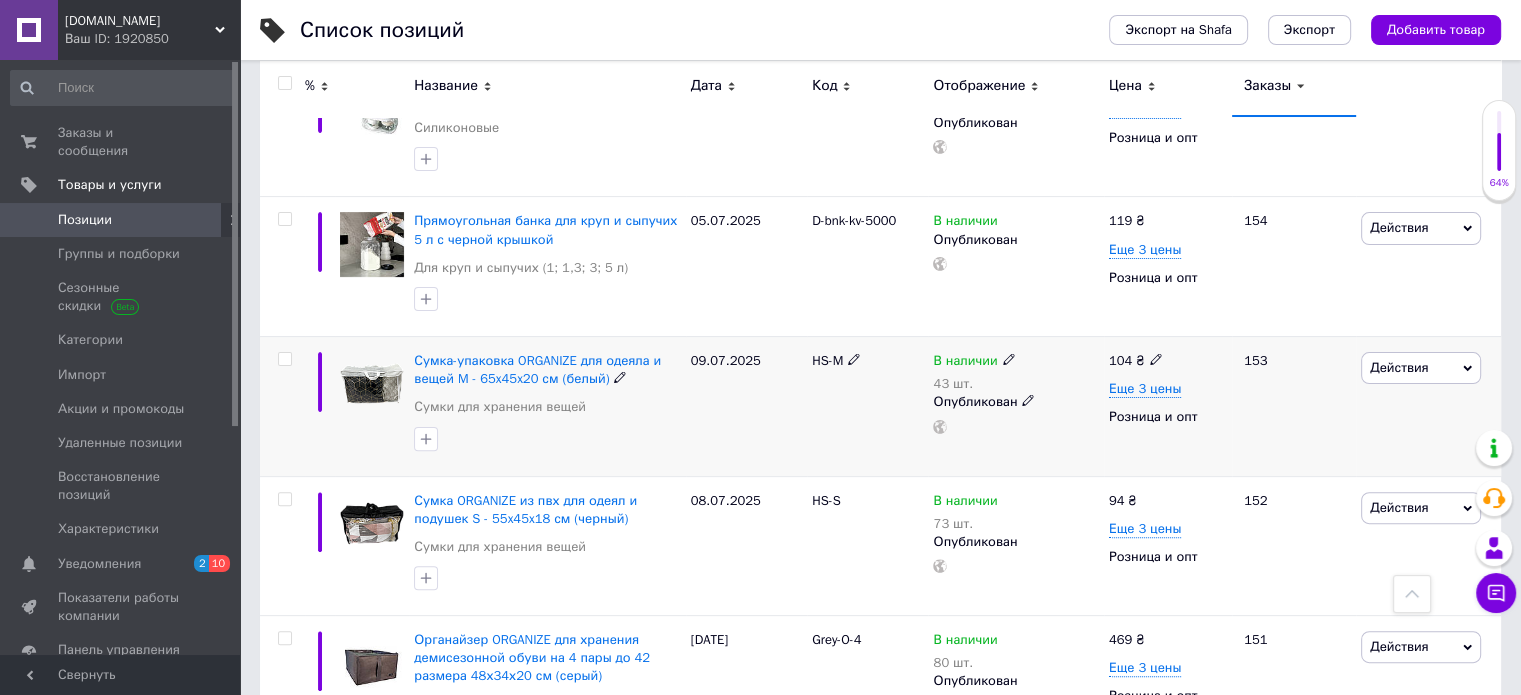 click on "HS-M" at bounding box center (867, 406) 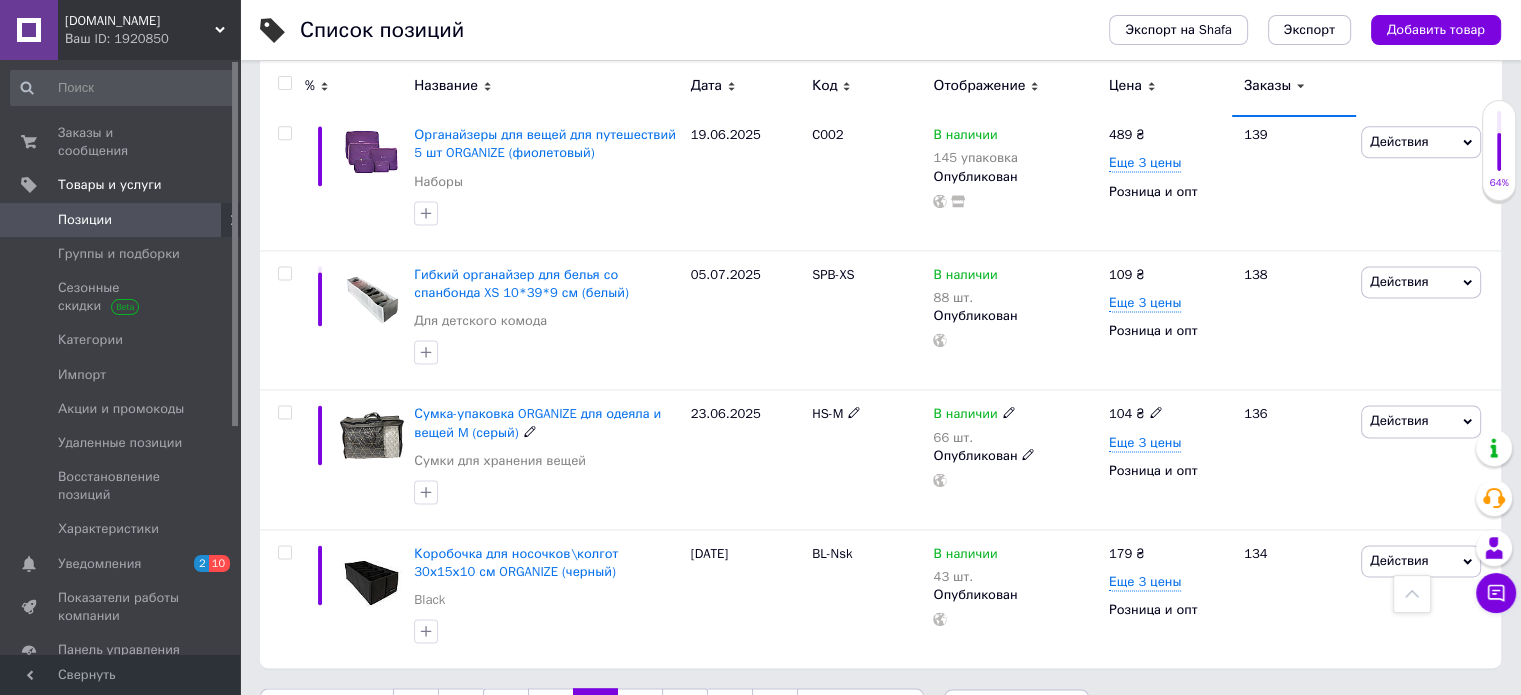 scroll, scrollTop: 2736, scrollLeft: 0, axis: vertical 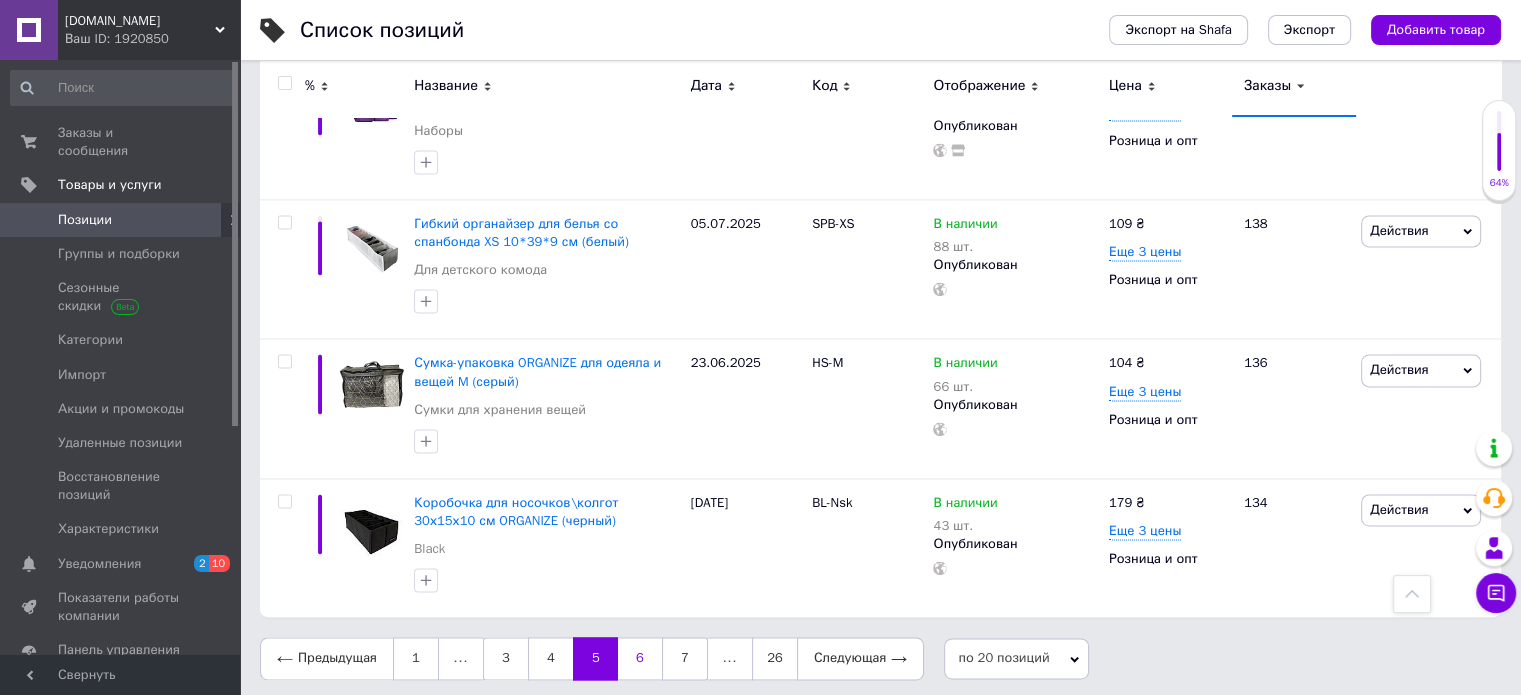 click on "6" at bounding box center (640, 658) 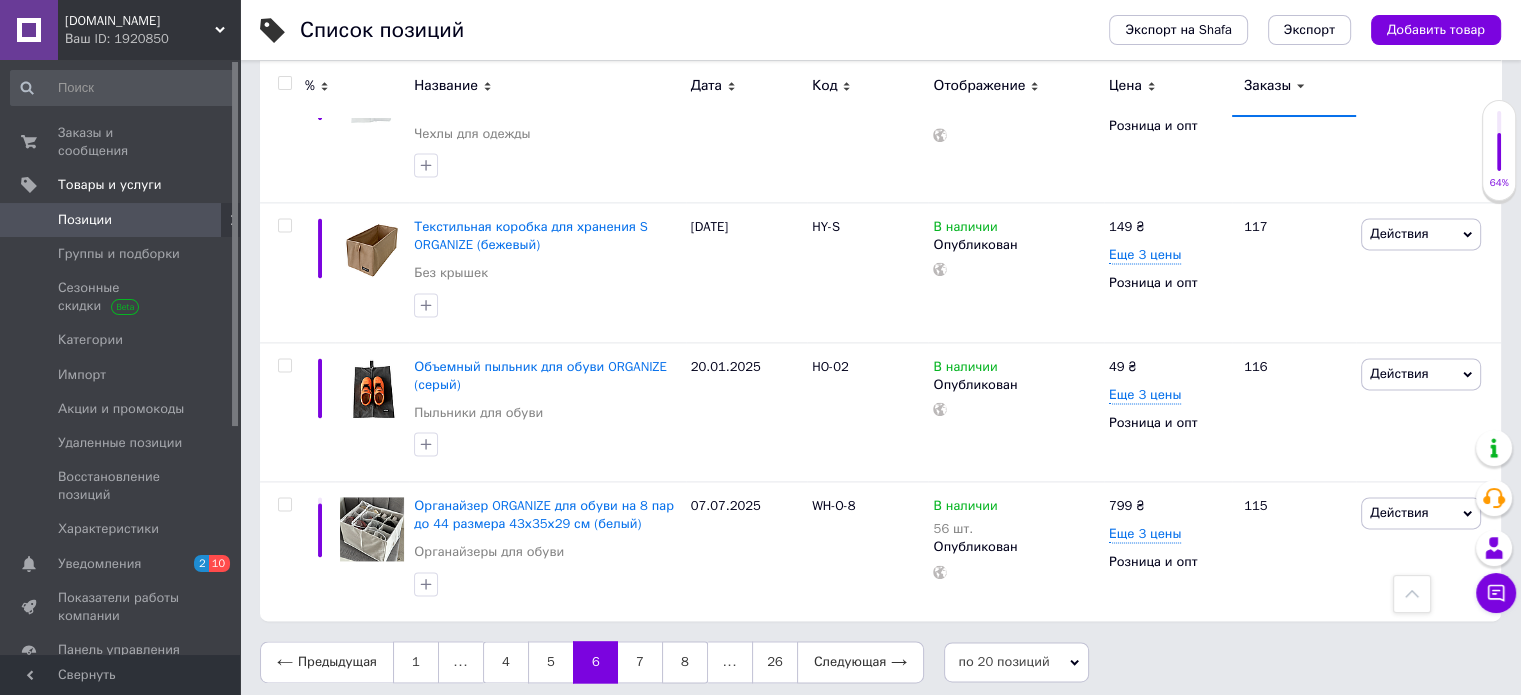 scroll, scrollTop: 2710, scrollLeft: 0, axis: vertical 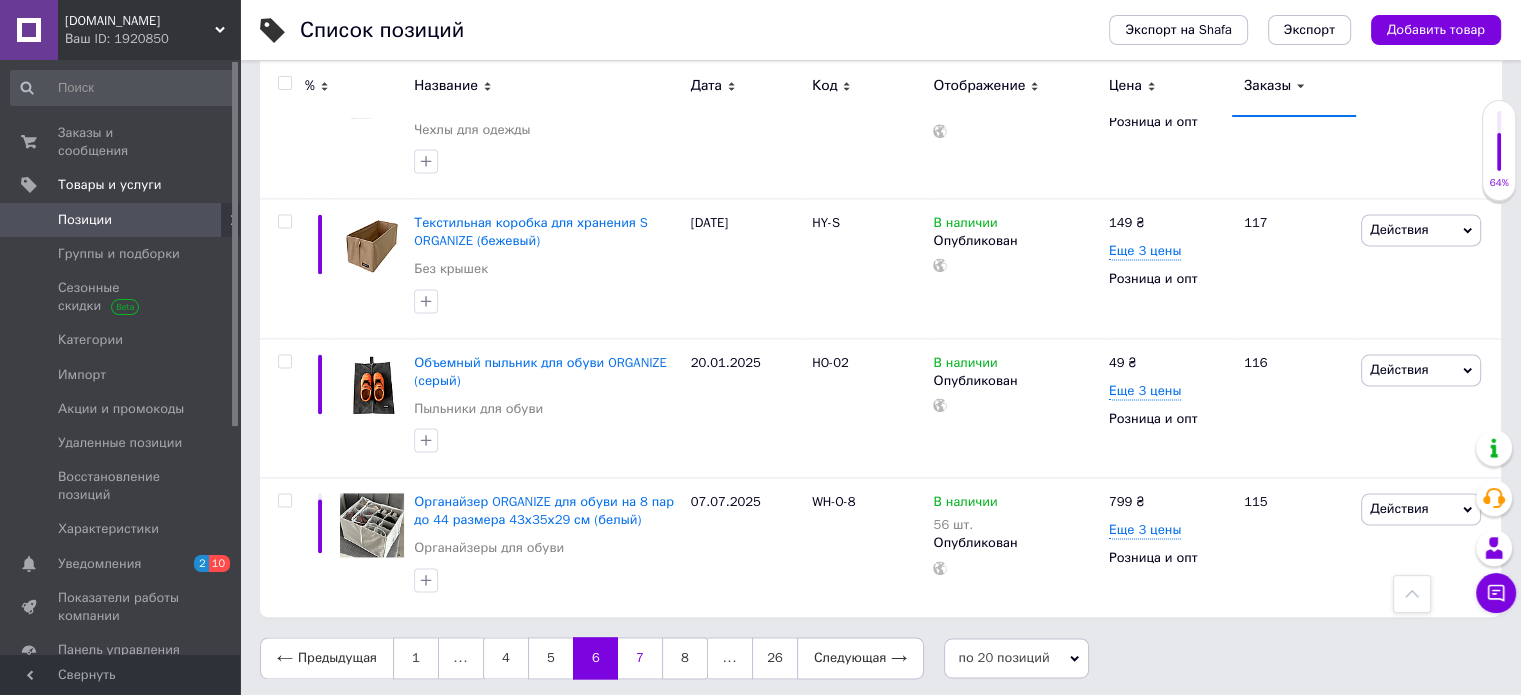 click on "7" at bounding box center (640, 658) 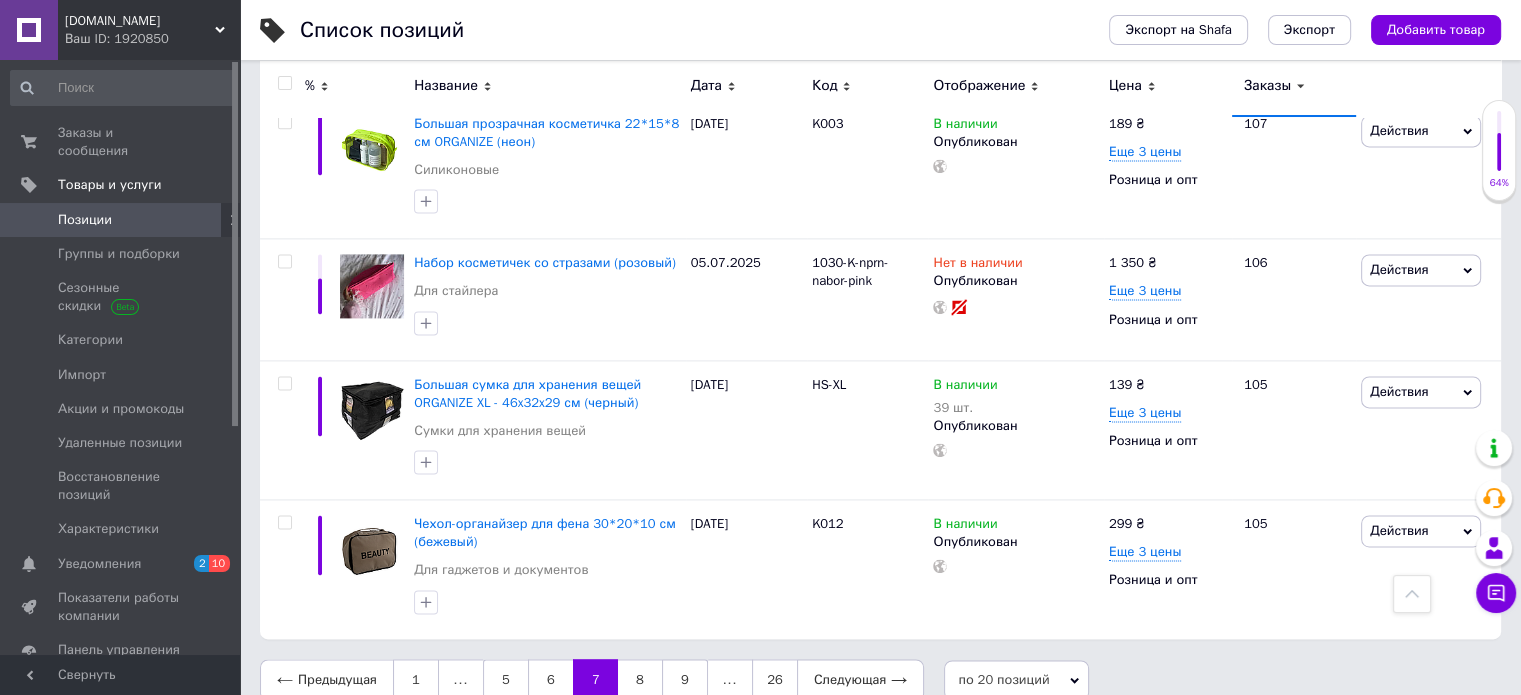 scroll, scrollTop: 2720, scrollLeft: 0, axis: vertical 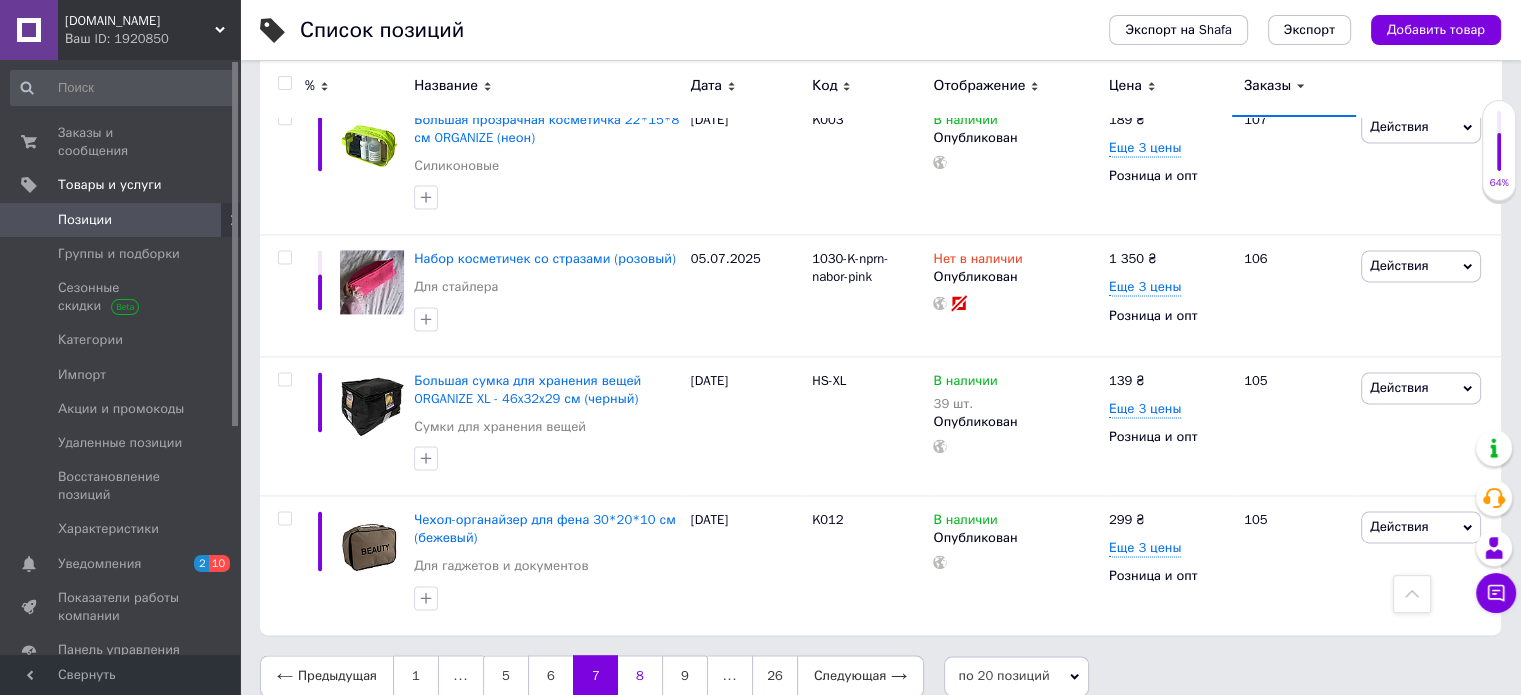 click on "8" at bounding box center [640, 676] 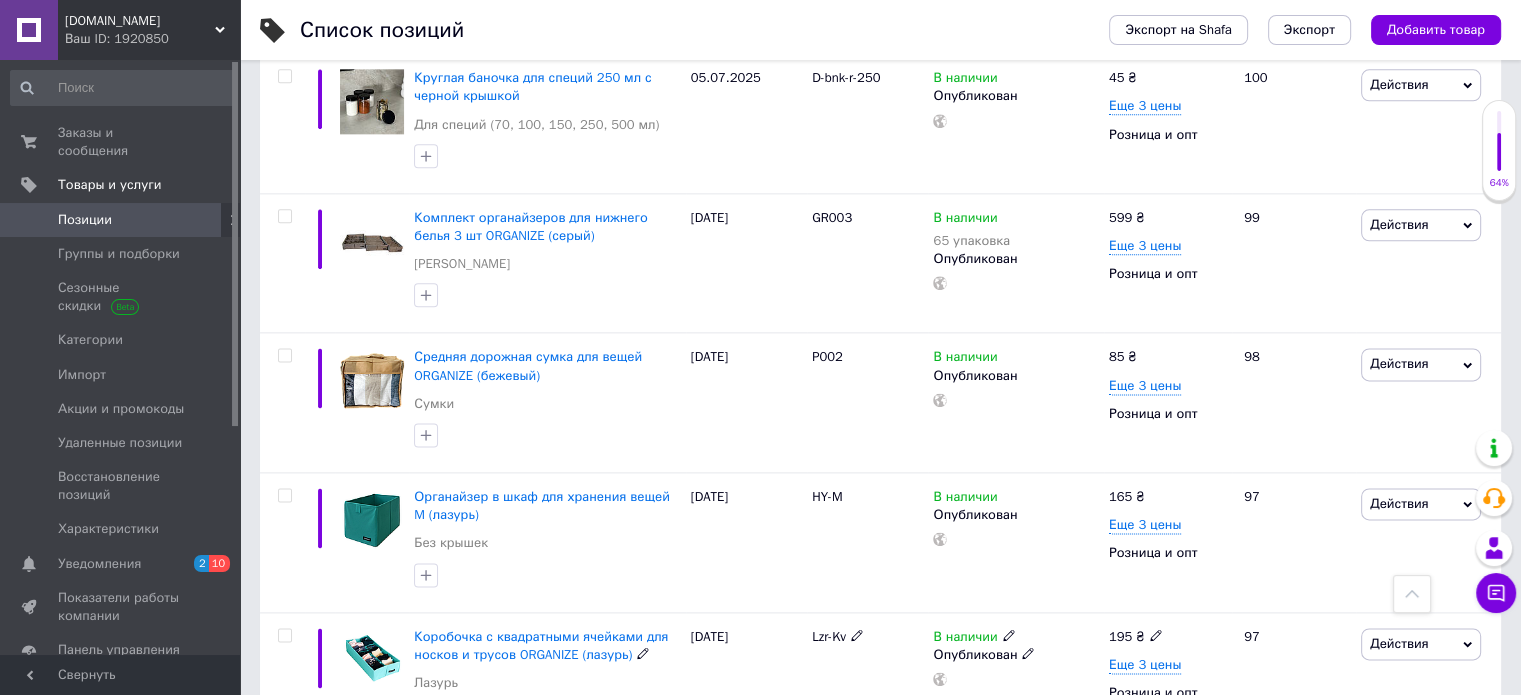 scroll, scrollTop: 2638, scrollLeft: 0, axis: vertical 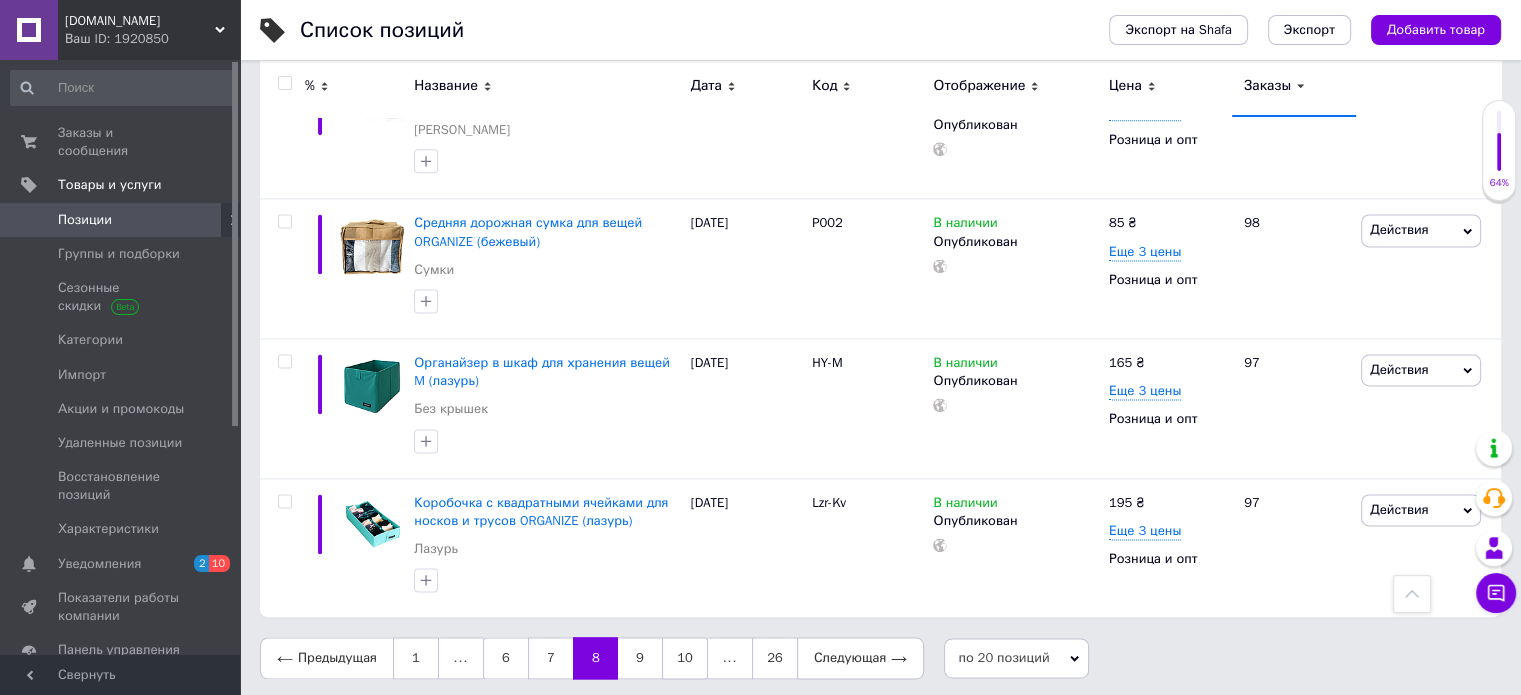 click on "9" at bounding box center (640, 658) 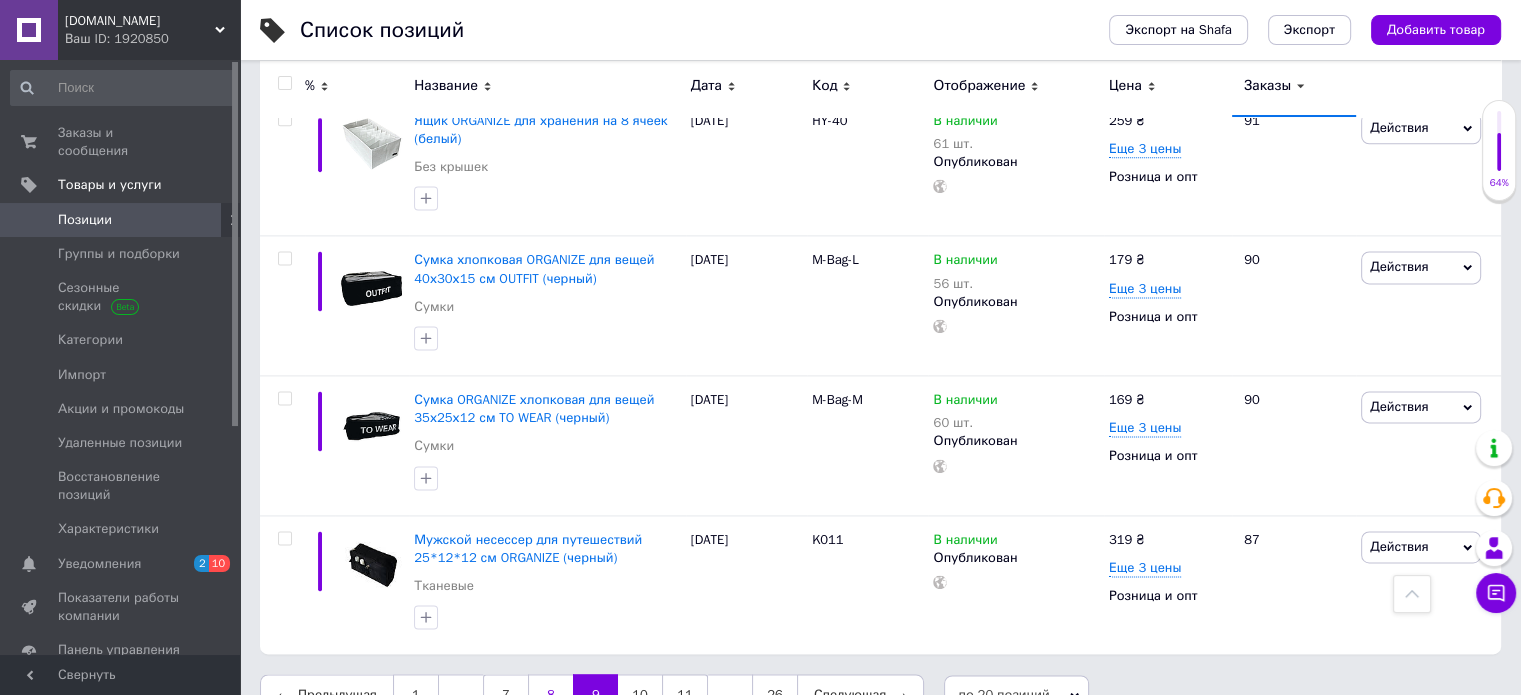 scroll, scrollTop: 2717, scrollLeft: 0, axis: vertical 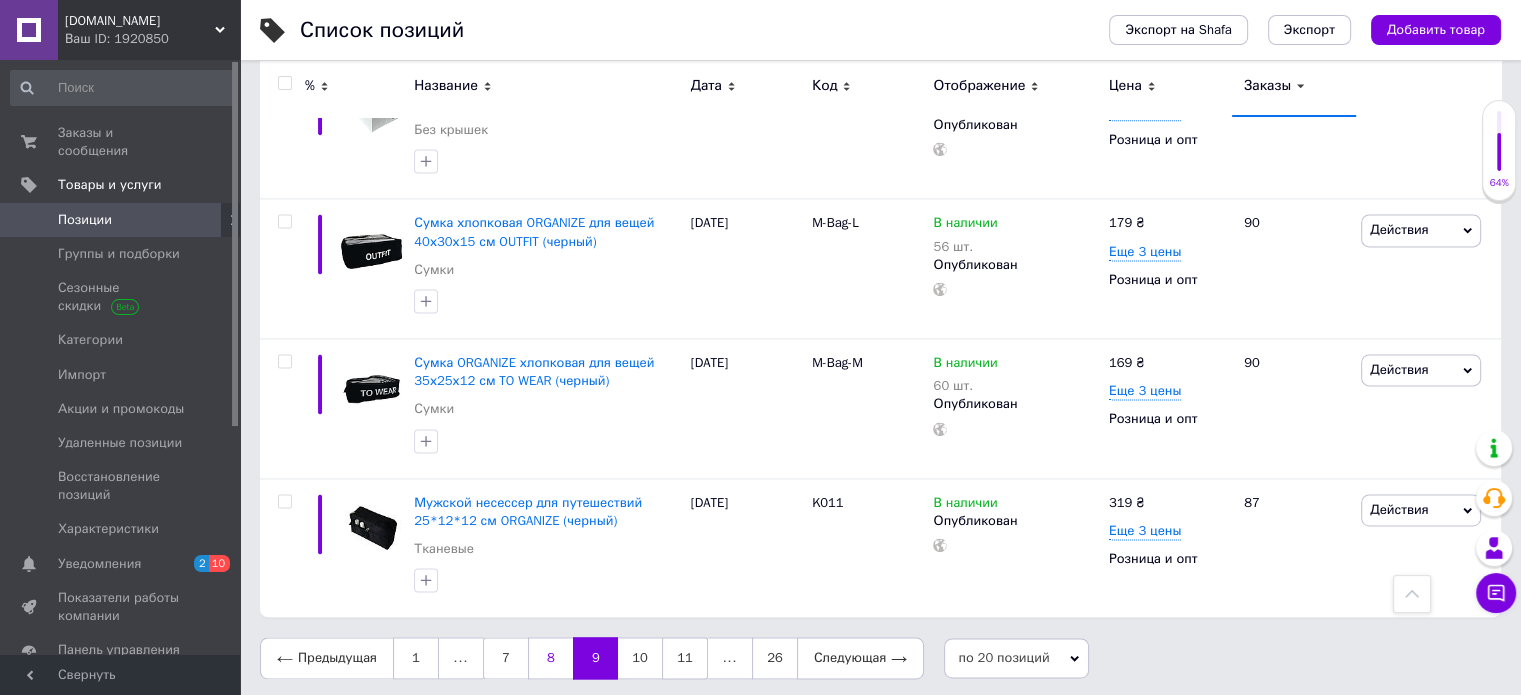 click on "10" at bounding box center [640, 658] 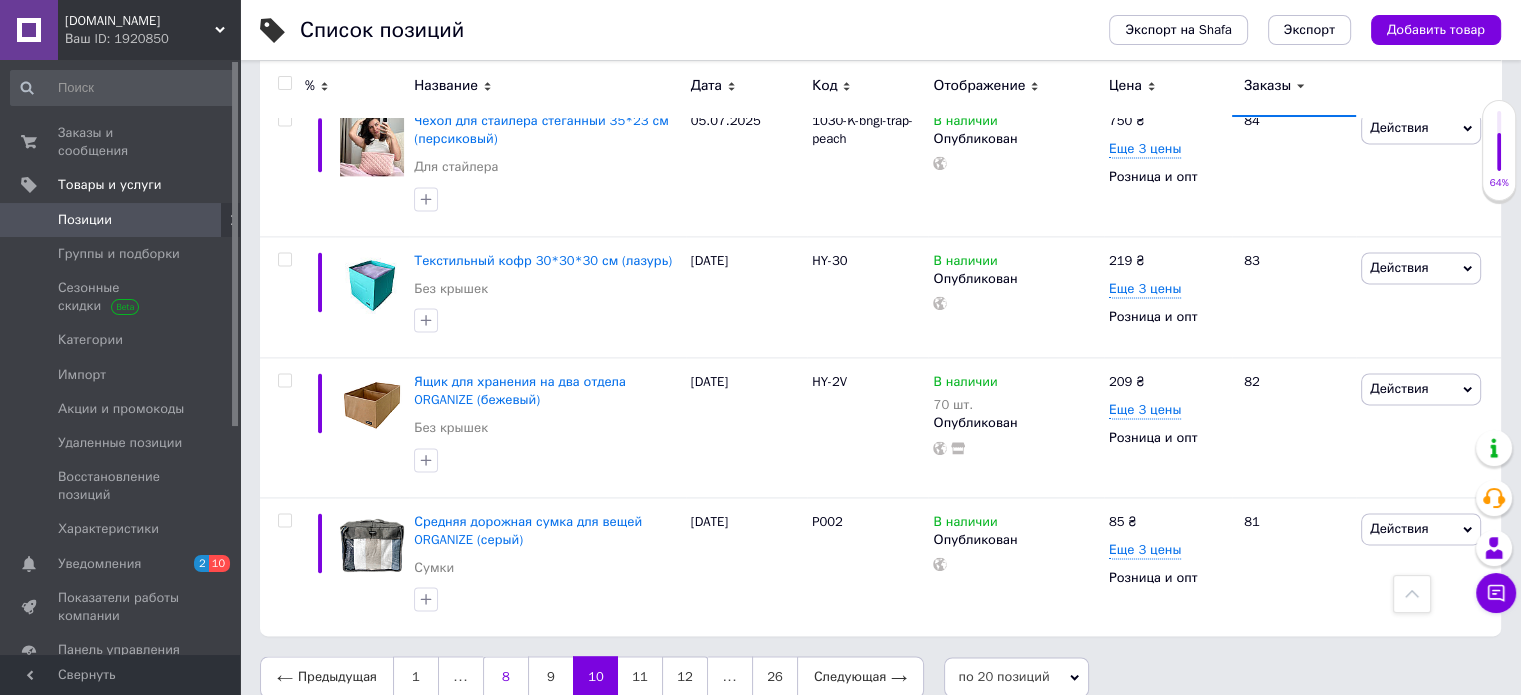 scroll, scrollTop: 2733, scrollLeft: 0, axis: vertical 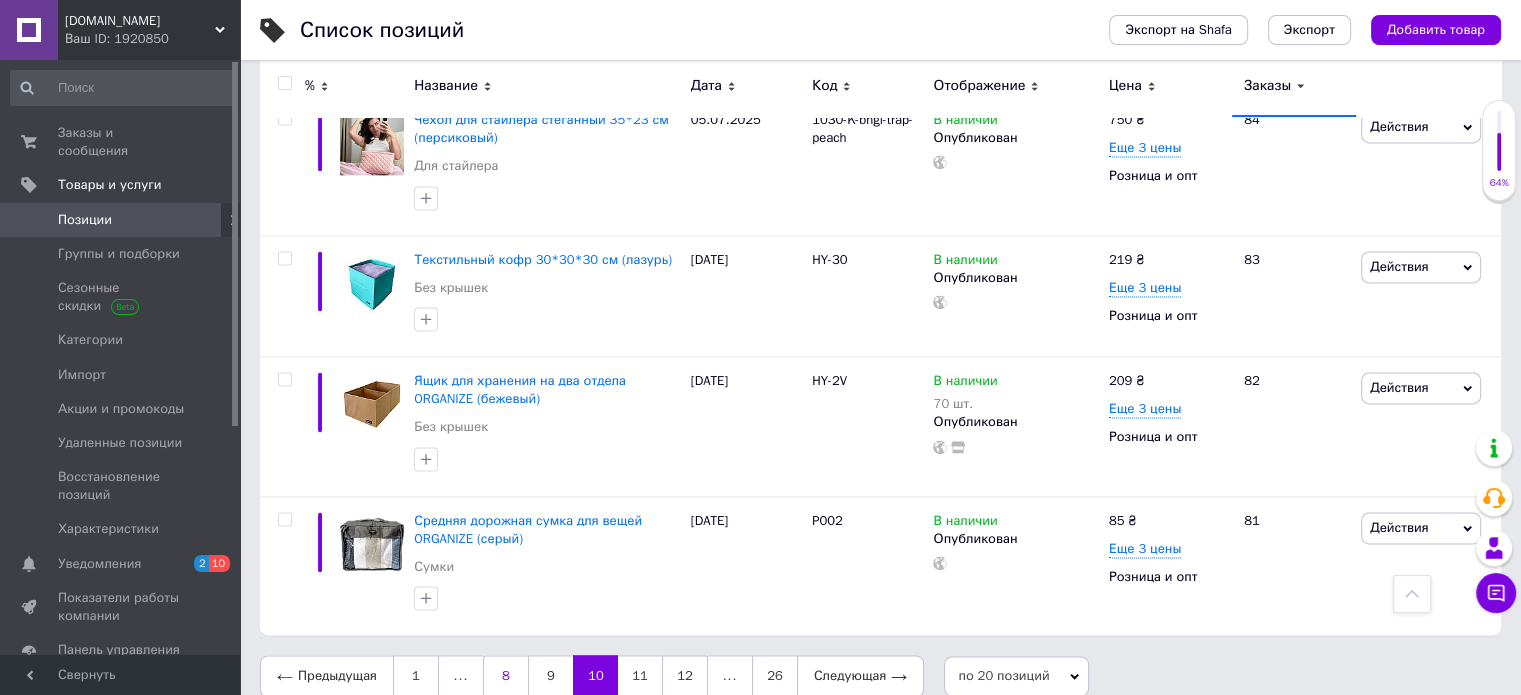 click on "11" at bounding box center (640, 676) 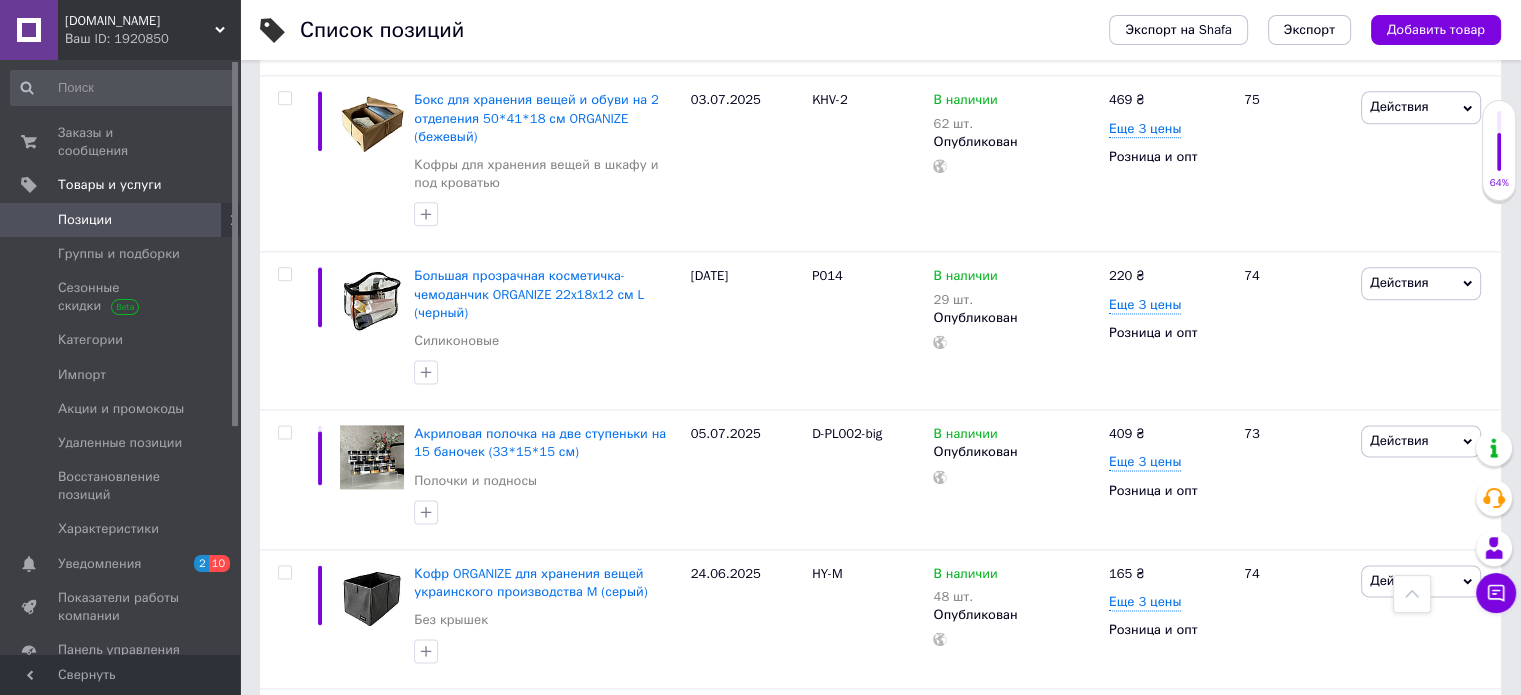 scroll, scrollTop: 2701, scrollLeft: 0, axis: vertical 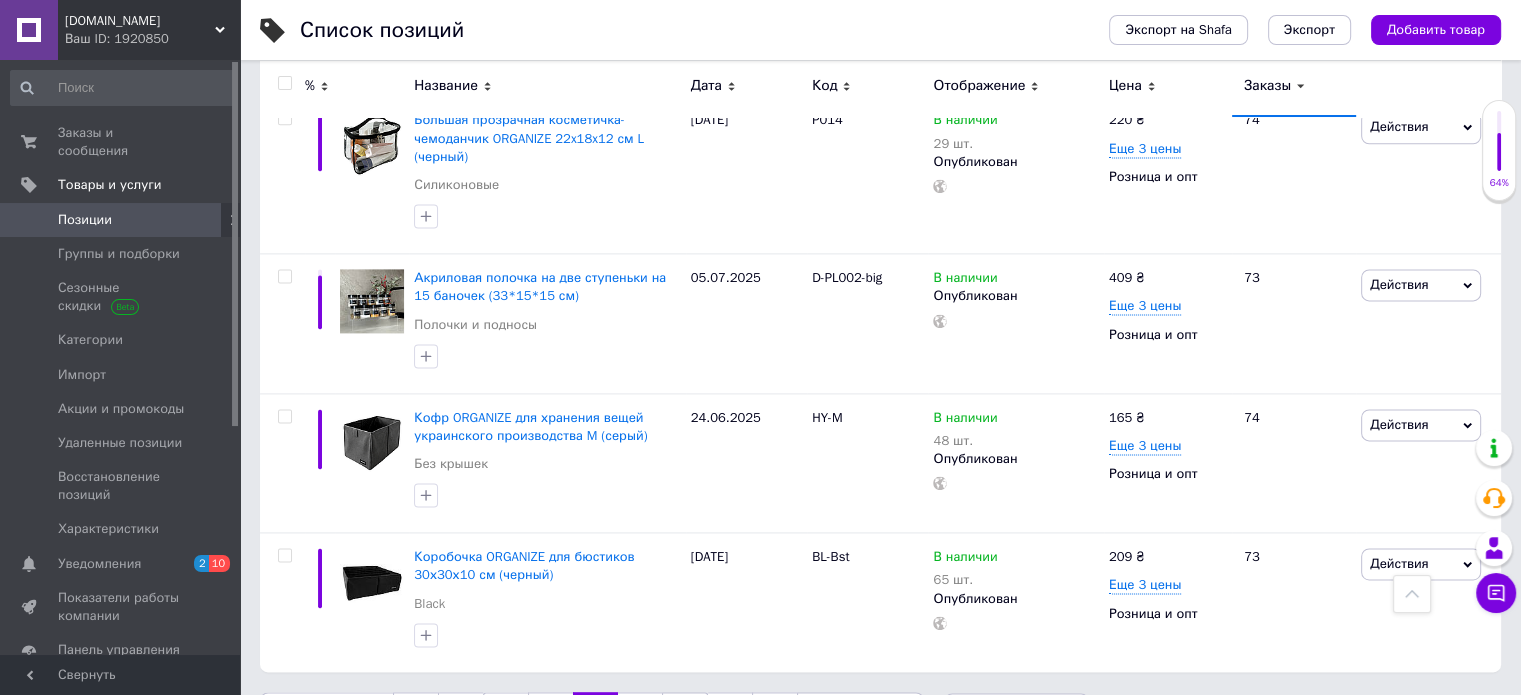 click on "12" at bounding box center [640, 713] 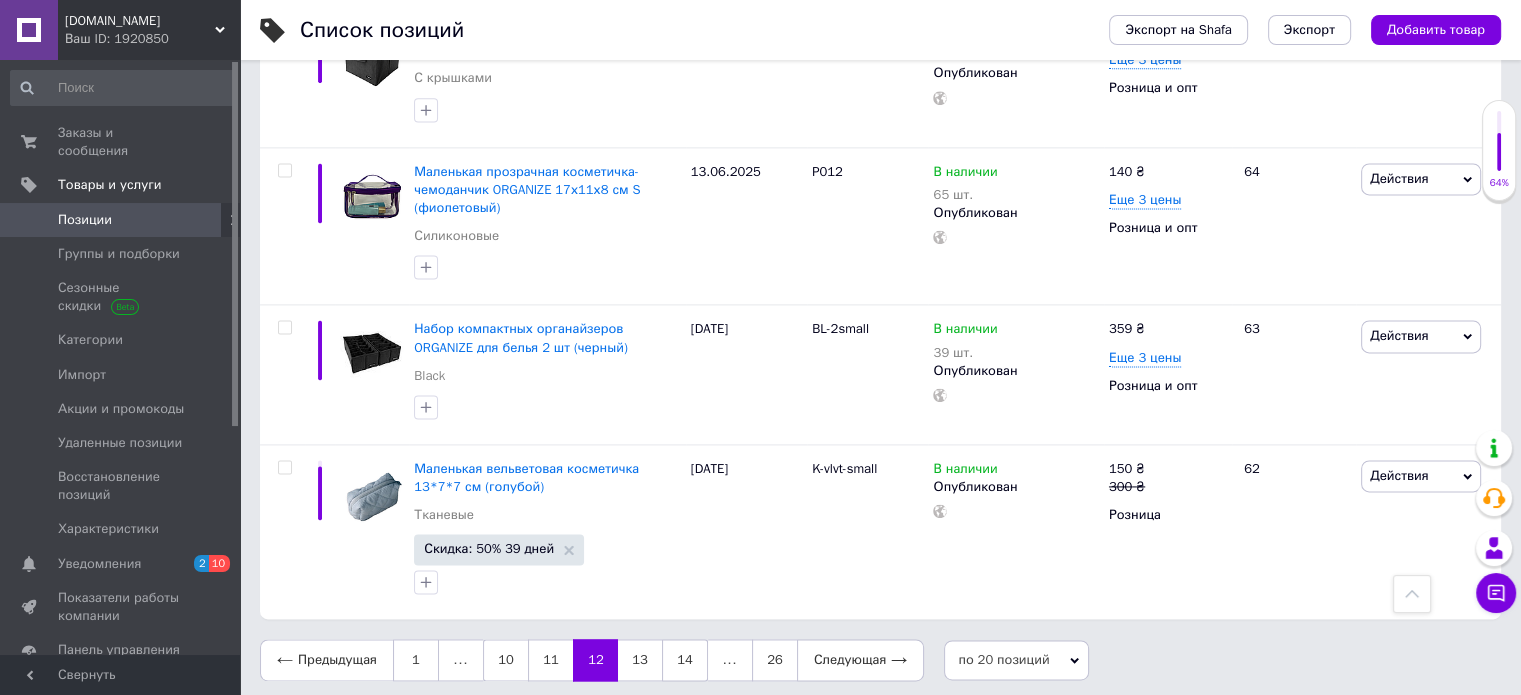 scroll, scrollTop: 2738, scrollLeft: 0, axis: vertical 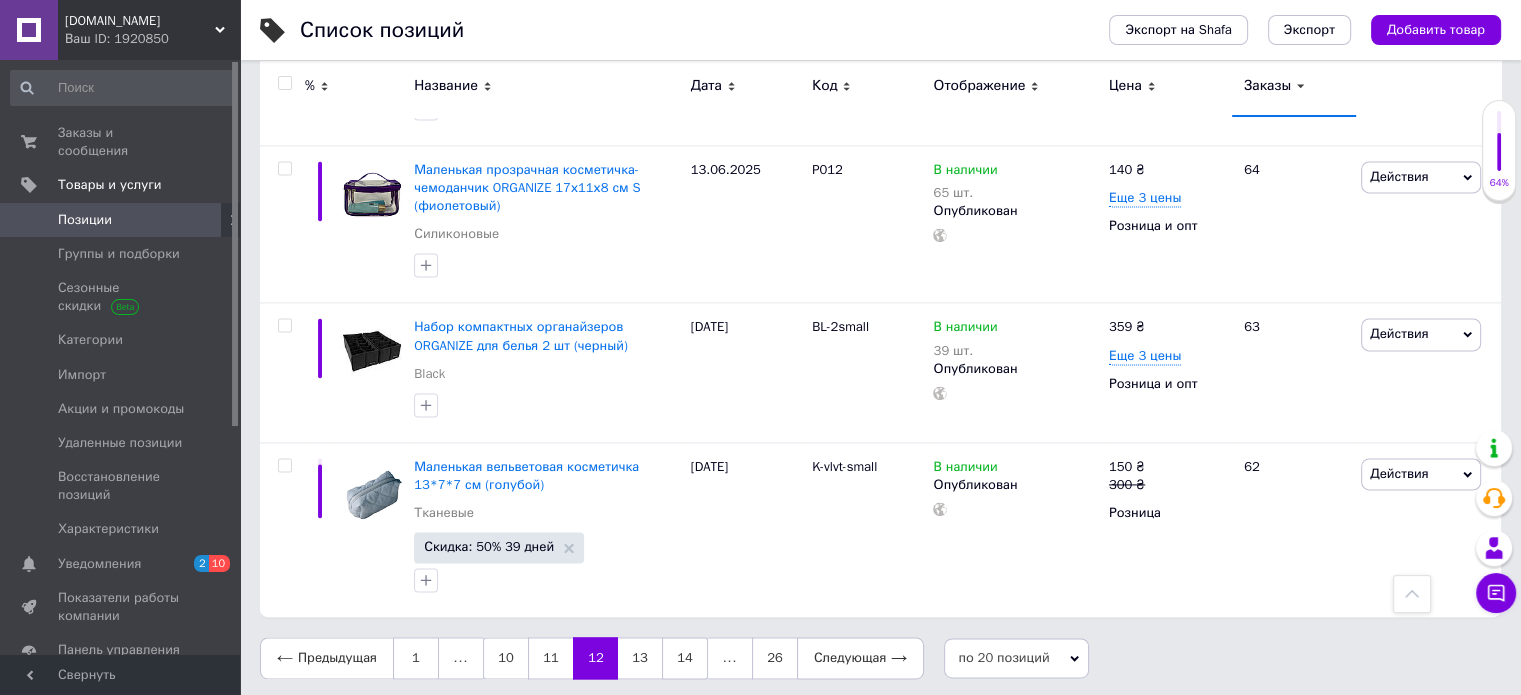 click on "13" at bounding box center (640, 658) 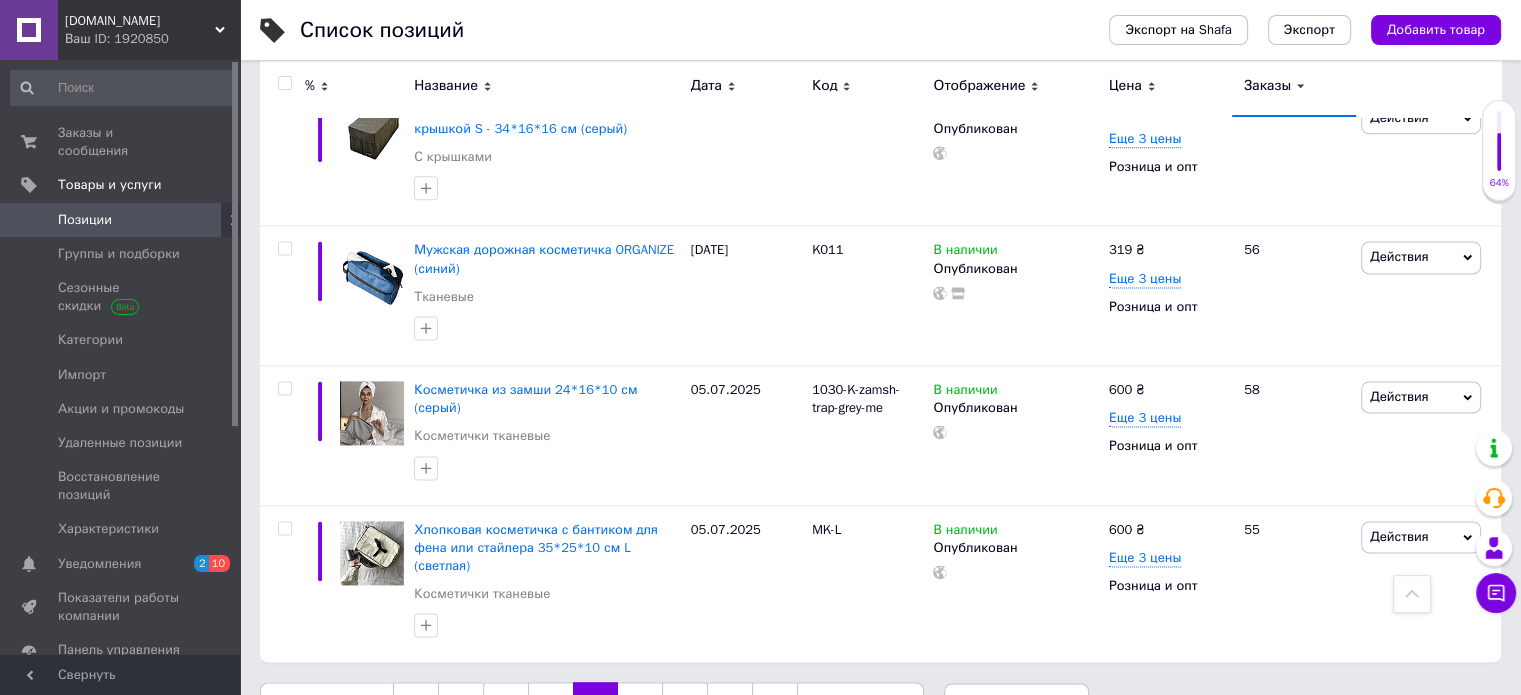 scroll, scrollTop: 2648, scrollLeft: 0, axis: vertical 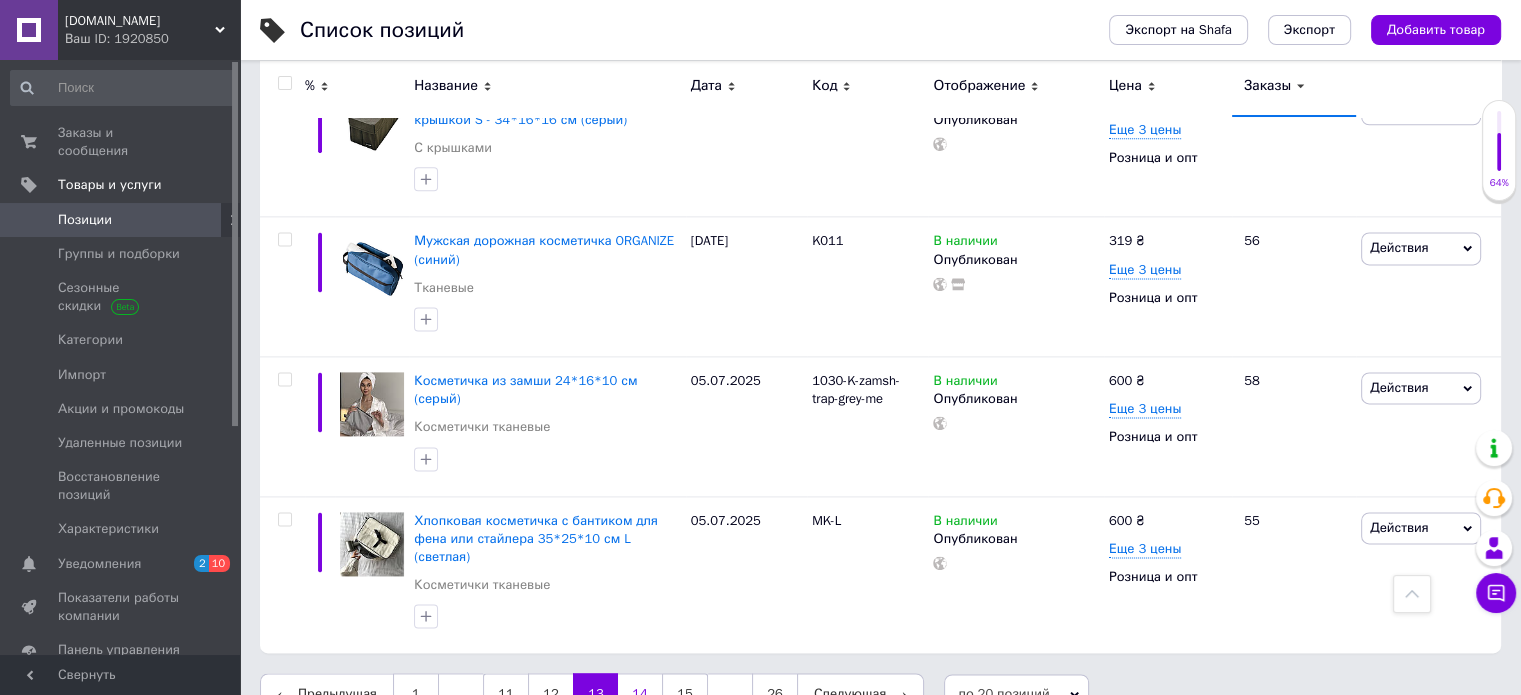click on "14" at bounding box center (640, 694) 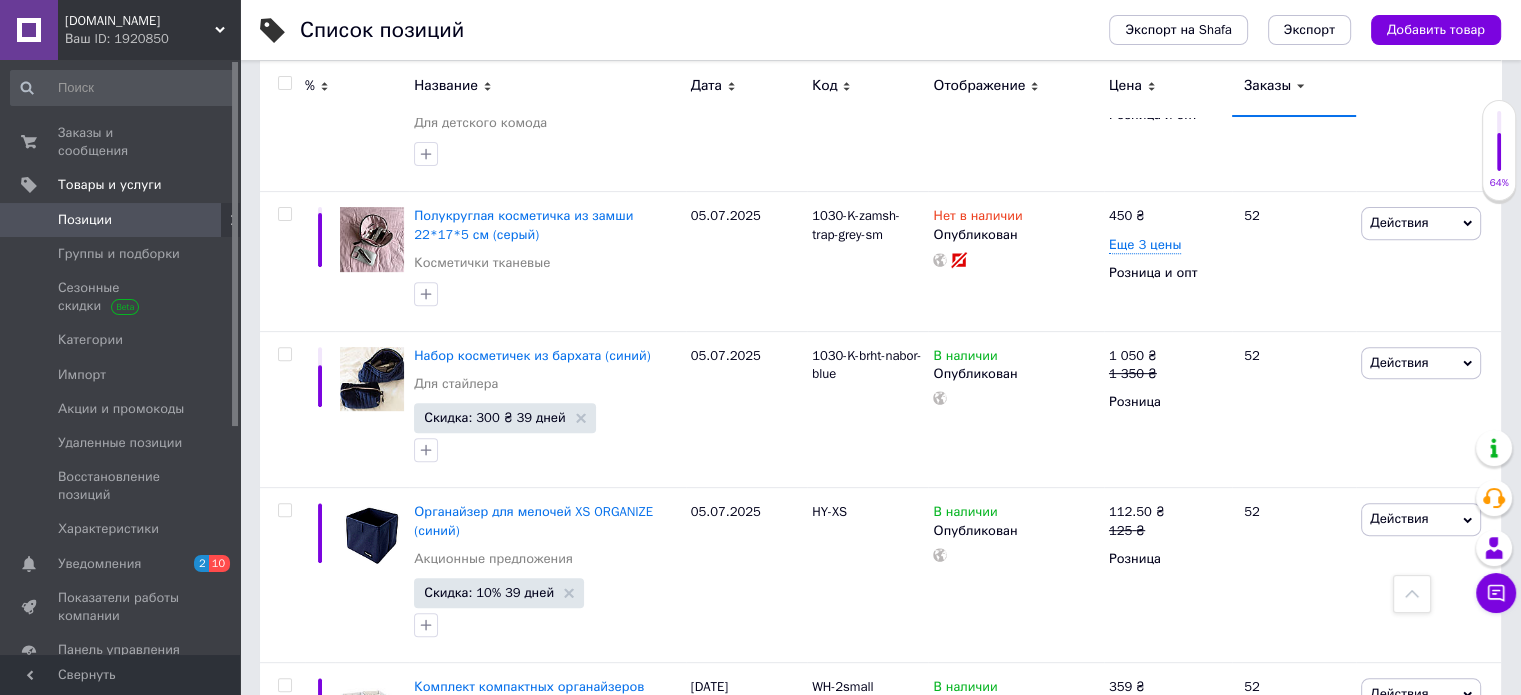 scroll, scrollTop: 728, scrollLeft: 0, axis: vertical 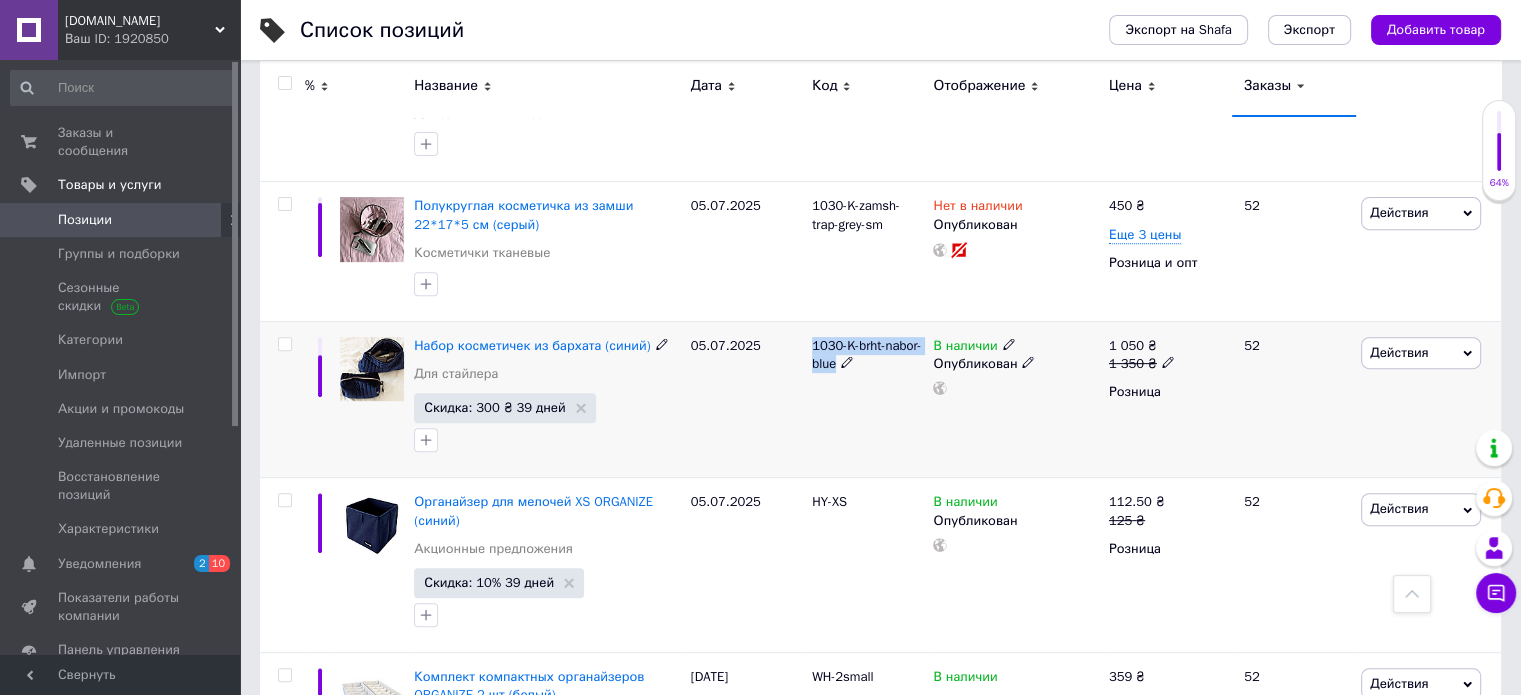 drag, startPoint x: 814, startPoint y: 307, endPoint x: 876, endPoint y: 328, distance: 65.459915 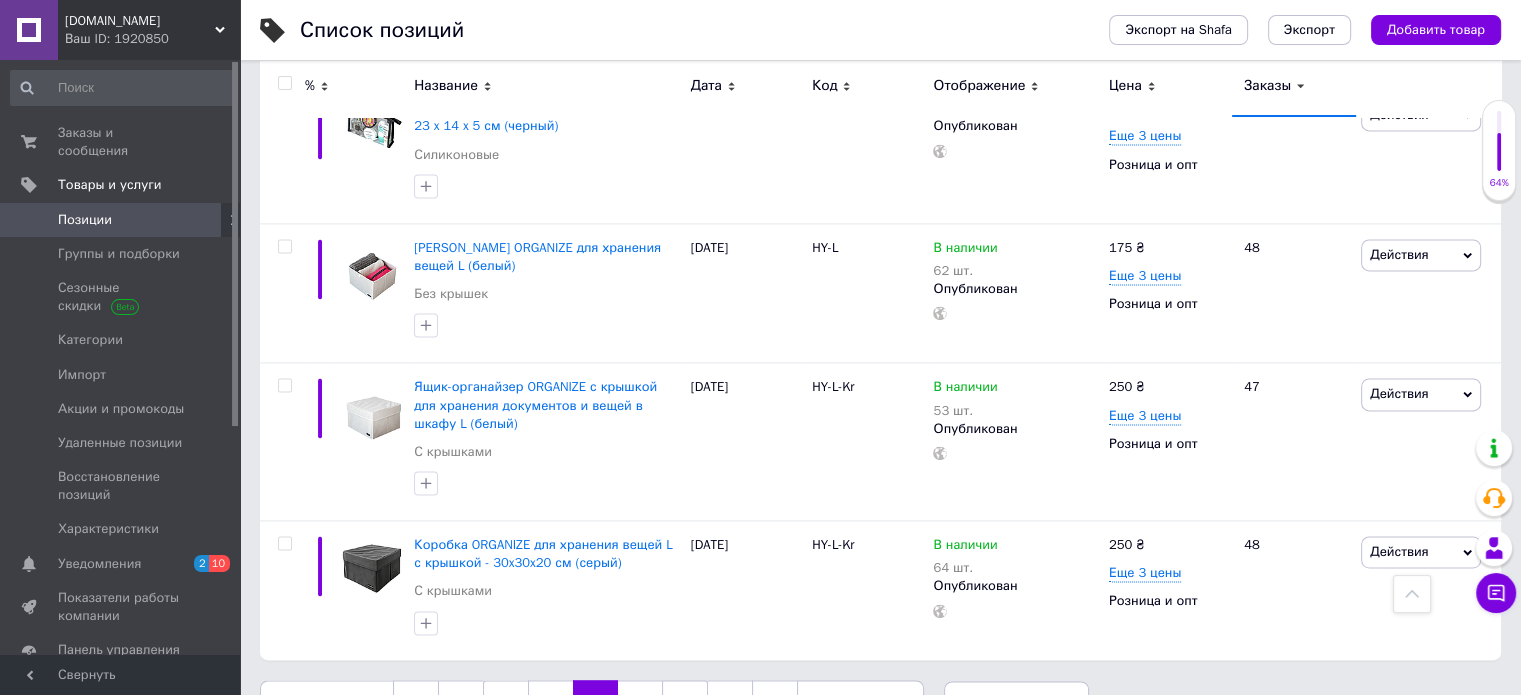 scroll, scrollTop: 2768, scrollLeft: 0, axis: vertical 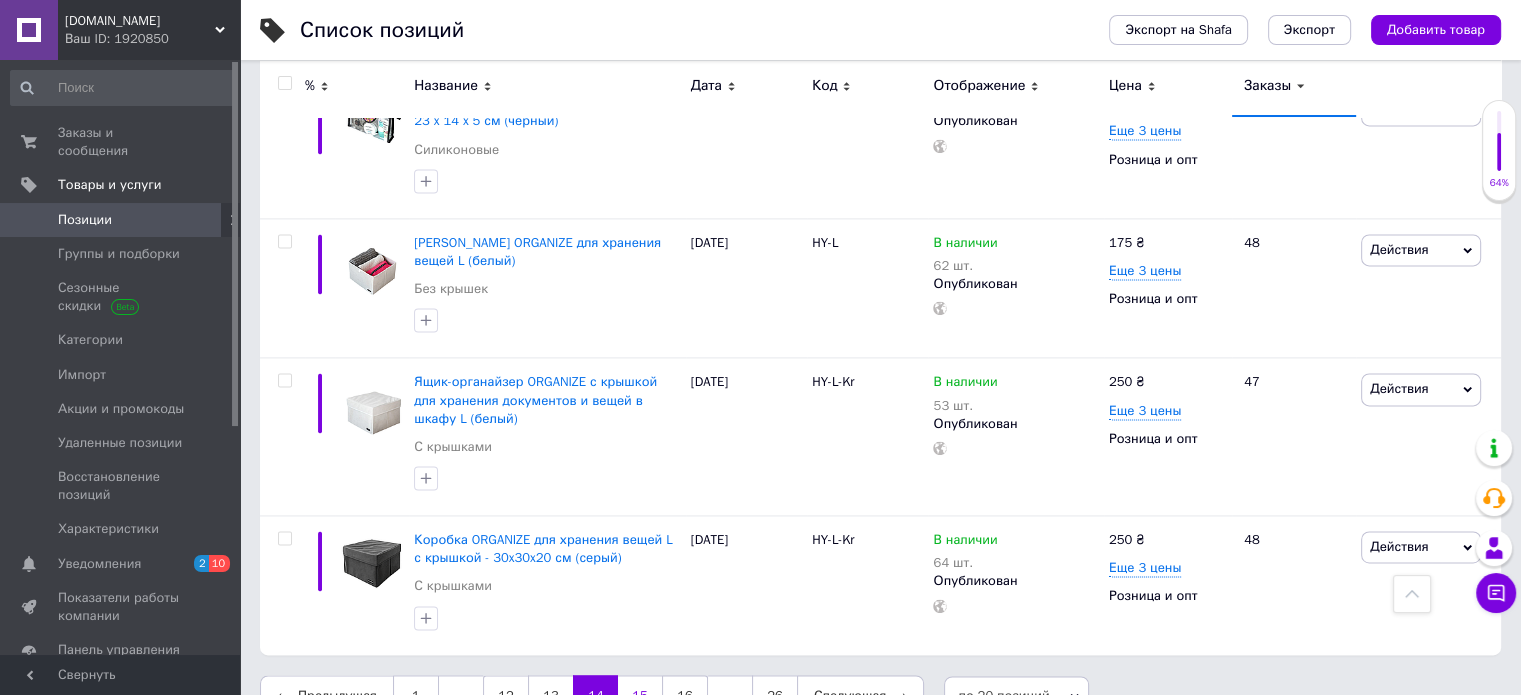 click on "15" at bounding box center (640, 696) 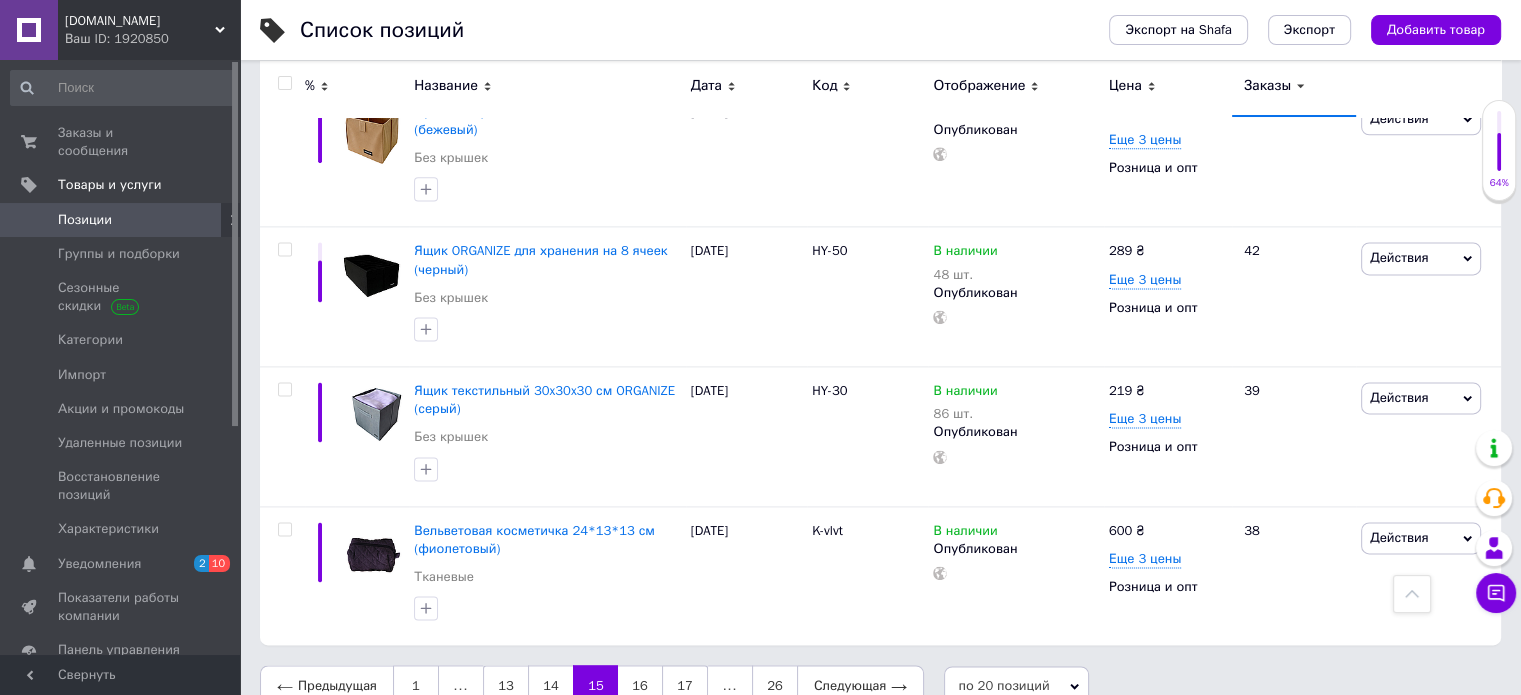 scroll, scrollTop: 2682, scrollLeft: 0, axis: vertical 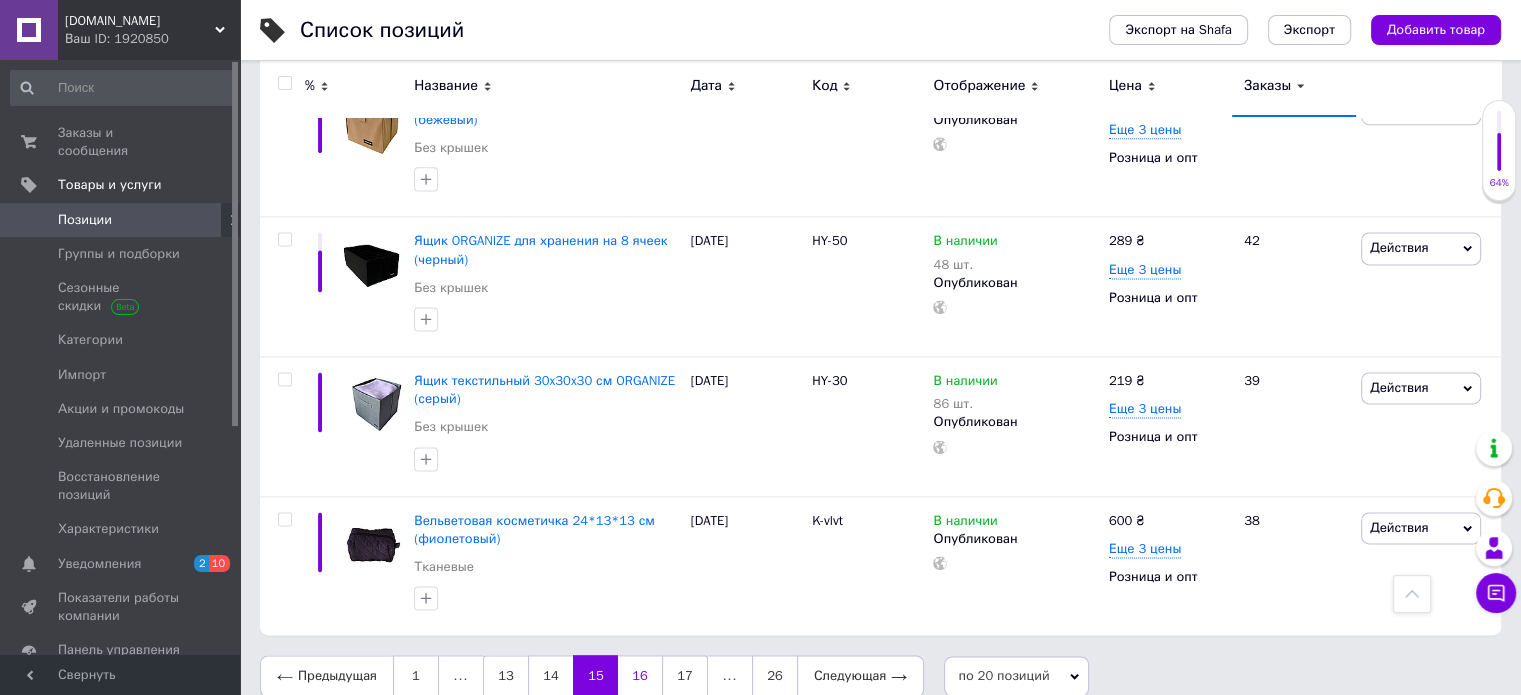 click on "16" at bounding box center [640, 676] 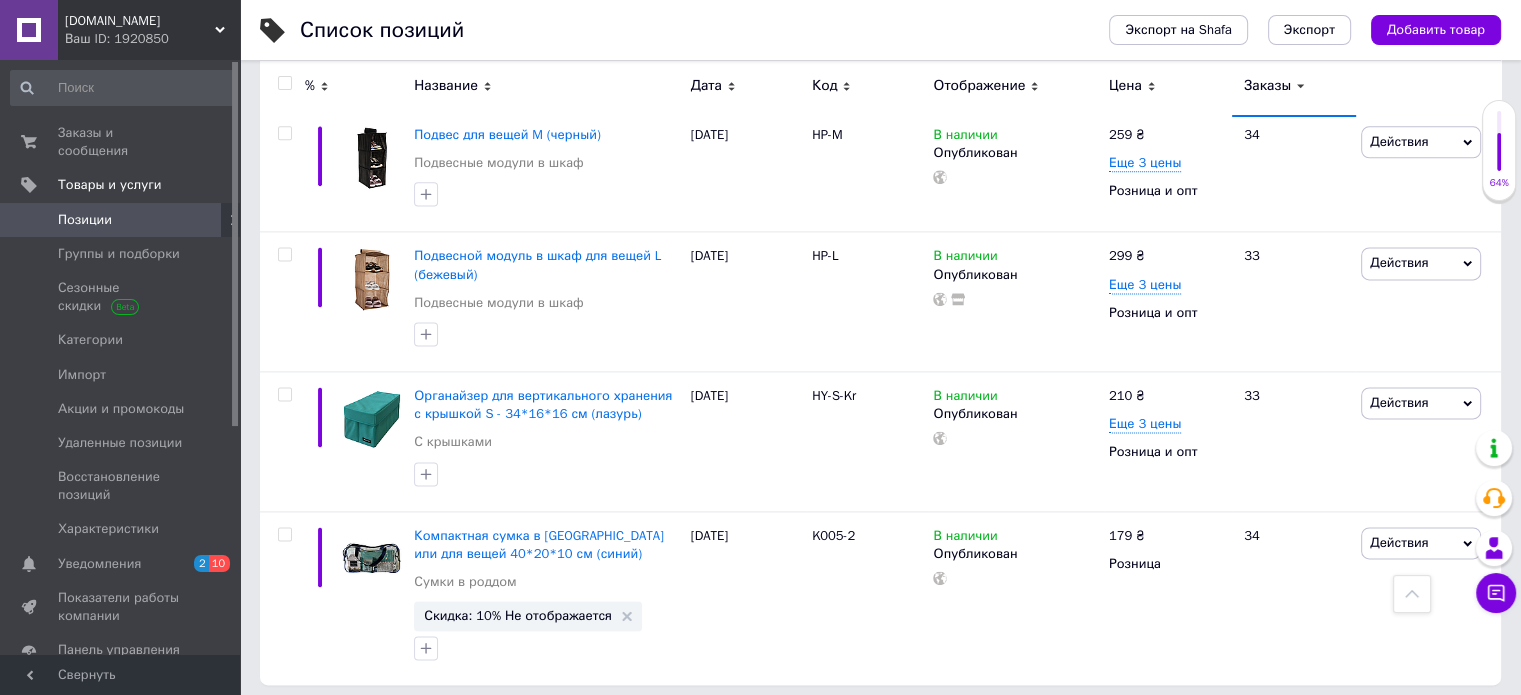 scroll, scrollTop: 2736, scrollLeft: 0, axis: vertical 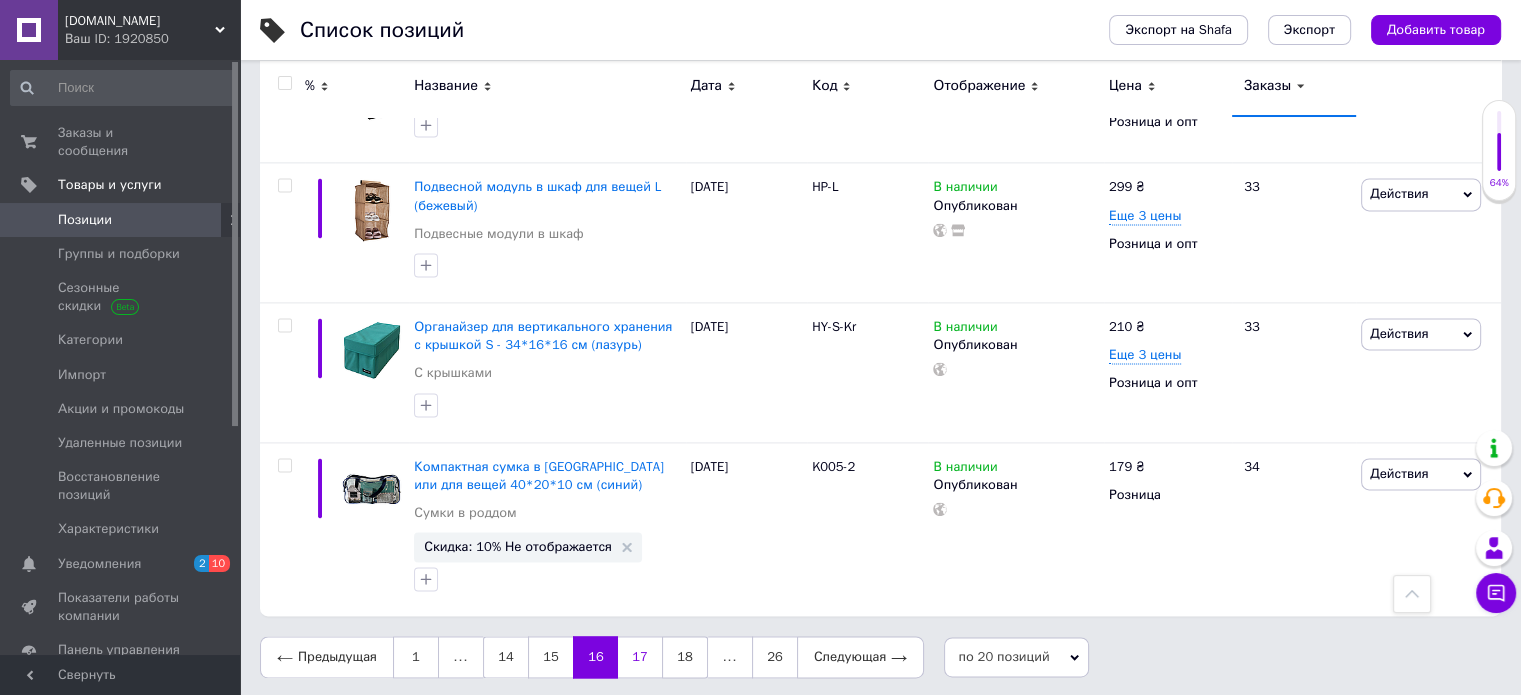 click on "17" at bounding box center (640, 657) 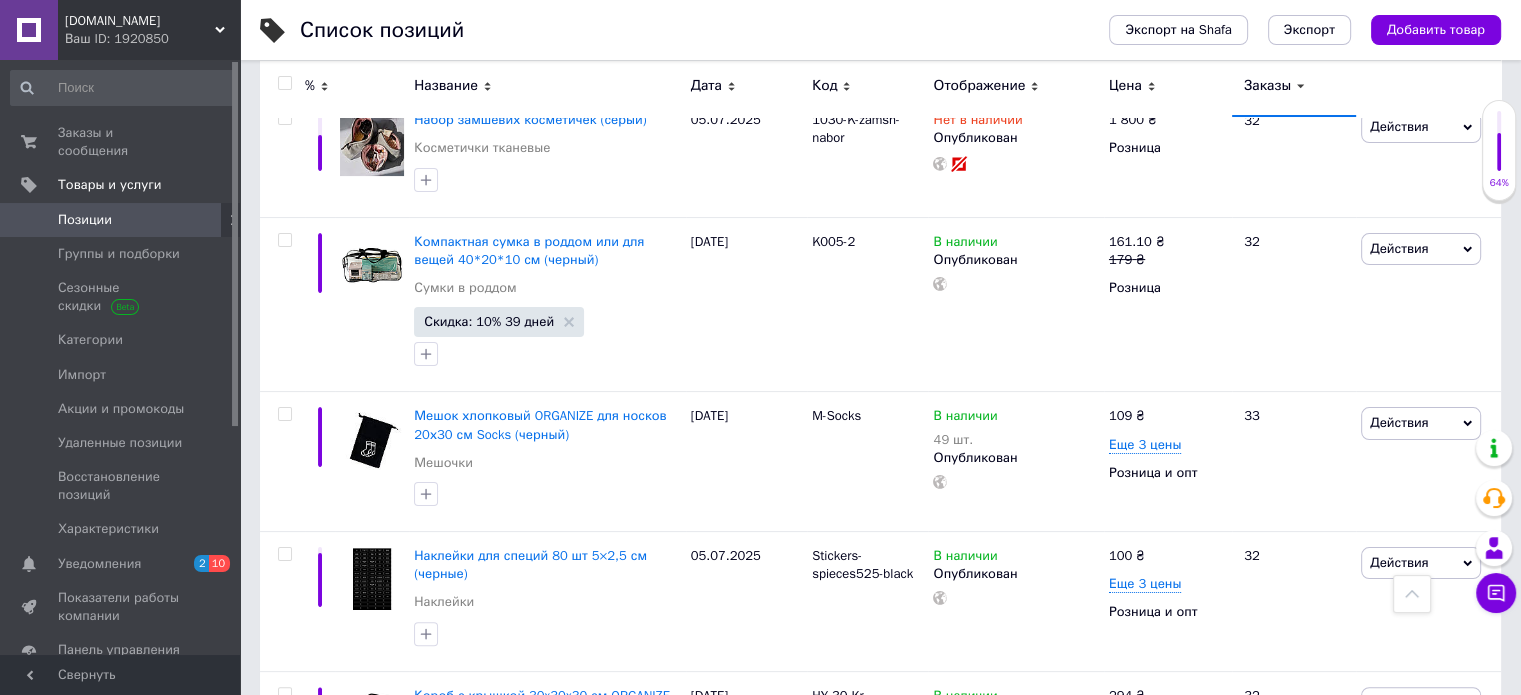 scroll, scrollTop: 219, scrollLeft: 0, axis: vertical 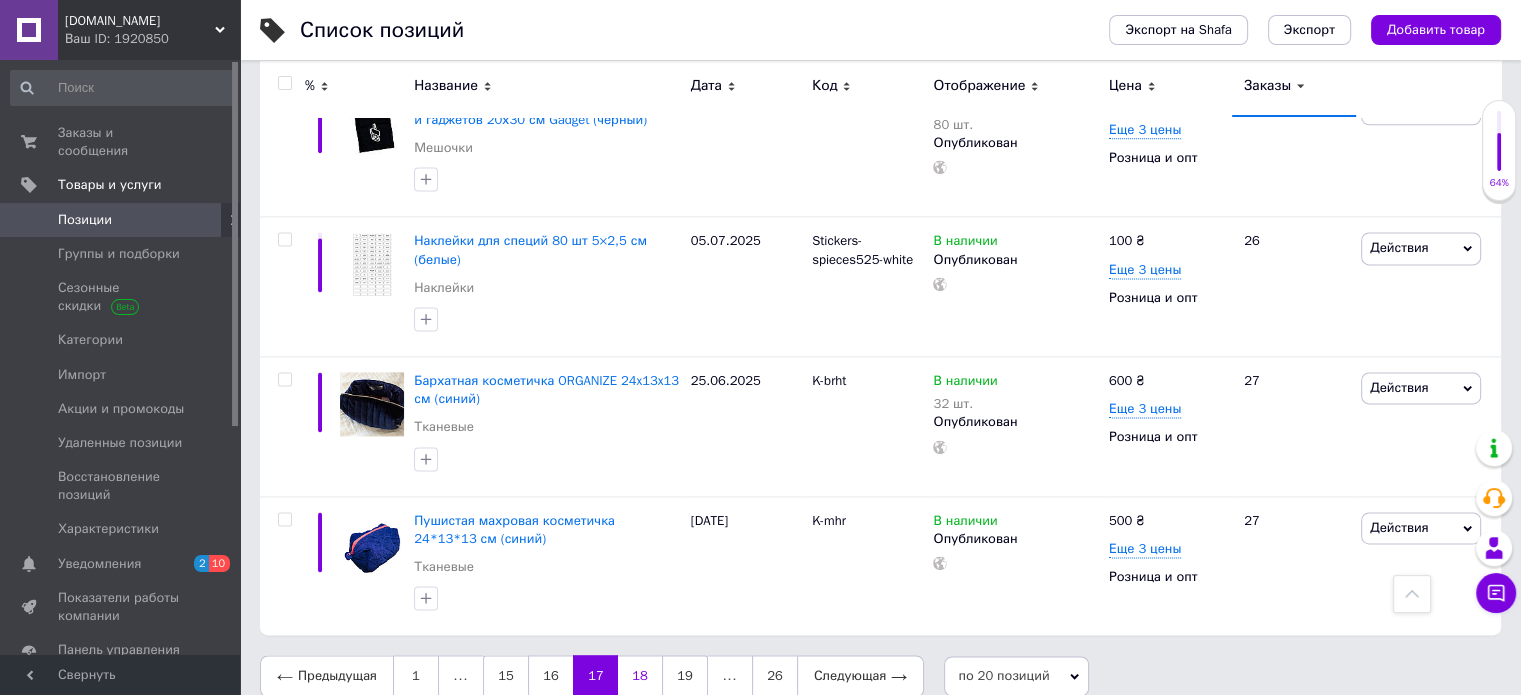 click on "18" at bounding box center (640, 676) 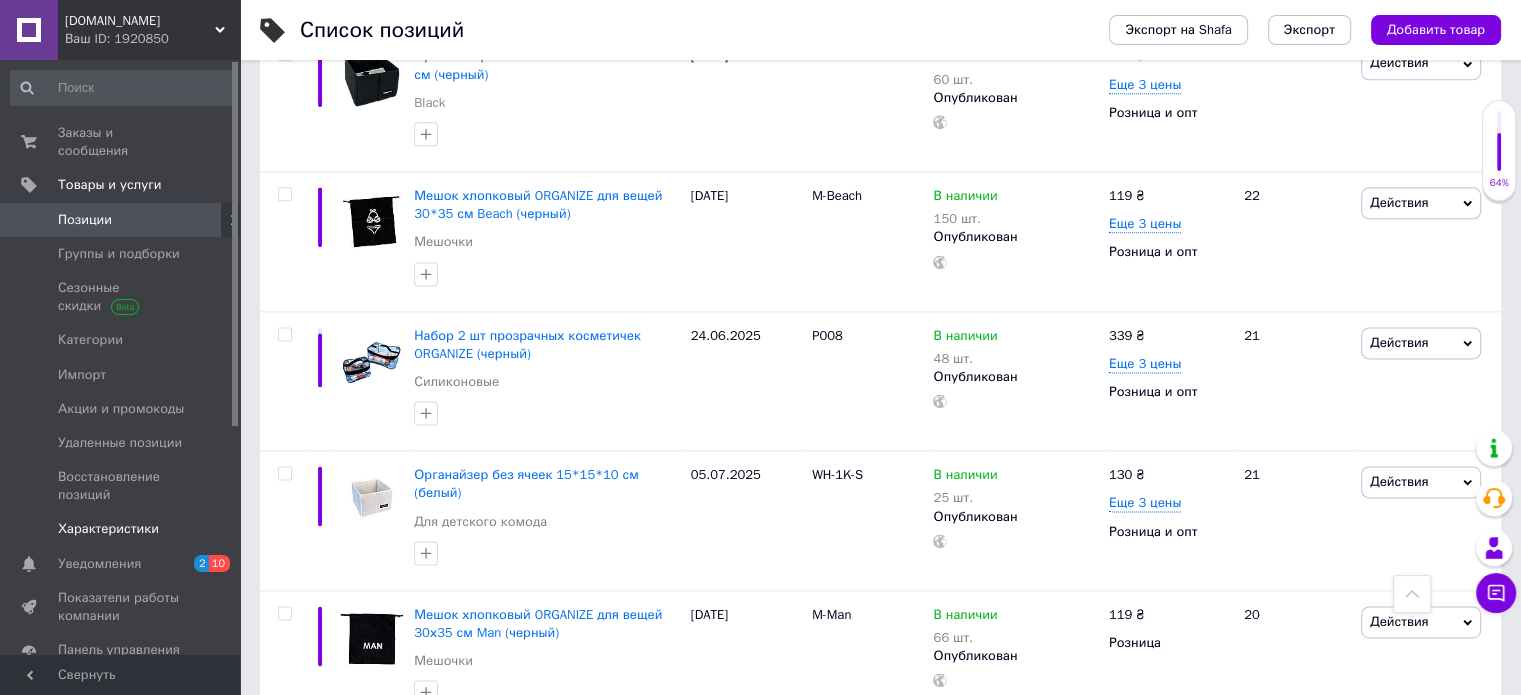 scroll, scrollTop: 2682, scrollLeft: 0, axis: vertical 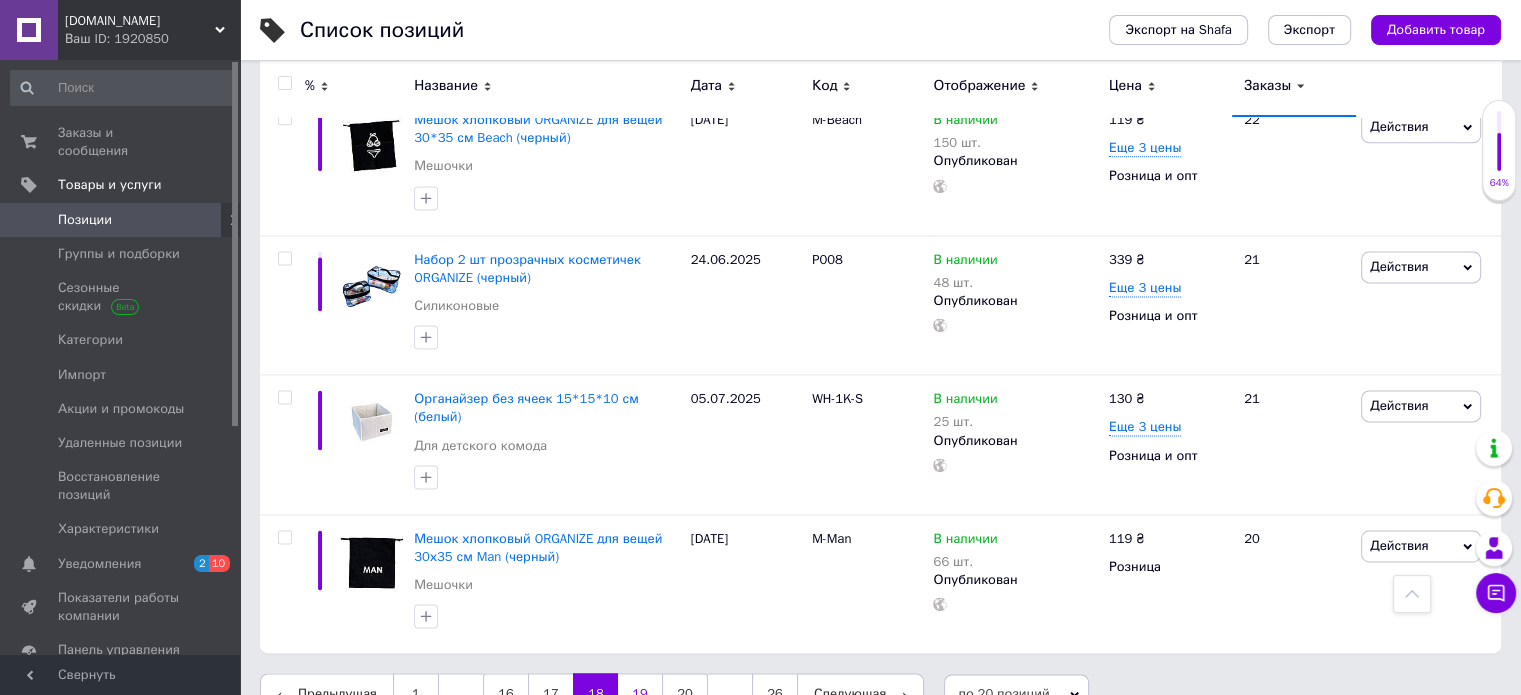 click on "19" at bounding box center [640, 694] 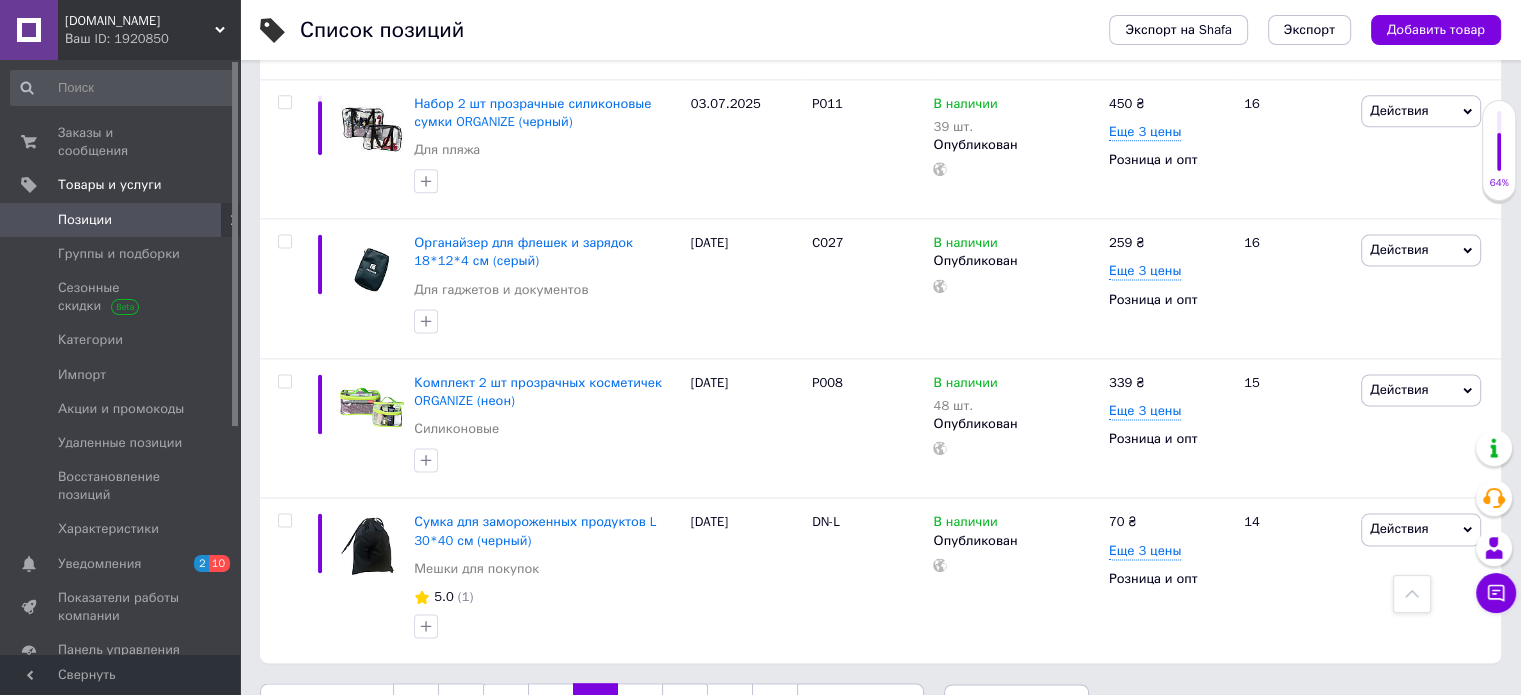 scroll, scrollTop: 2656, scrollLeft: 0, axis: vertical 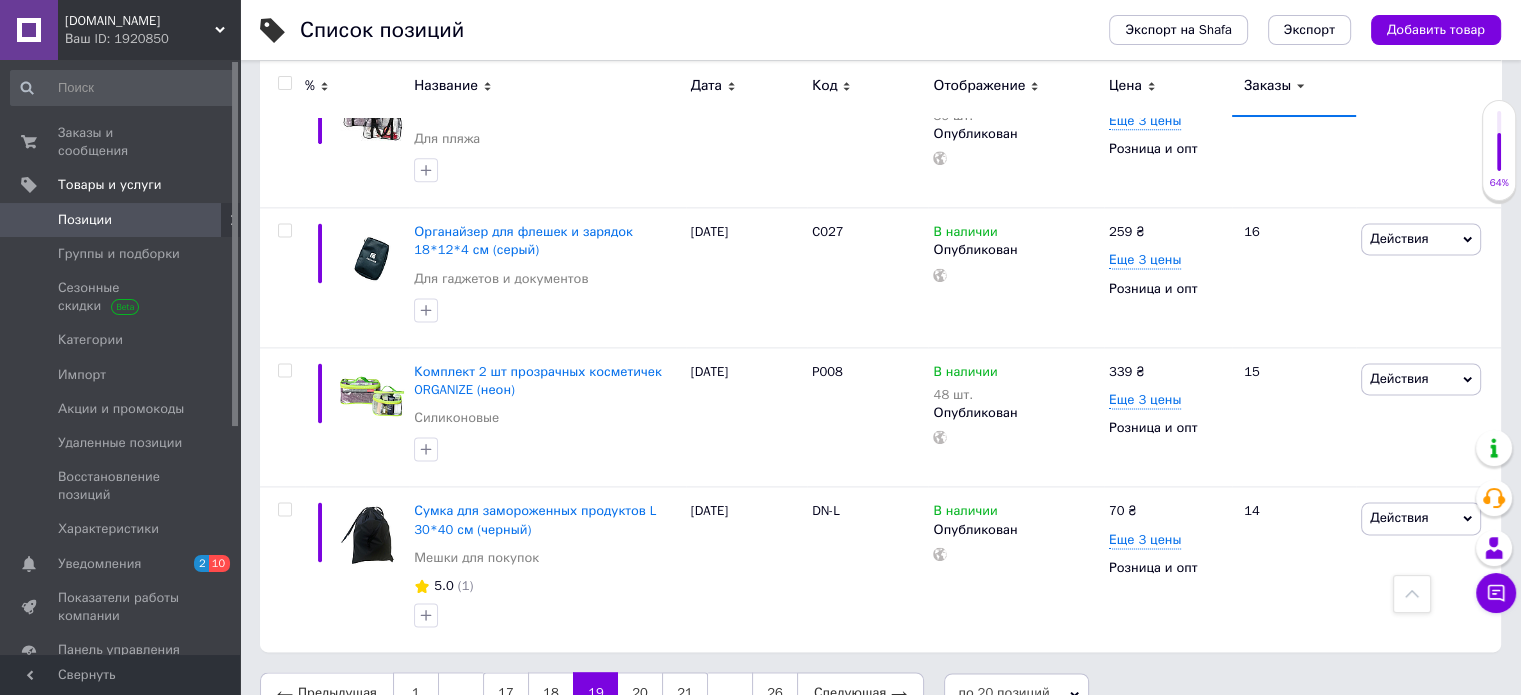 click on "20" at bounding box center [640, 693] 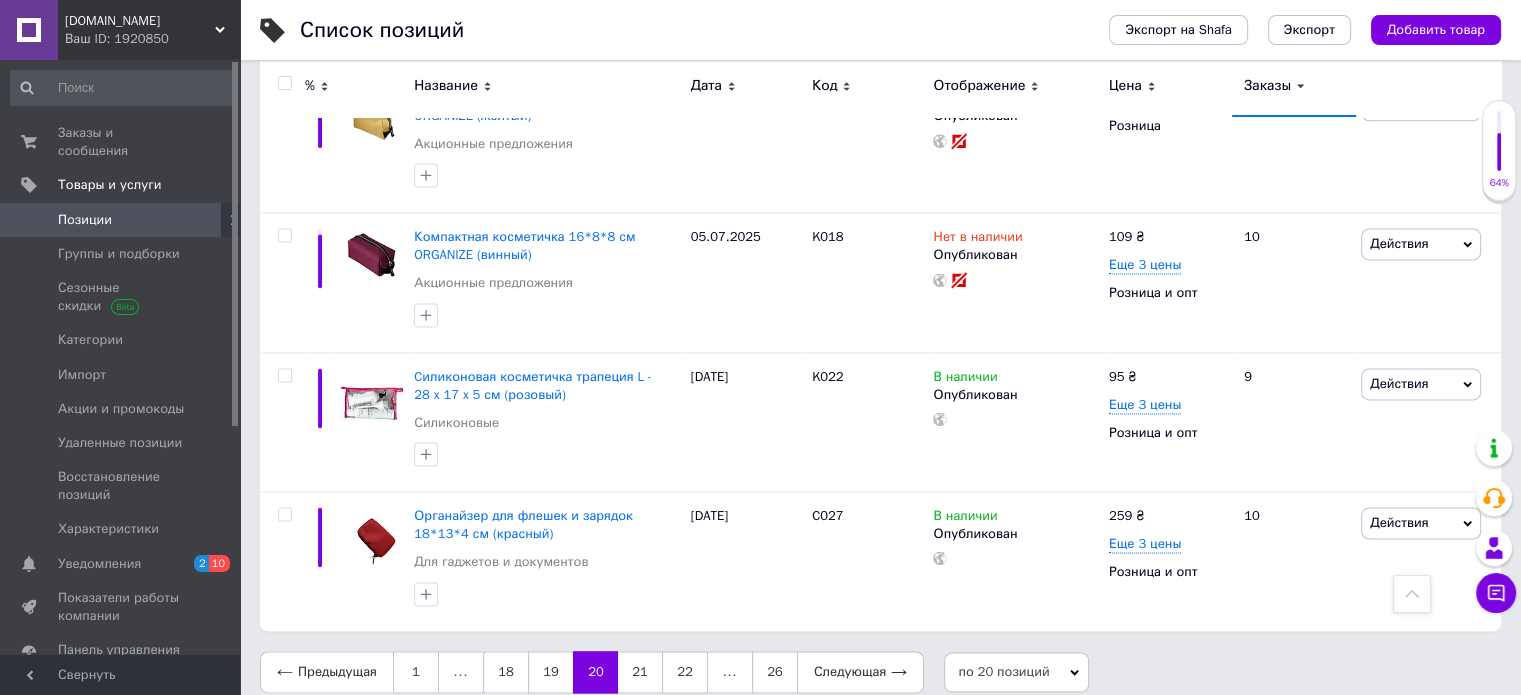 scroll, scrollTop: 2710, scrollLeft: 0, axis: vertical 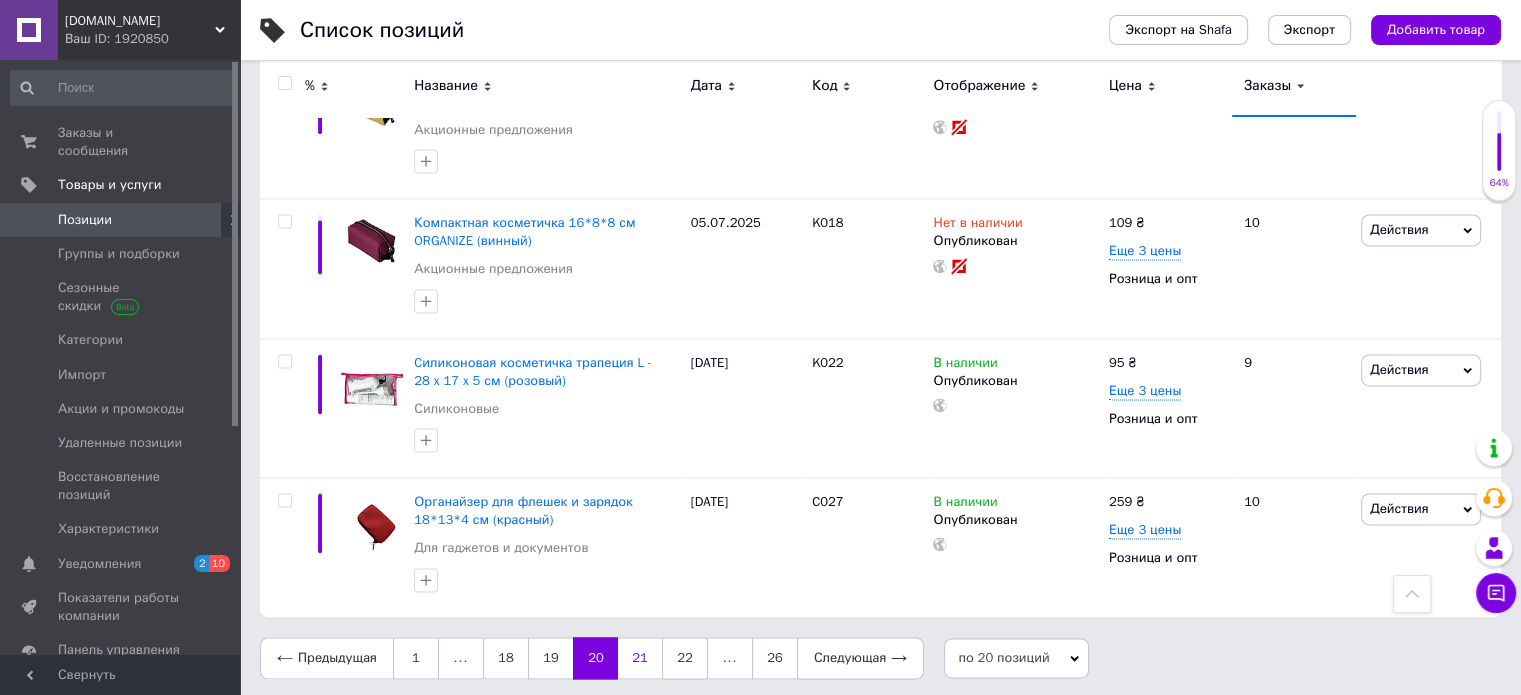 click on "21" at bounding box center [640, 658] 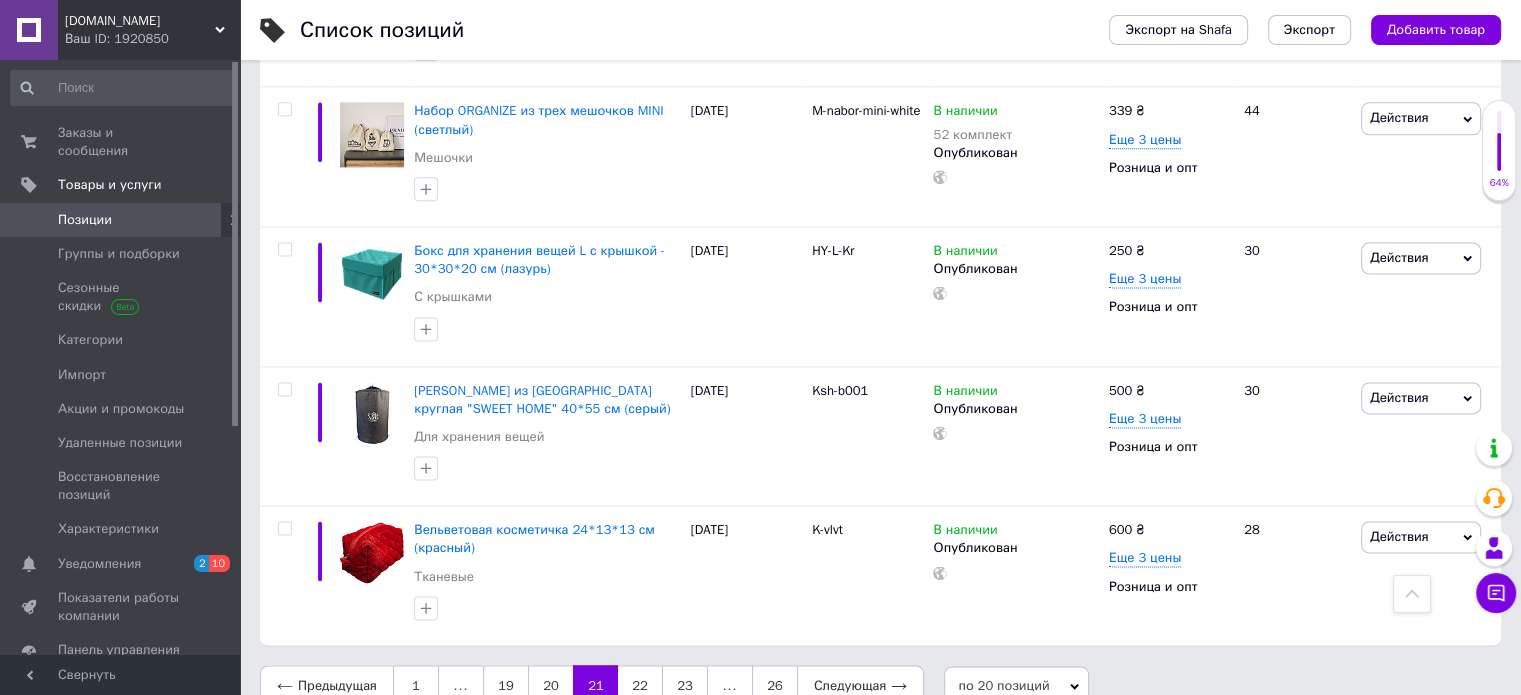scroll, scrollTop: 2646, scrollLeft: 0, axis: vertical 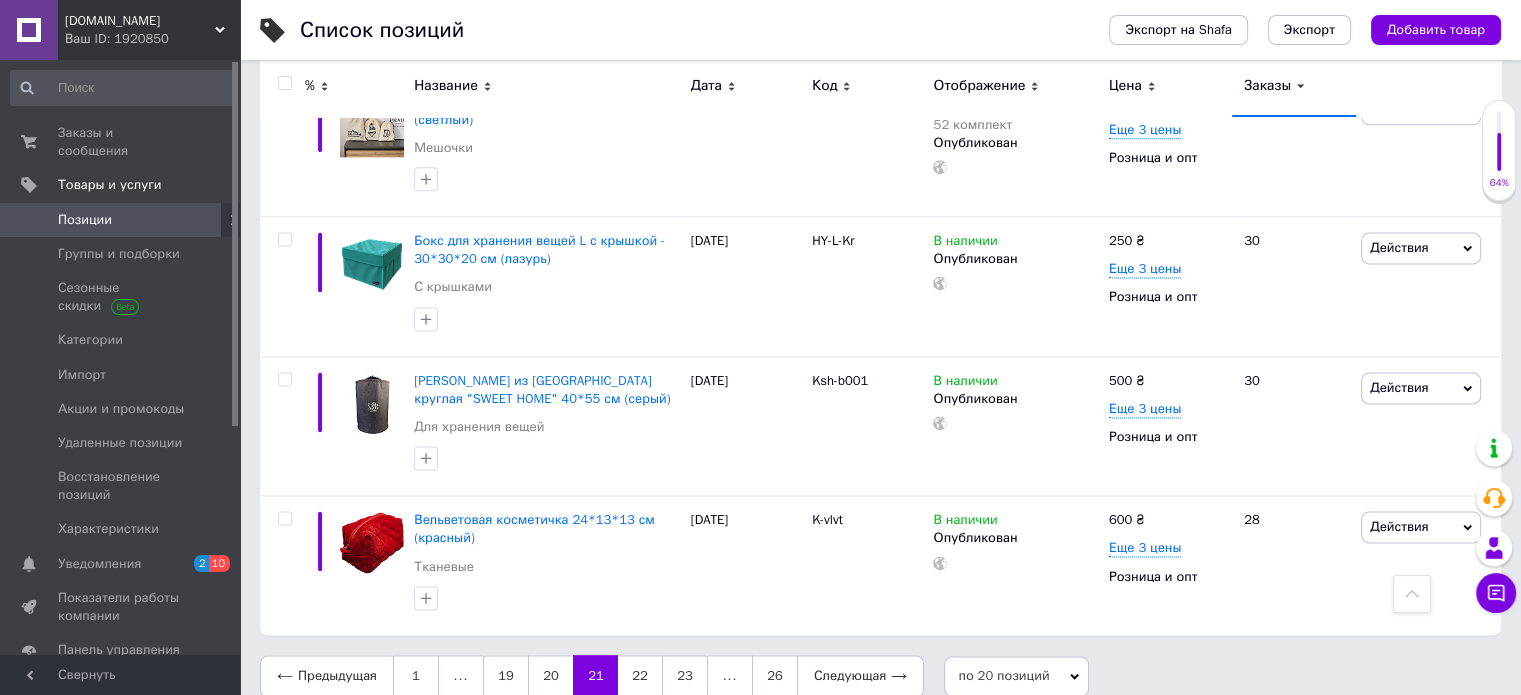 click on "22" at bounding box center [640, 676] 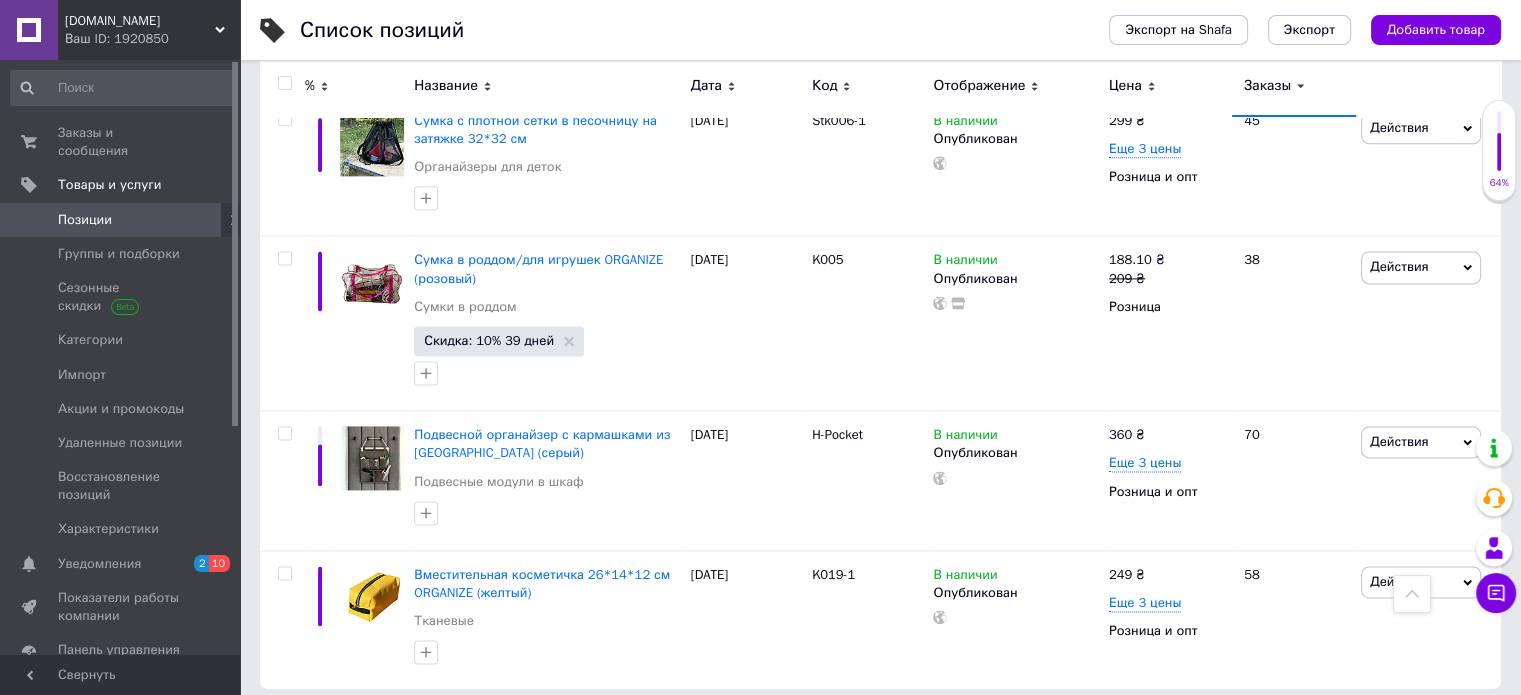 click on "23" at bounding box center (640, 730) 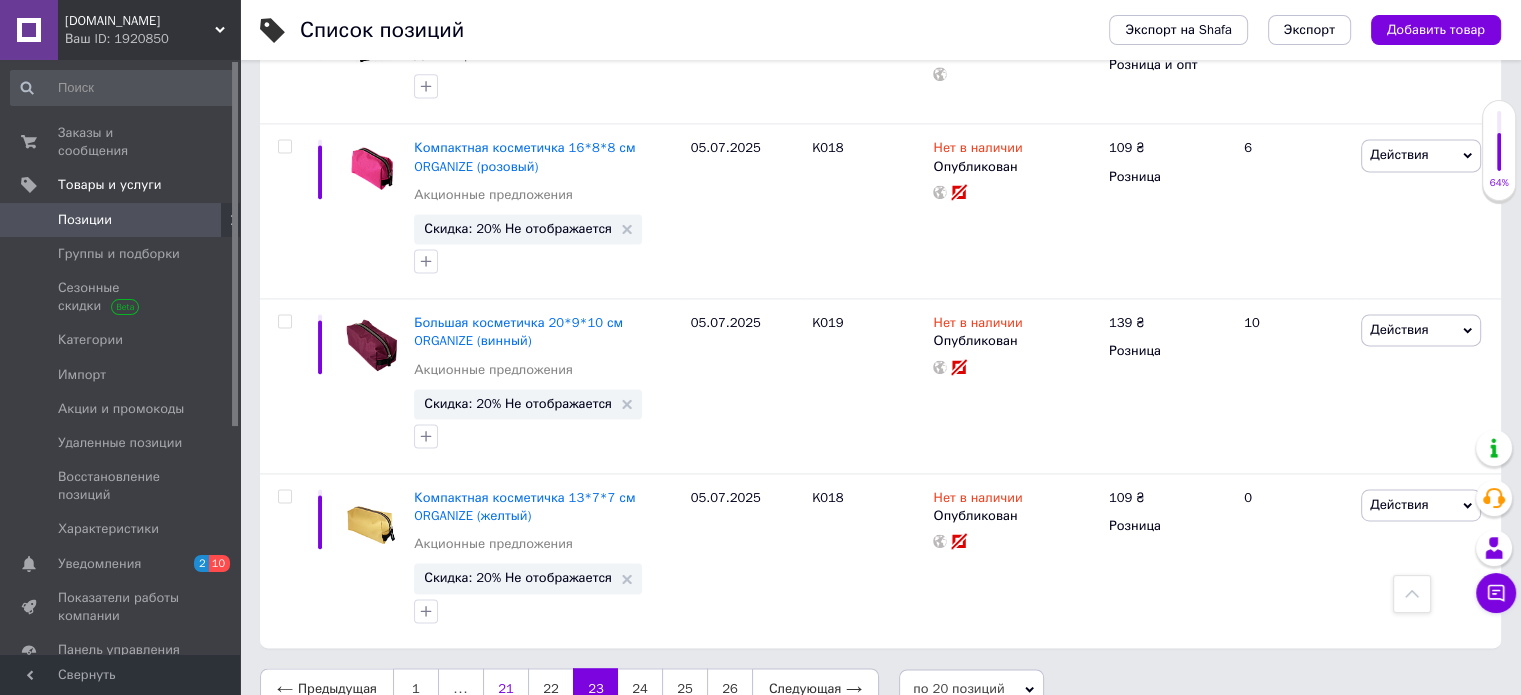 scroll, scrollTop: 2789, scrollLeft: 0, axis: vertical 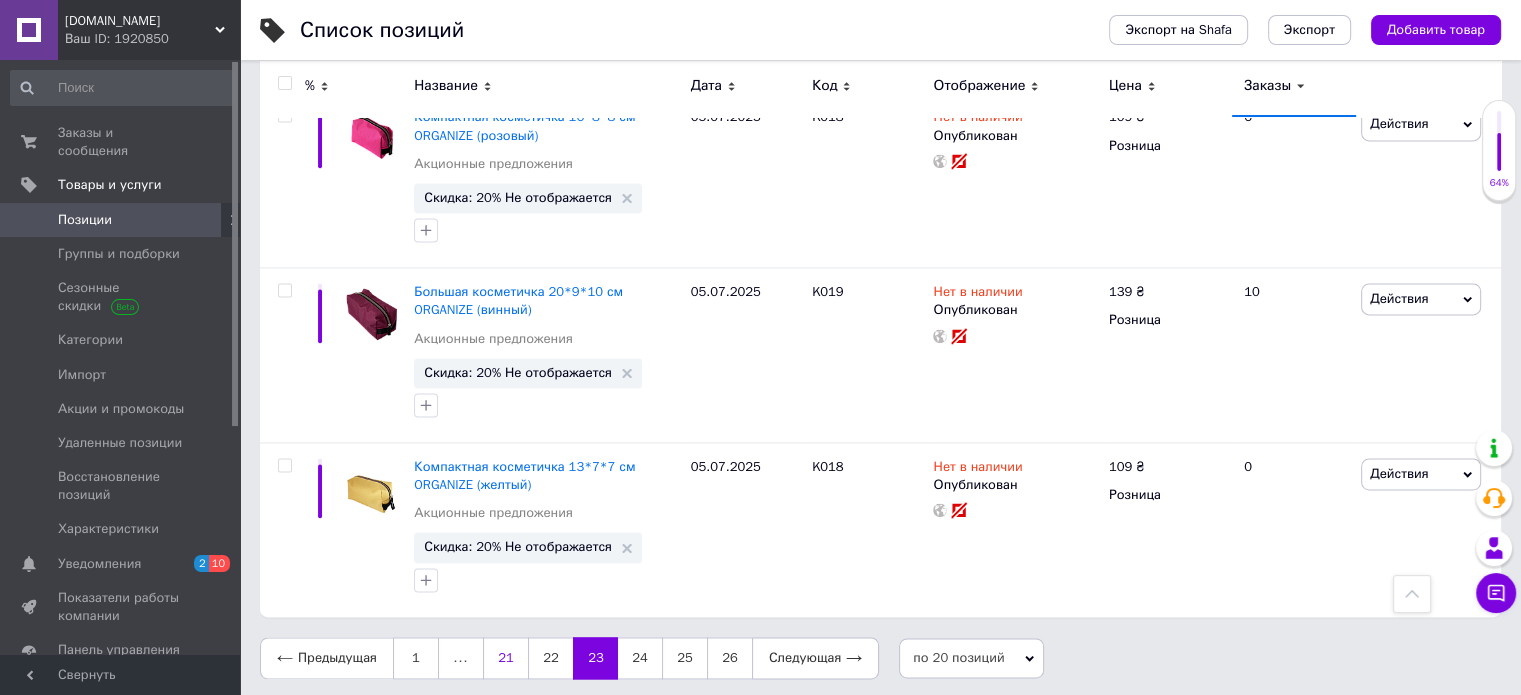 click on "24" at bounding box center (640, 658) 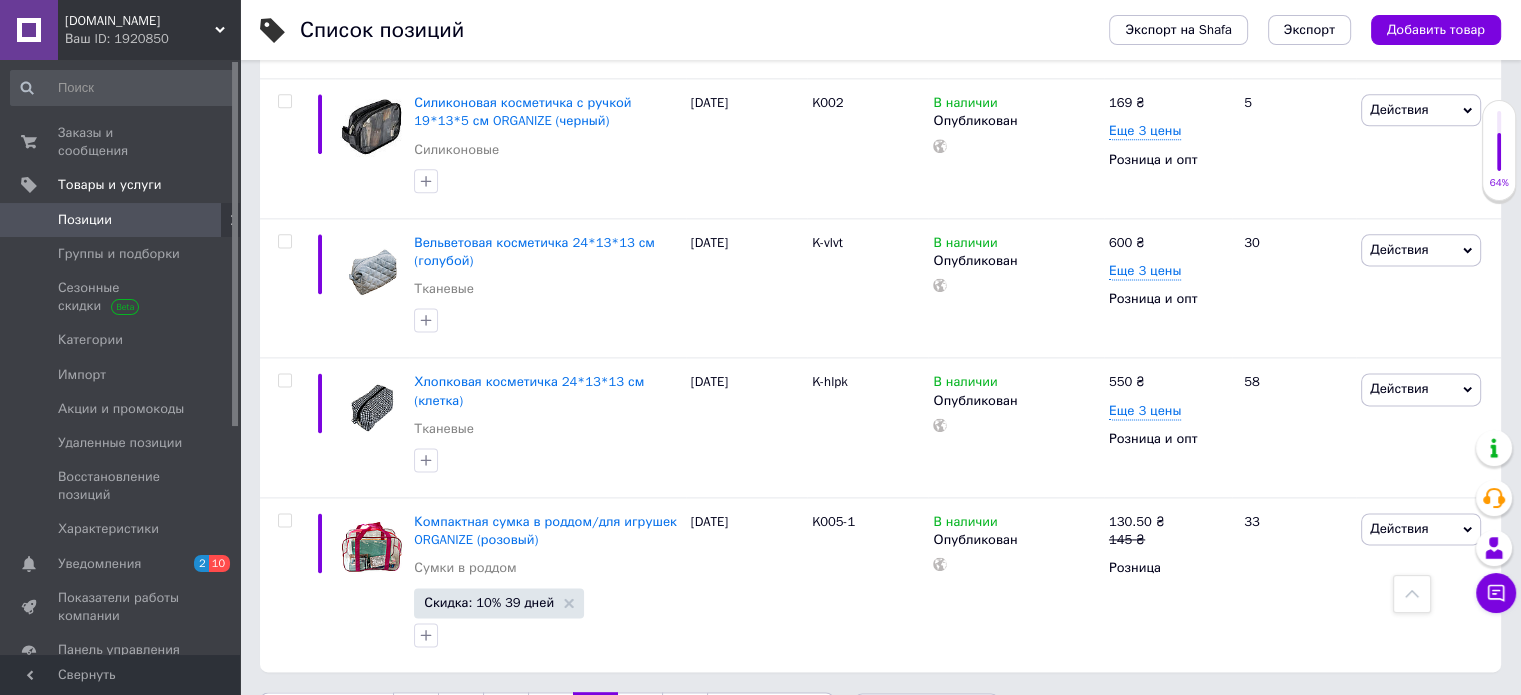 scroll, scrollTop: 2646, scrollLeft: 0, axis: vertical 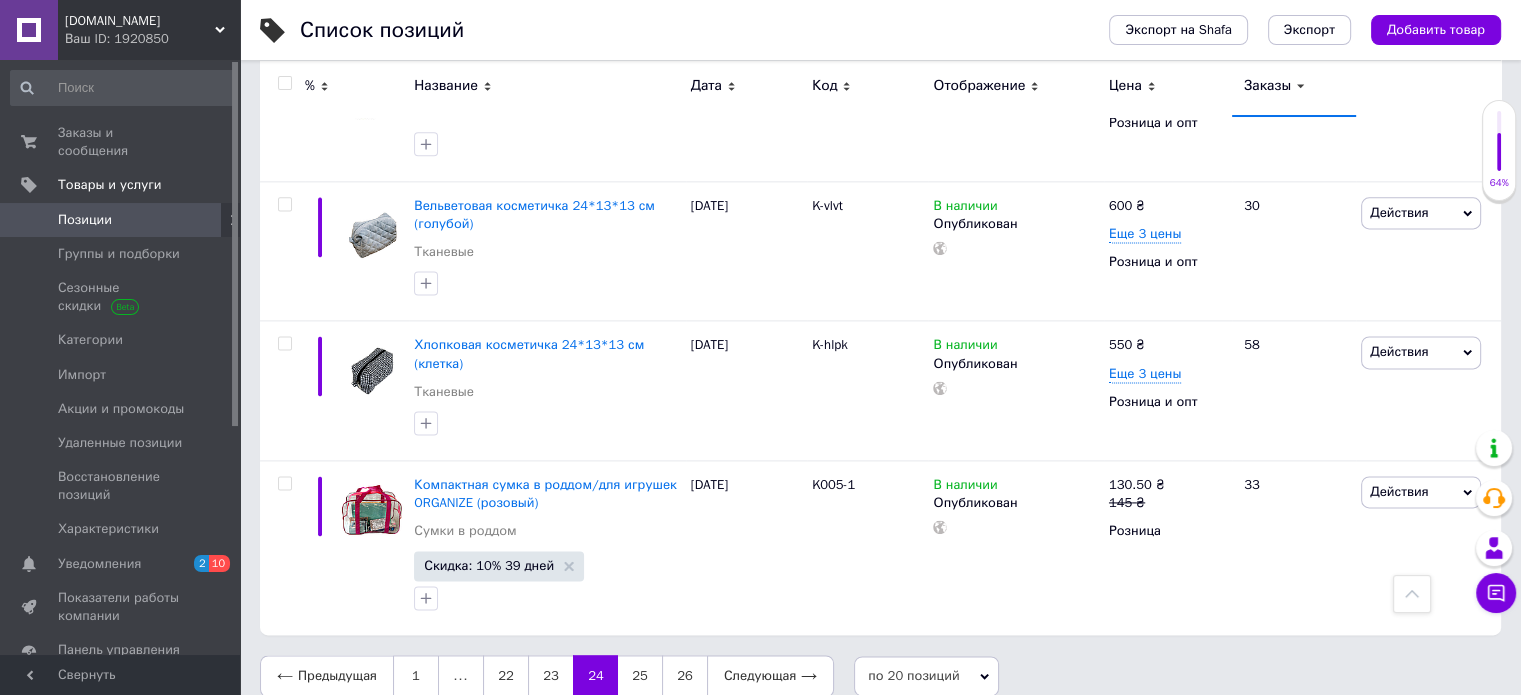 click on "25" at bounding box center [640, 676] 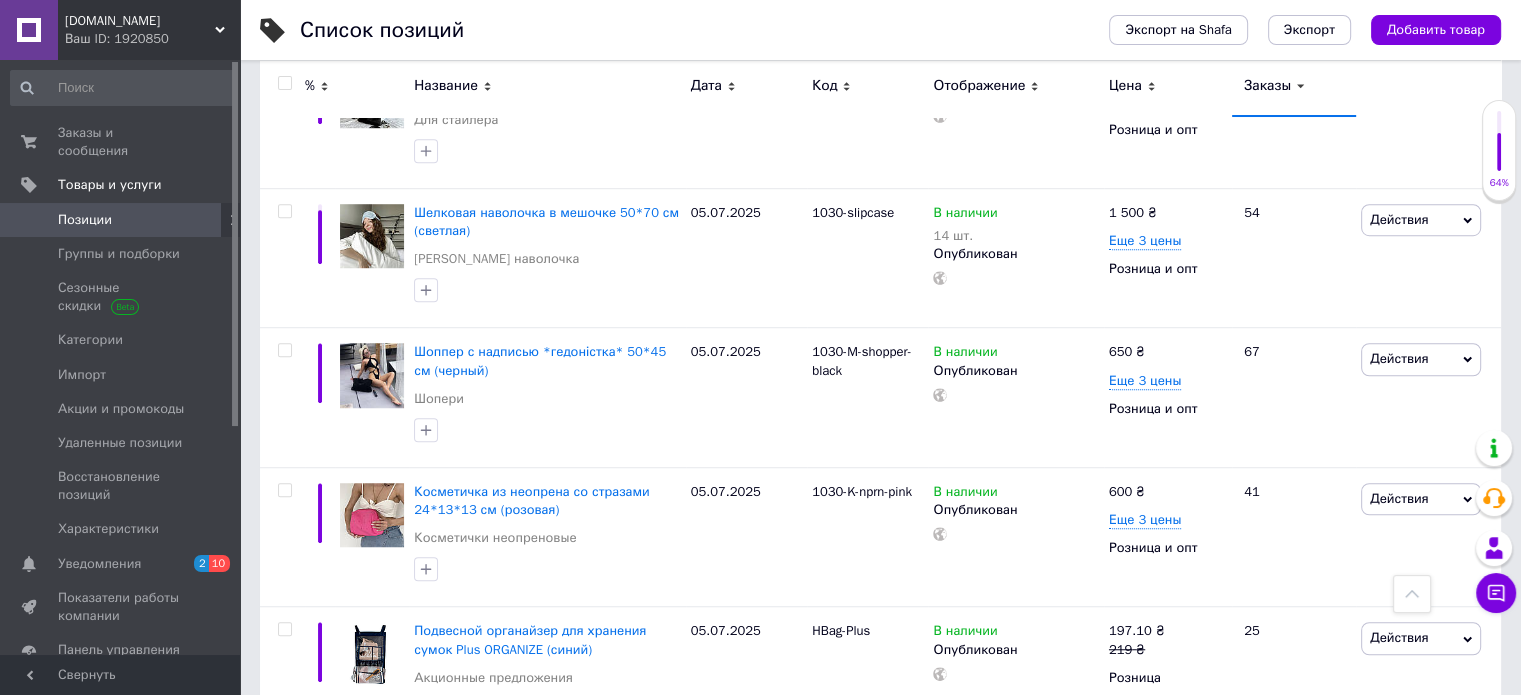scroll, scrollTop: 1406, scrollLeft: 0, axis: vertical 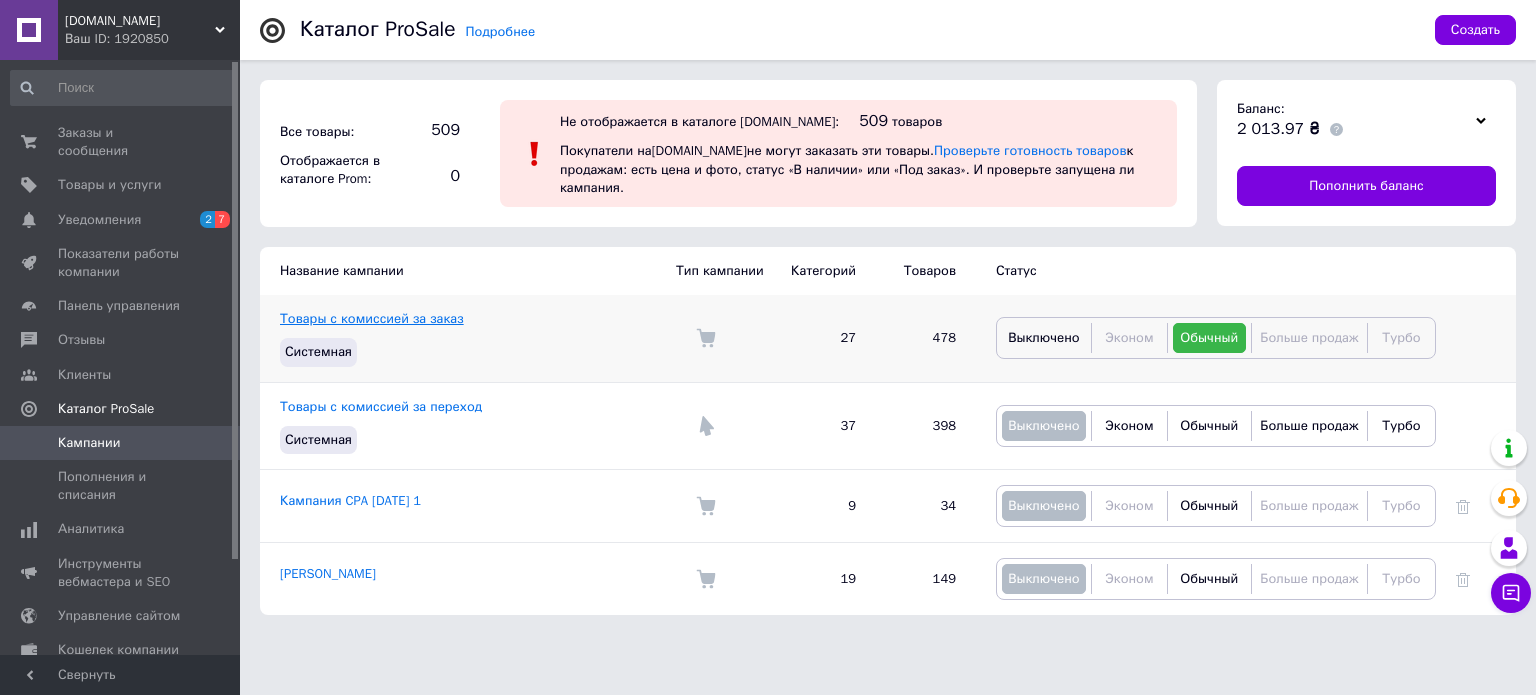 click on "Товары с комиссией за заказ" at bounding box center [372, 318] 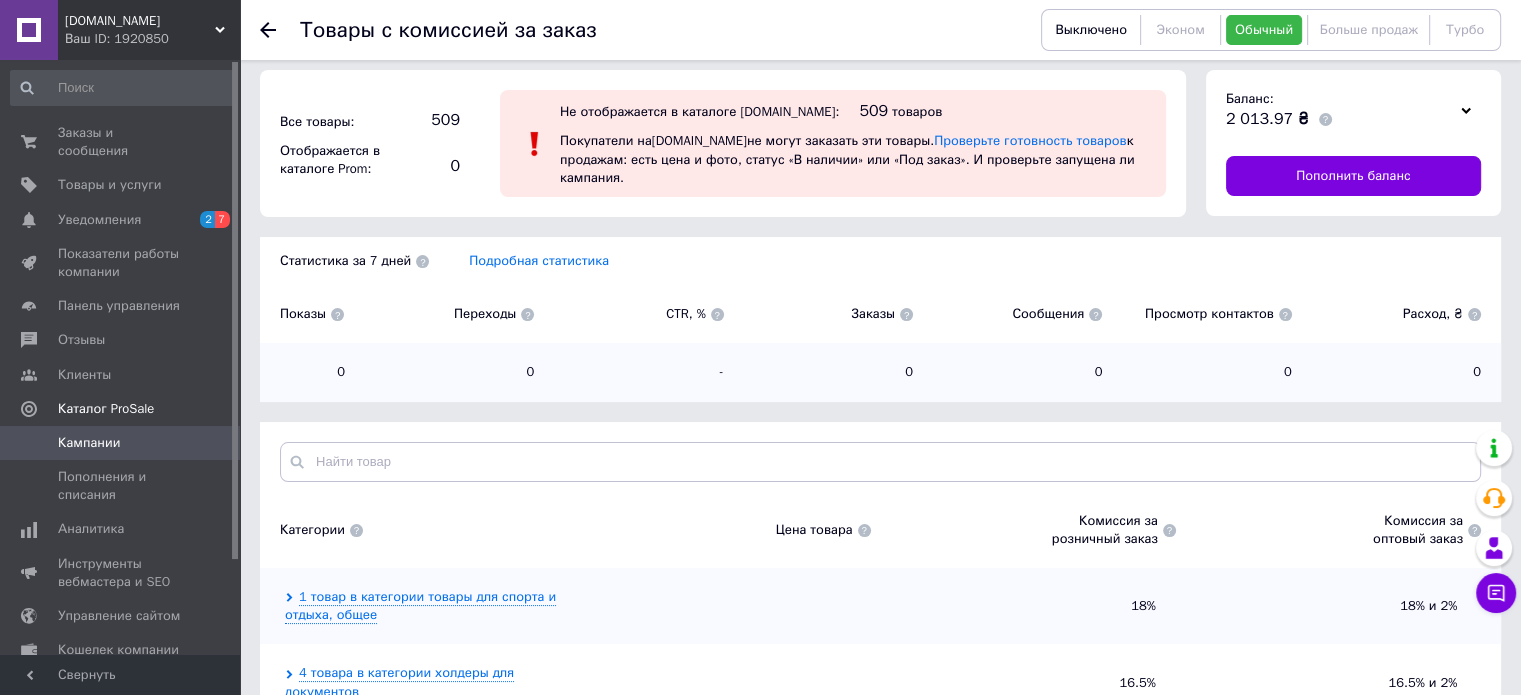 scroll, scrollTop: 0, scrollLeft: 0, axis: both 